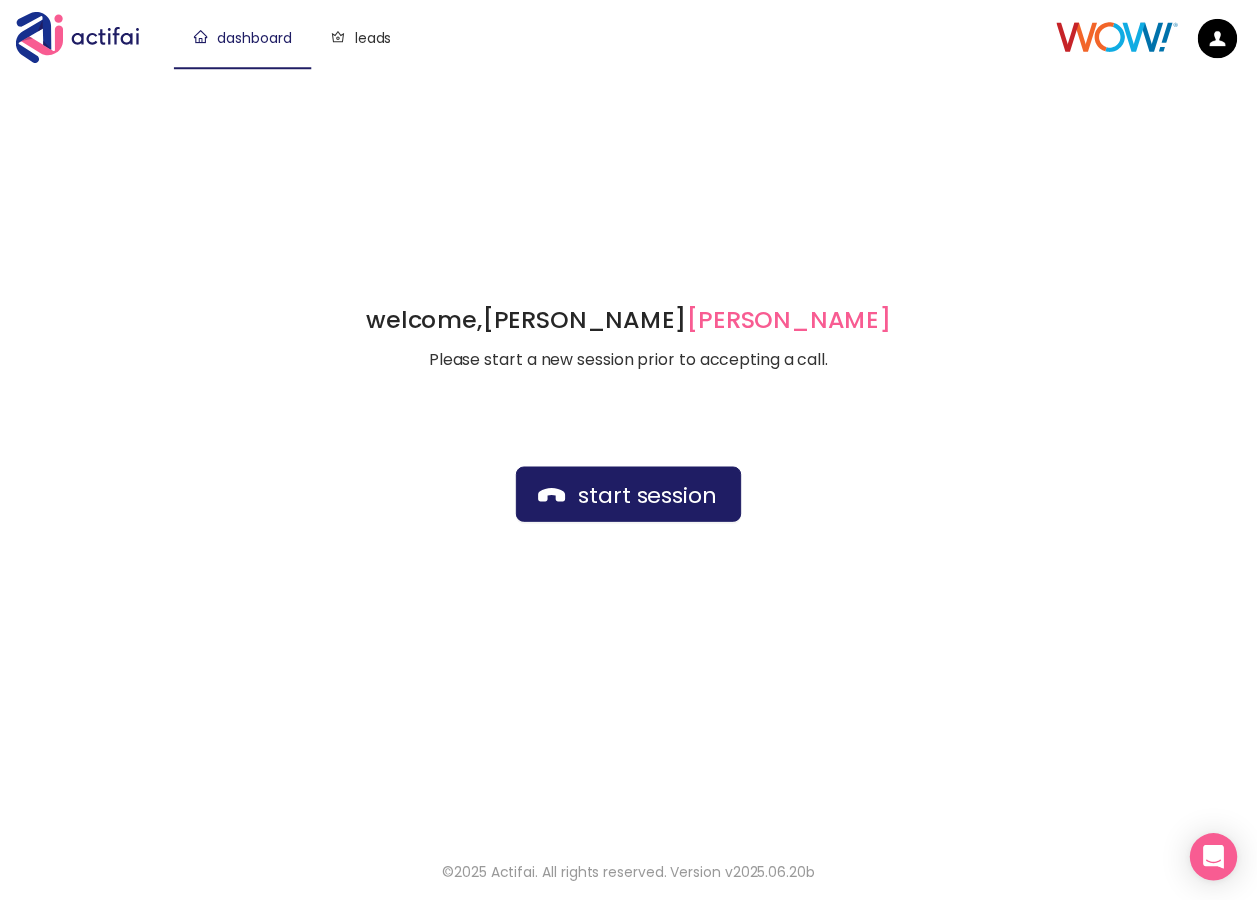 scroll, scrollTop: 0, scrollLeft: 0, axis: both 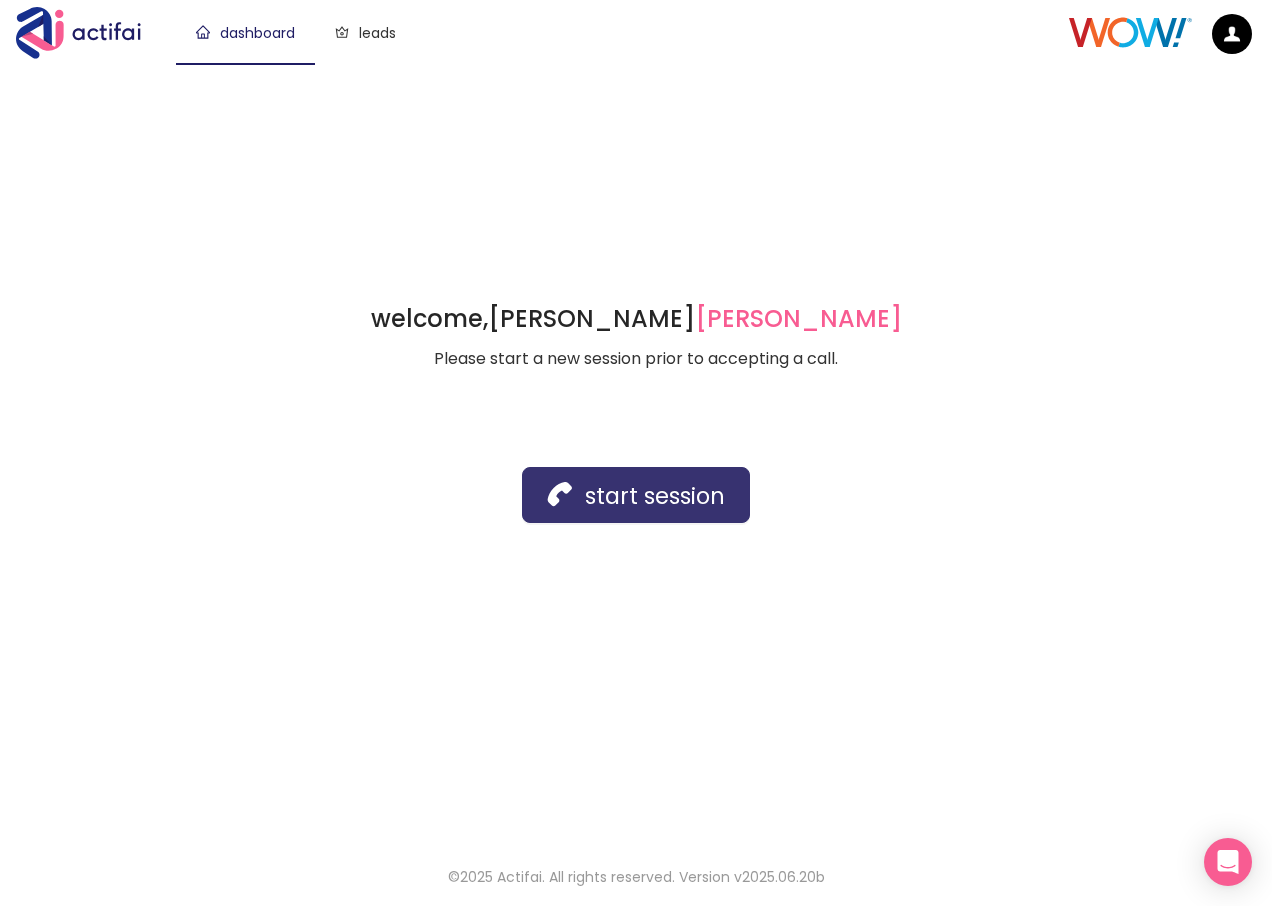 click on "start session" at bounding box center [636, 495] 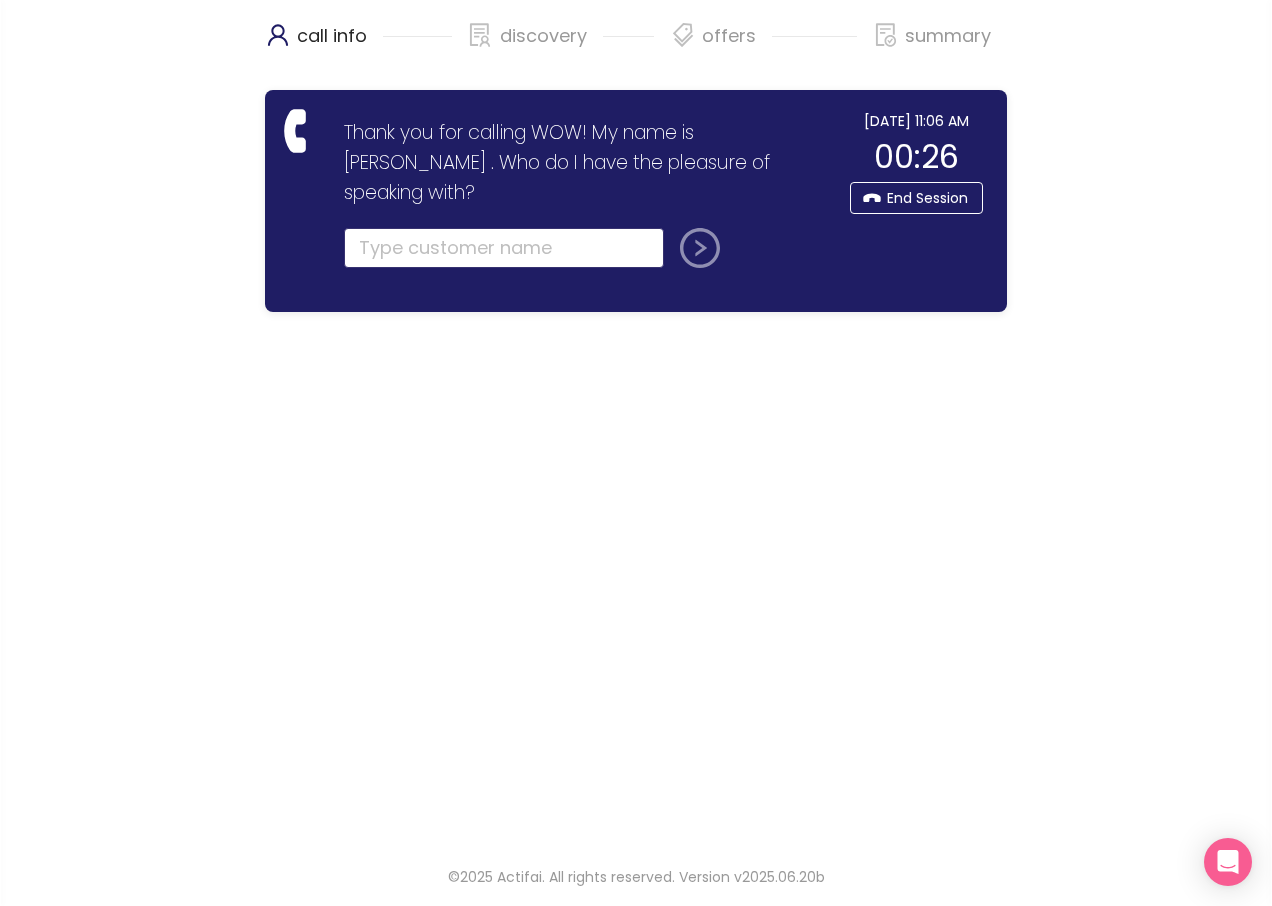 click 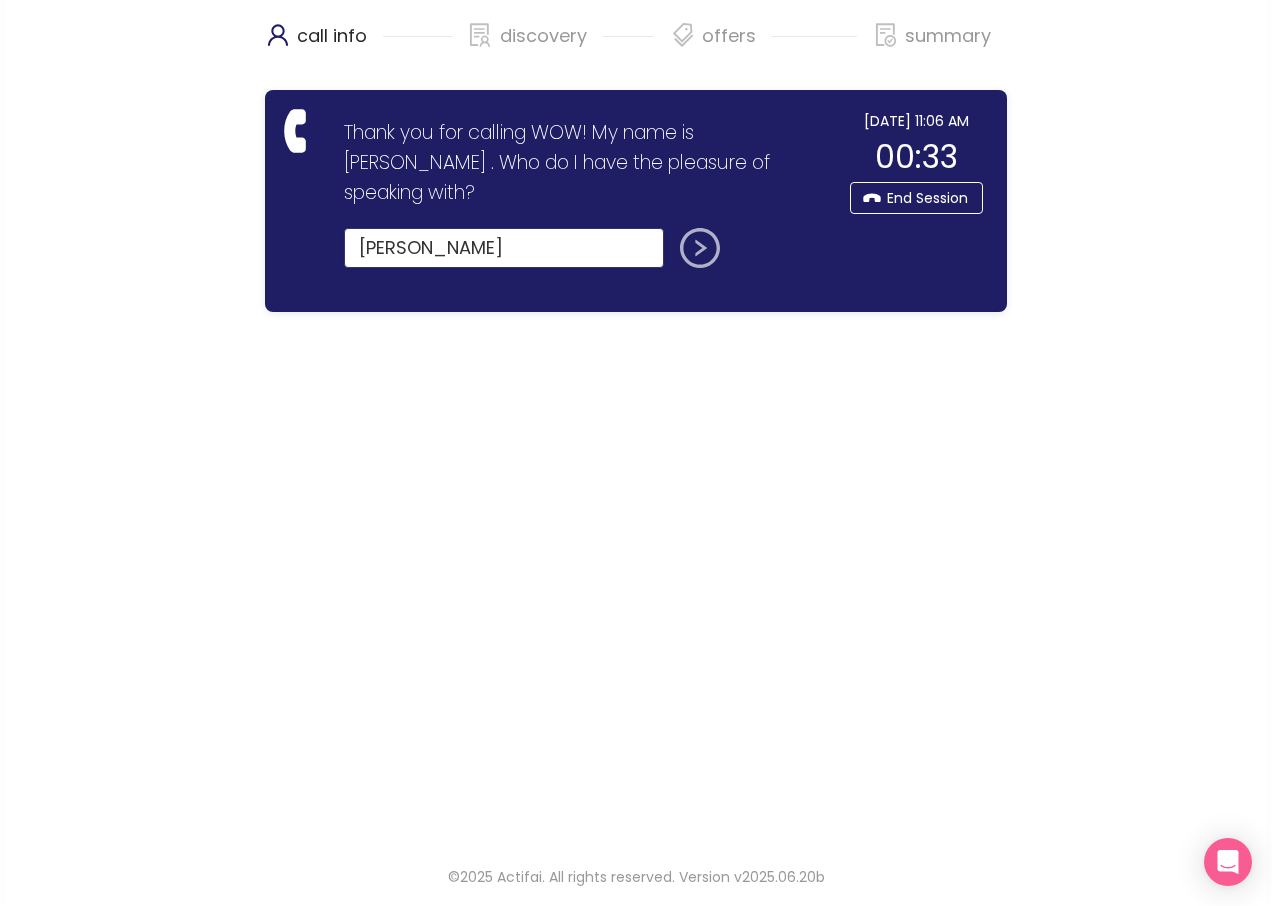 type on "[PERSON_NAME]" 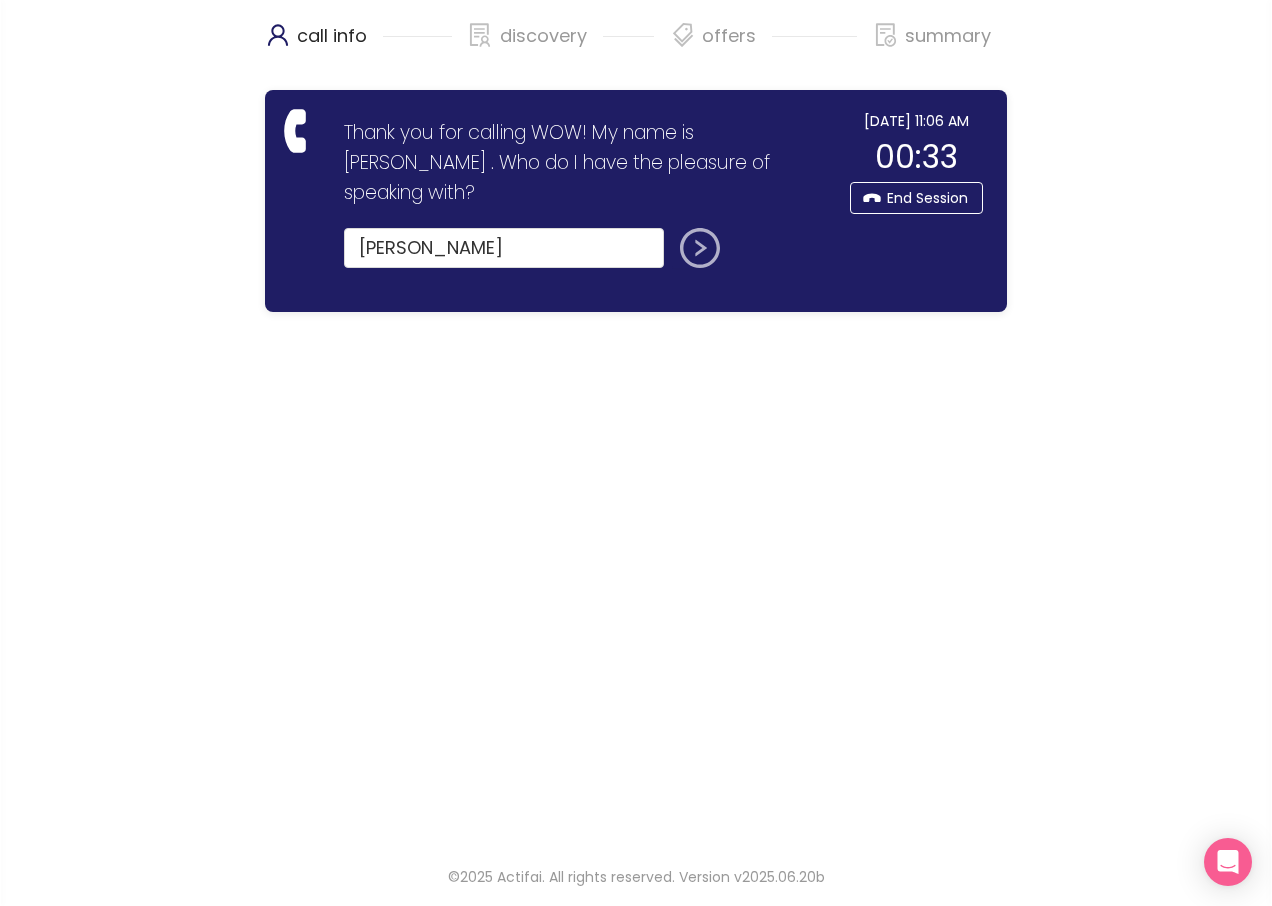 click 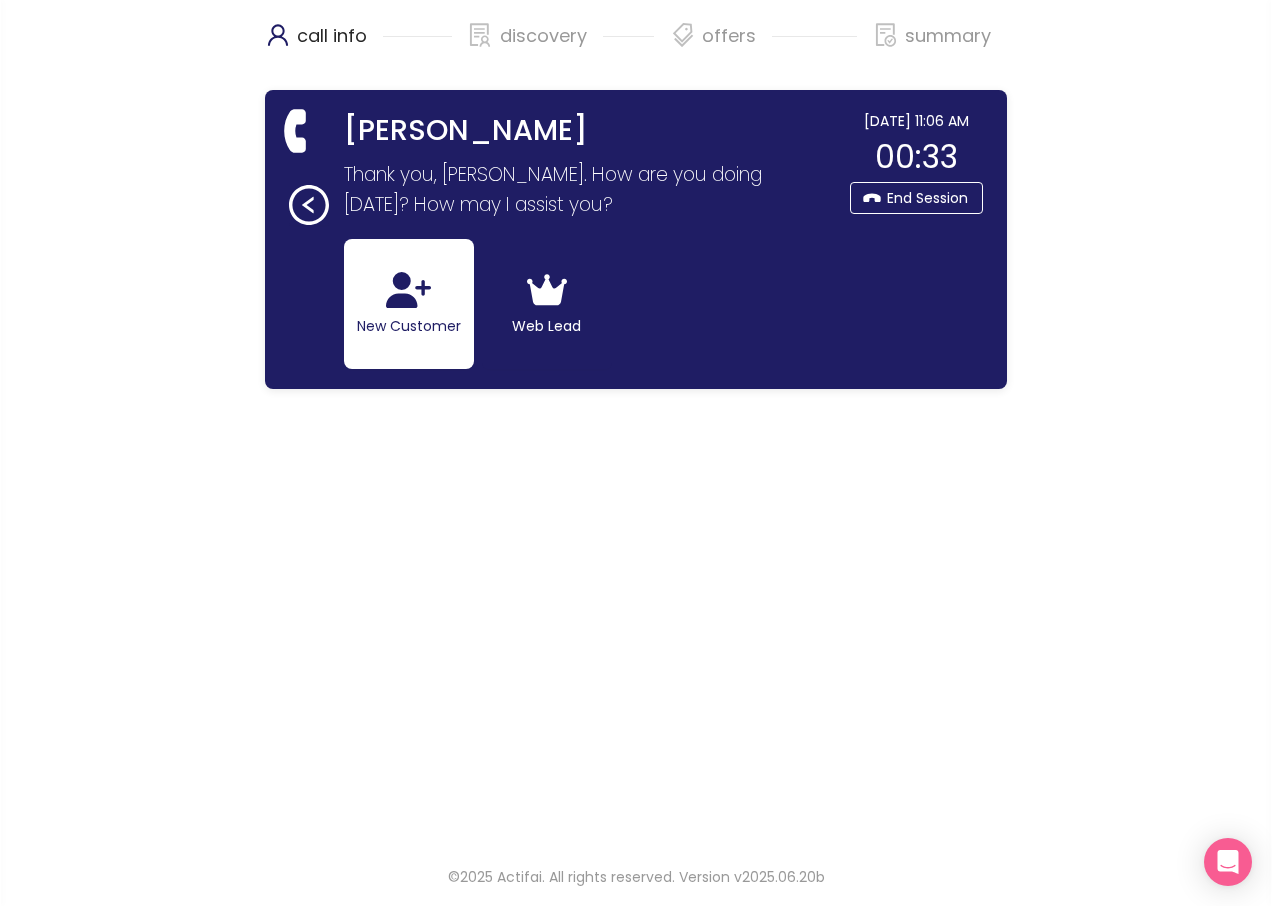 click 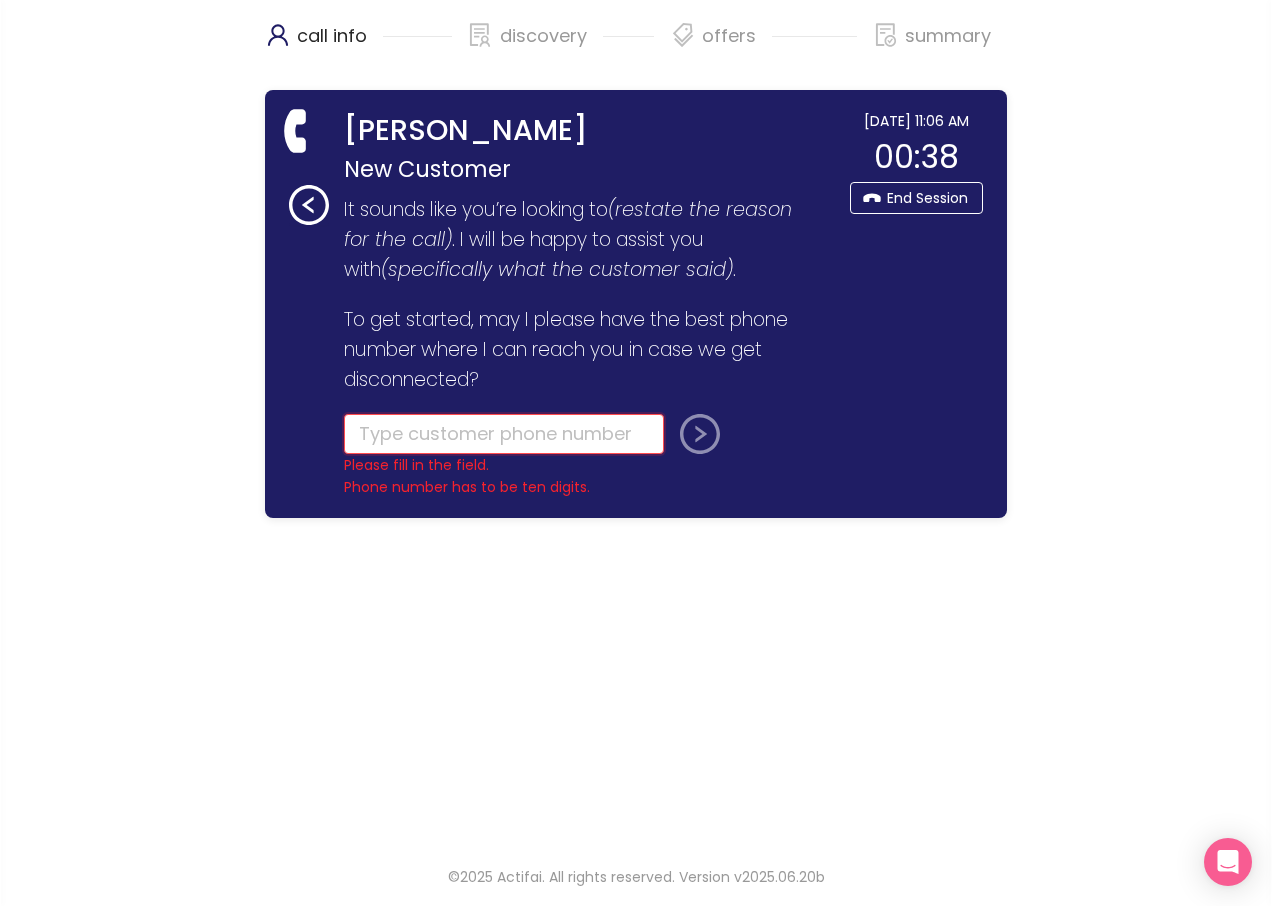 click 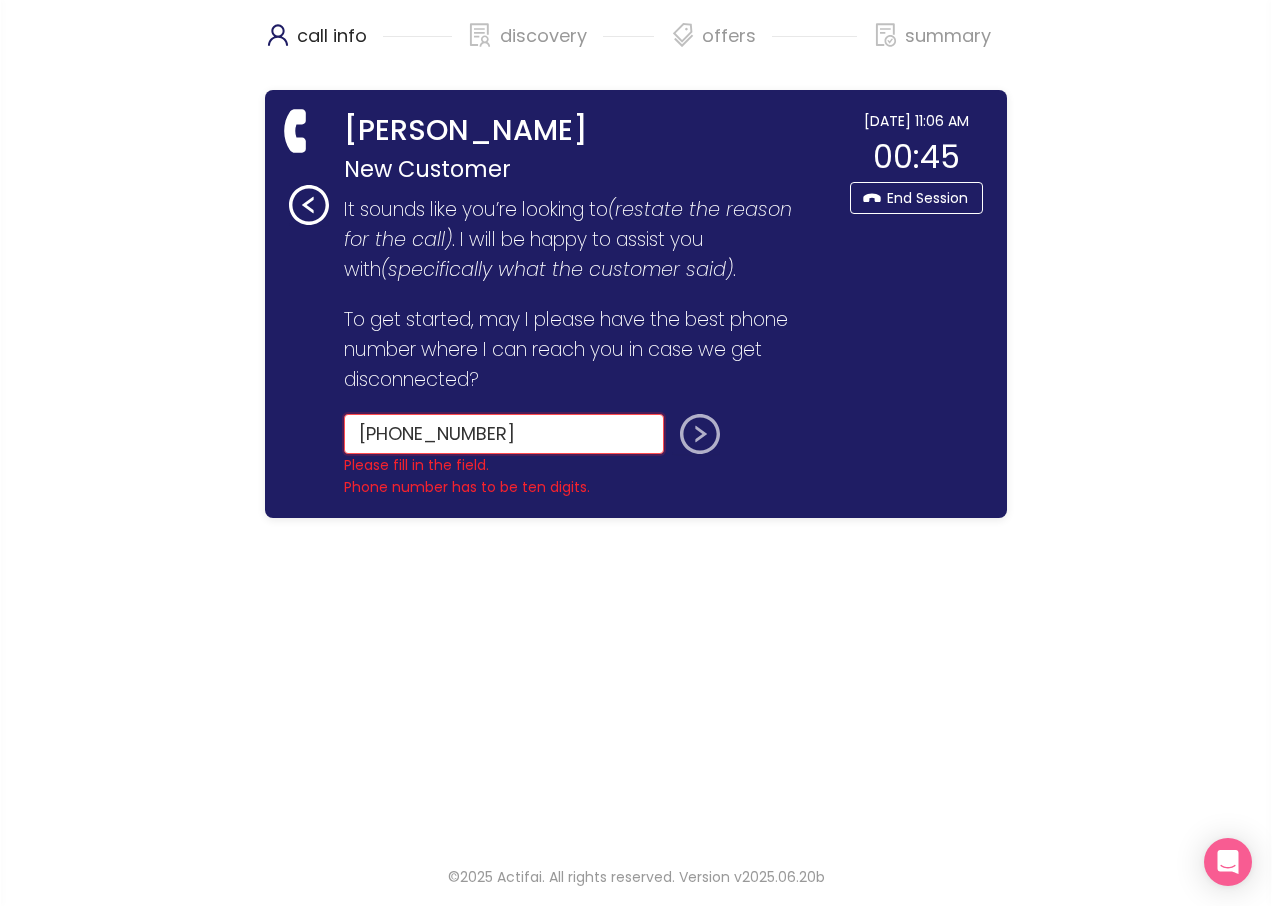 type on "[PHONE_NUMBER]" 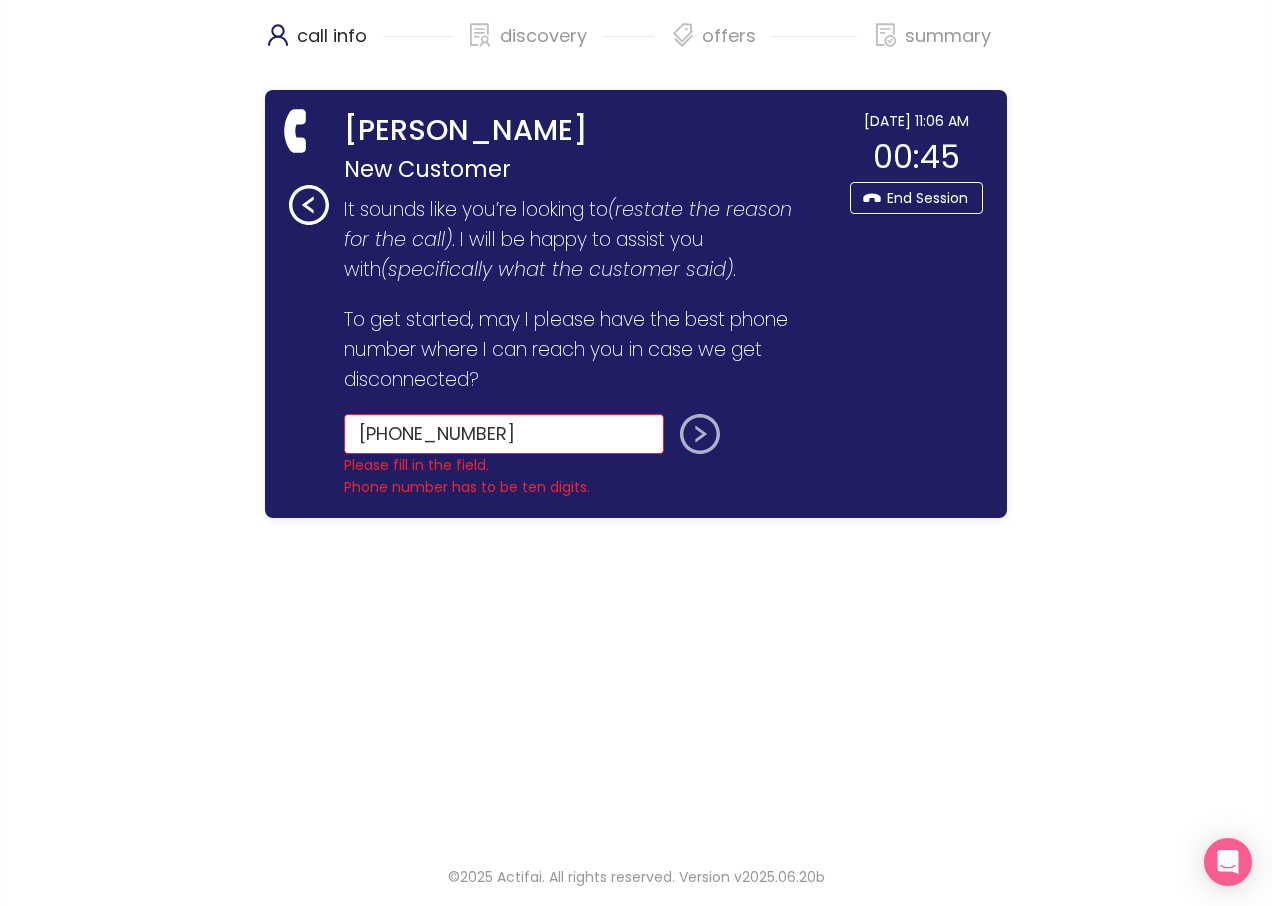 click 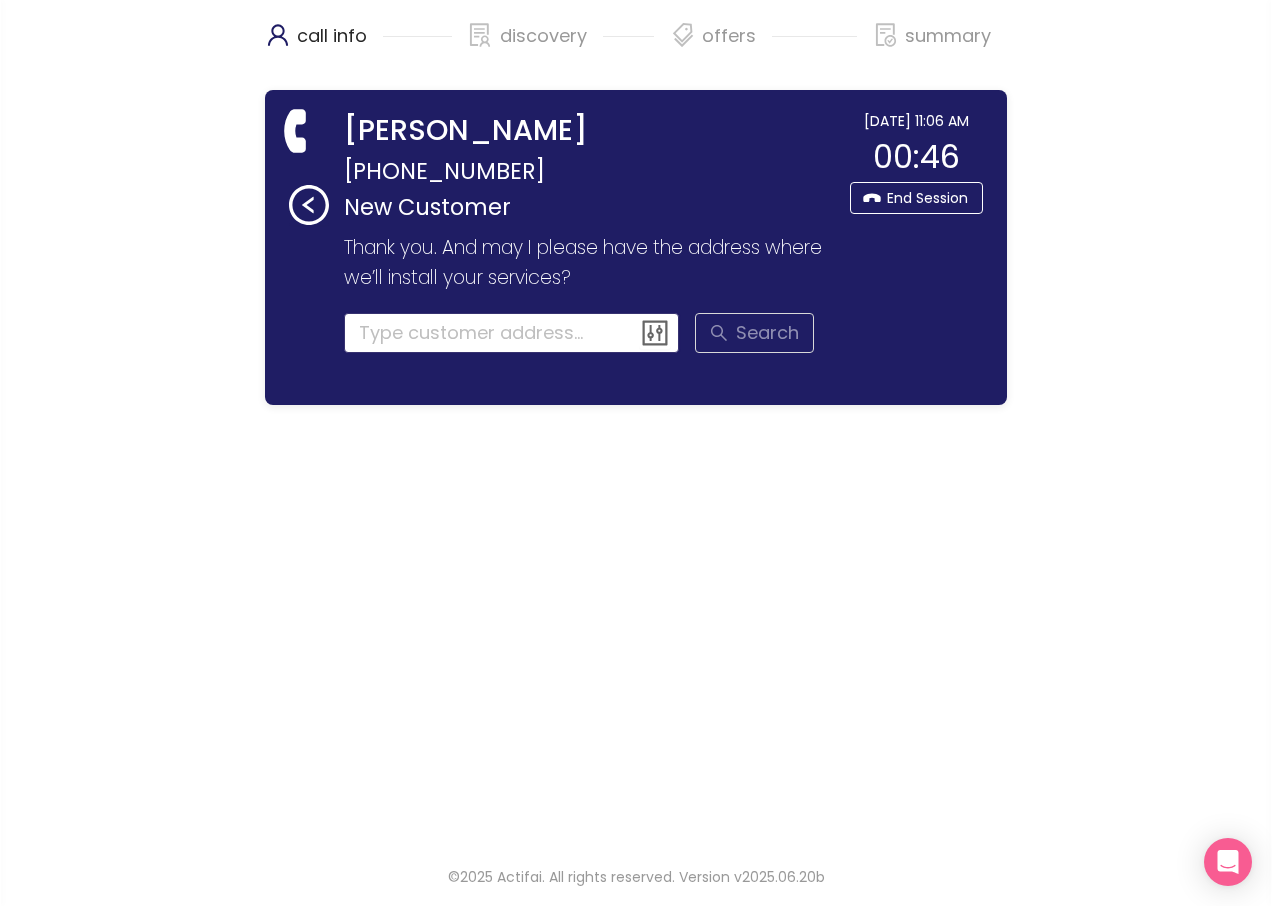 click at bounding box center [512, 333] 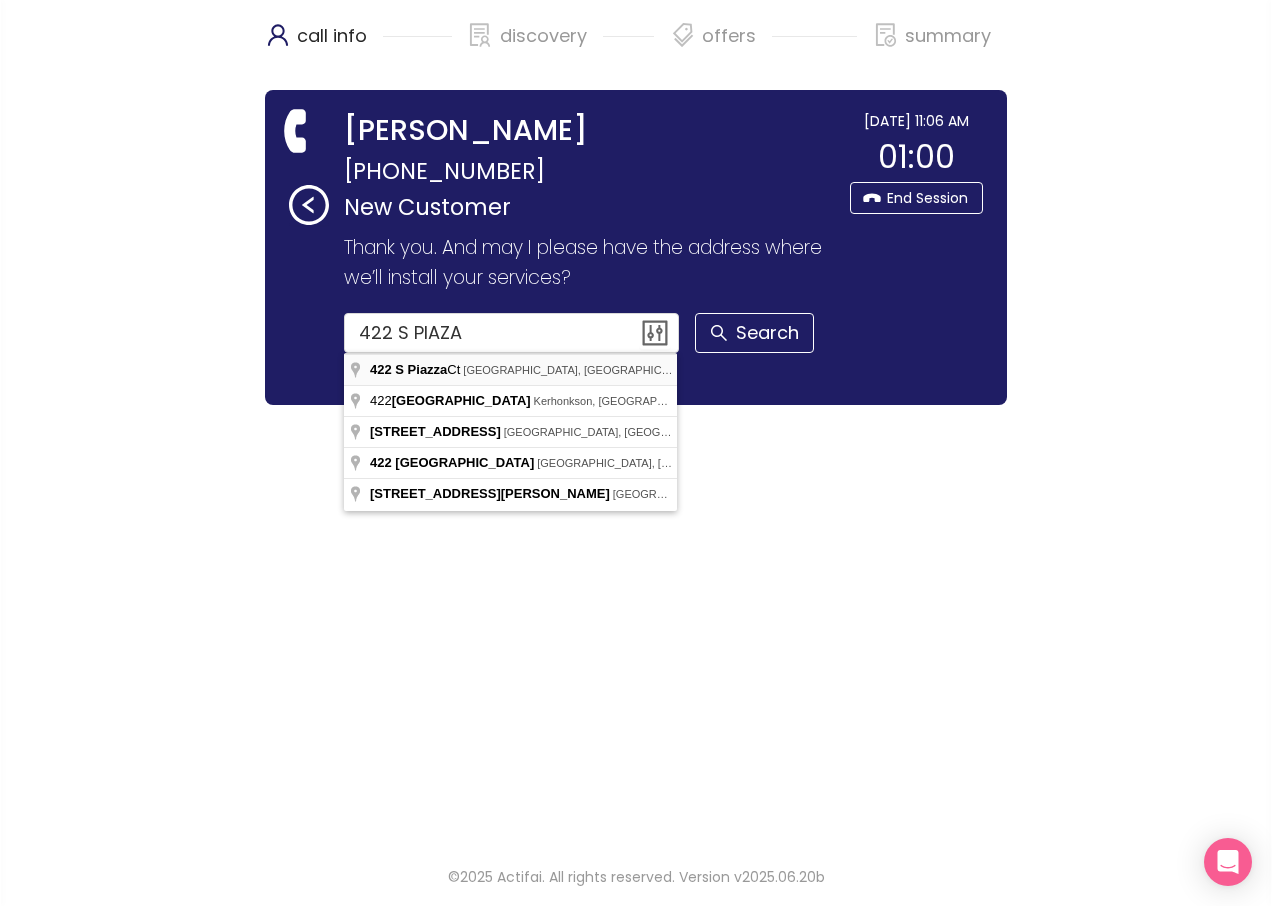 type on "[STREET_ADDRESS]" 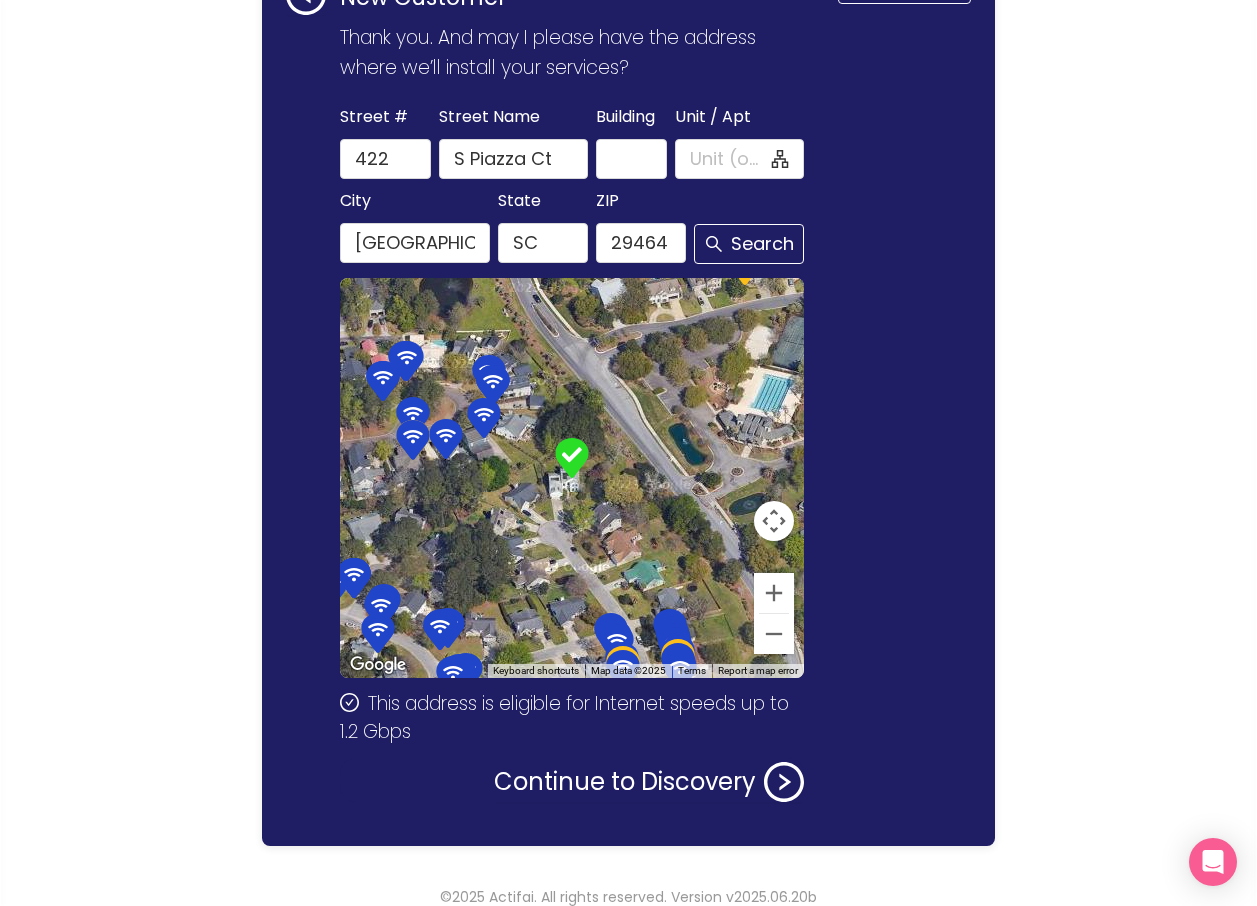 scroll, scrollTop: 230, scrollLeft: 0, axis: vertical 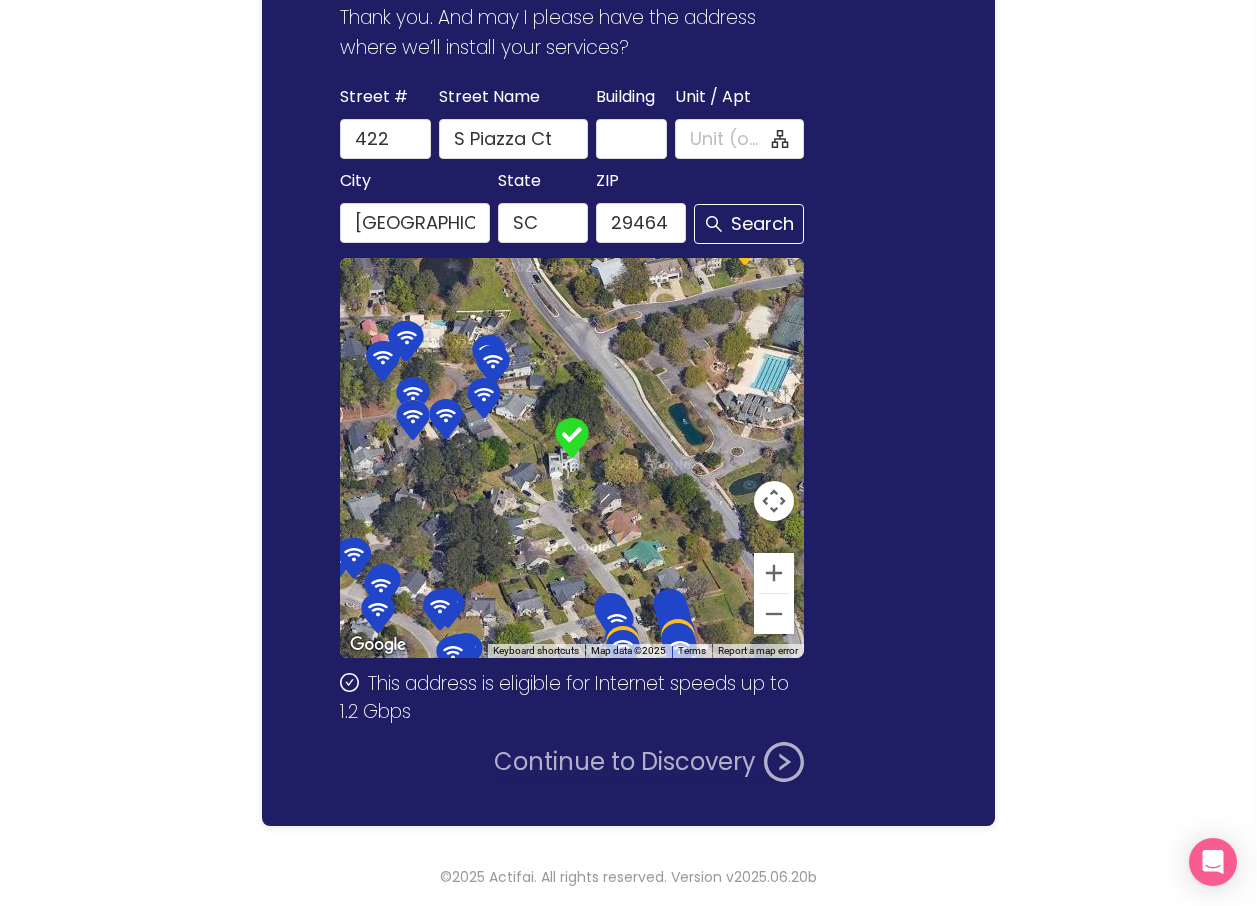 click on "Continue to Discovery" 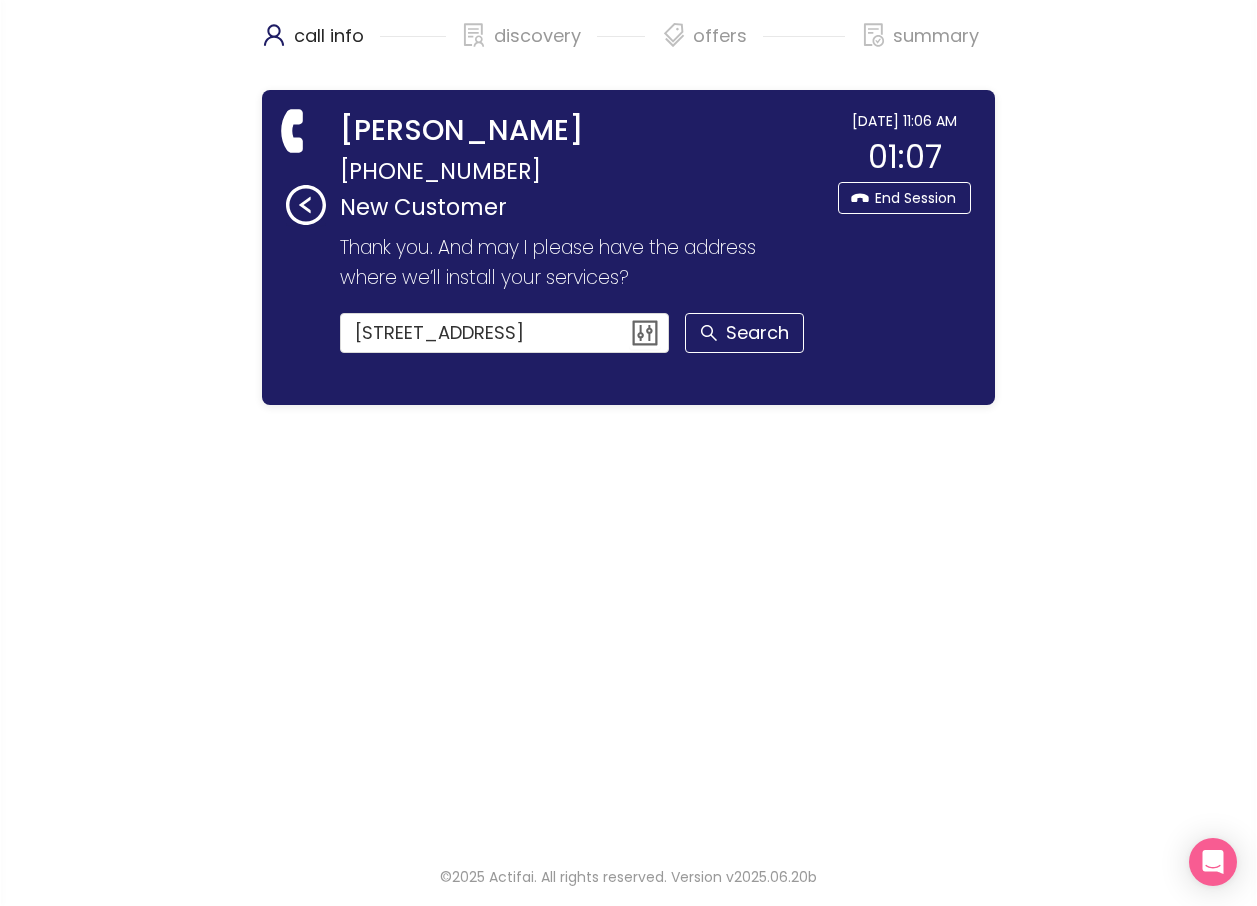 scroll, scrollTop: 0, scrollLeft: 0, axis: both 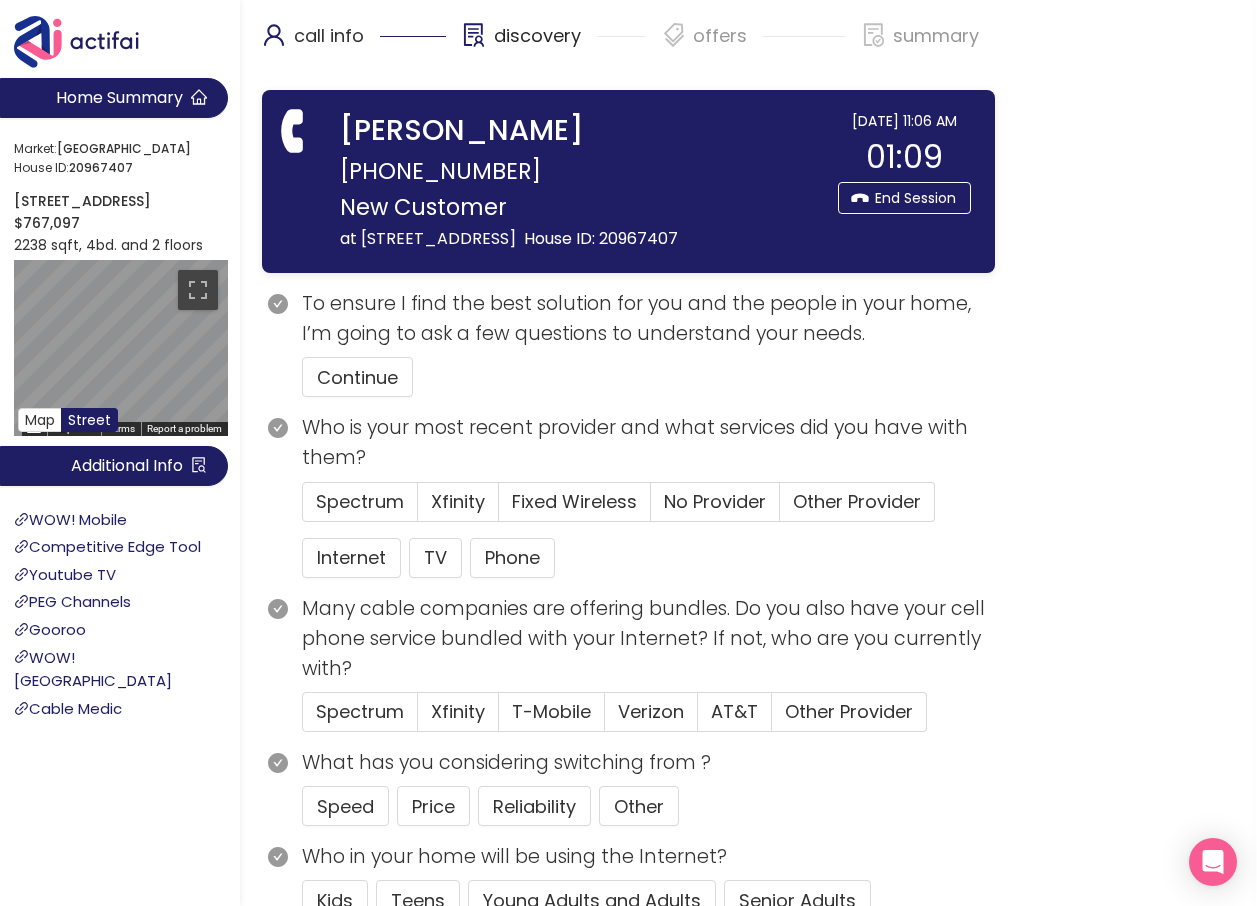 click on "To ensure I find the best solution for you and the people in your home, I’m going to ask a few questions to understand your needs.  Continue" 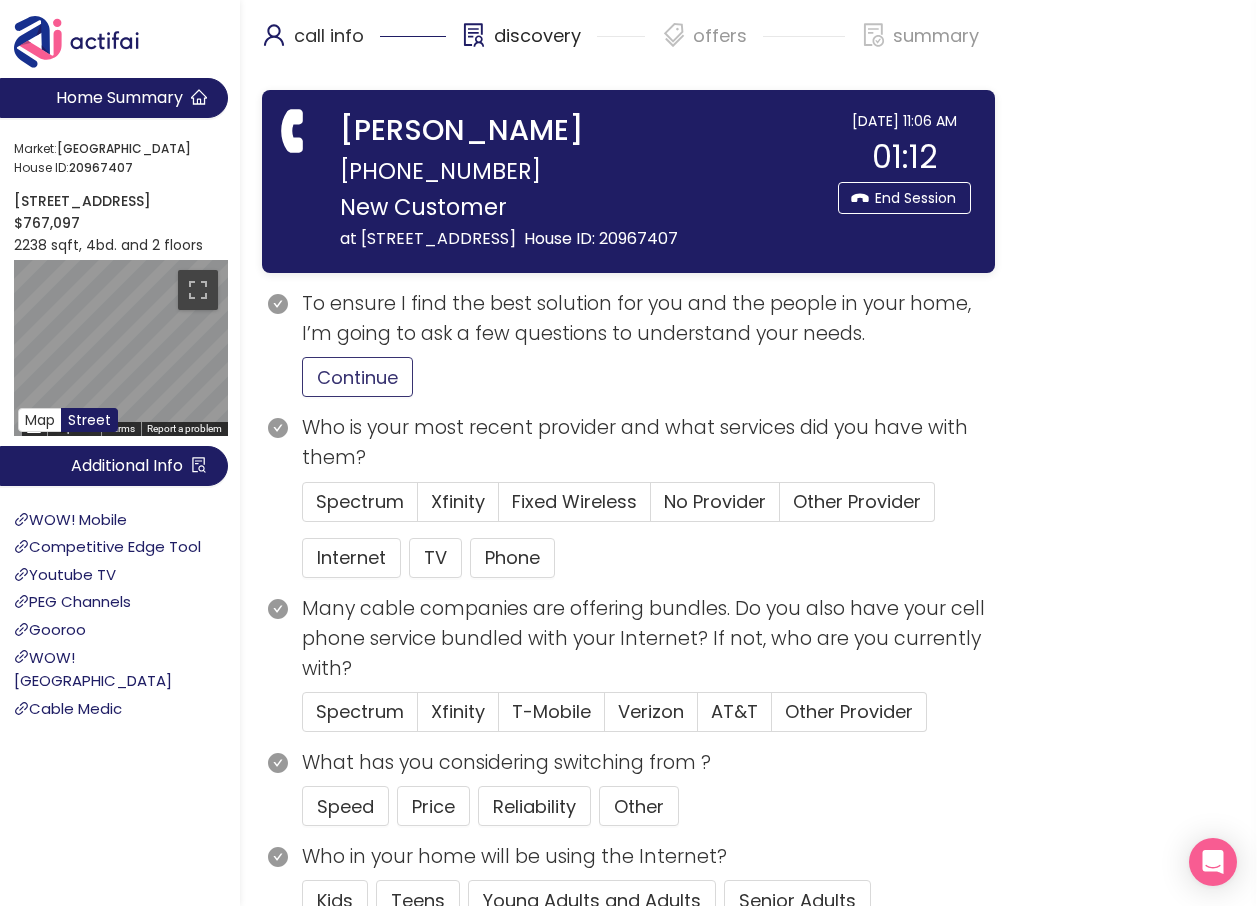 click on "Continue" at bounding box center (357, 377) 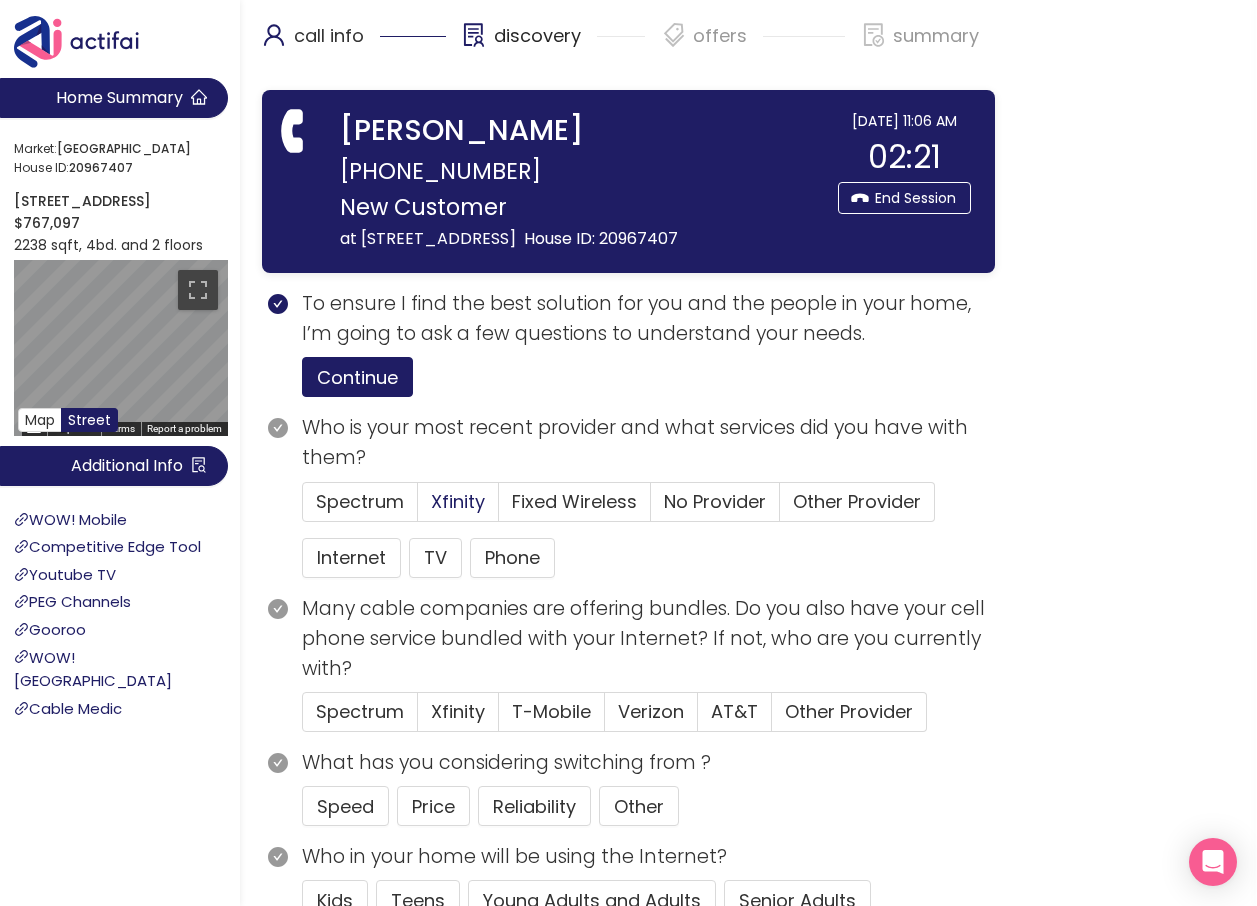 click on "Xfinity" at bounding box center (458, 501) 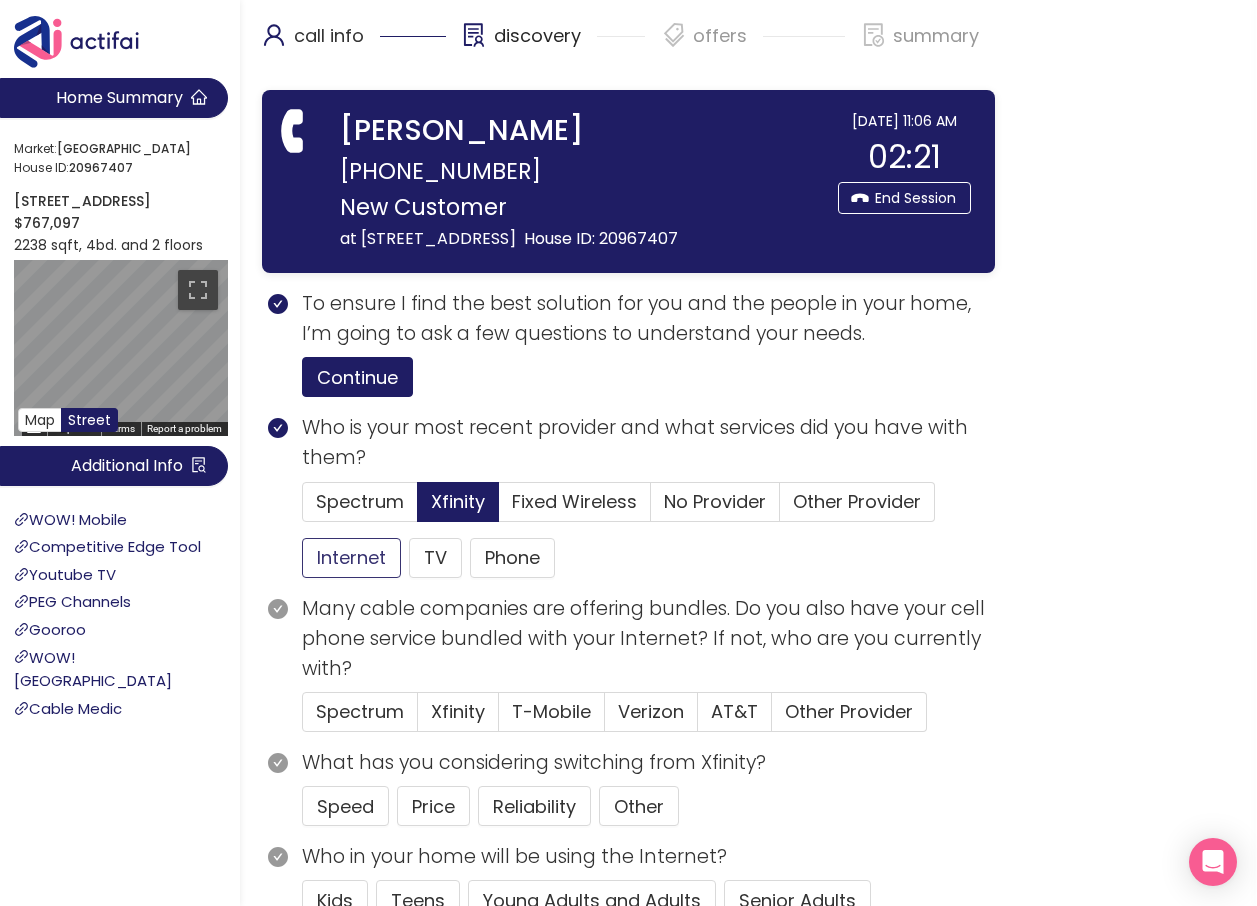 drag, startPoint x: 366, startPoint y: 583, endPoint x: 378, endPoint y: 583, distance: 12 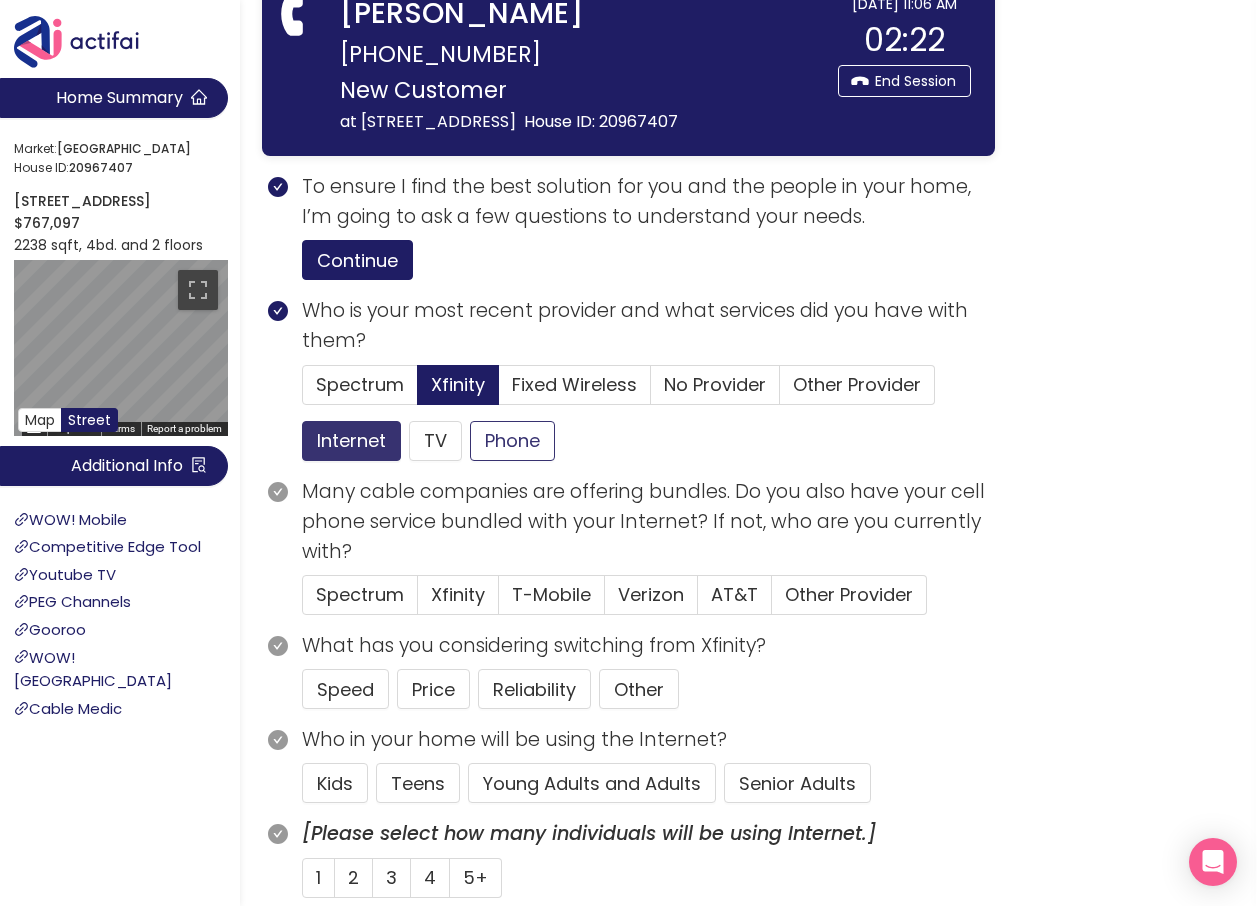 scroll, scrollTop: 300, scrollLeft: 0, axis: vertical 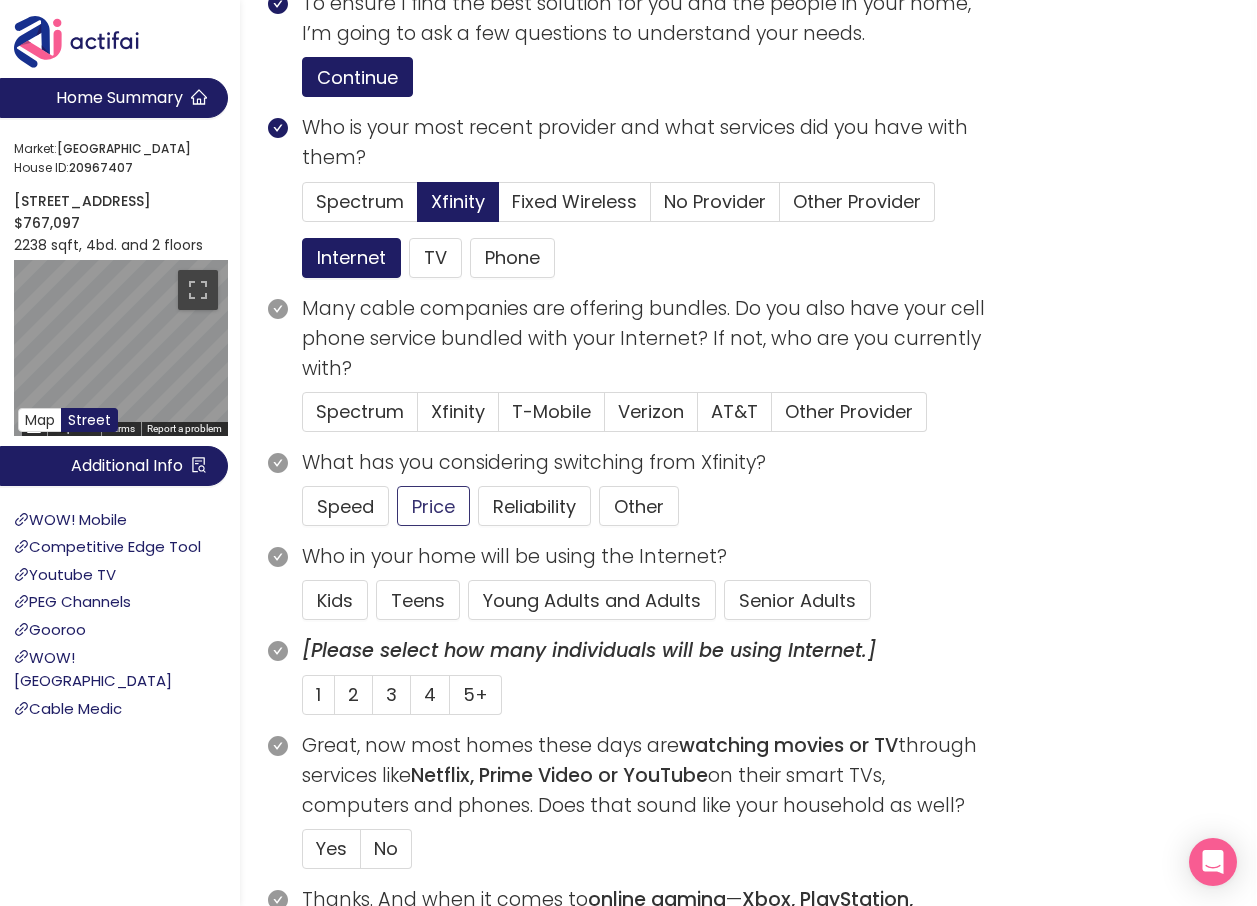 click on "Price" 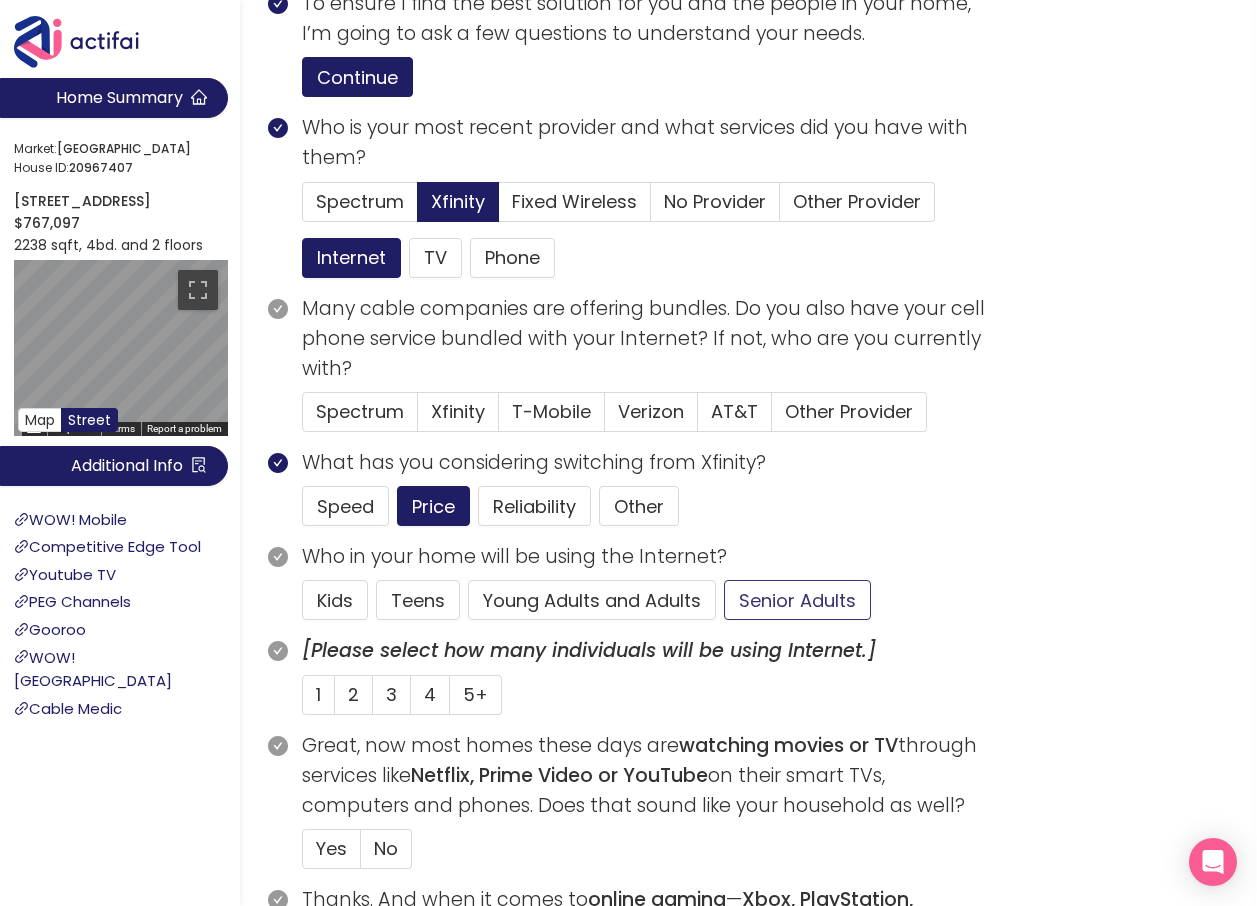 click on "Senior Adults" 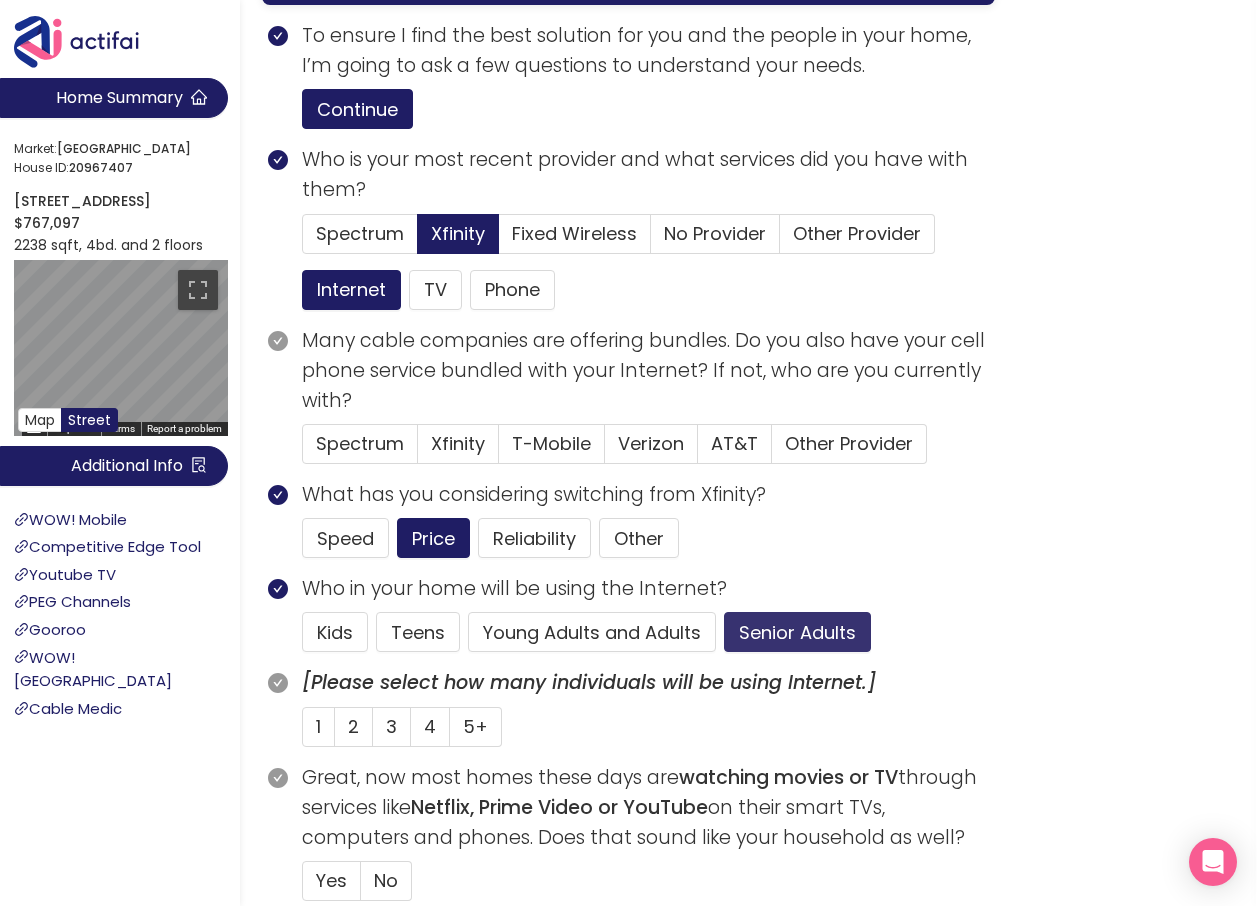 scroll, scrollTop: 0, scrollLeft: 0, axis: both 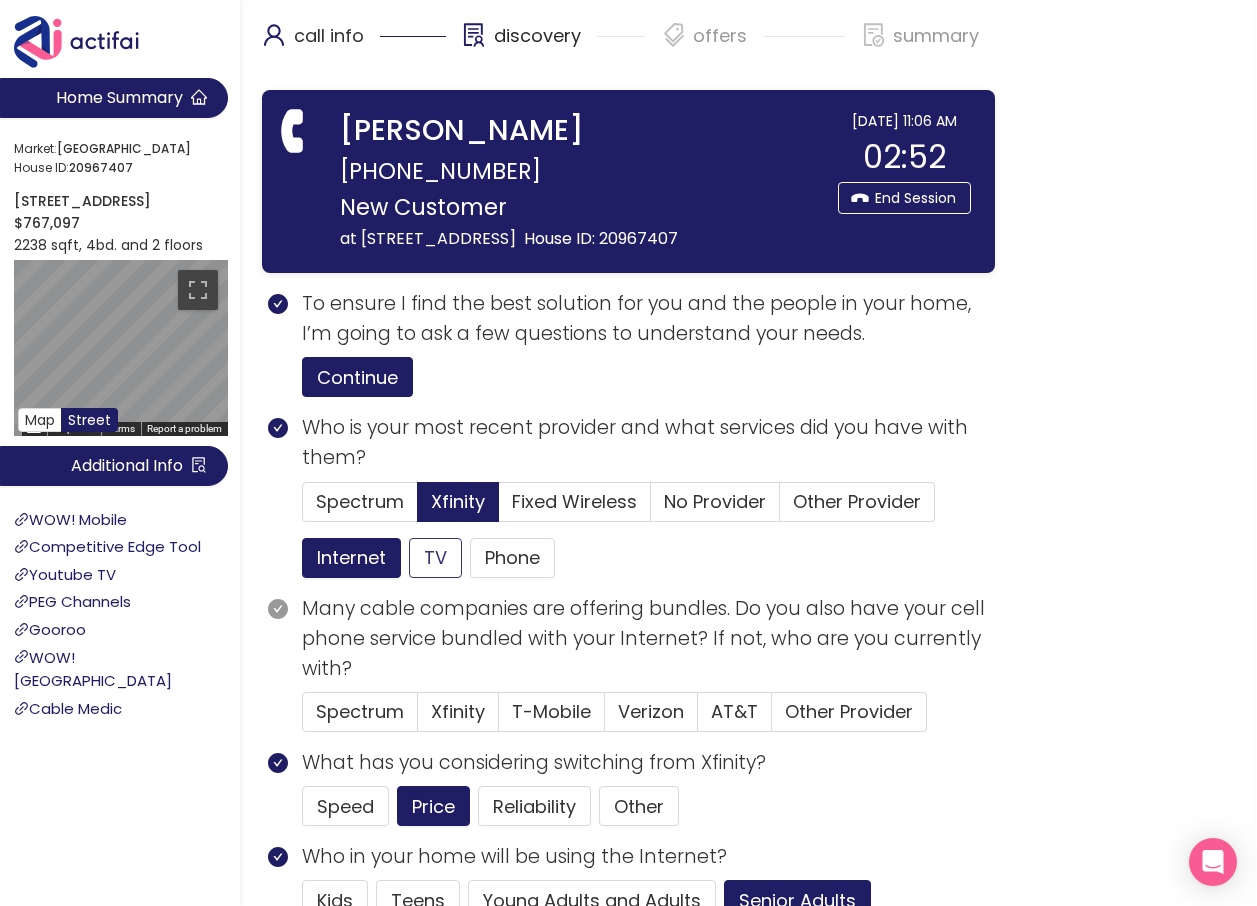 click on "TV" 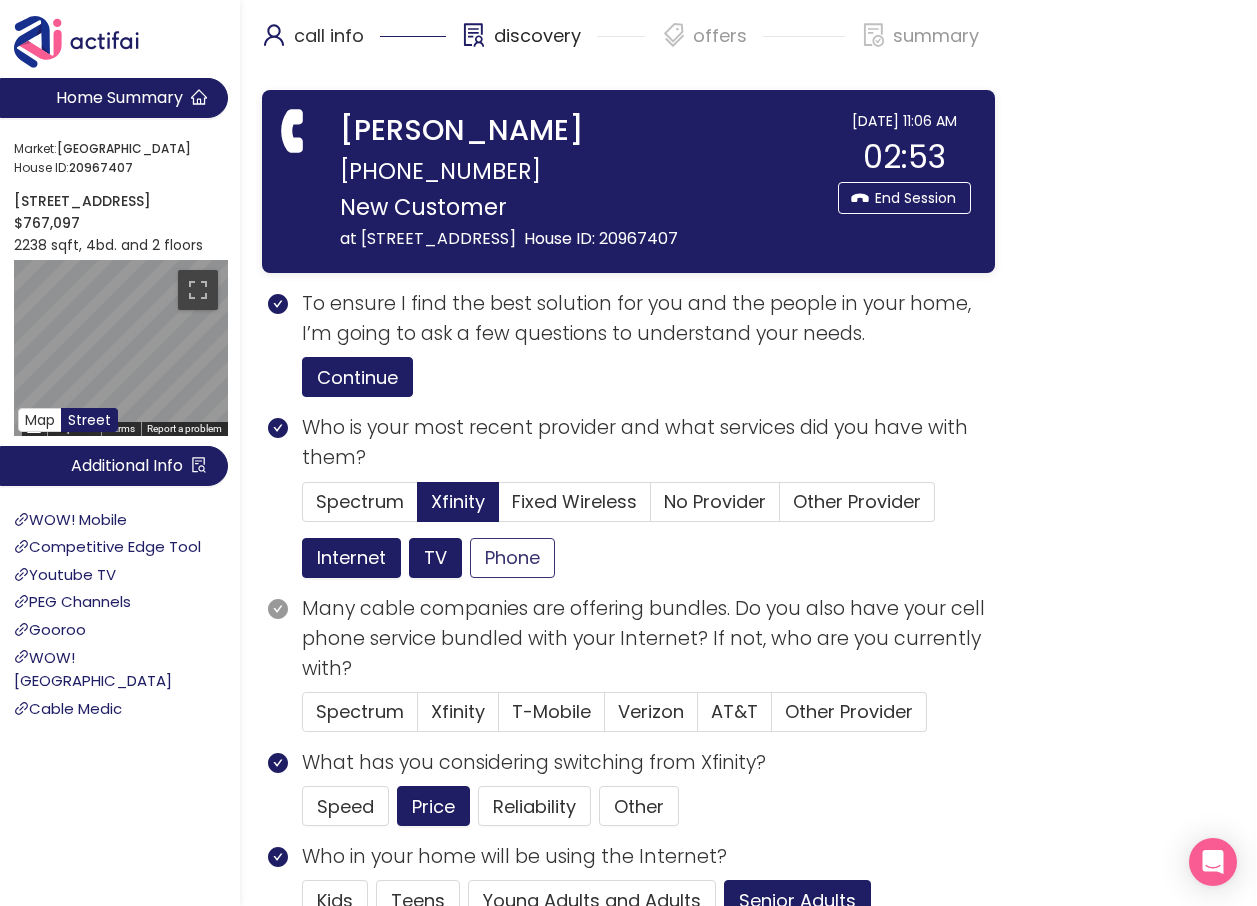 click on "Phone" 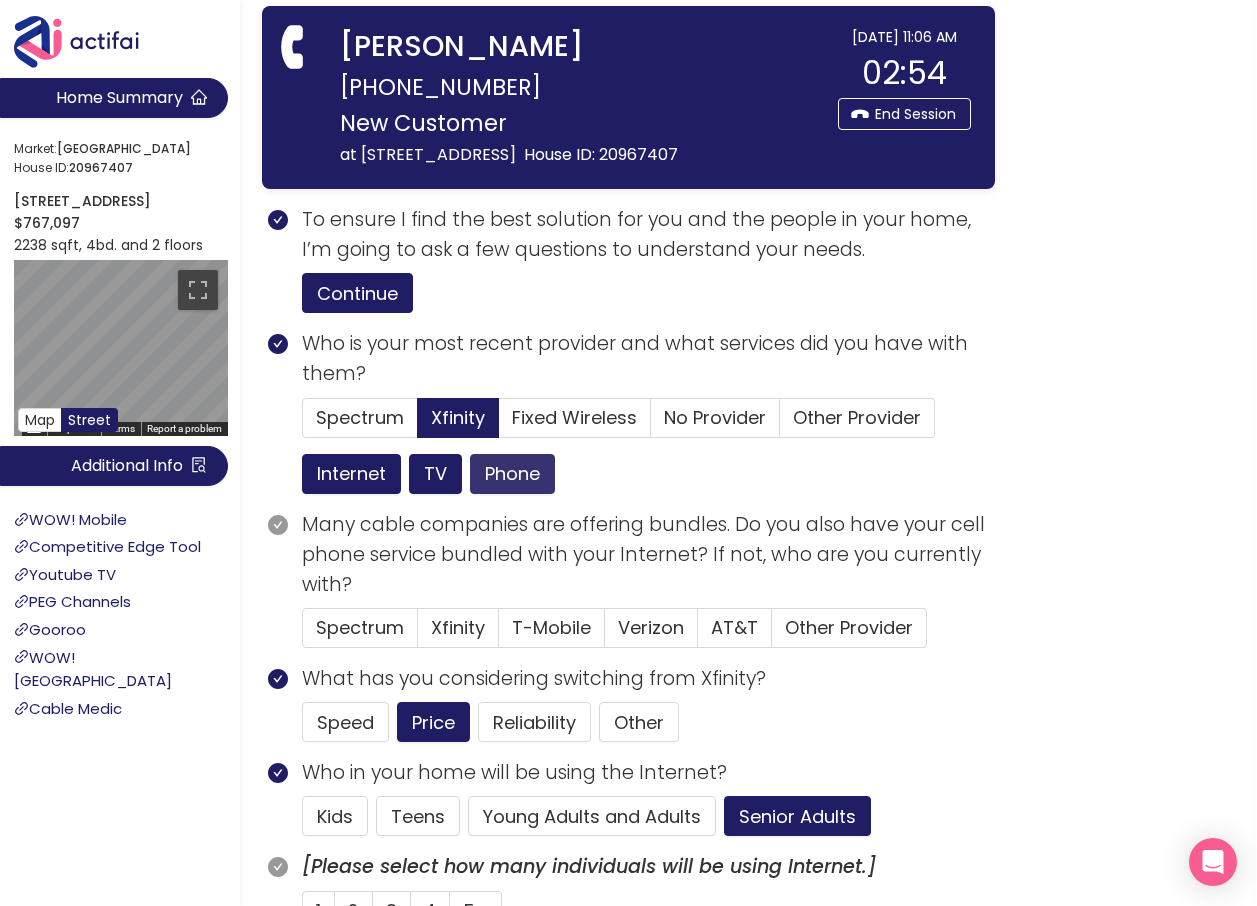 scroll, scrollTop: 200, scrollLeft: 0, axis: vertical 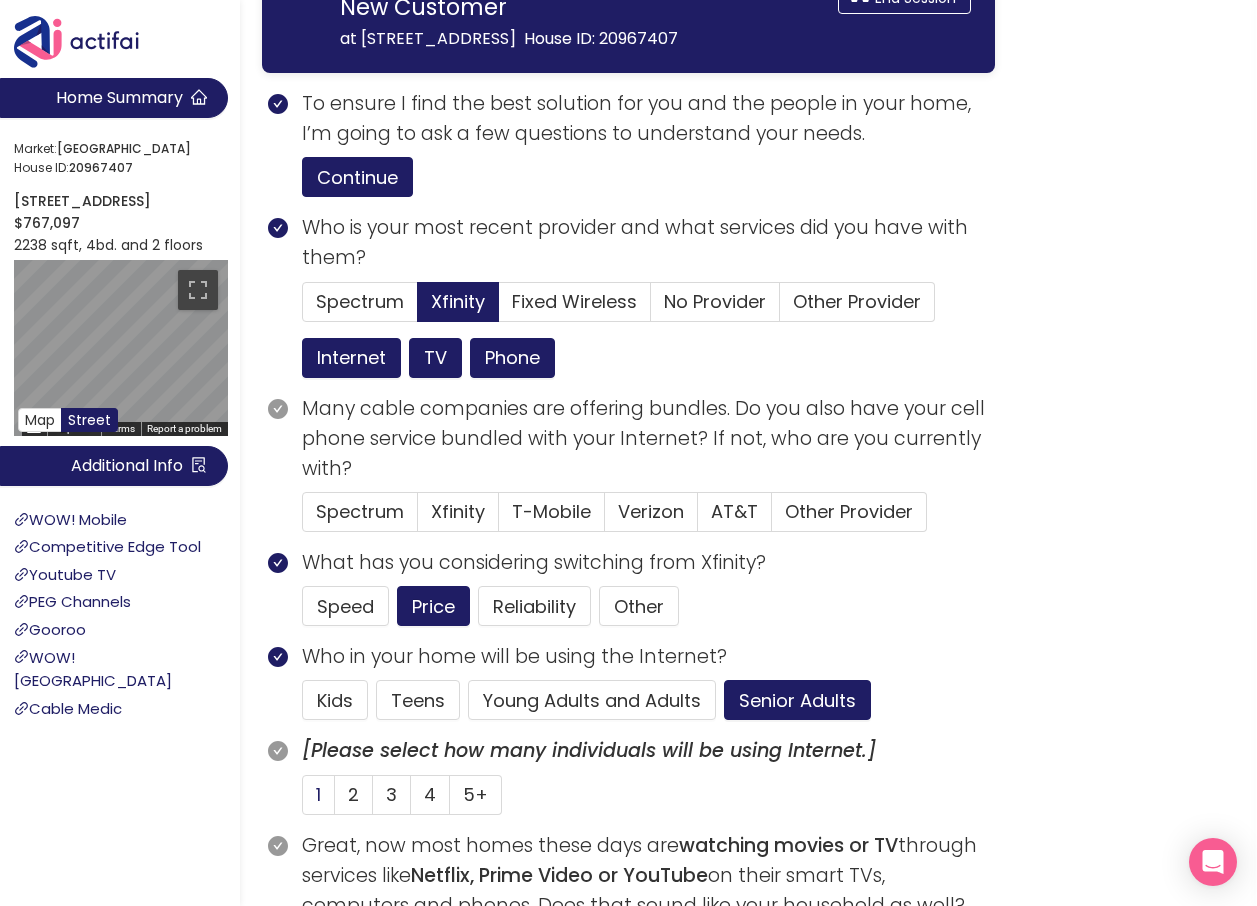 click on "1" at bounding box center [318, 794] 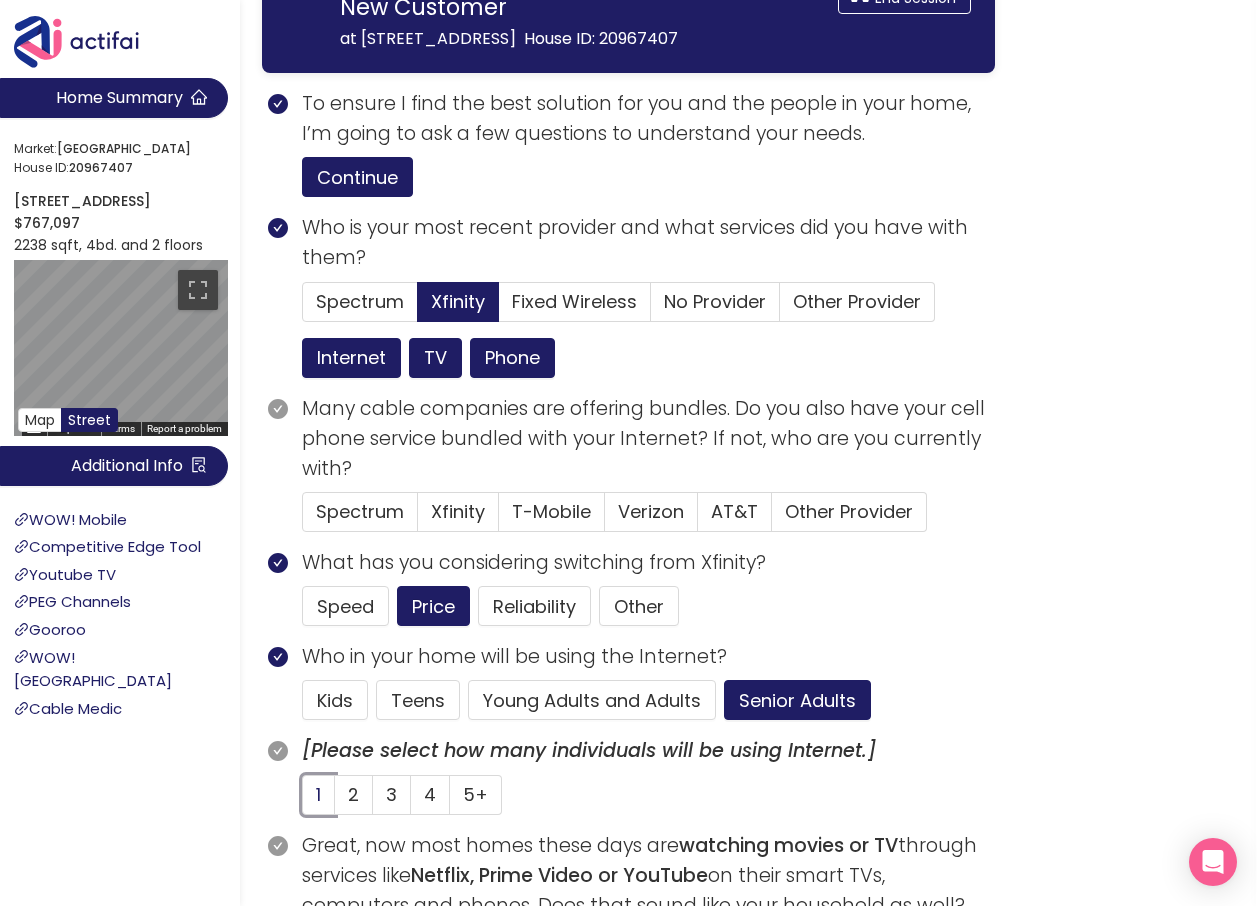 click on "1" at bounding box center (303, 801) 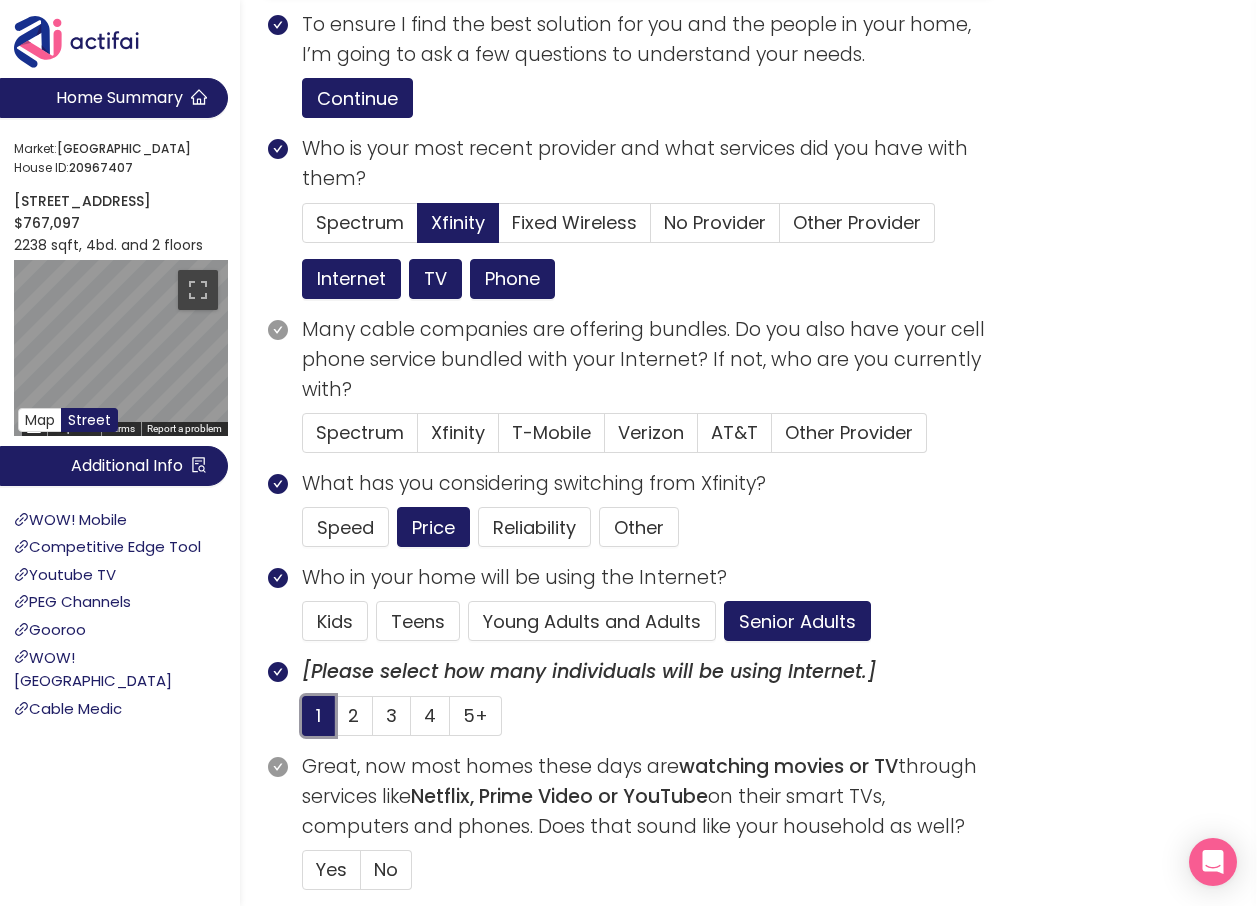 scroll, scrollTop: 300, scrollLeft: 0, axis: vertical 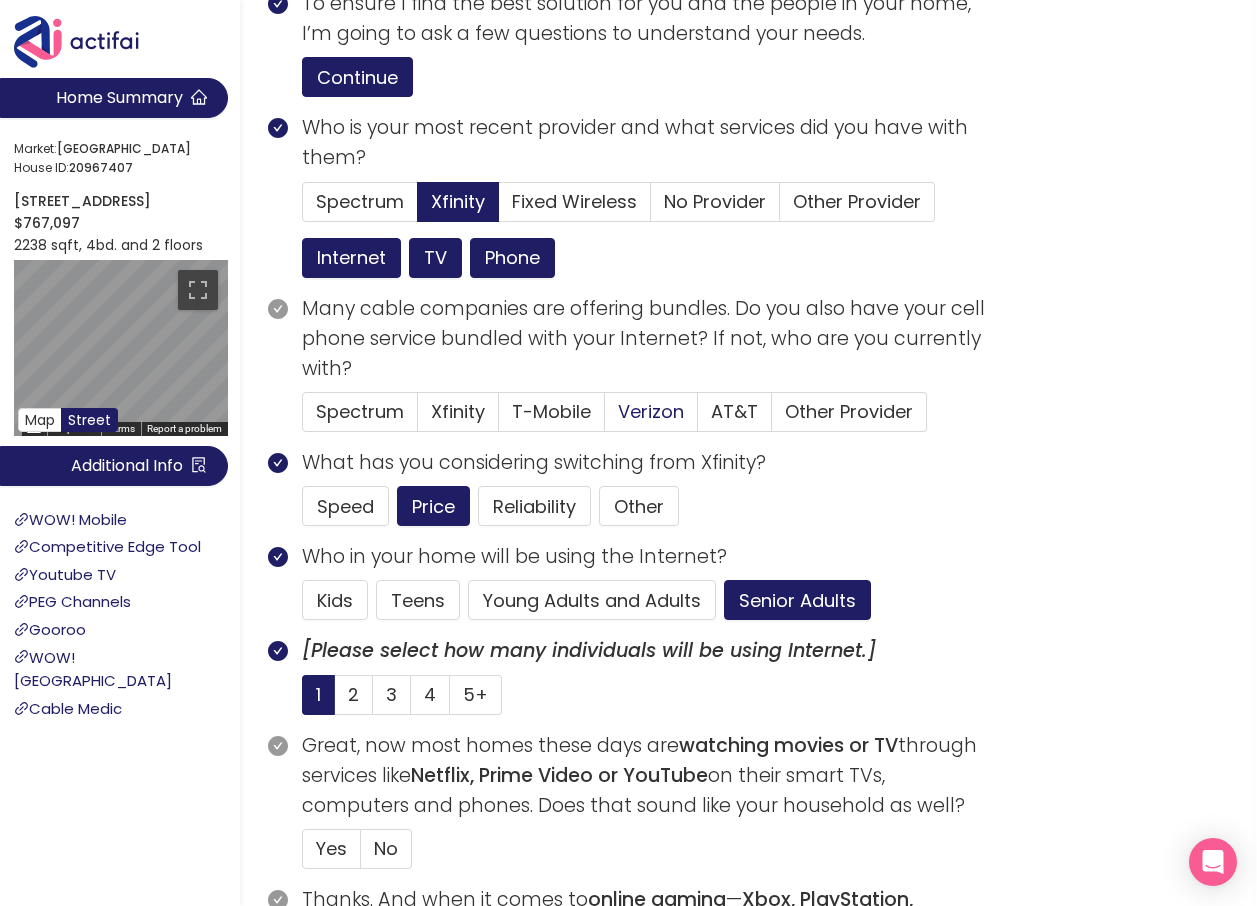 click on "Verizon" at bounding box center (651, 411) 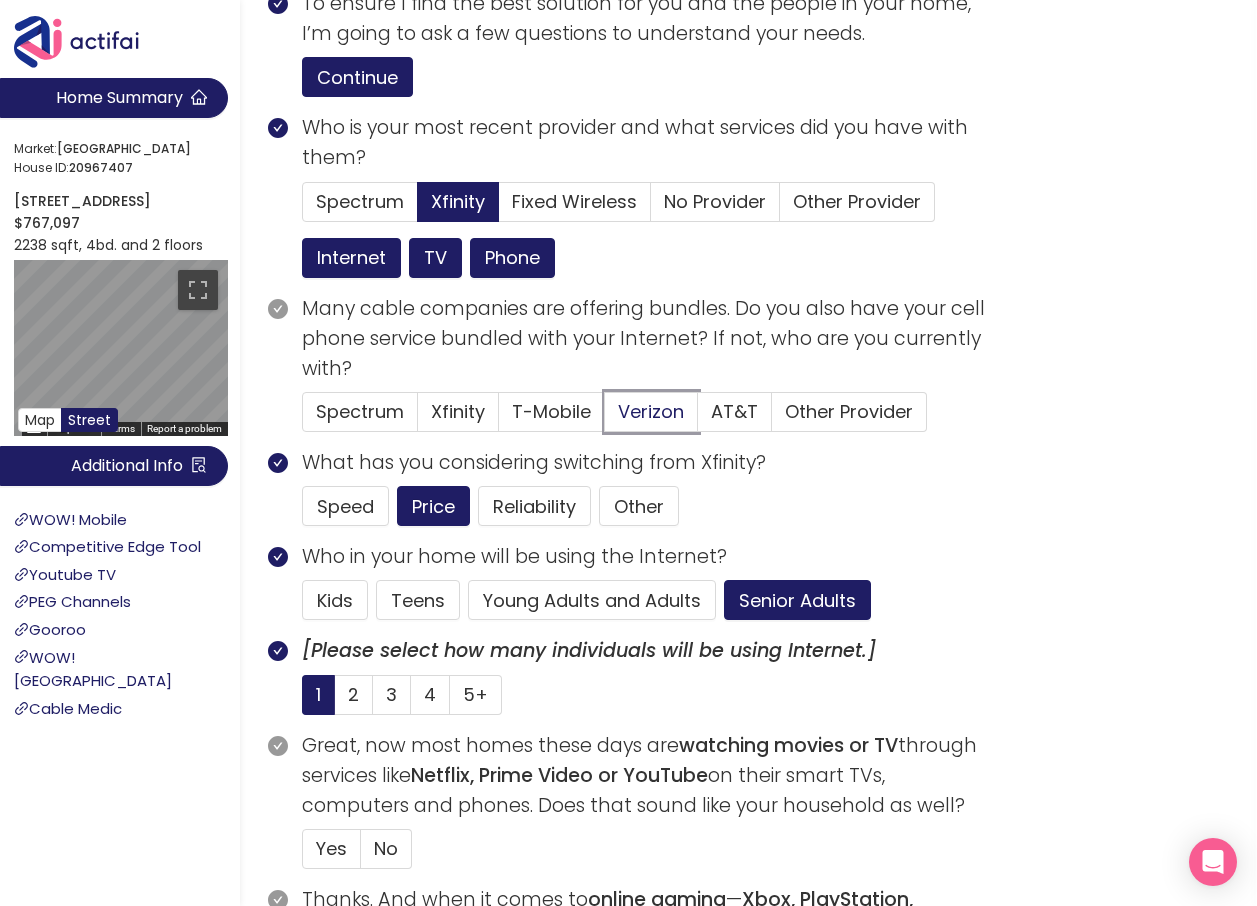 click on "Verizon" at bounding box center (605, 418) 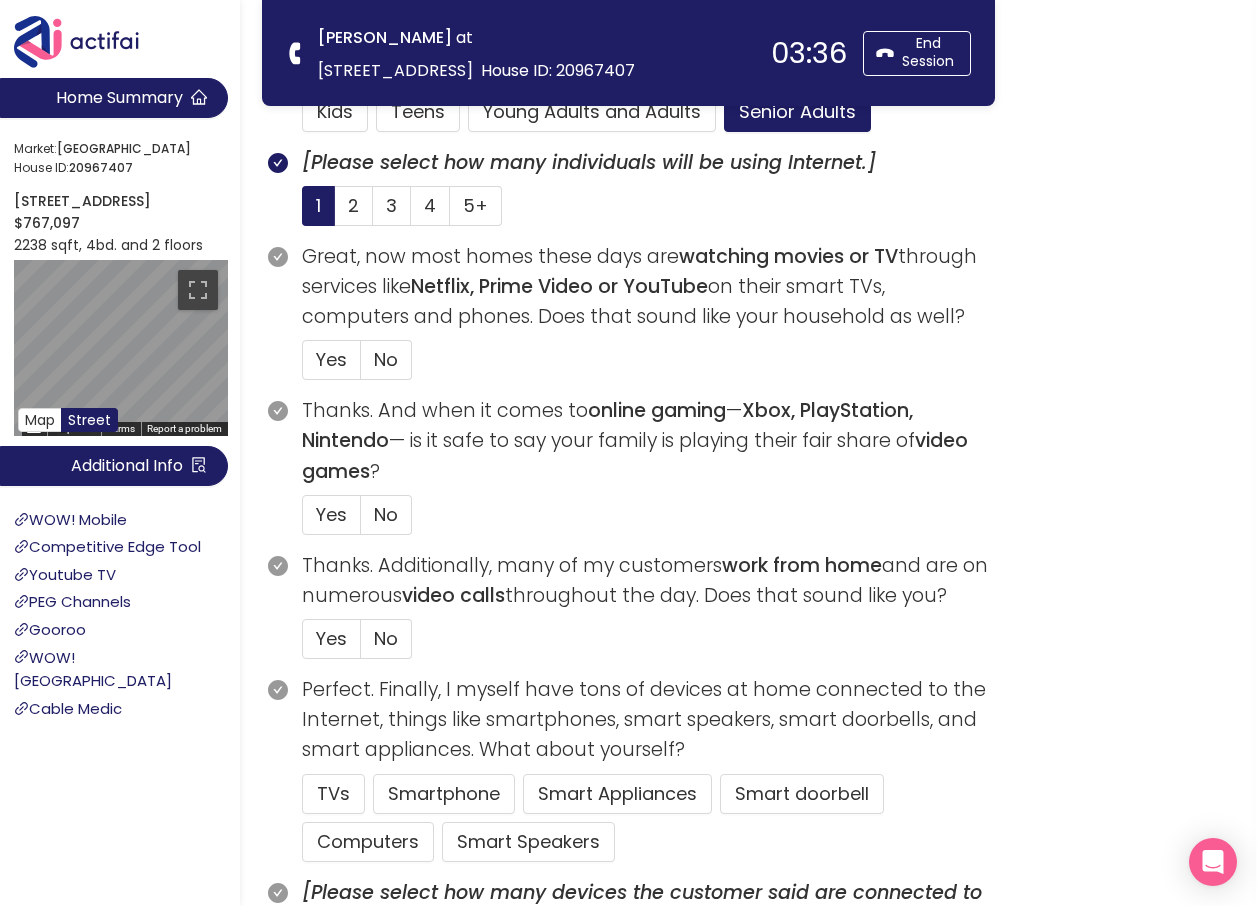 scroll, scrollTop: 600, scrollLeft: 0, axis: vertical 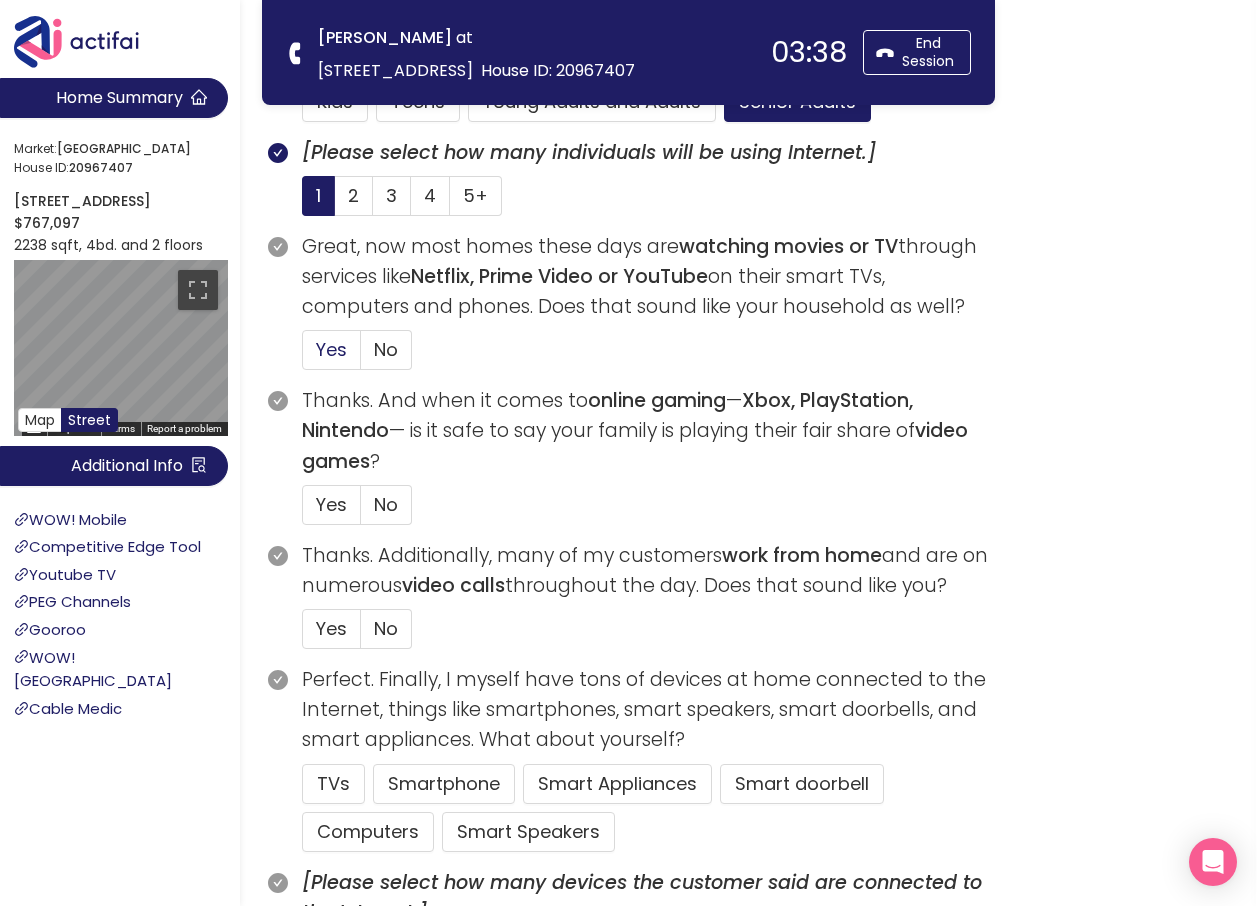 click on "Yes" at bounding box center [331, 349] 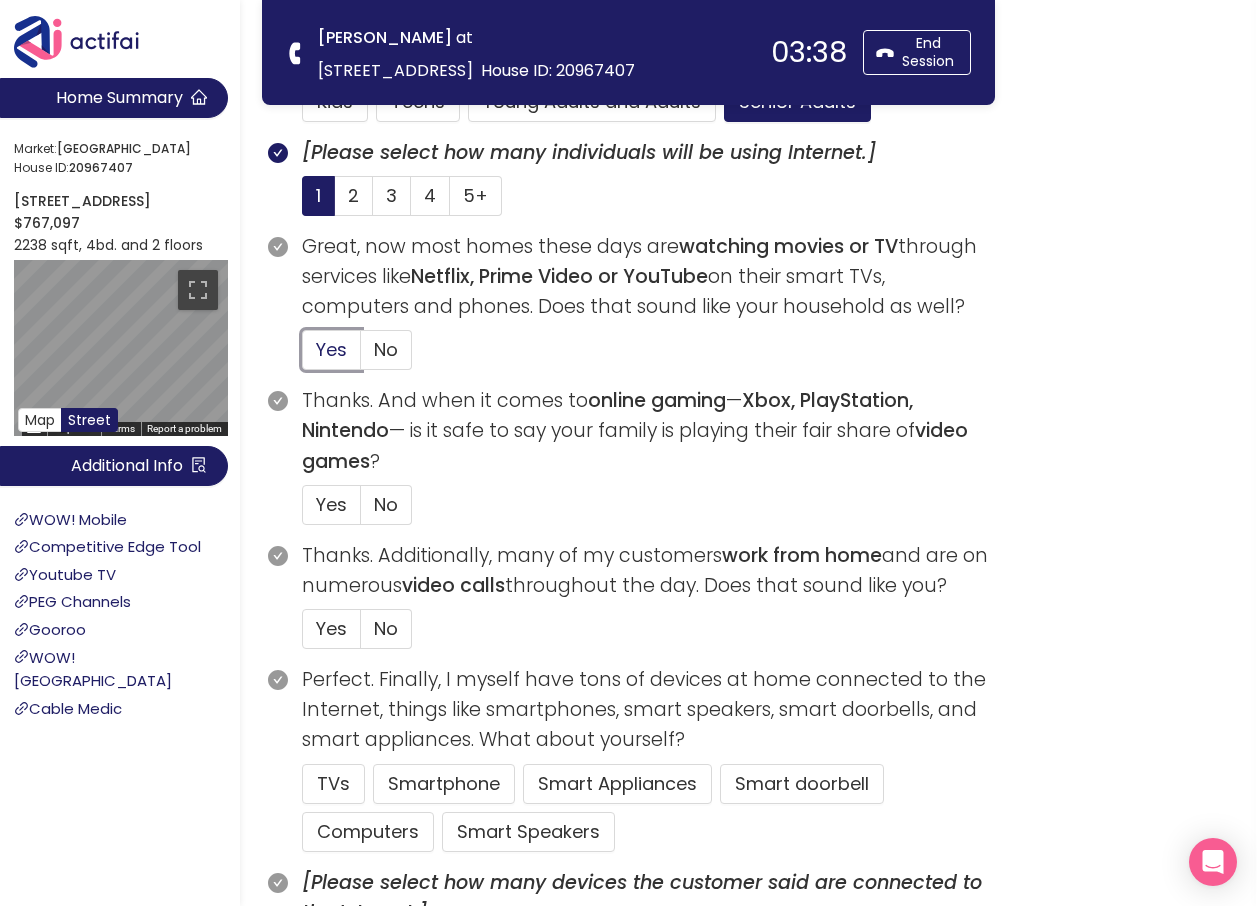 click on "Yes" at bounding box center [303, 356] 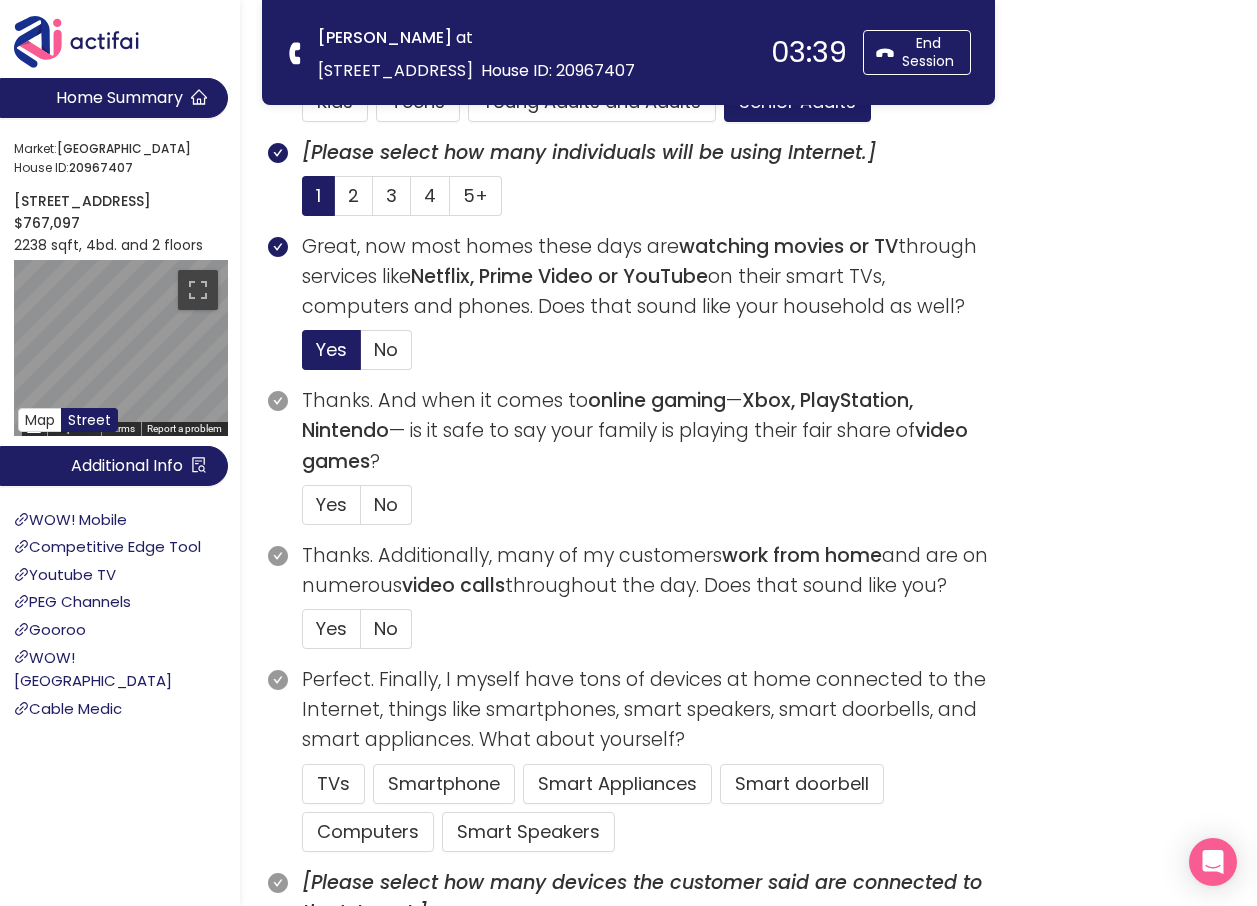 drag, startPoint x: 390, startPoint y: 498, endPoint x: 393, endPoint y: 586, distance: 88.051125 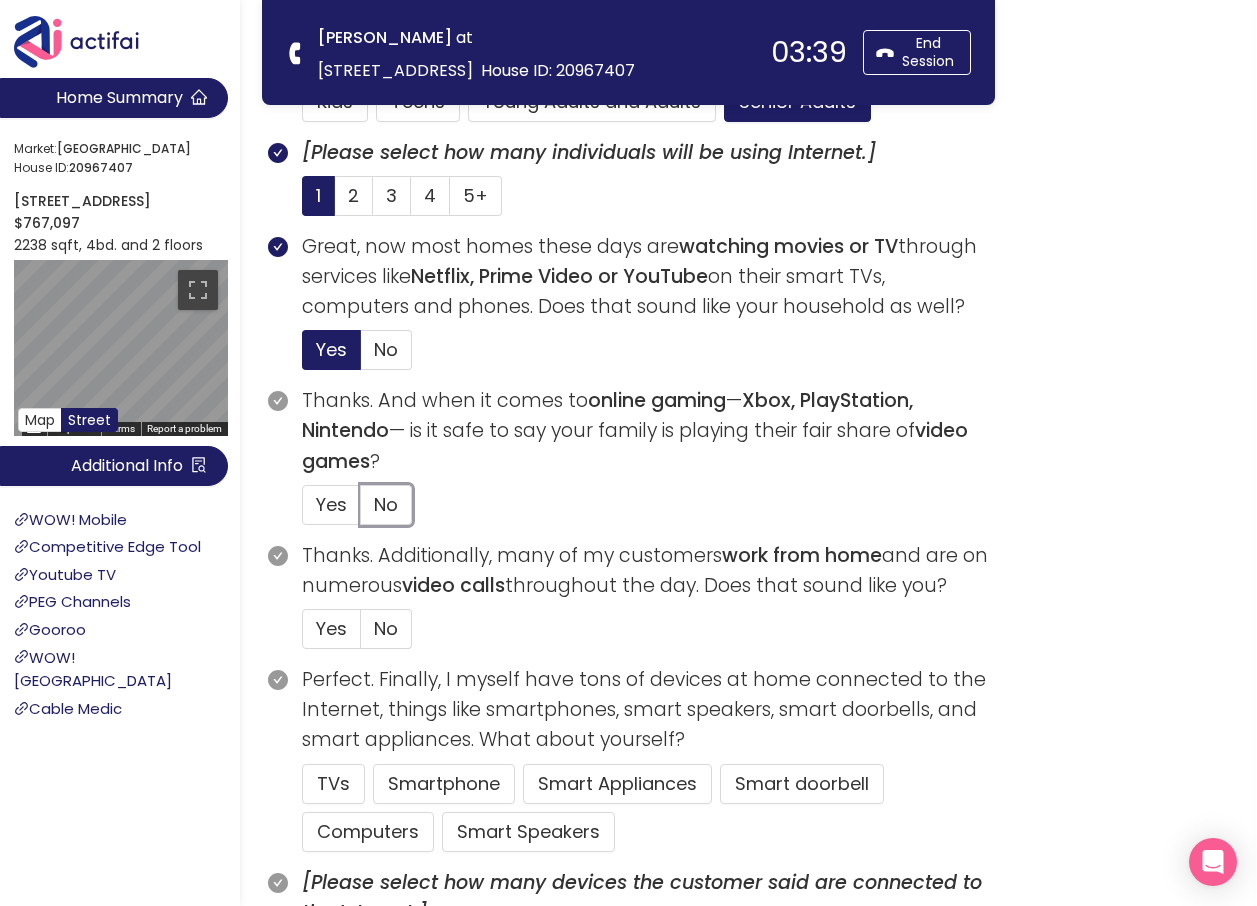 click on "No" at bounding box center (361, 511) 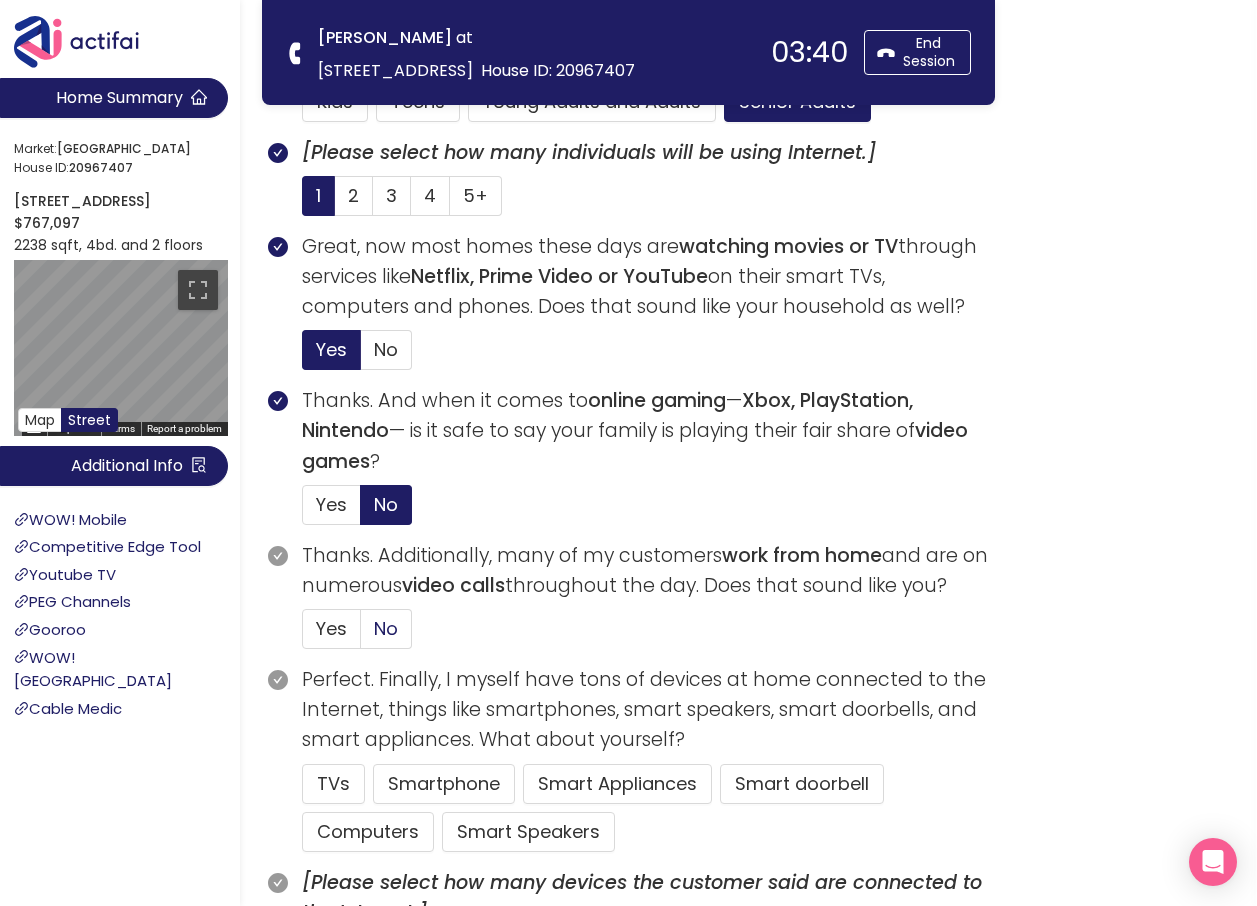 click on "No" at bounding box center [386, 628] 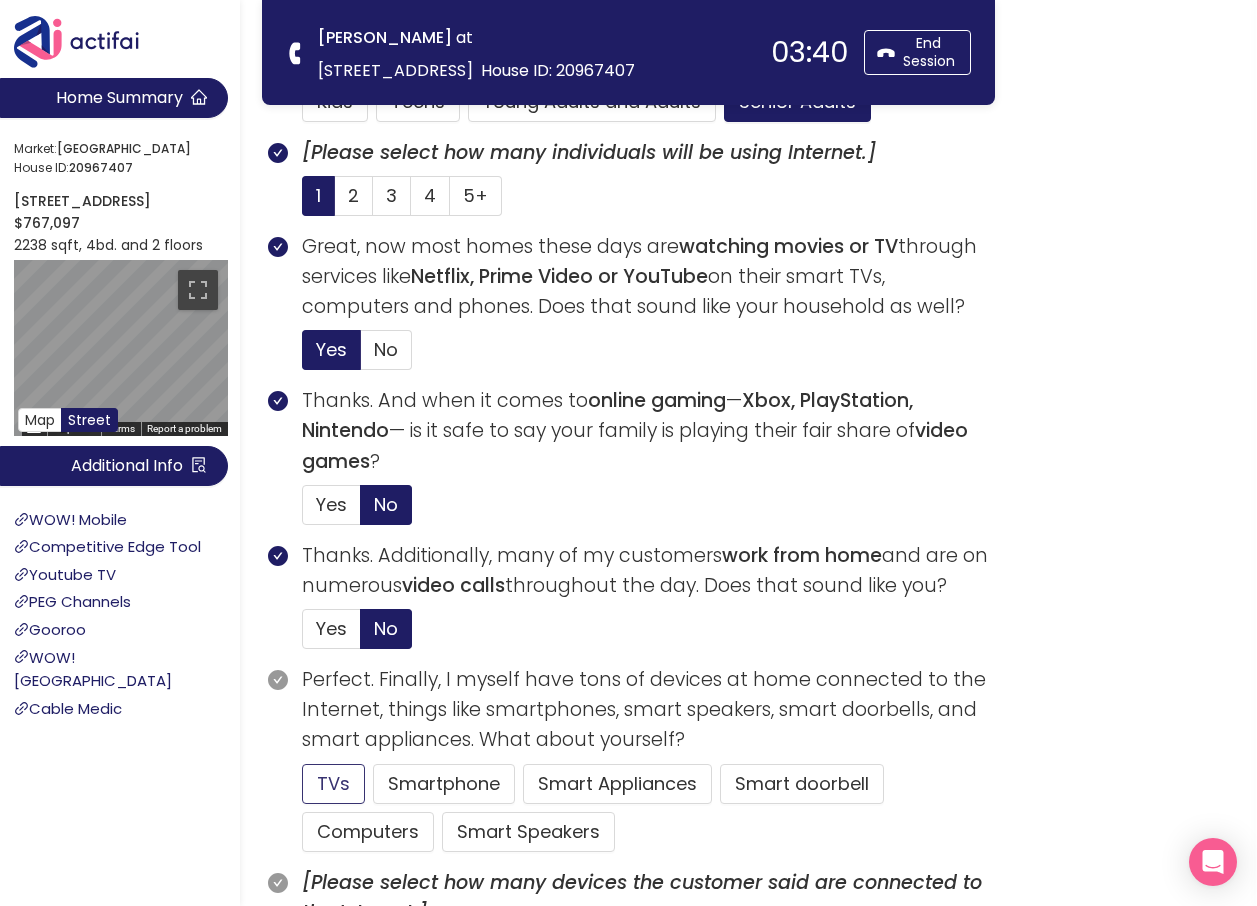 click on "TVs" 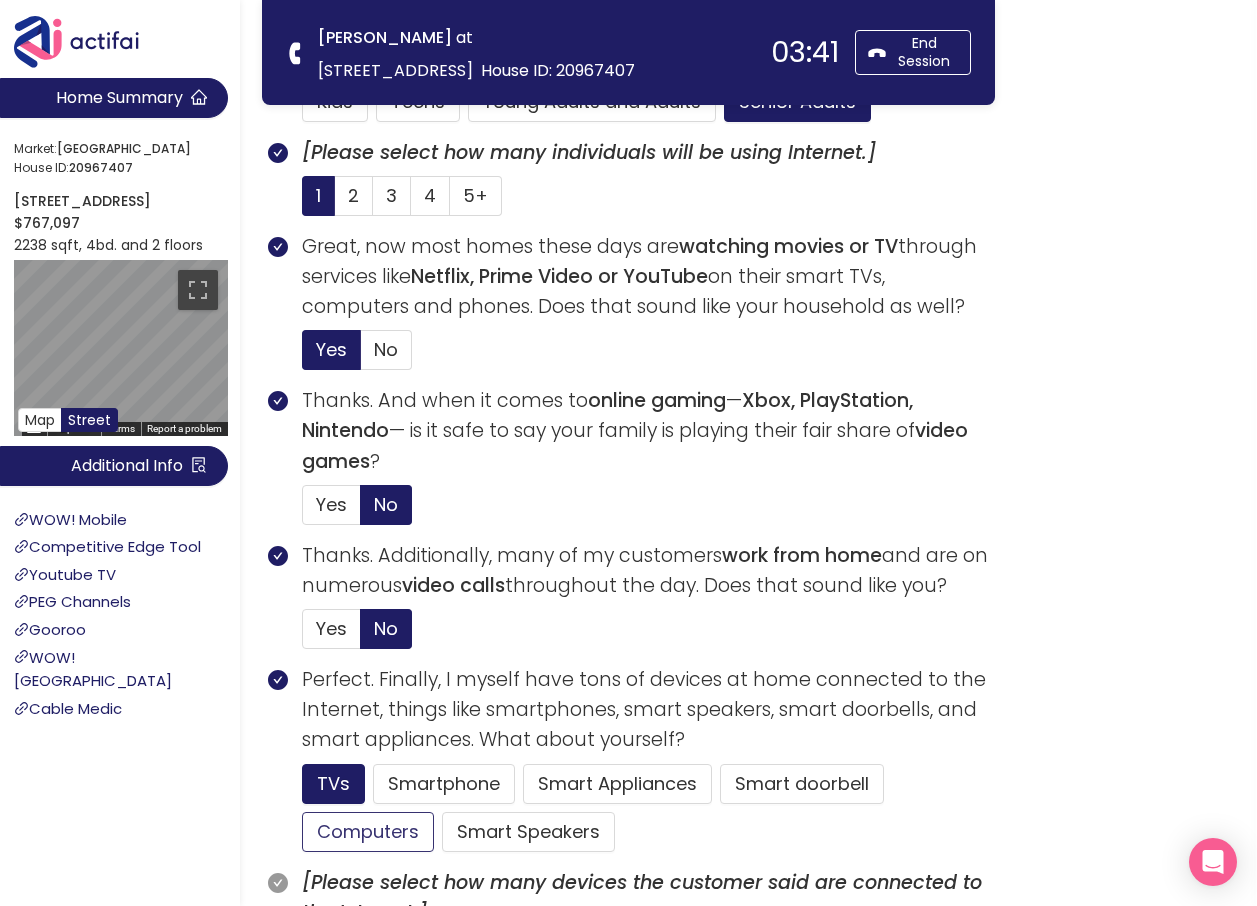 click on "Computers" 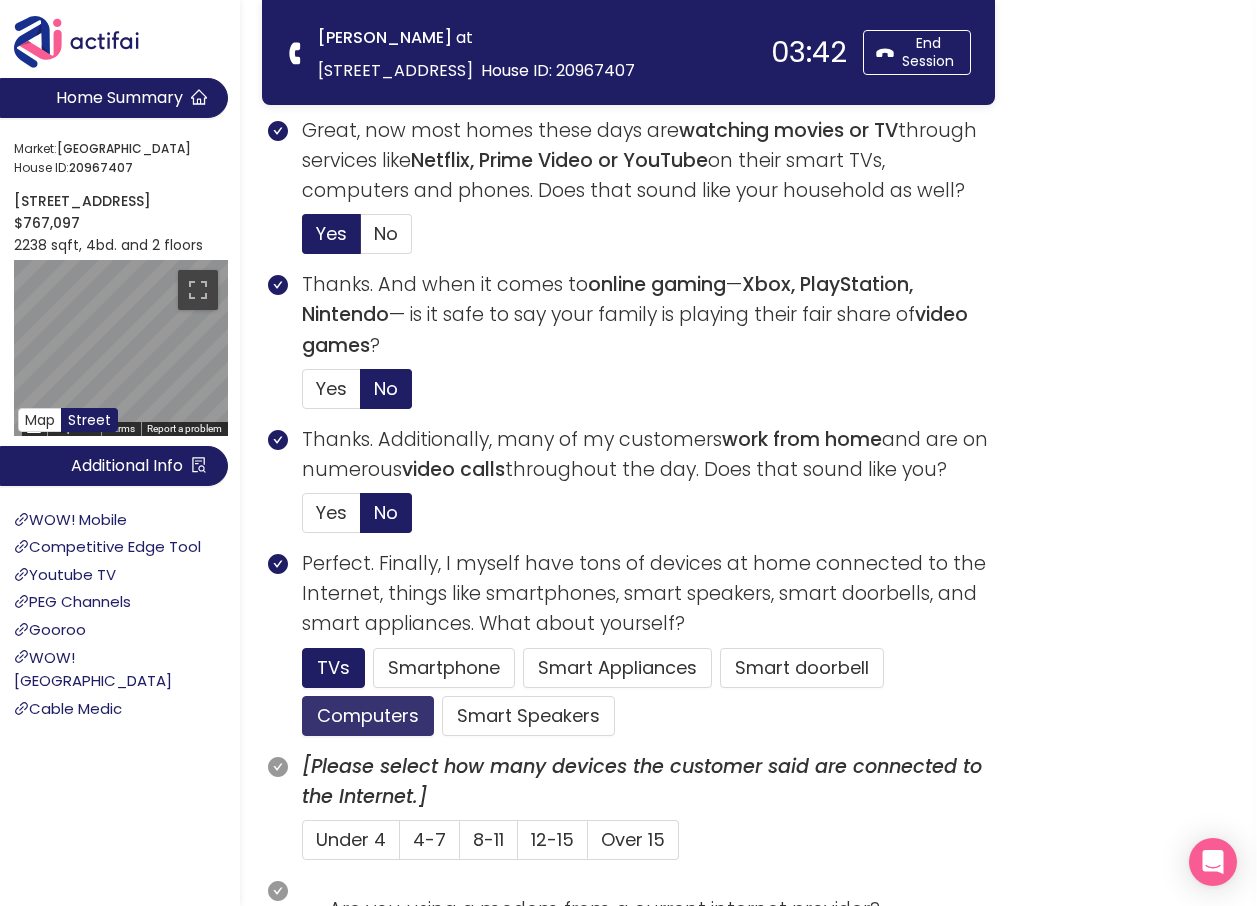 scroll, scrollTop: 900, scrollLeft: 0, axis: vertical 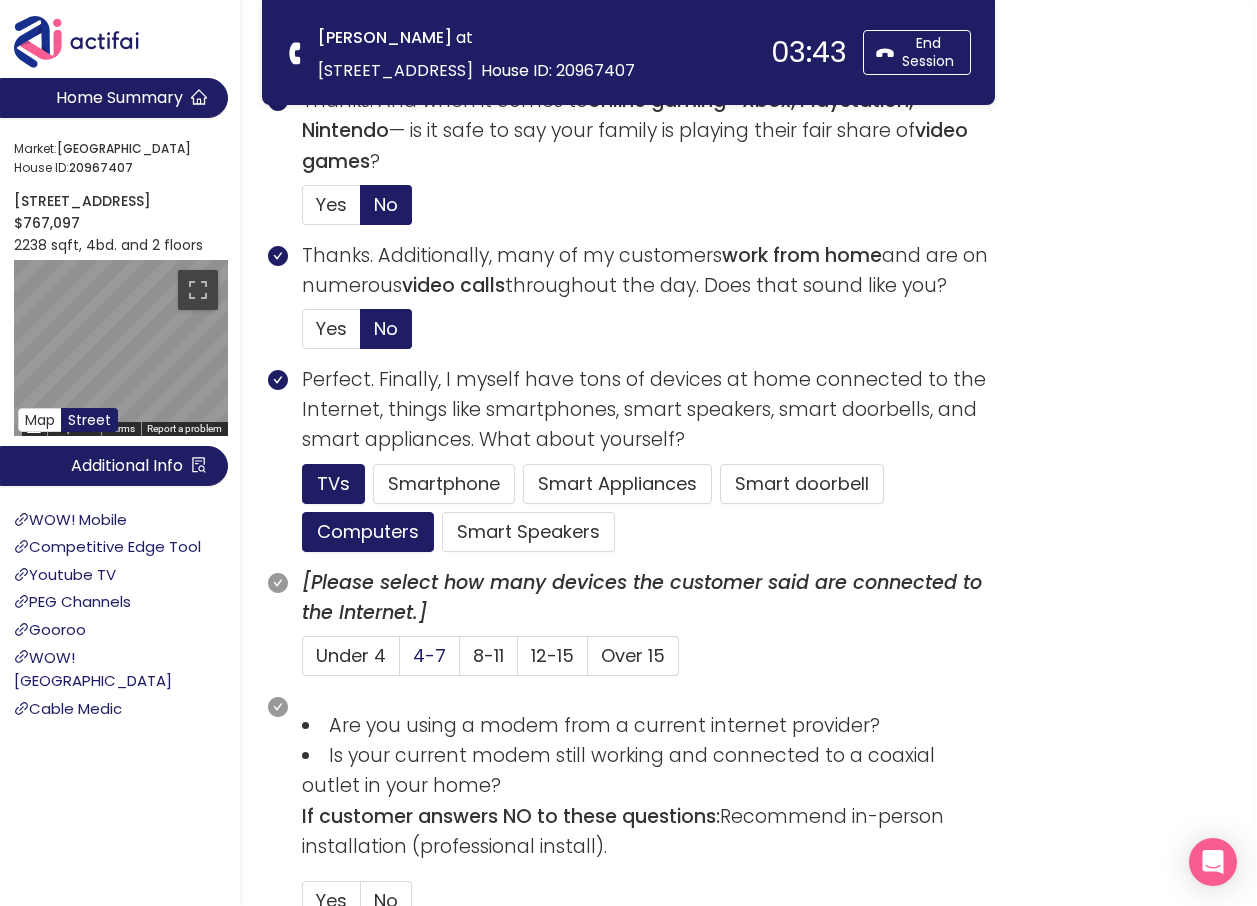 click on "4-7" 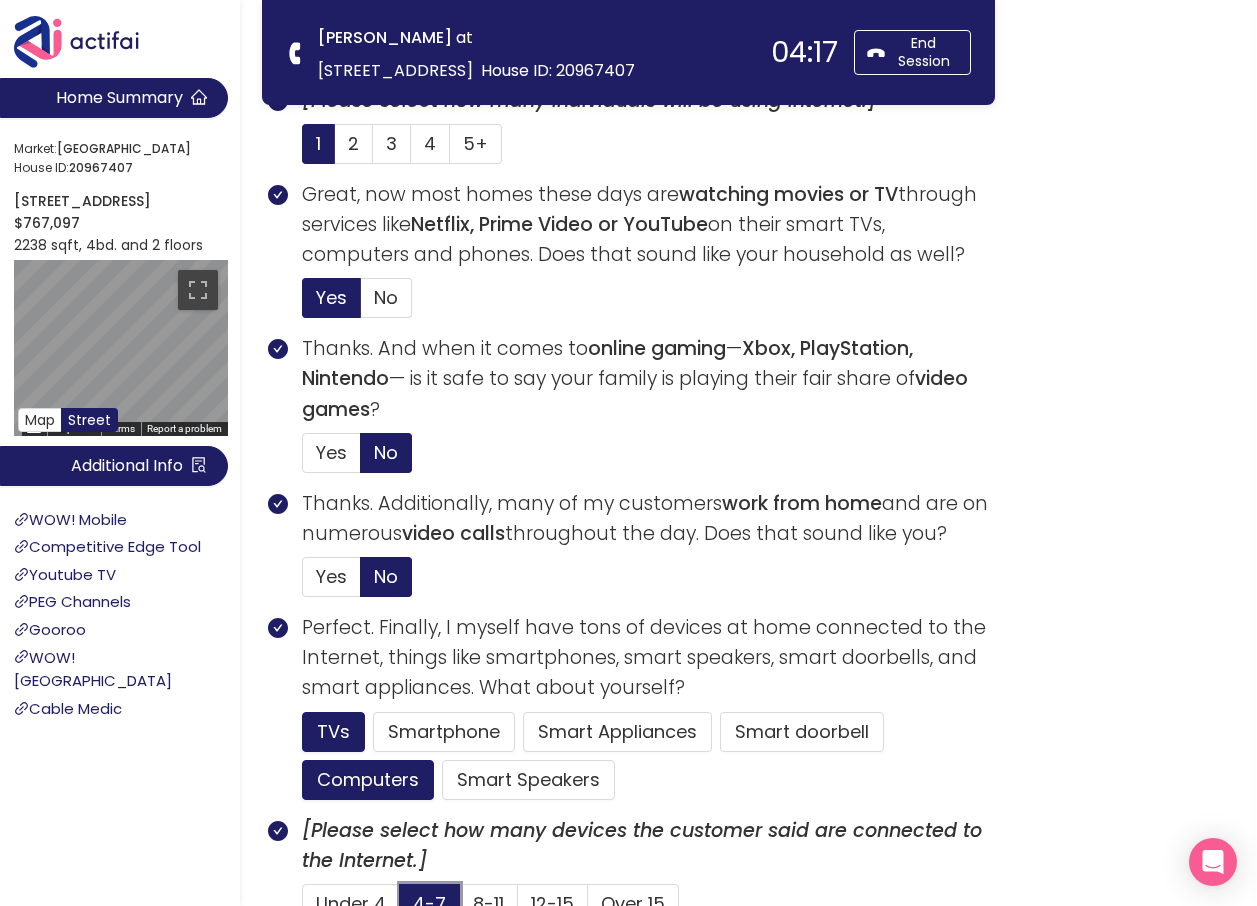scroll, scrollTop: 400, scrollLeft: 0, axis: vertical 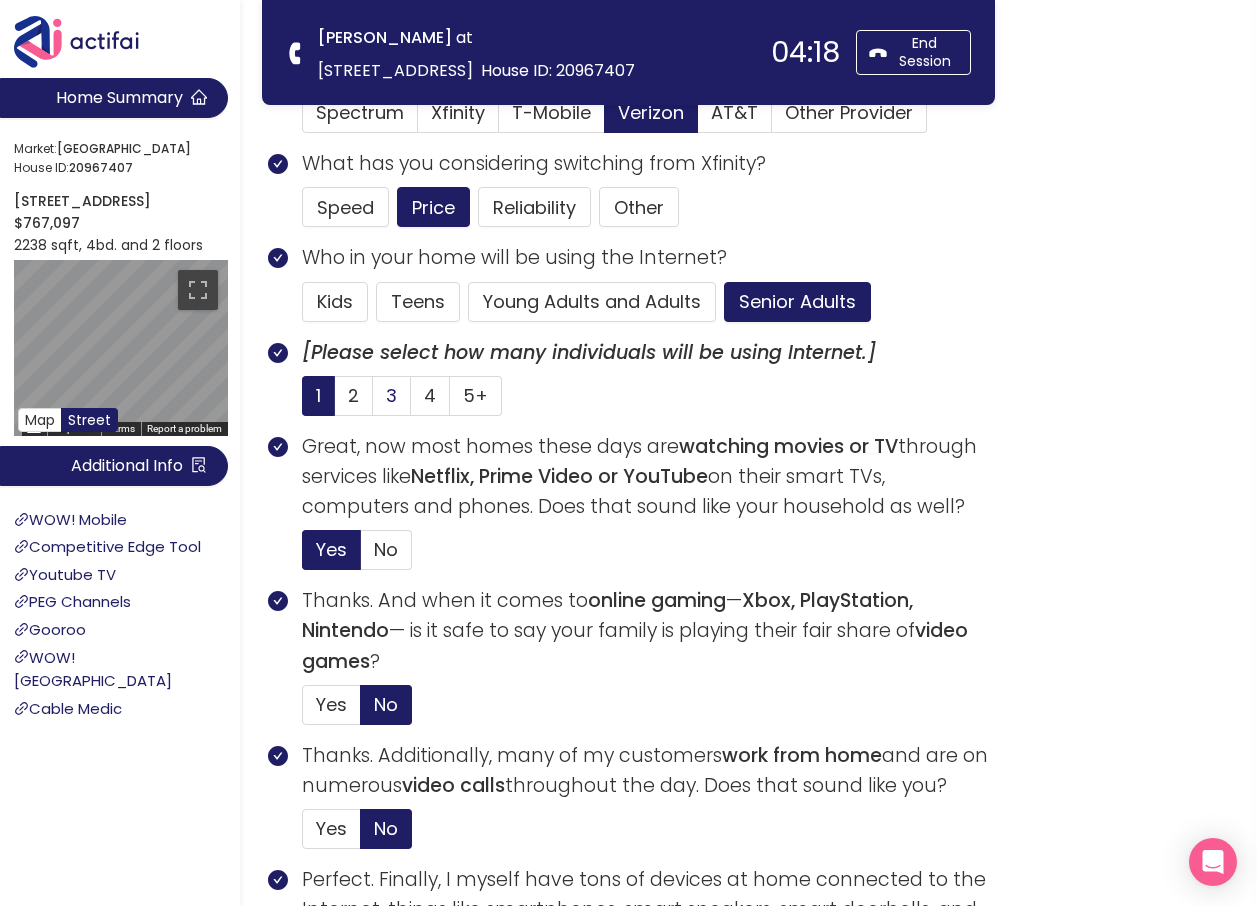 click on "3" at bounding box center (391, 395) 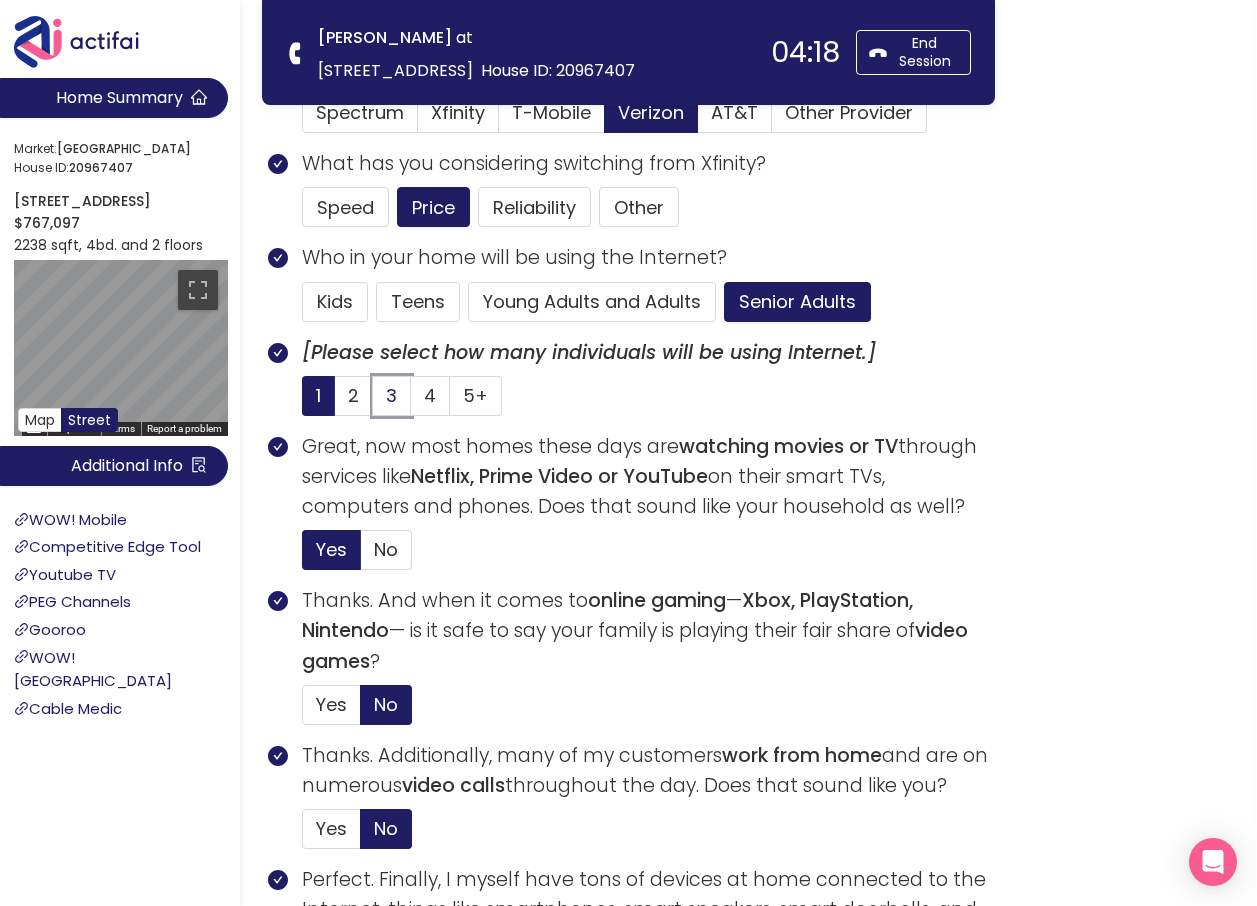 click on "3" at bounding box center (373, 402) 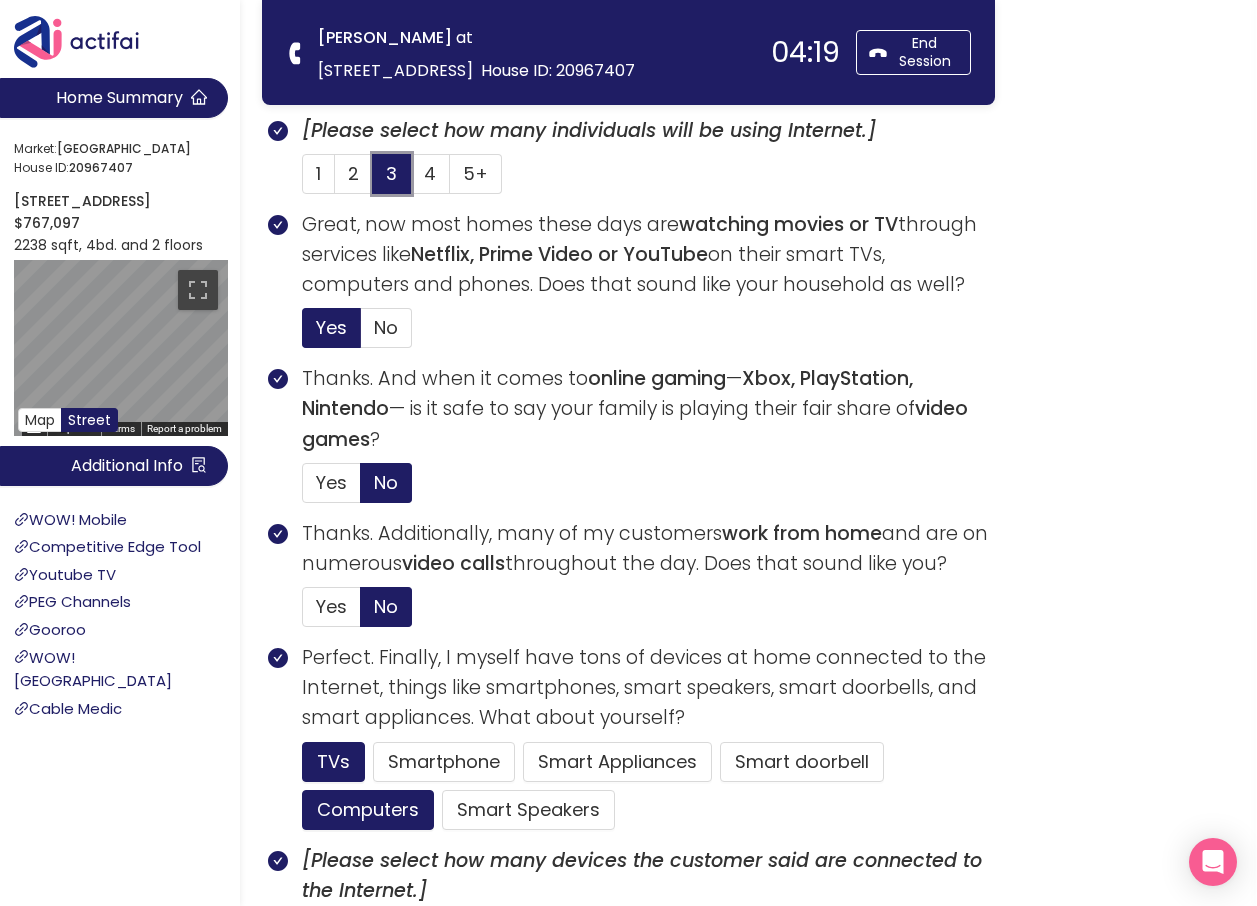 scroll, scrollTop: 700, scrollLeft: 0, axis: vertical 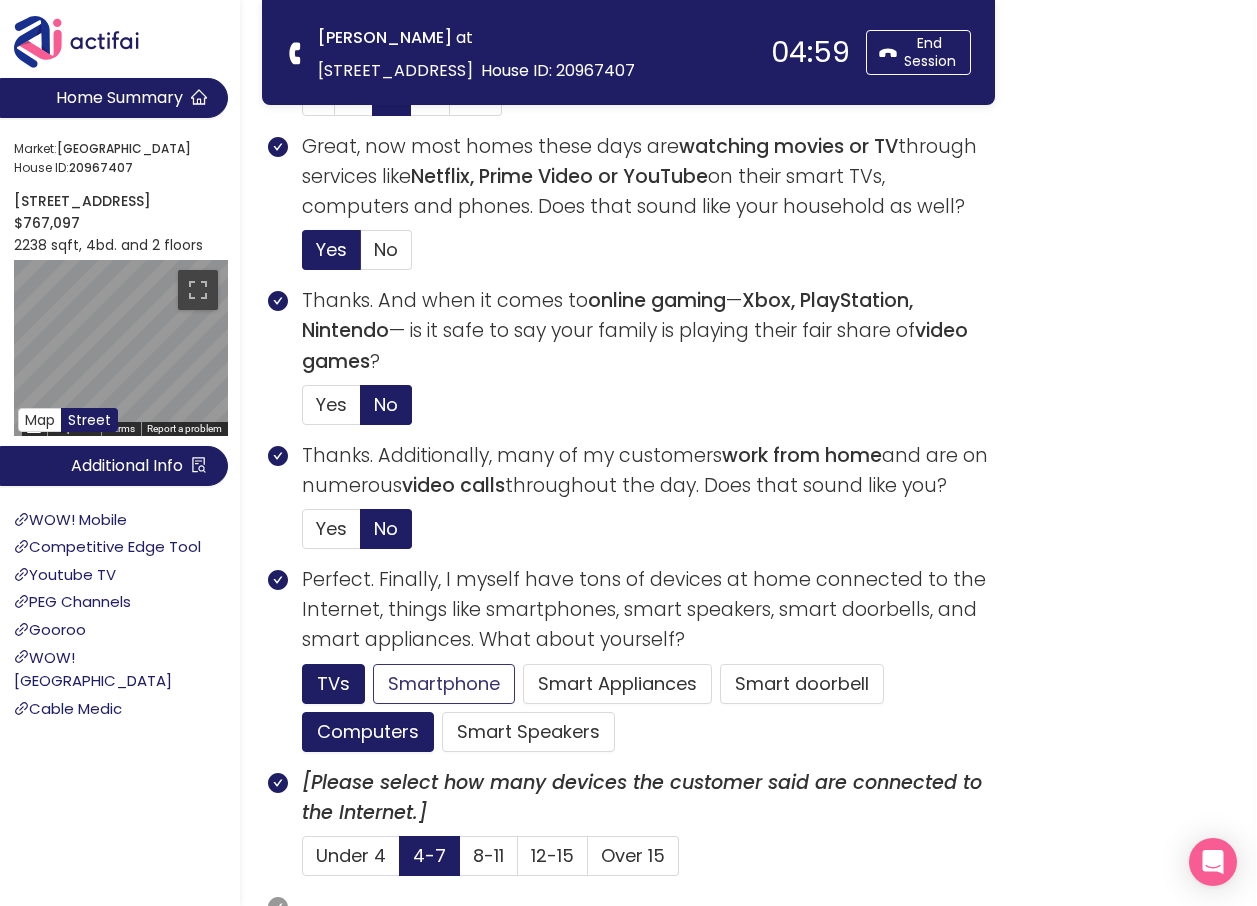 click on "Smartphone" 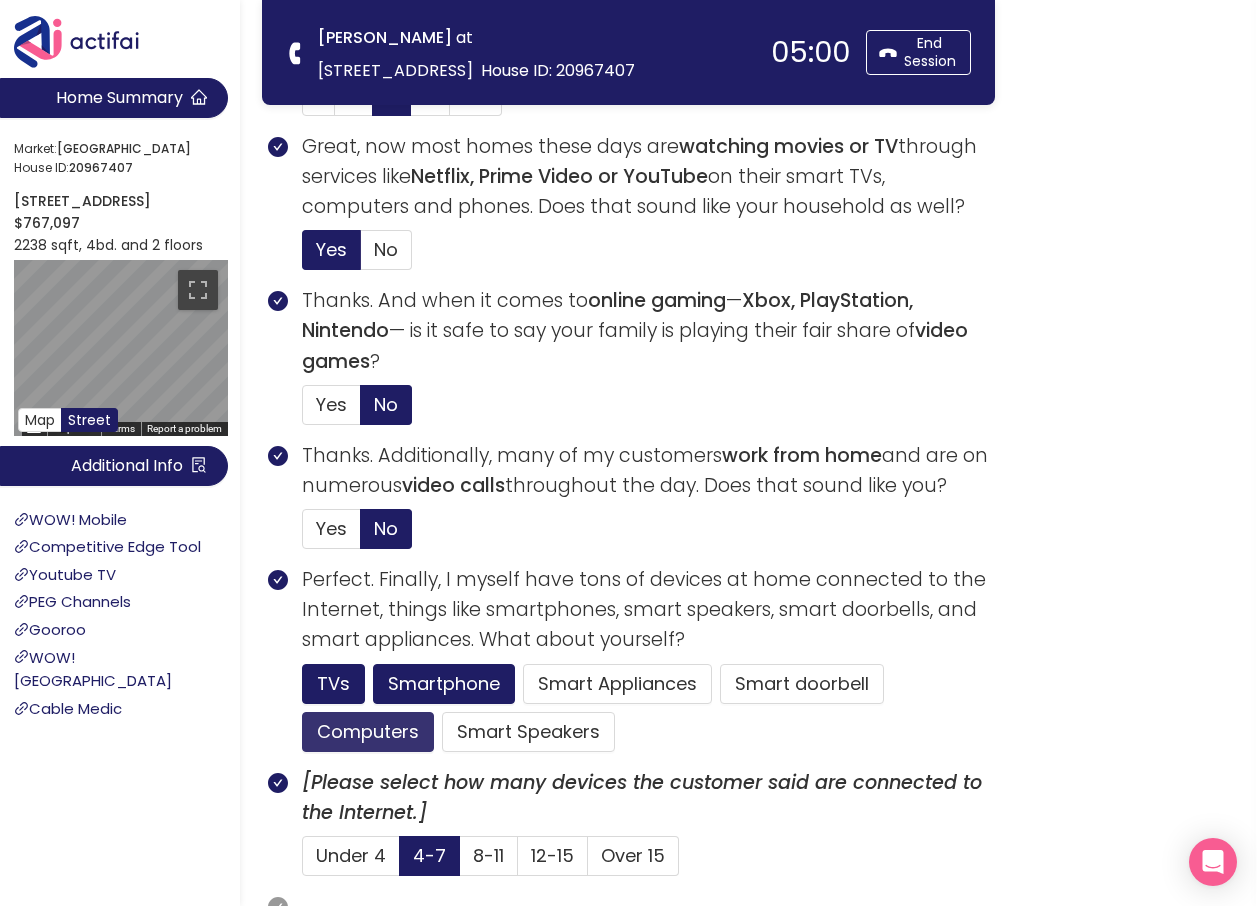click on "Computers" 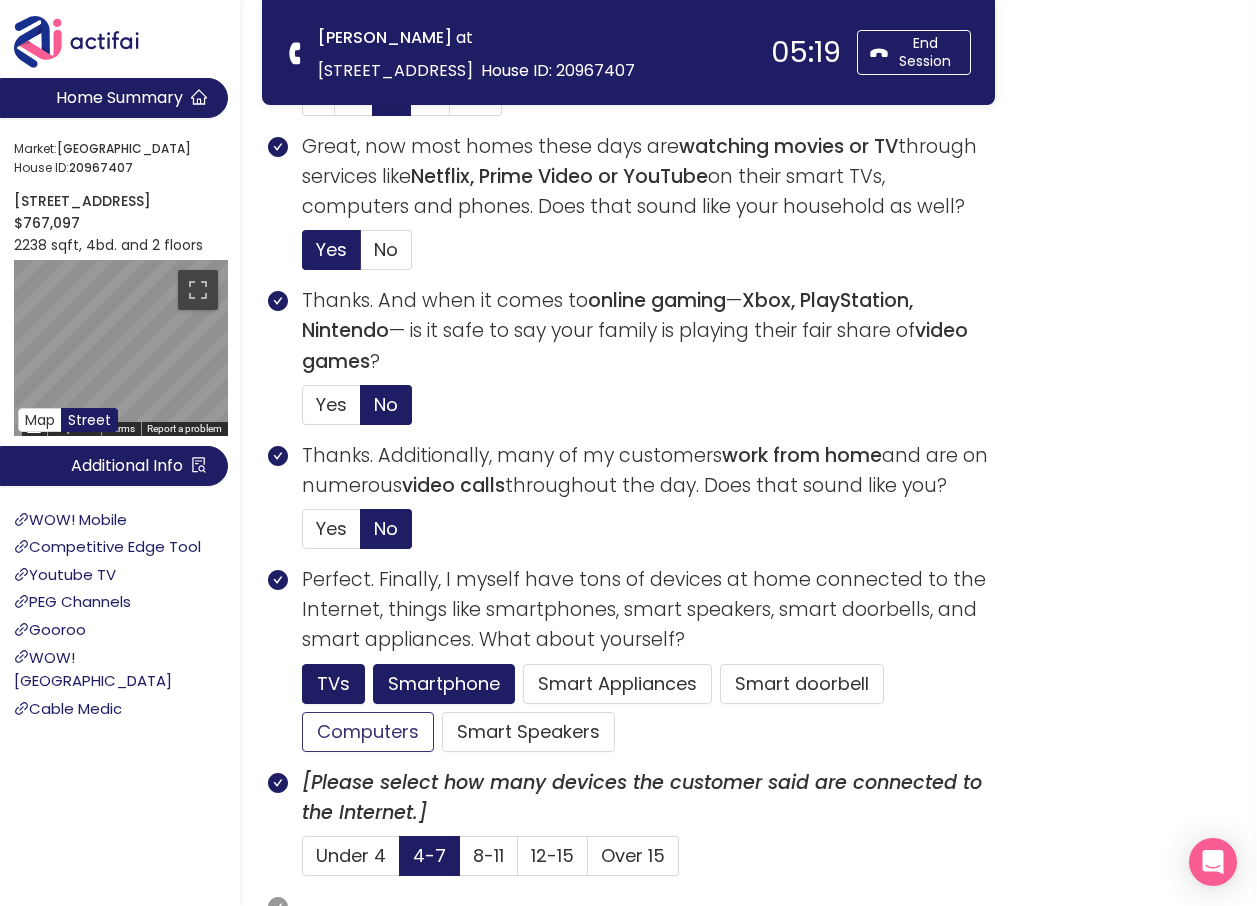 click on "Computers" 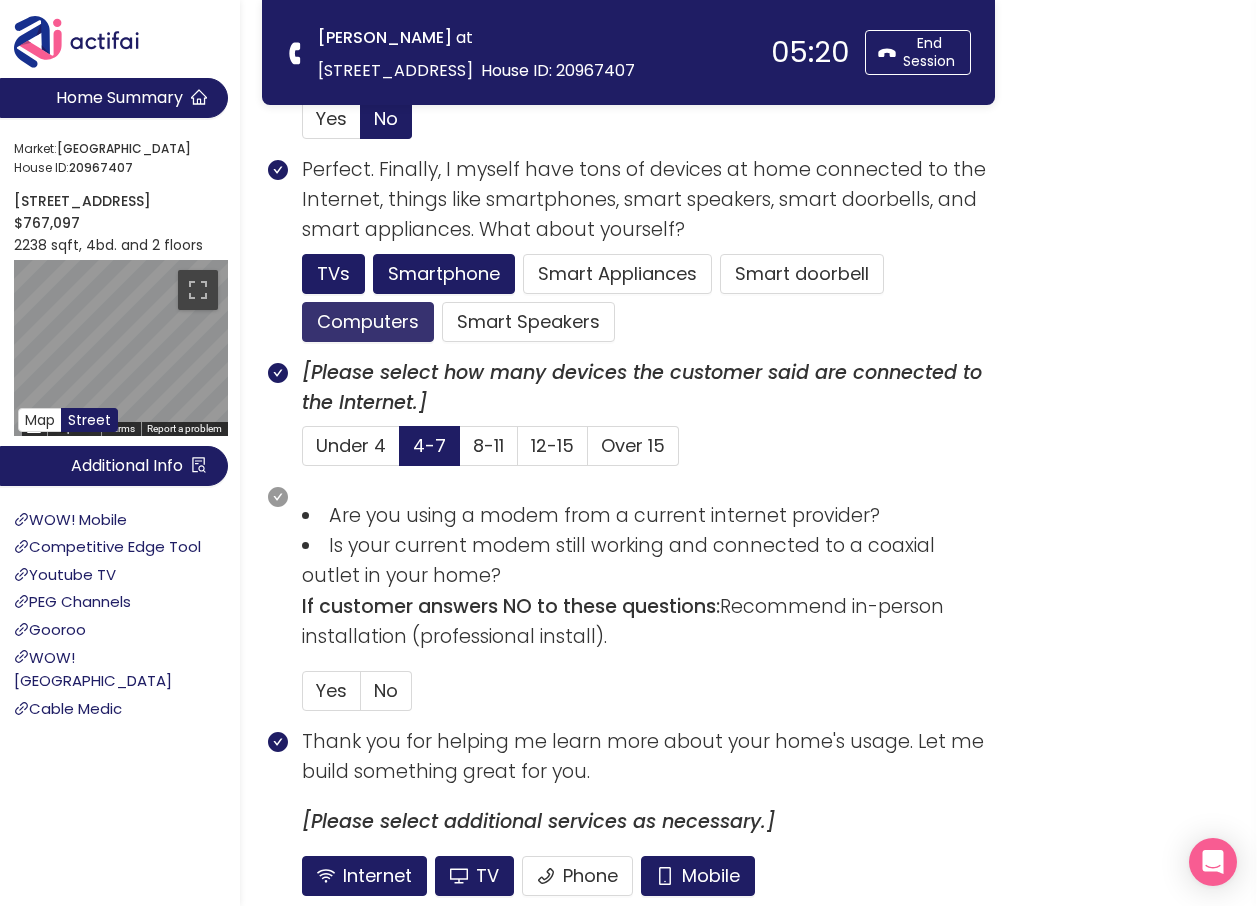 scroll, scrollTop: 1284, scrollLeft: 0, axis: vertical 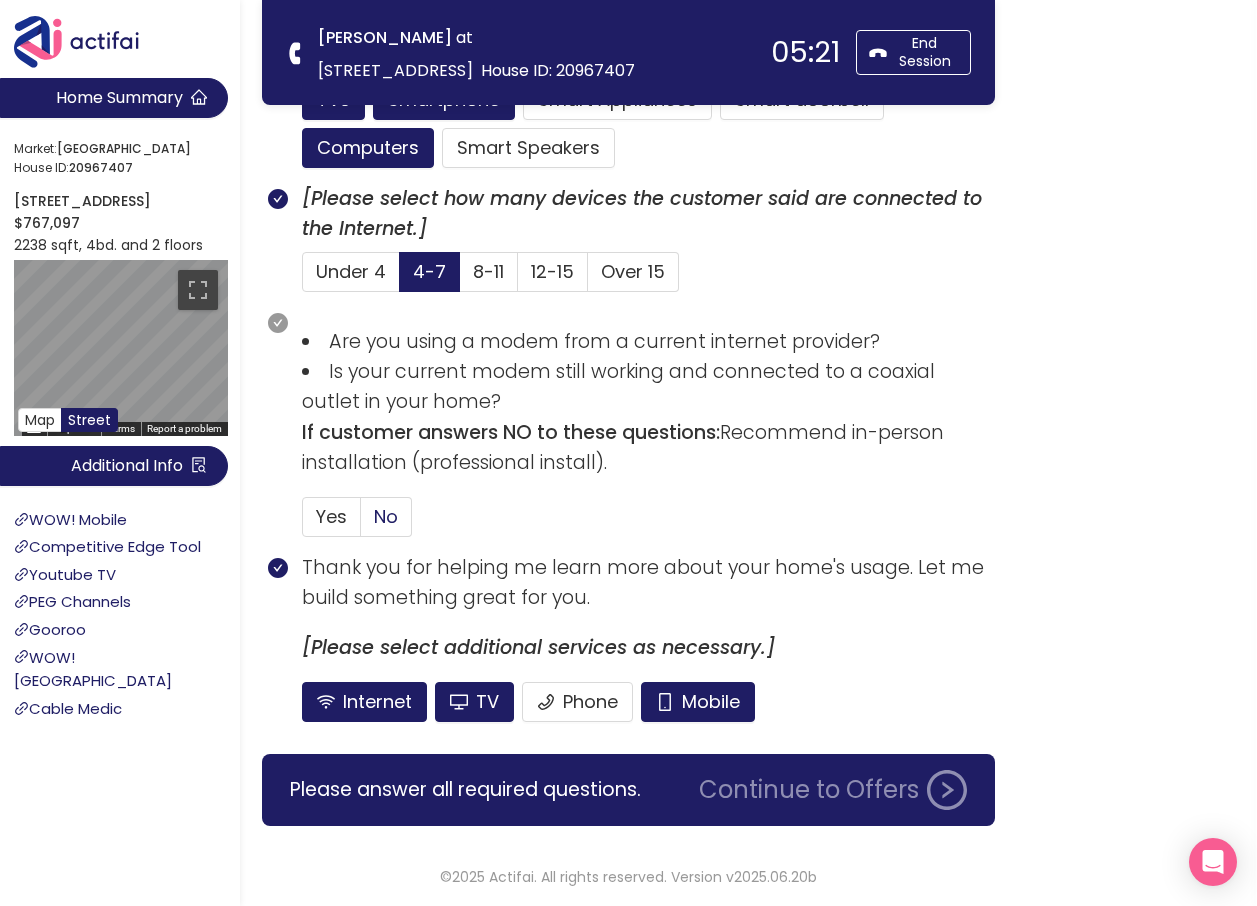 click on "No" at bounding box center (386, 516) 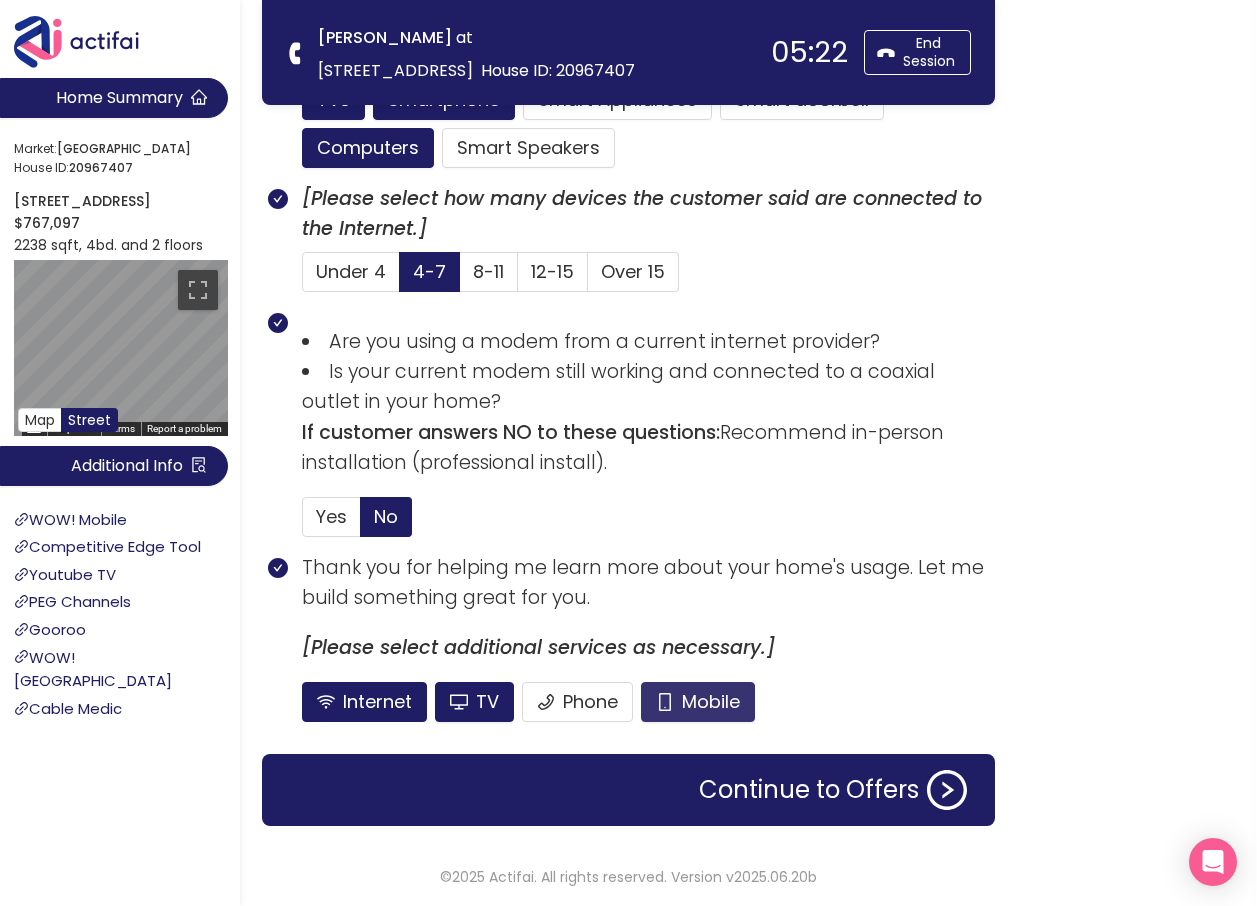 click on "Mobile" 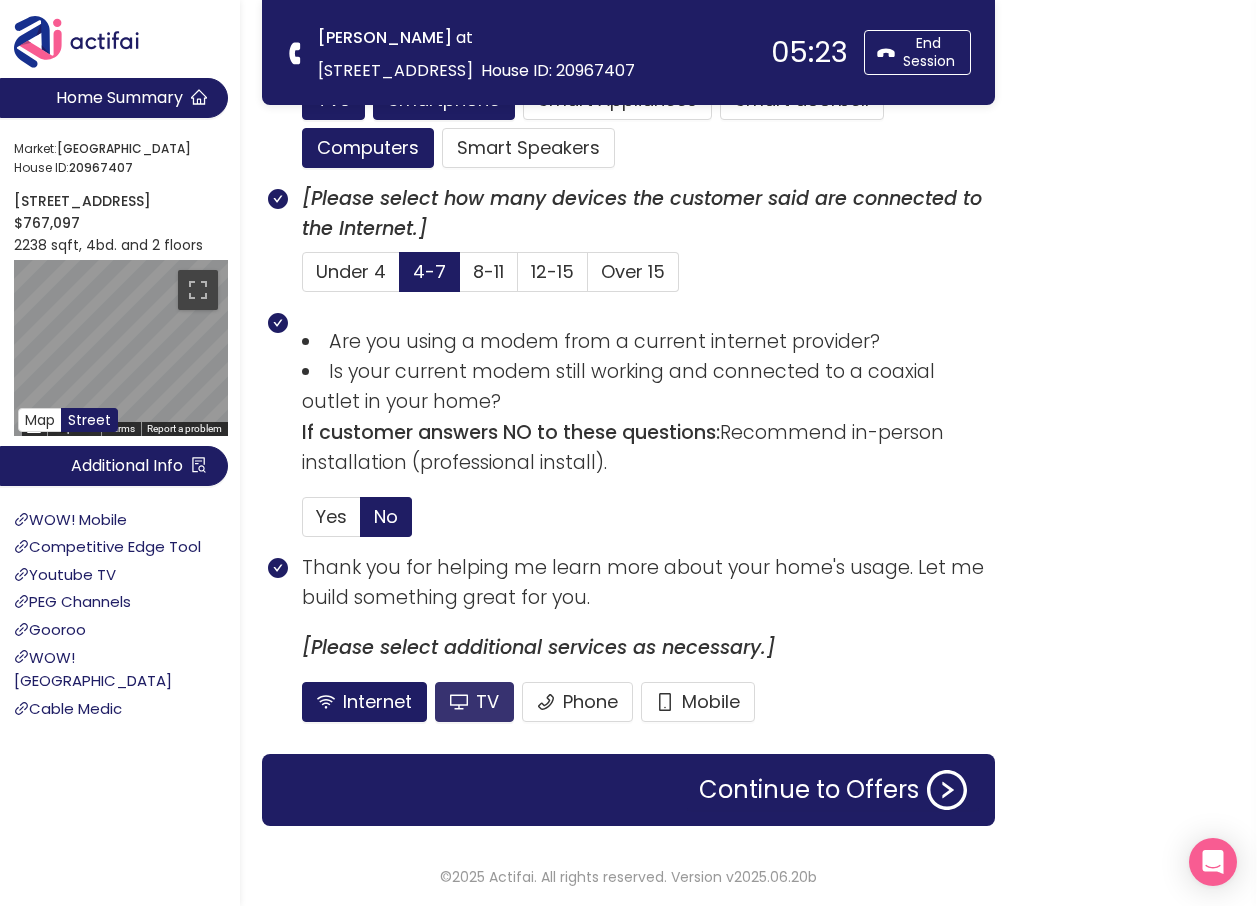 click on "TV" 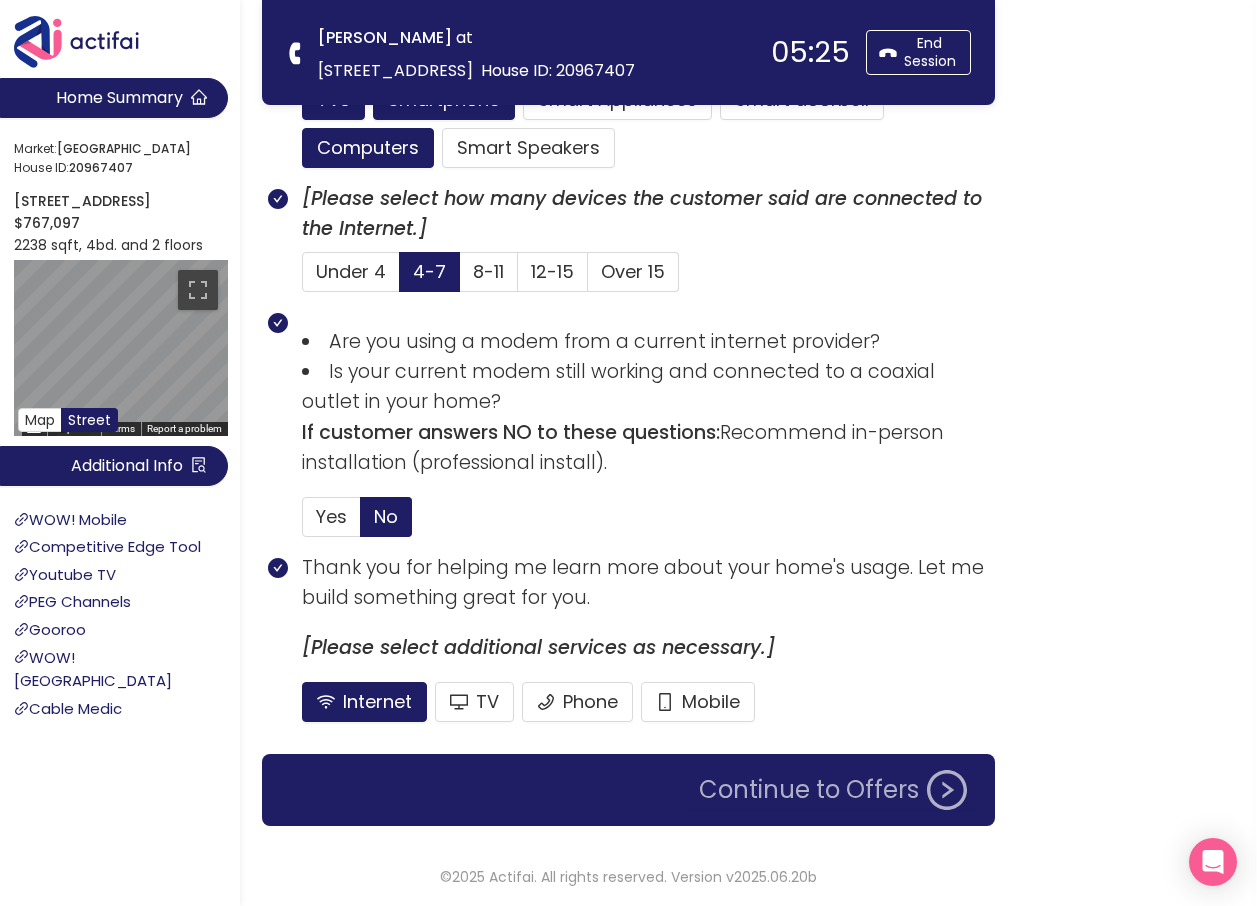 click on "Continue to Offers" 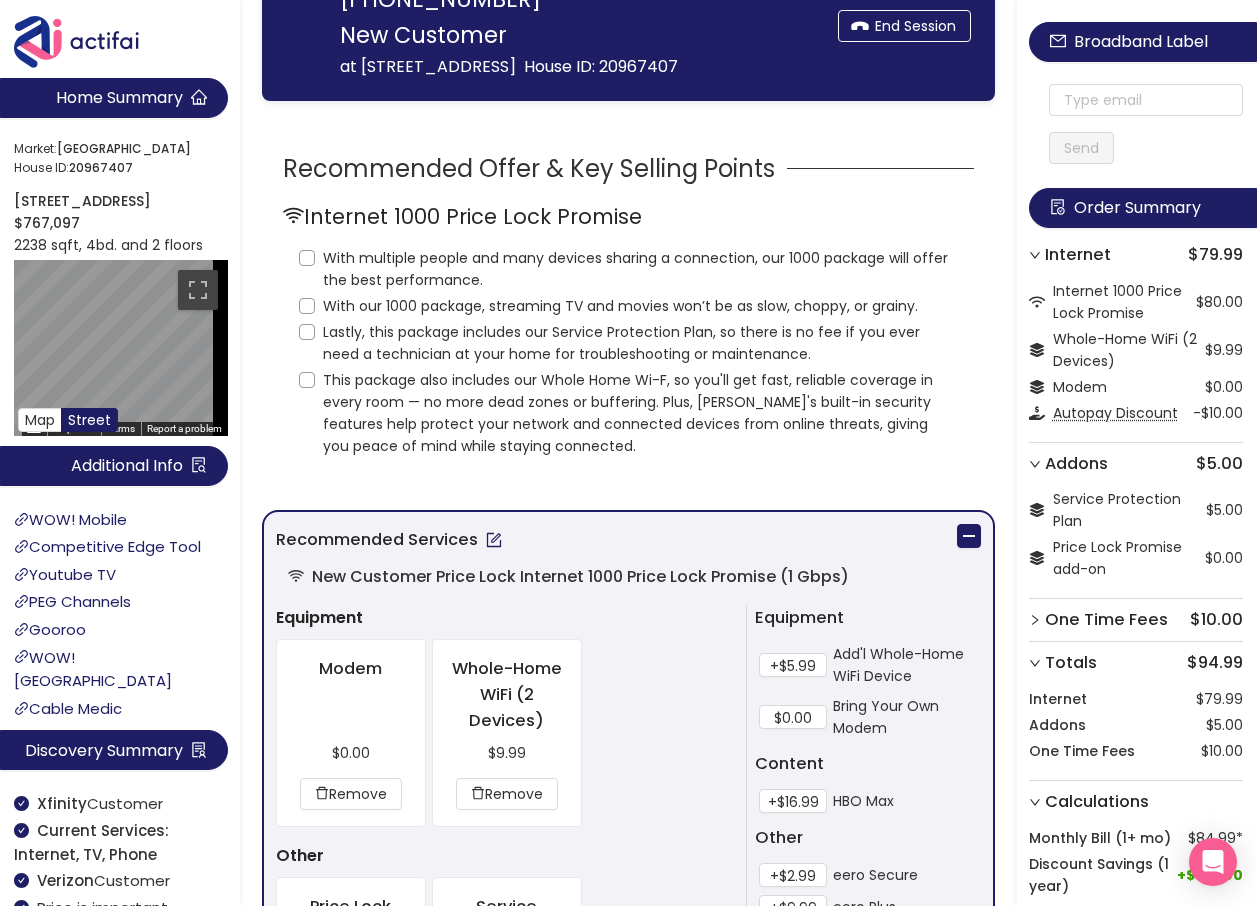 scroll, scrollTop: 0, scrollLeft: 0, axis: both 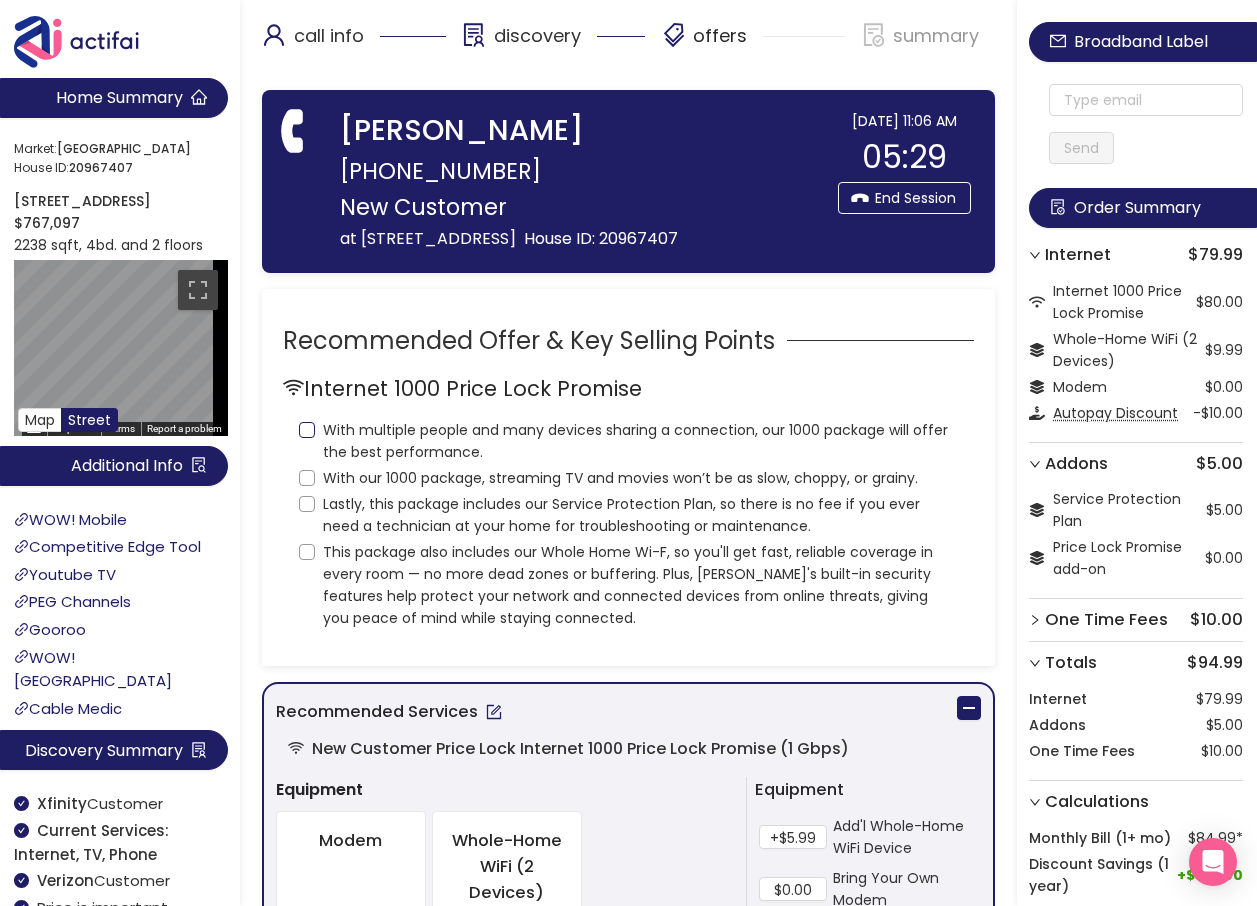 click on "With multiple people and many devices sharing a connection, our 1000 package will offer the best performance." at bounding box center [307, 430] 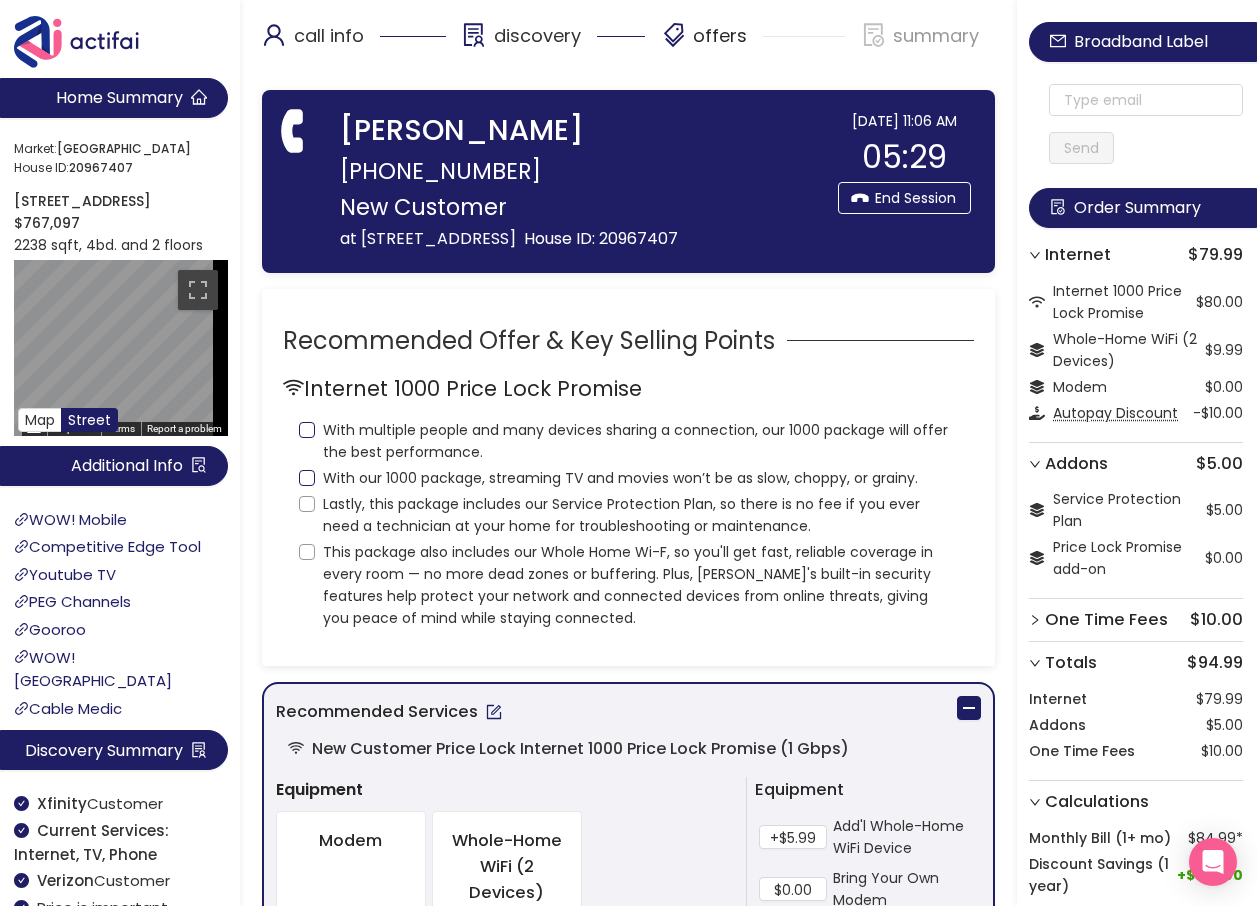 checkbox on "true" 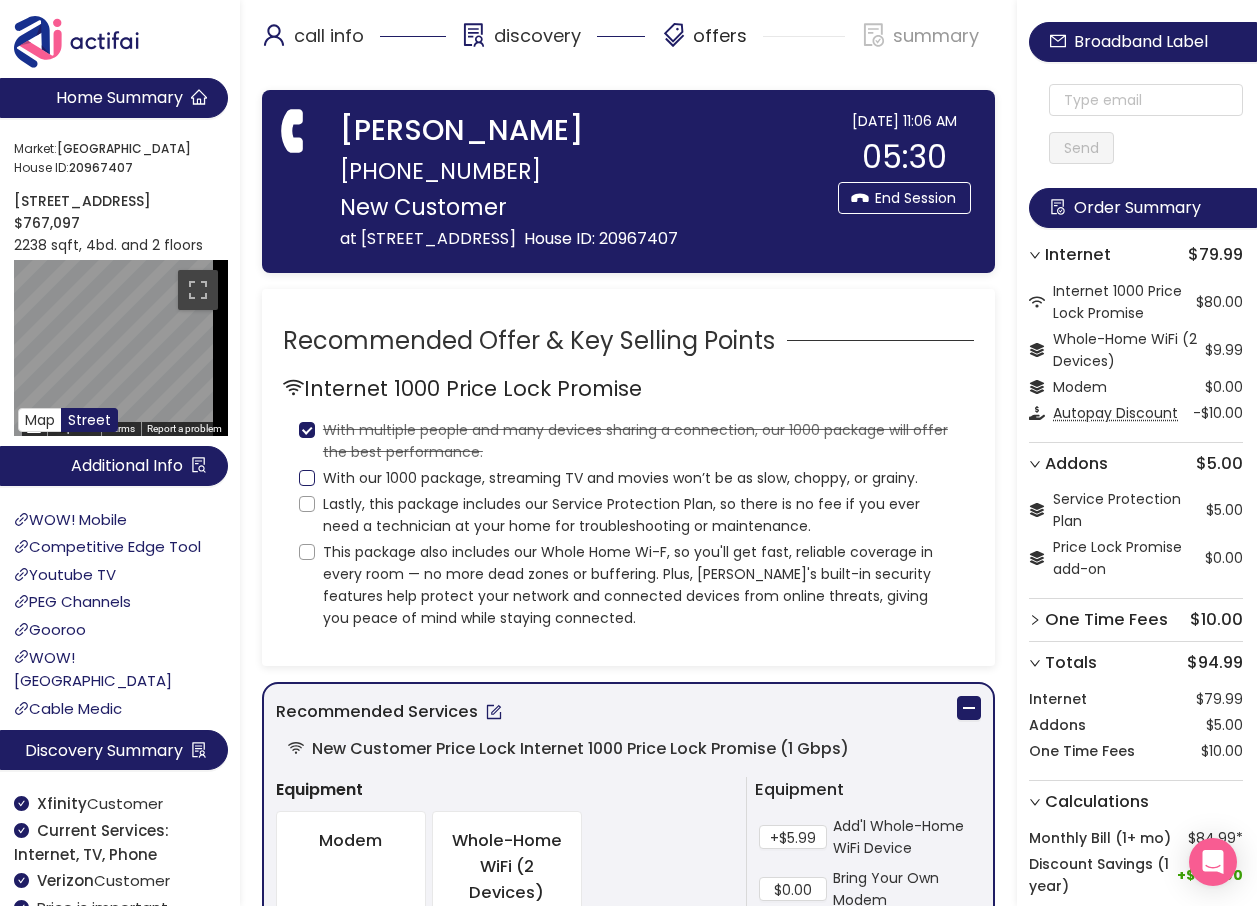 click on "With our 1000 package, streaming TV and movies won’t be as slow, choppy, or grainy." at bounding box center [307, 478] 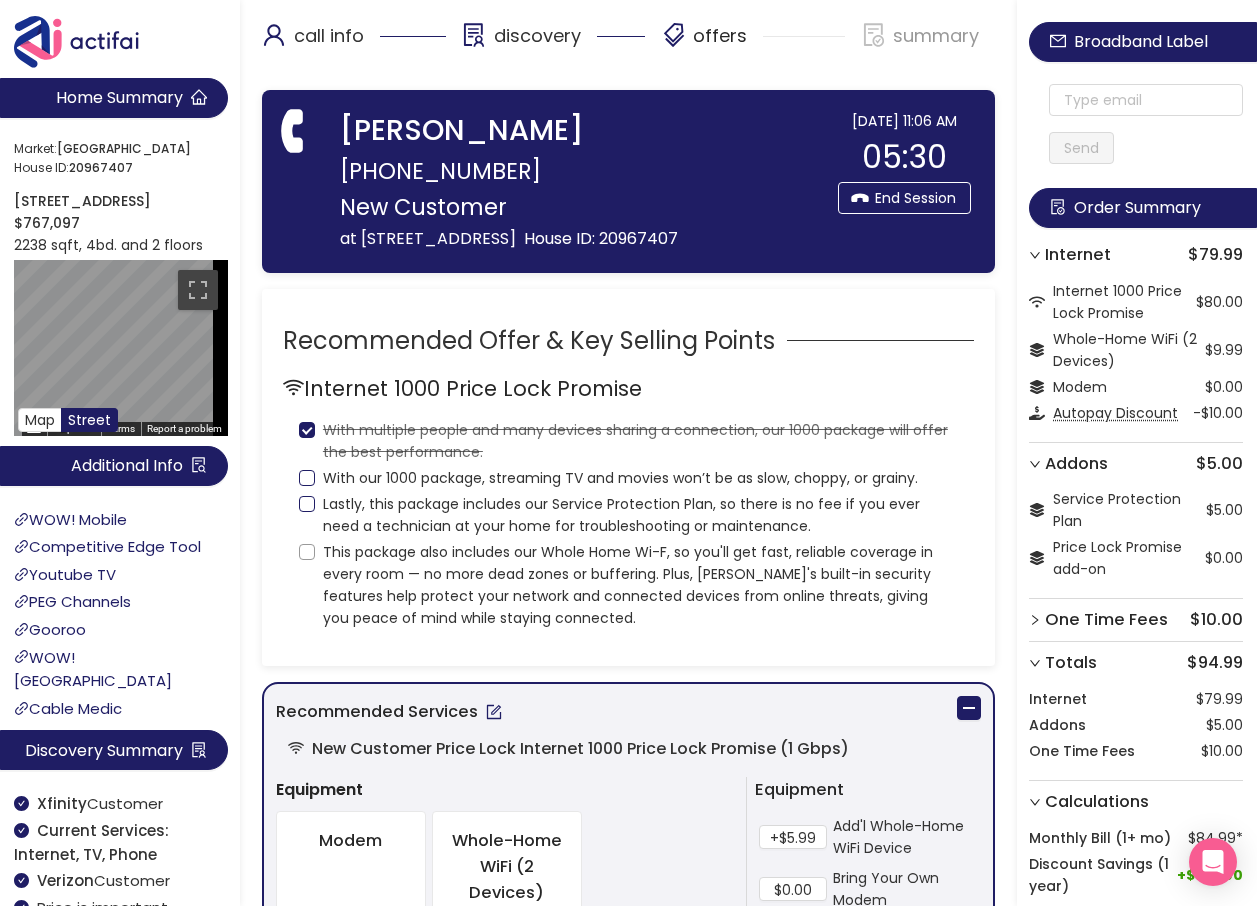 checkbox on "true" 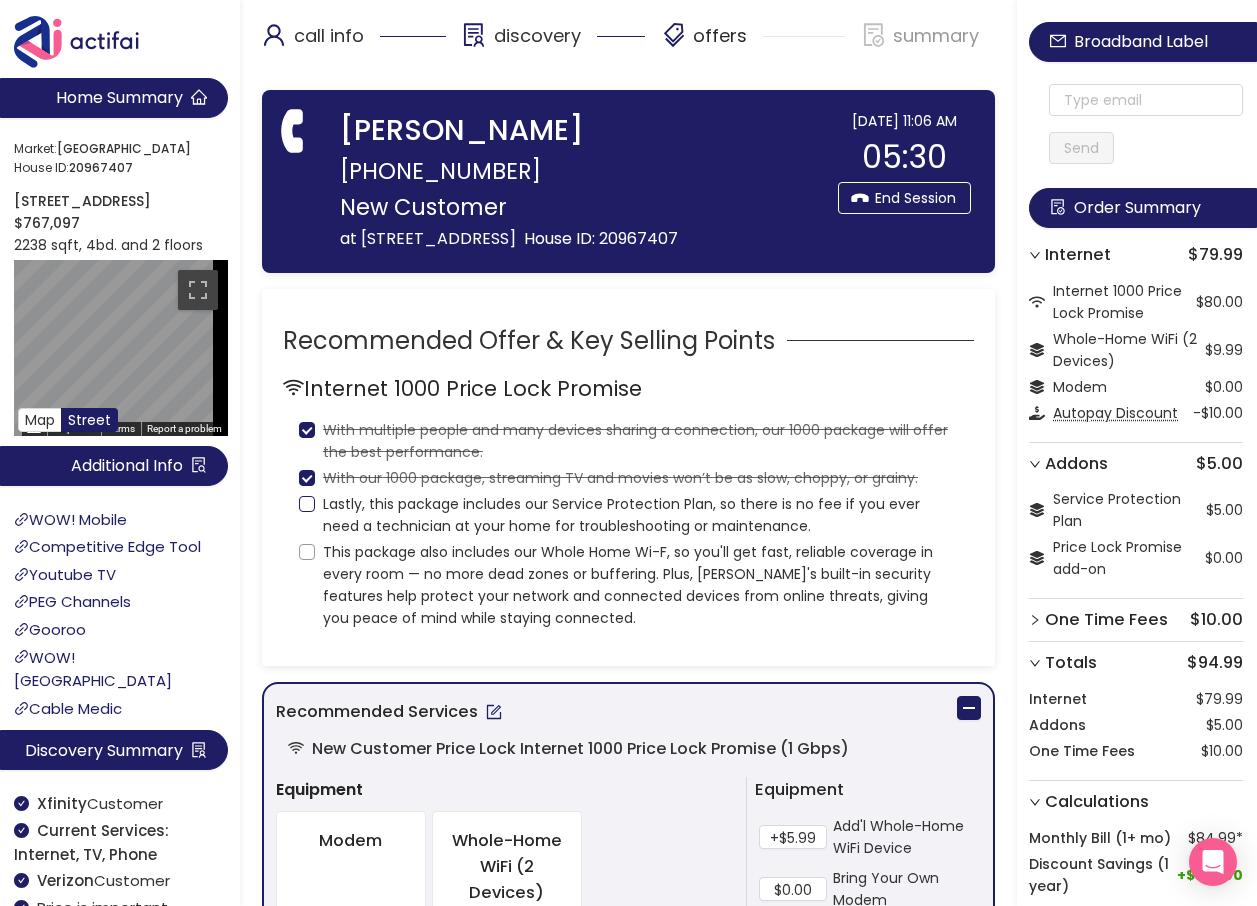 click on "Lastly, this package includes our Service Protection Plan, so there is no fee if you ever need a technician at your home for troubleshooting or maintenance." at bounding box center (307, 504) 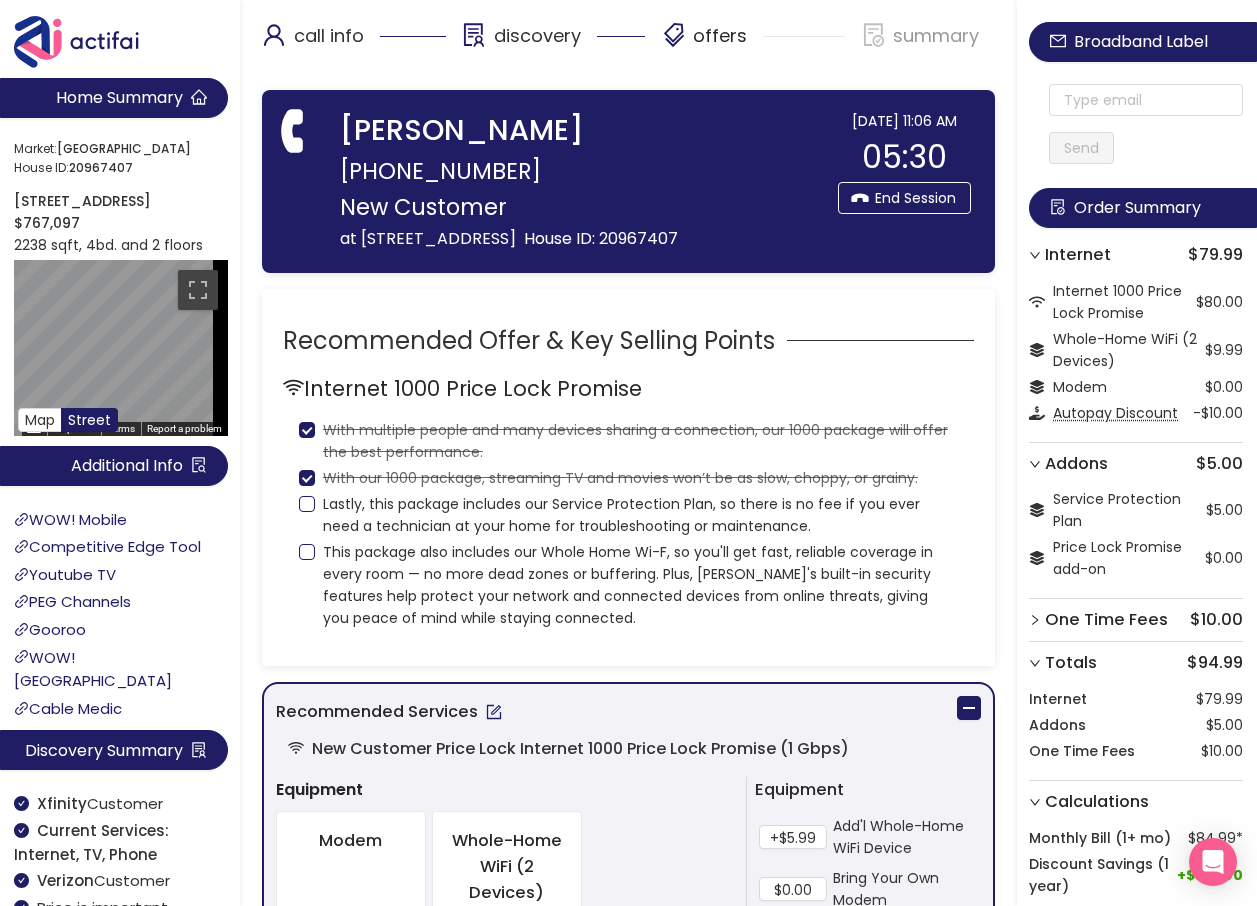 checkbox on "true" 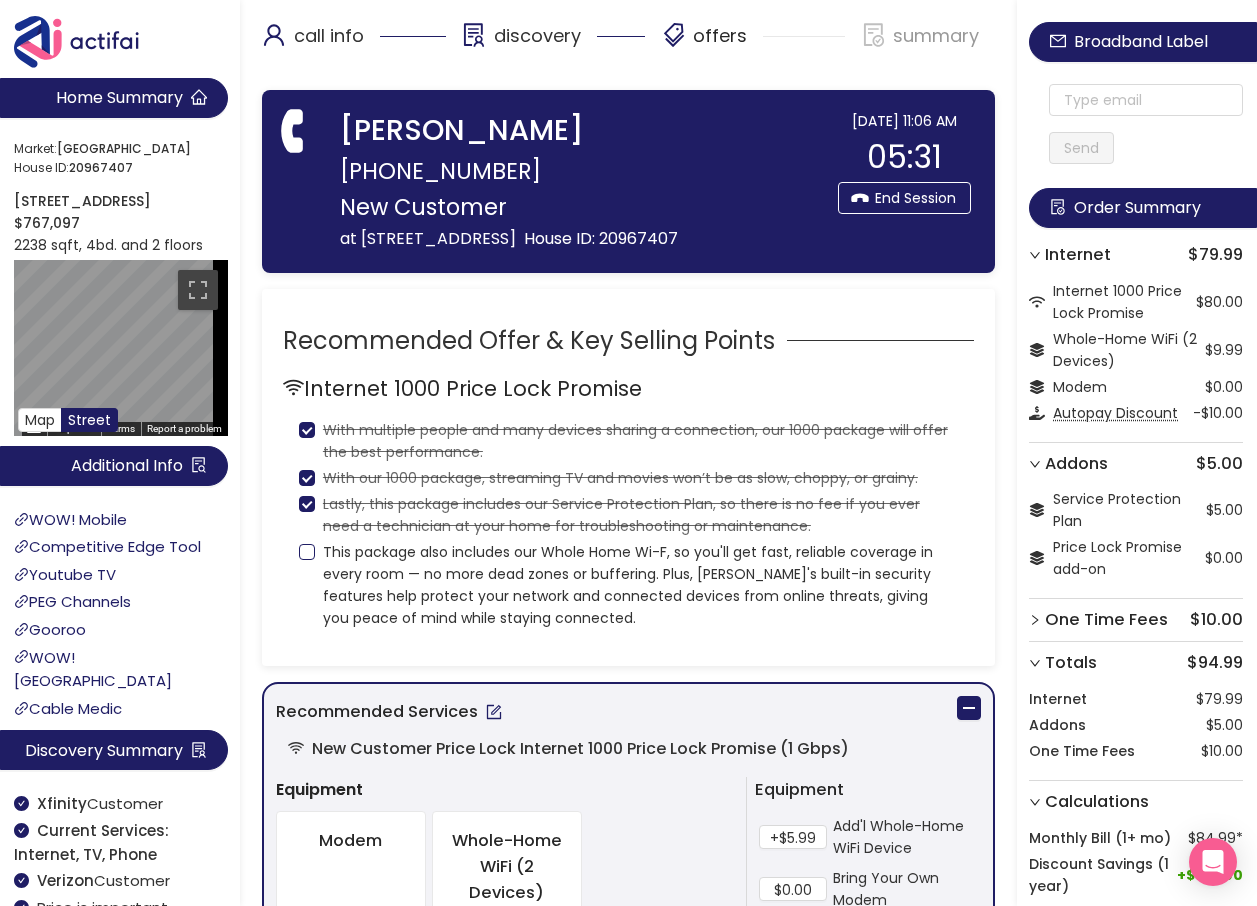 click on "This package also includes our Whole Home Wi-F, so you'll get fast, reliable coverage in every room — no more dead zones or buffering. Plus, [PERSON_NAME]'s built-in security features help protect your network and connected devices from online threats, giving you peace of mind while staying connected." at bounding box center [307, 552] 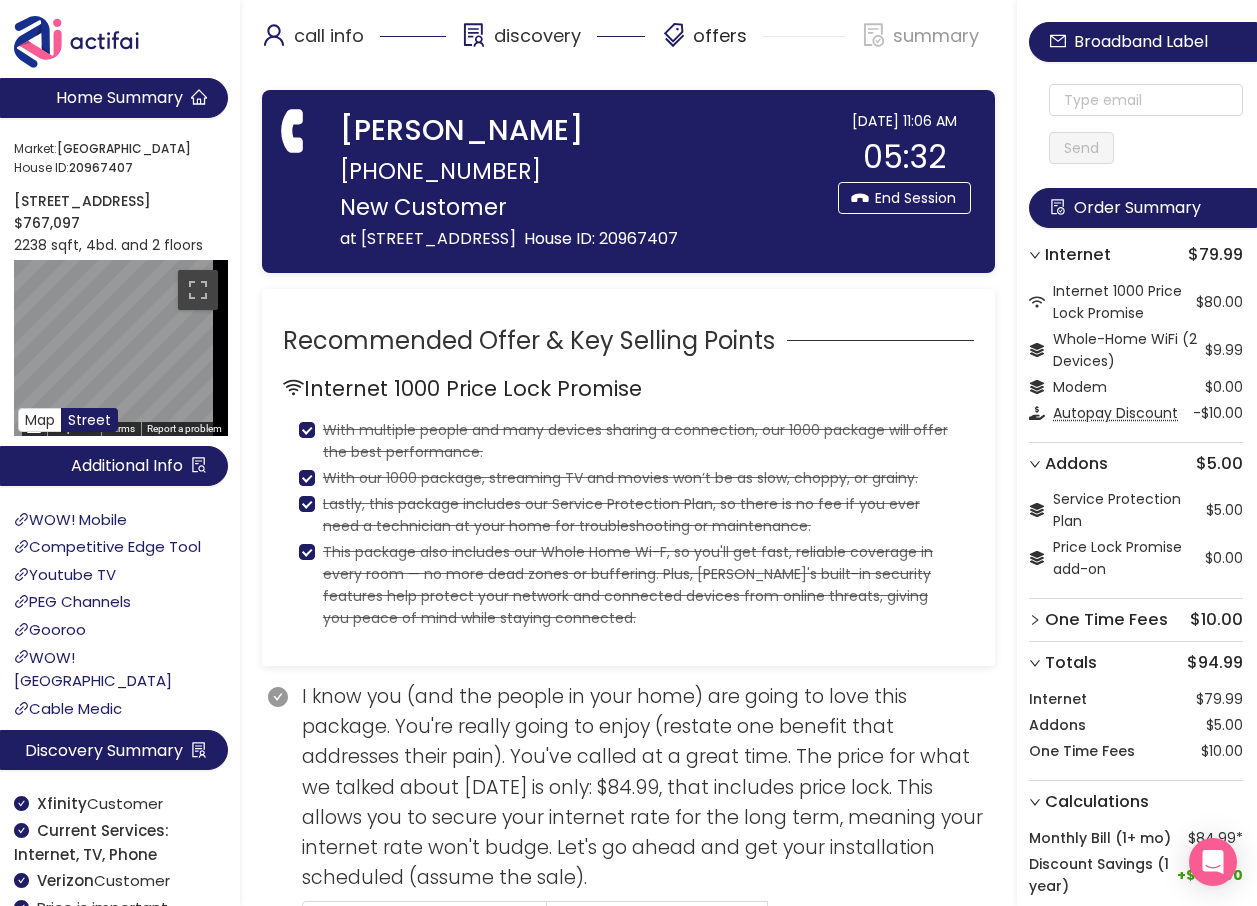click on "This package also includes our Whole Home Wi-F, so you'll get fast, reliable coverage in every room — no more dead zones or buffering. Plus, [PERSON_NAME]'s built-in security features help protect your network and connected devices from online threats, giving you peace of mind while staying connected." at bounding box center [628, 583] 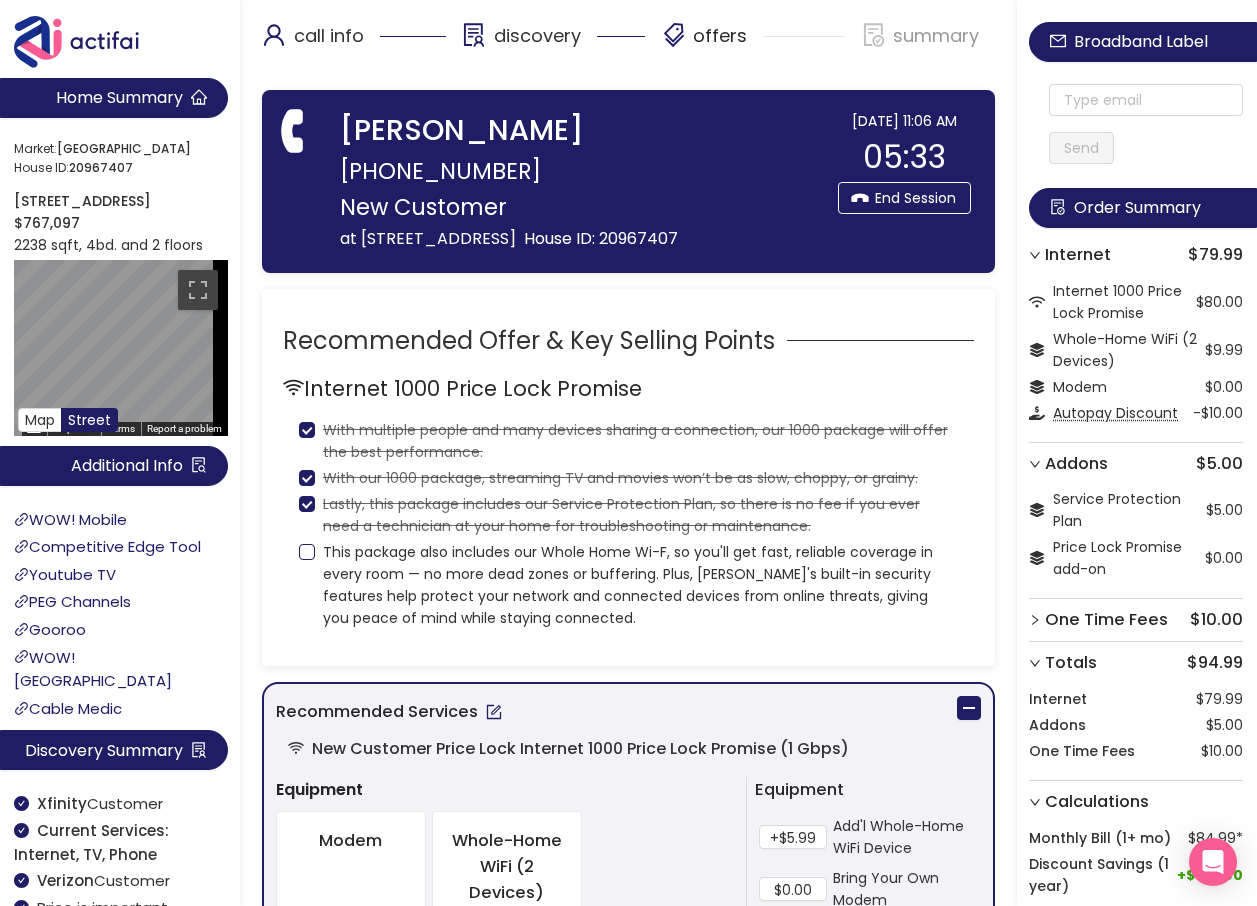 click on "This package also includes our Whole Home Wi-F, so you'll get fast, reliable coverage in every room — no more dead zones or buffering. Plus, [PERSON_NAME]'s built-in security features help protect your network and connected devices from online threats, giving you peace of mind while staying connected." at bounding box center [307, 552] 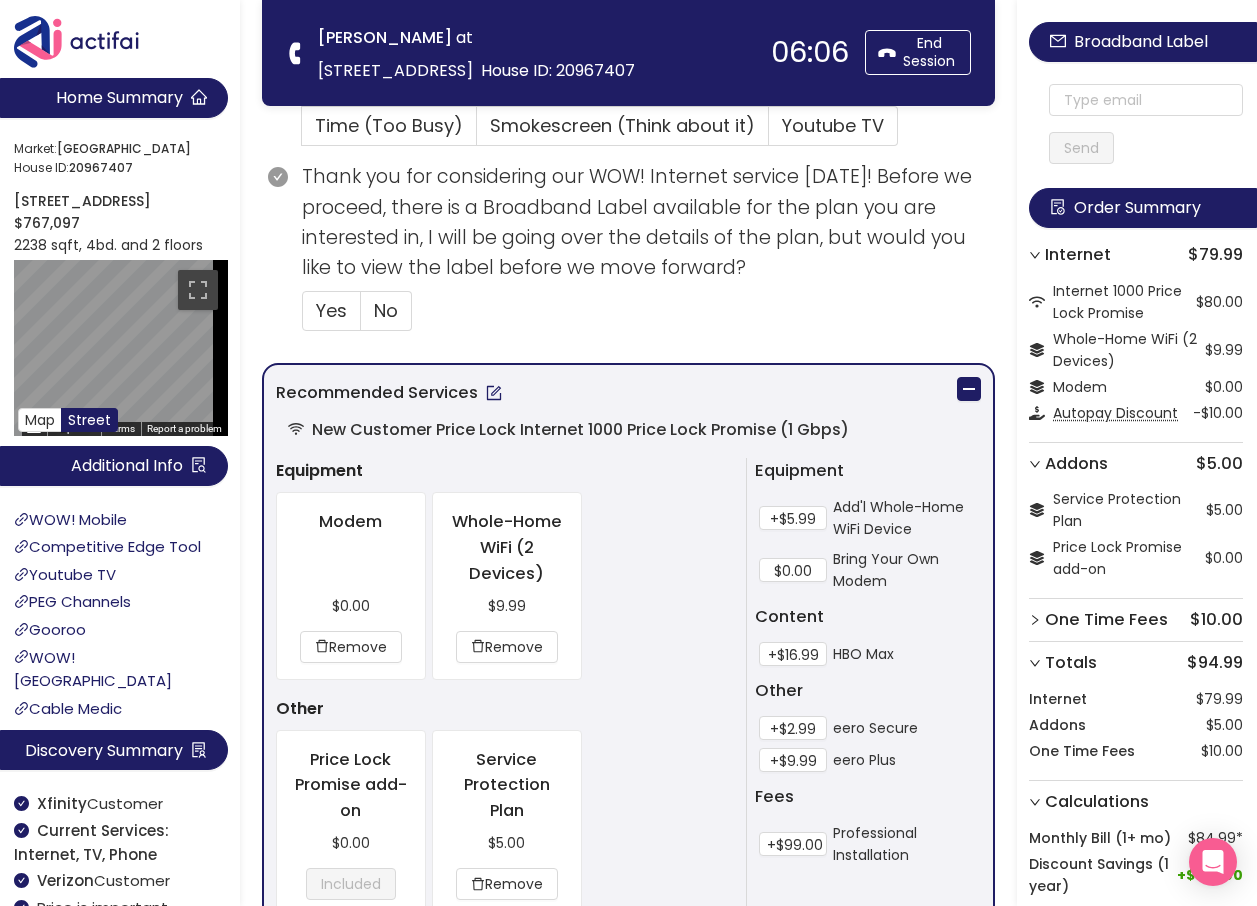 scroll, scrollTop: 1000, scrollLeft: 0, axis: vertical 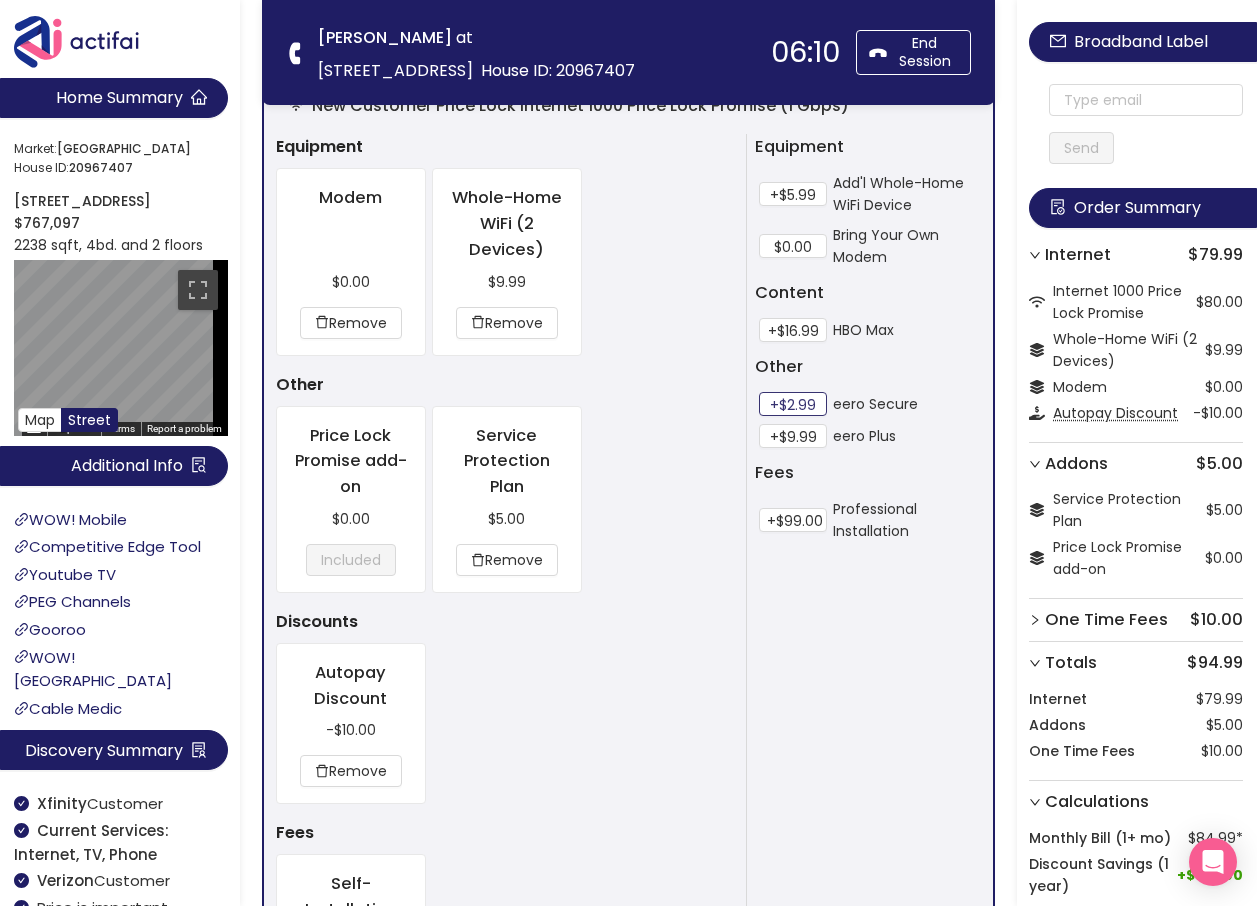 click on "+$2.99" at bounding box center (793, 404) 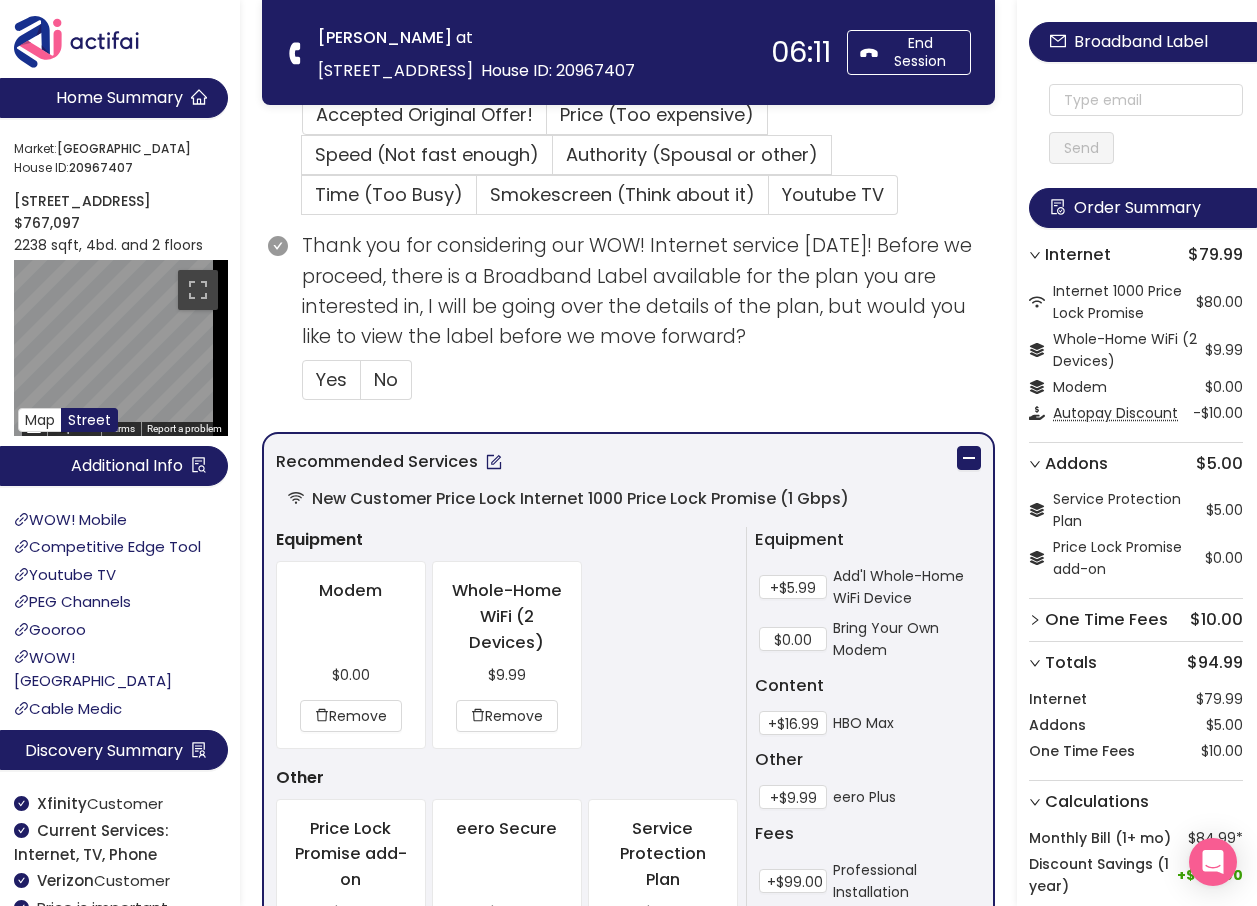 scroll, scrollTop: 500, scrollLeft: 0, axis: vertical 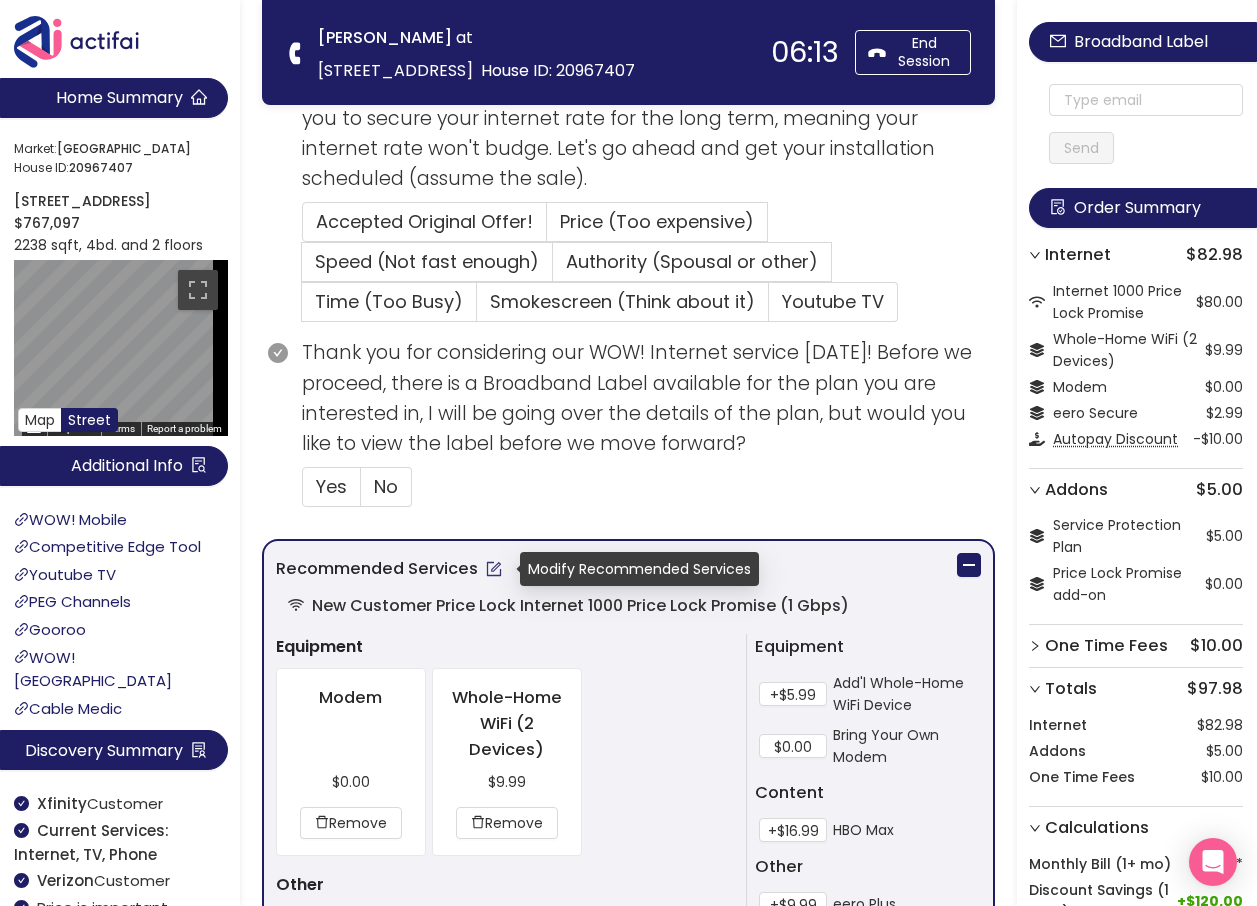 click 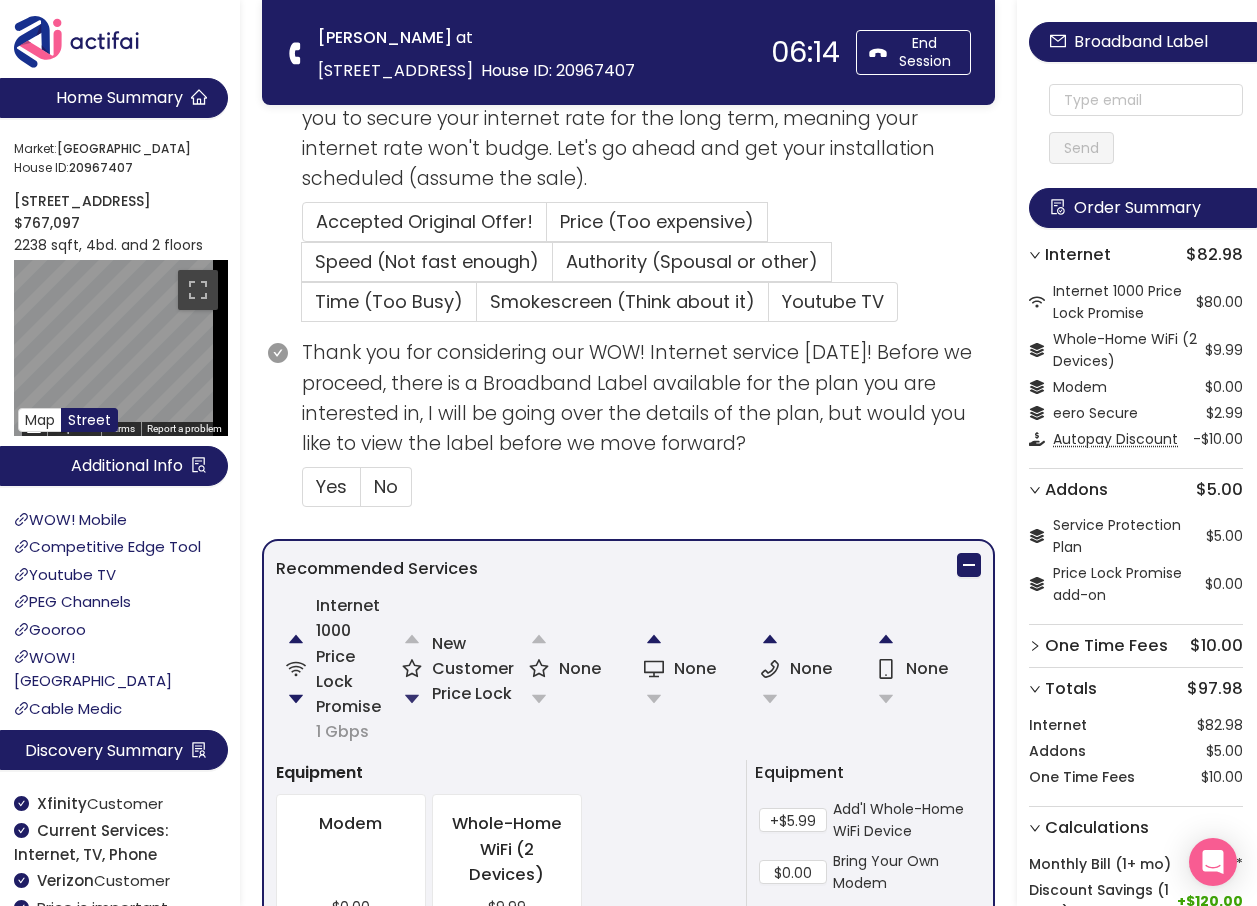click 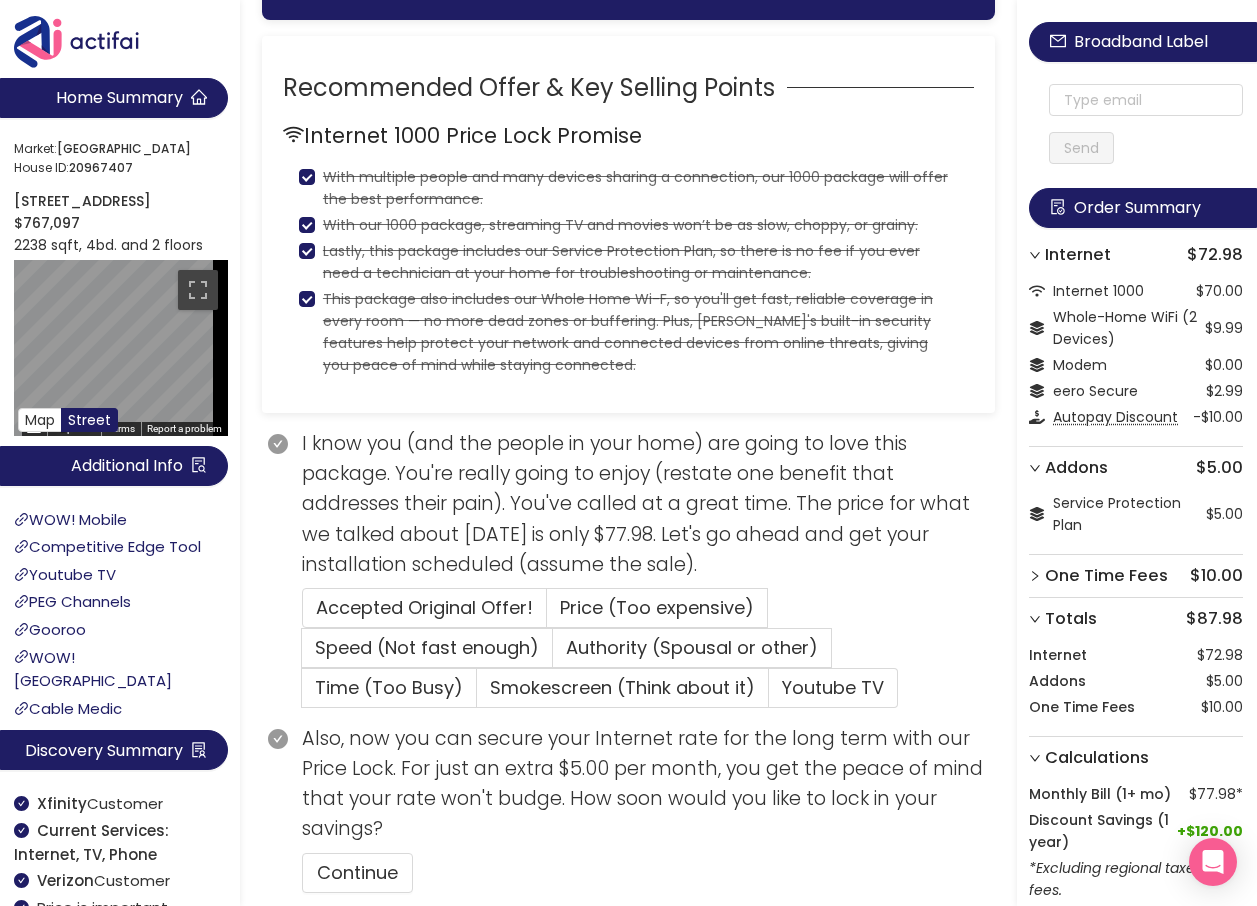 scroll, scrollTop: 525, scrollLeft: 0, axis: vertical 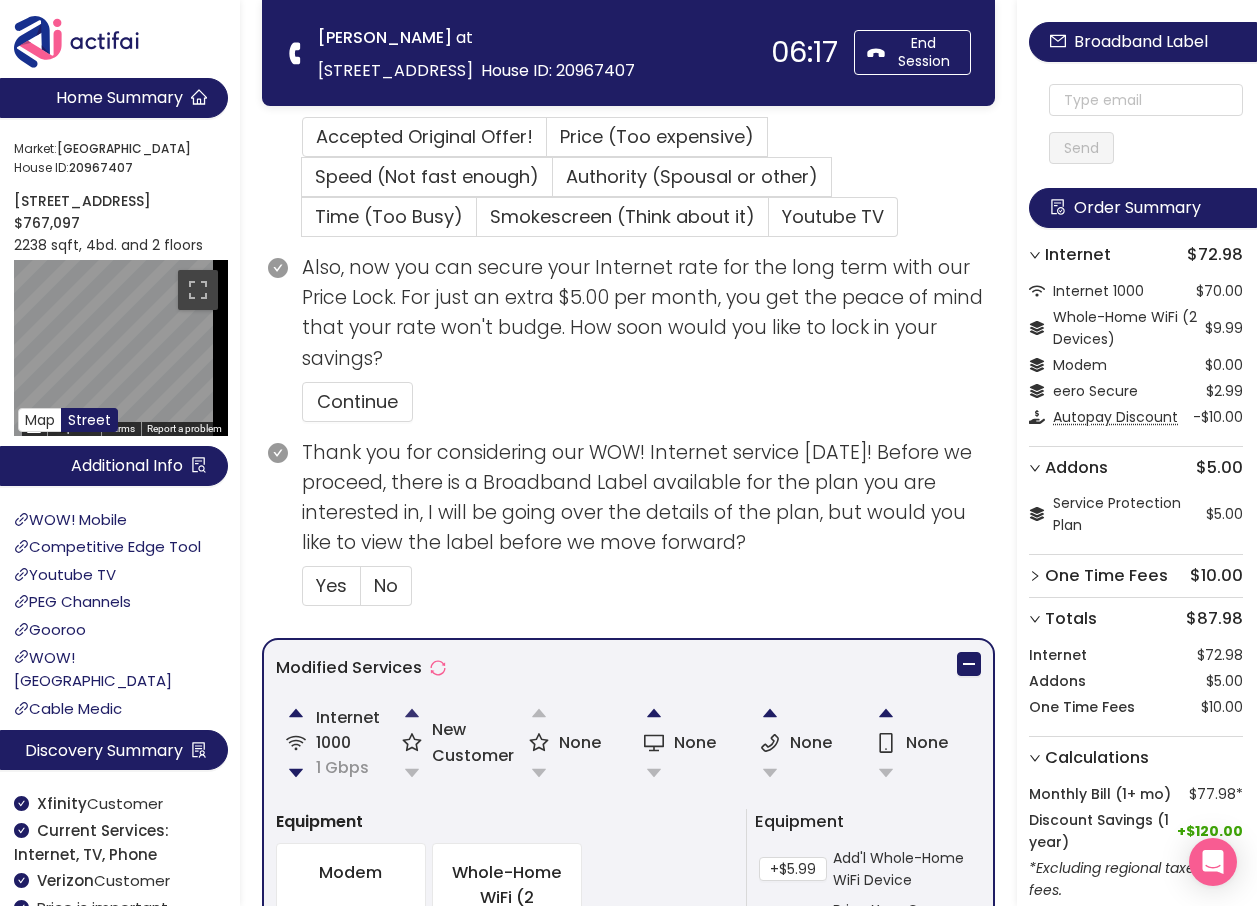 click 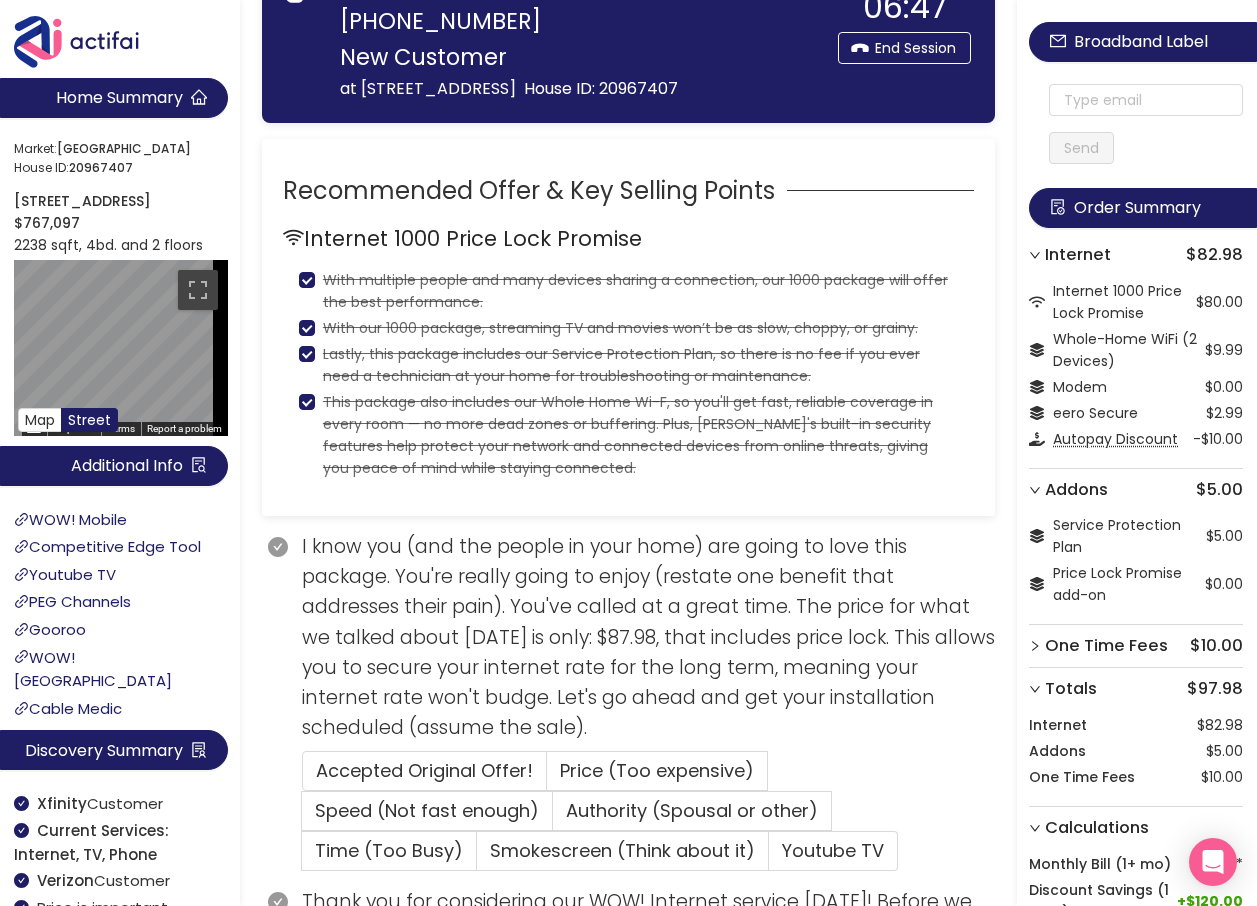 scroll, scrollTop: 100, scrollLeft: 0, axis: vertical 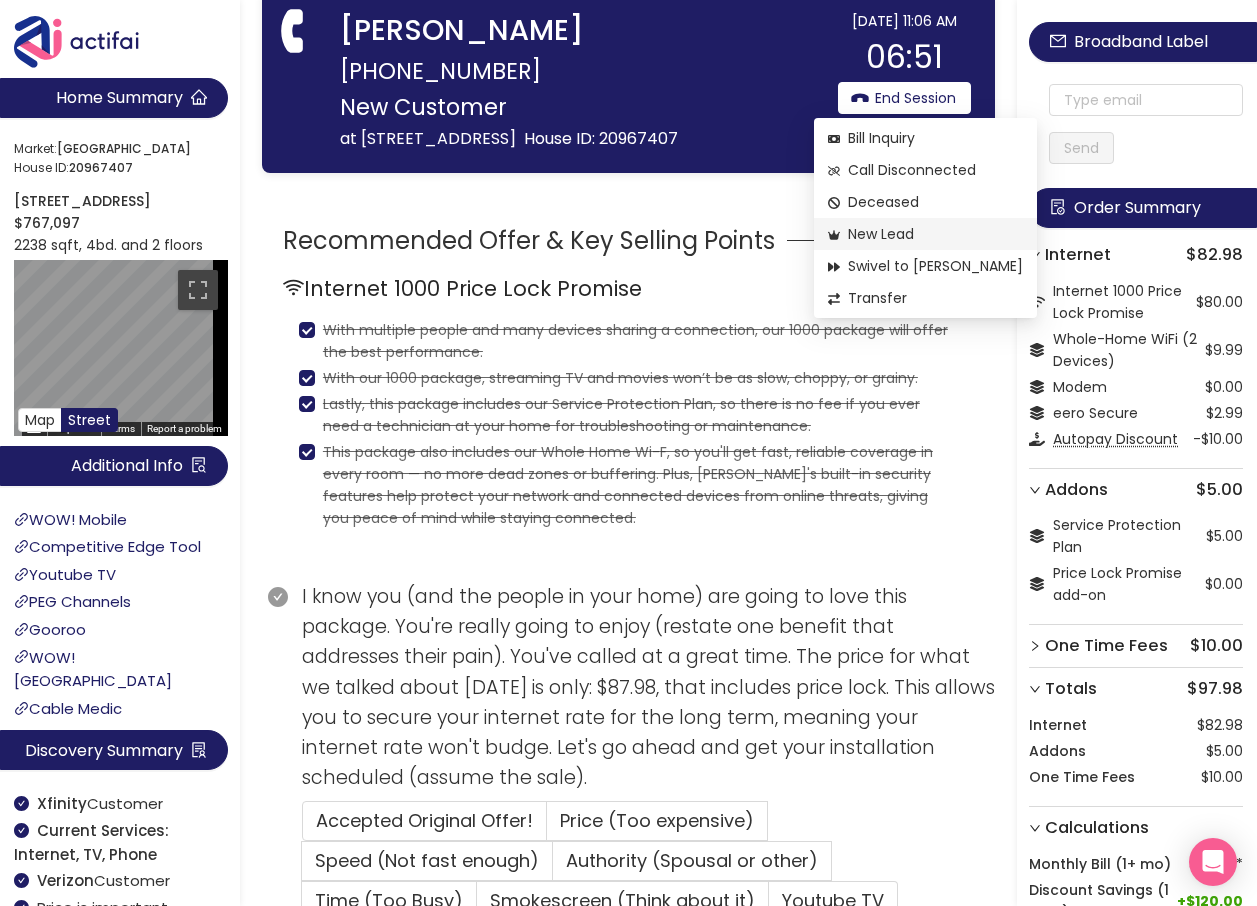 click on "New Lead" 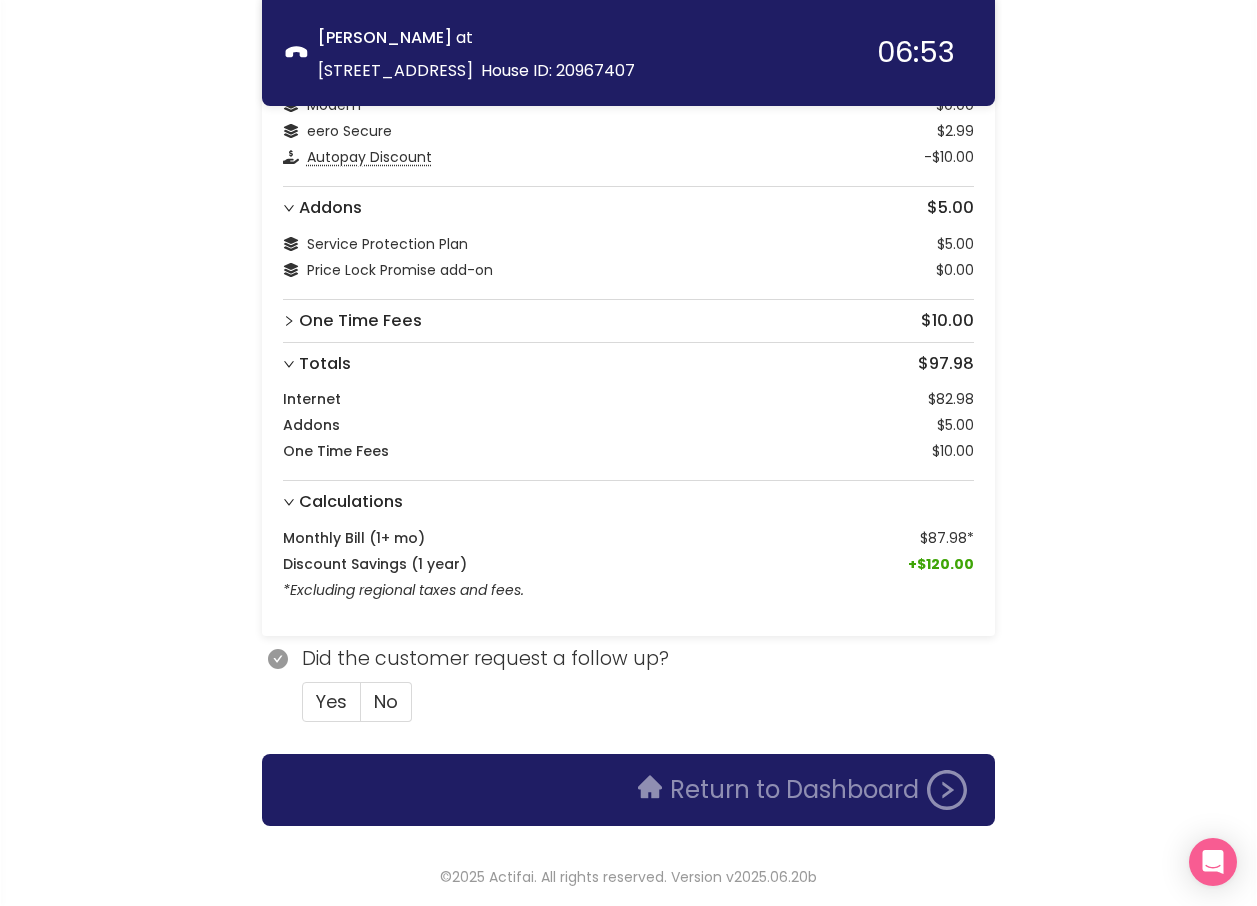 scroll, scrollTop: 222, scrollLeft: 0, axis: vertical 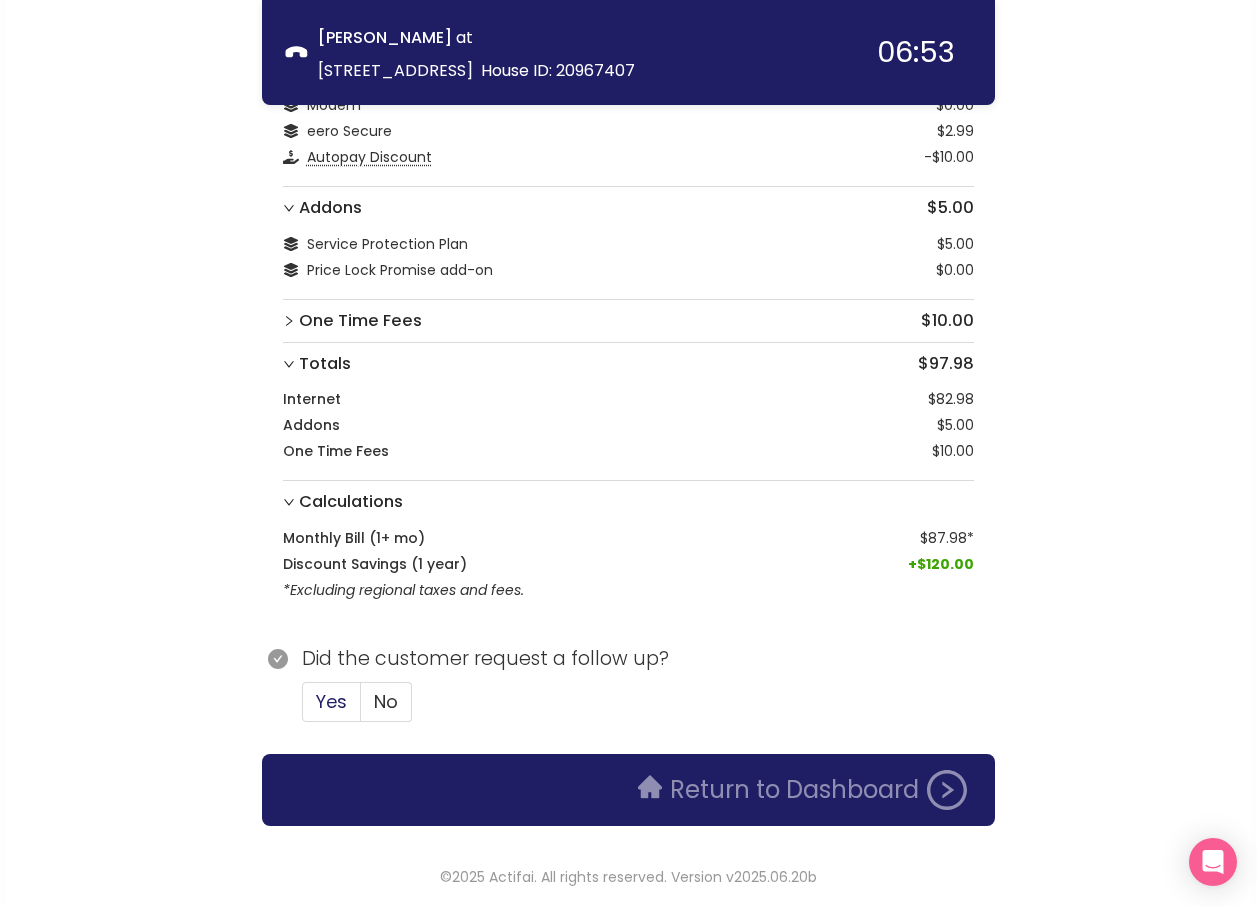click on "Yes" 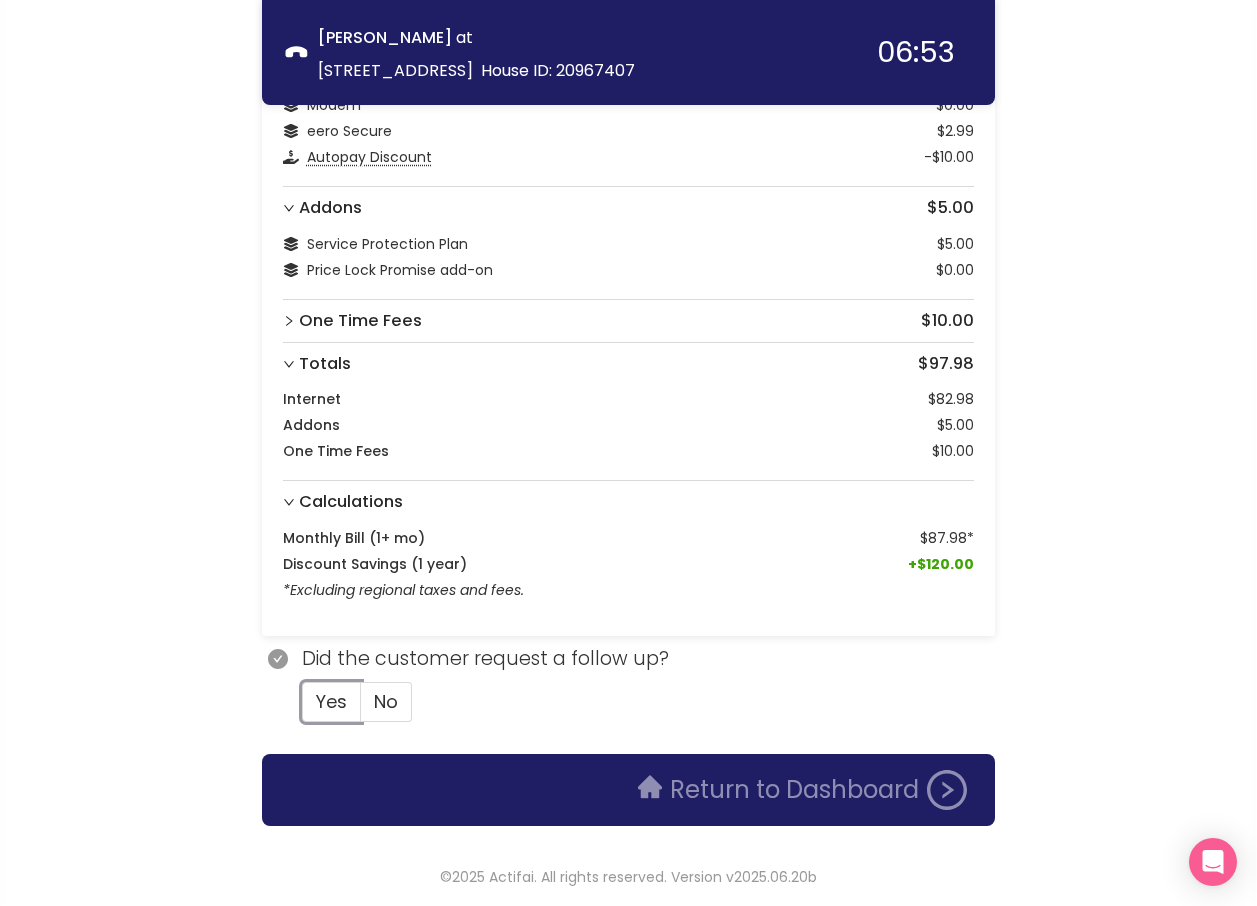 type 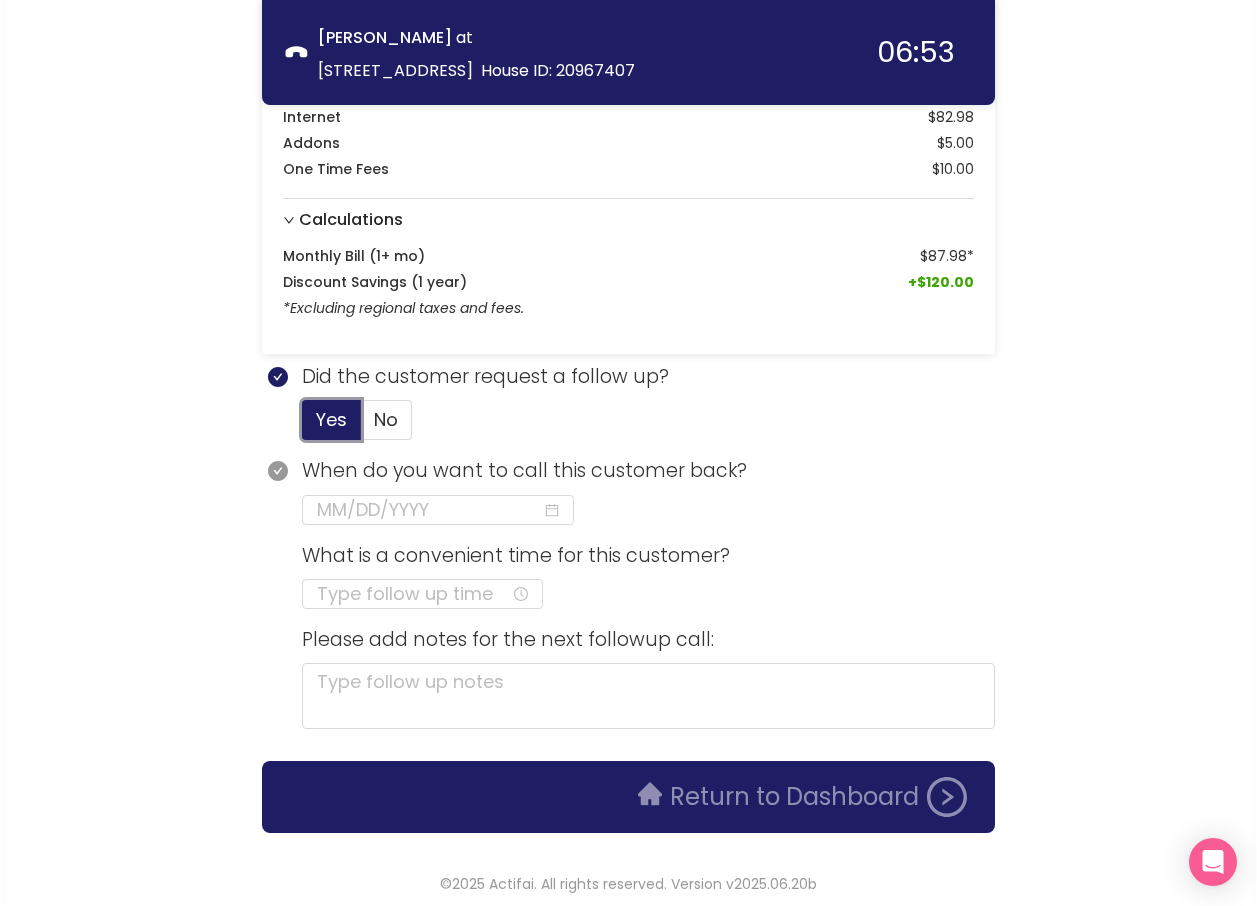scroll, scrollTop: 511, scrollLeft: 0, axis: vertical 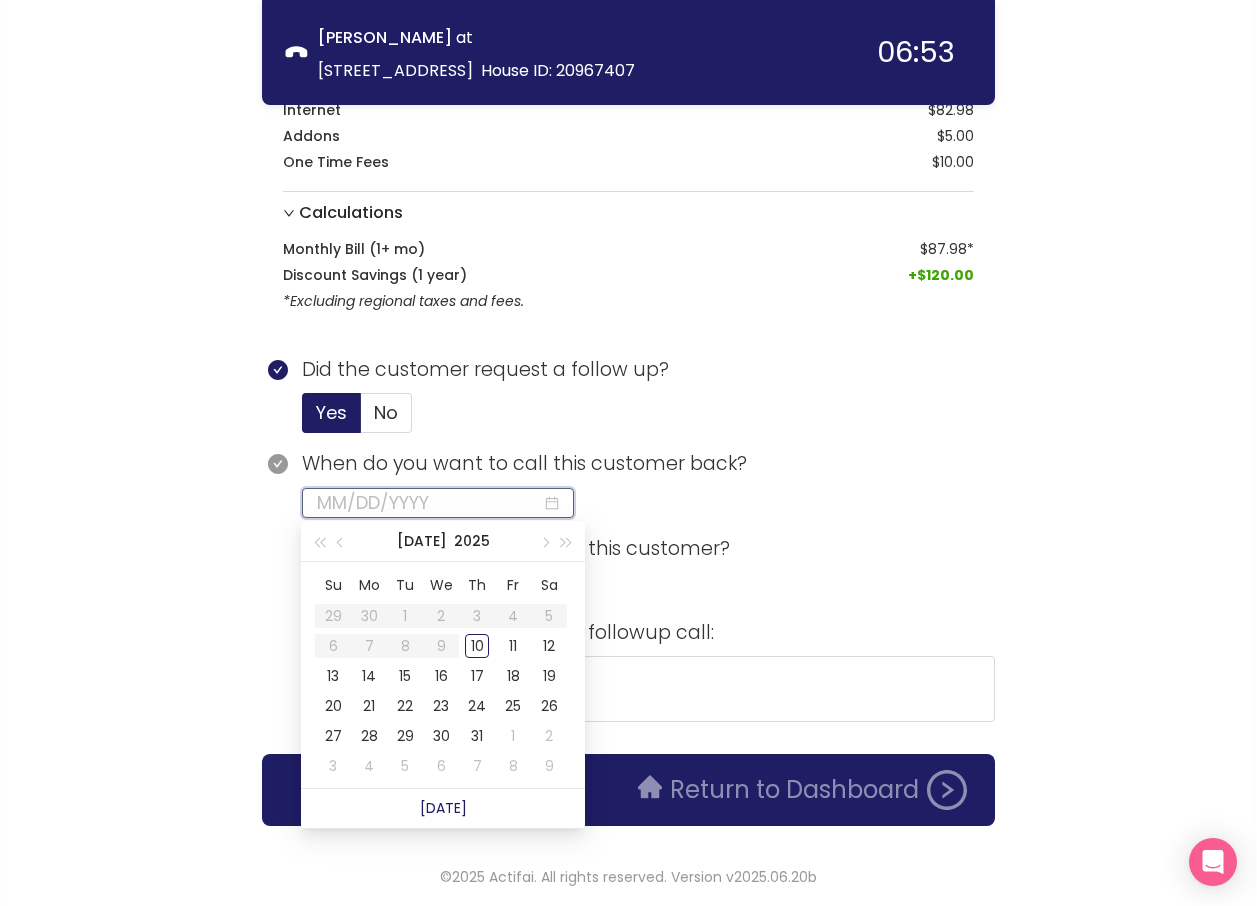 click at bounding box center [429, 503] 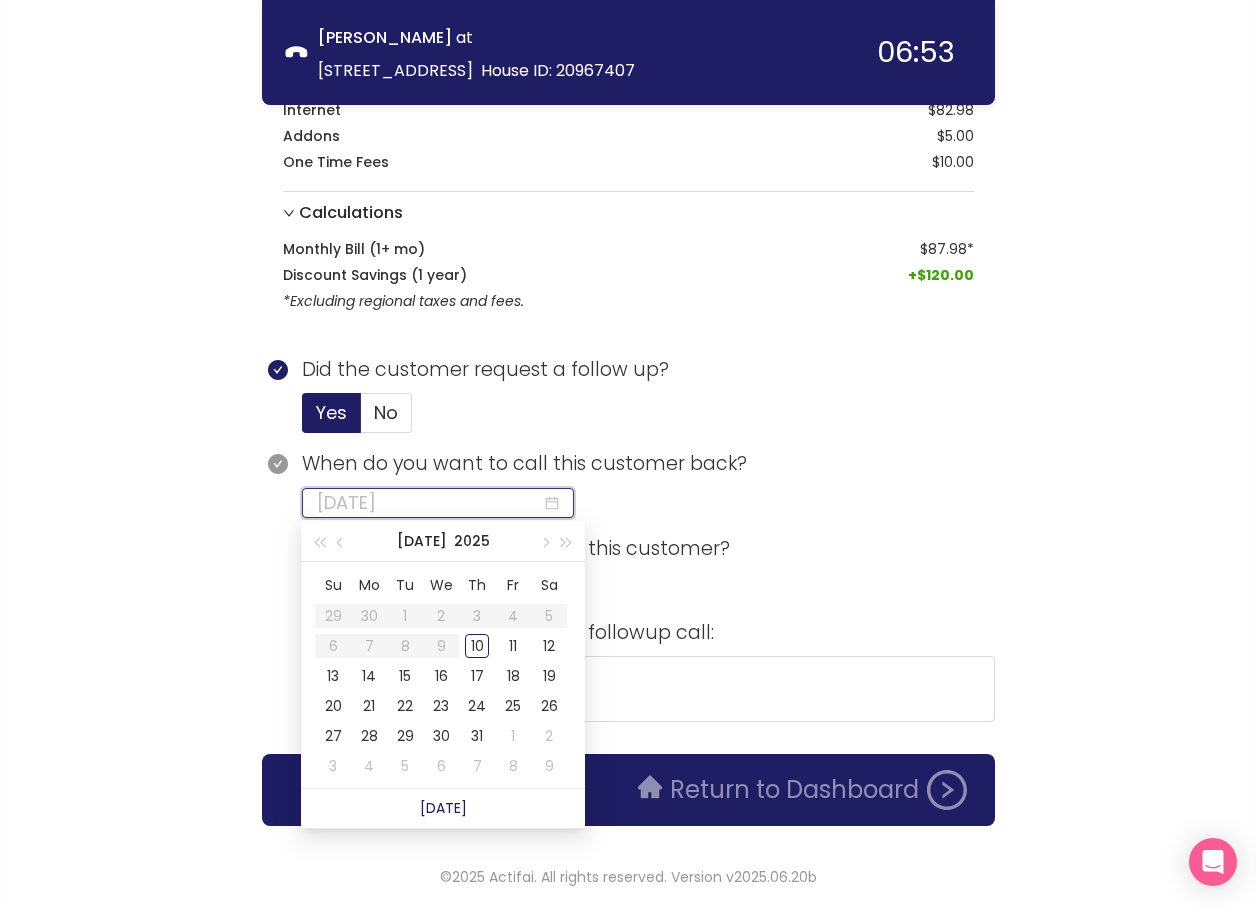 type on "[DATE]" 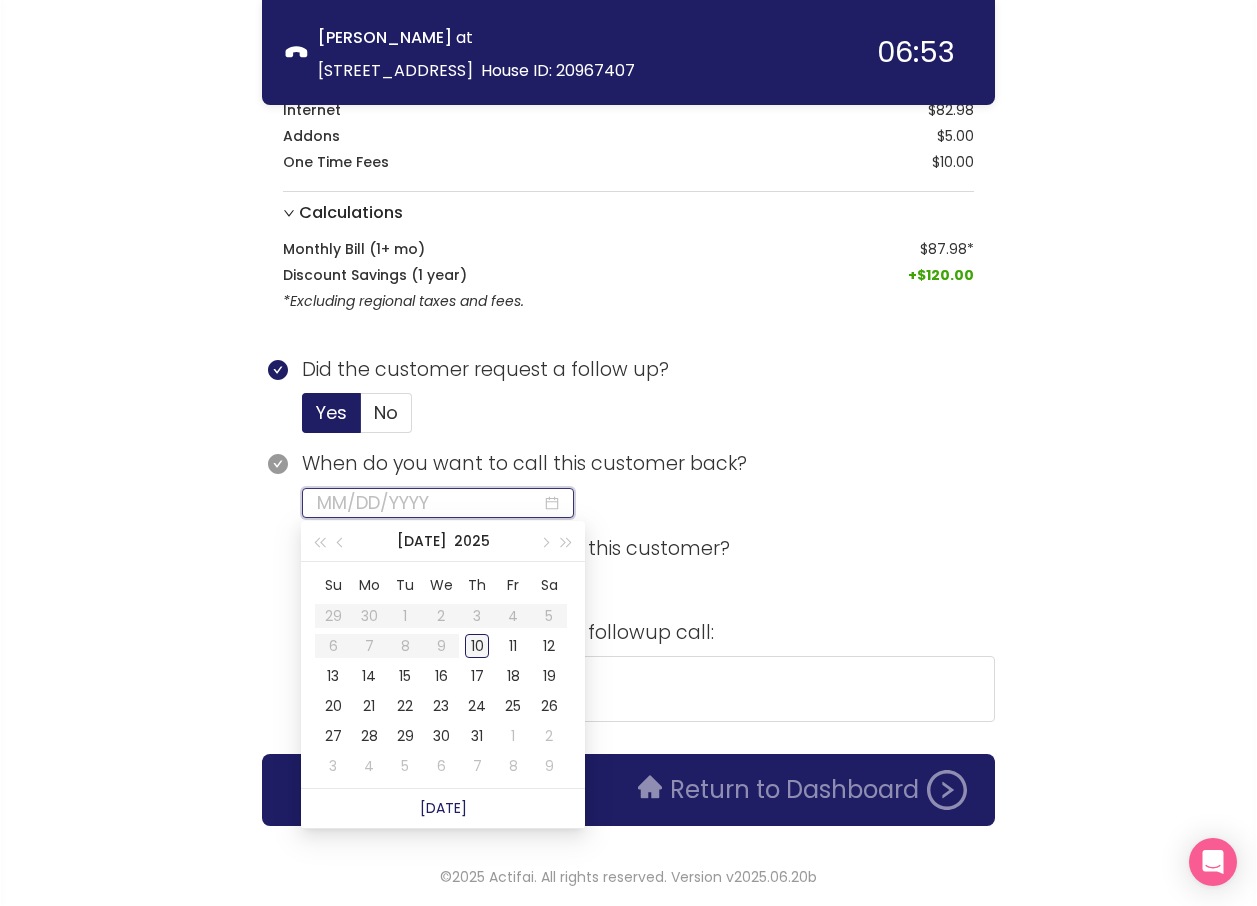 type on "[DATE]" 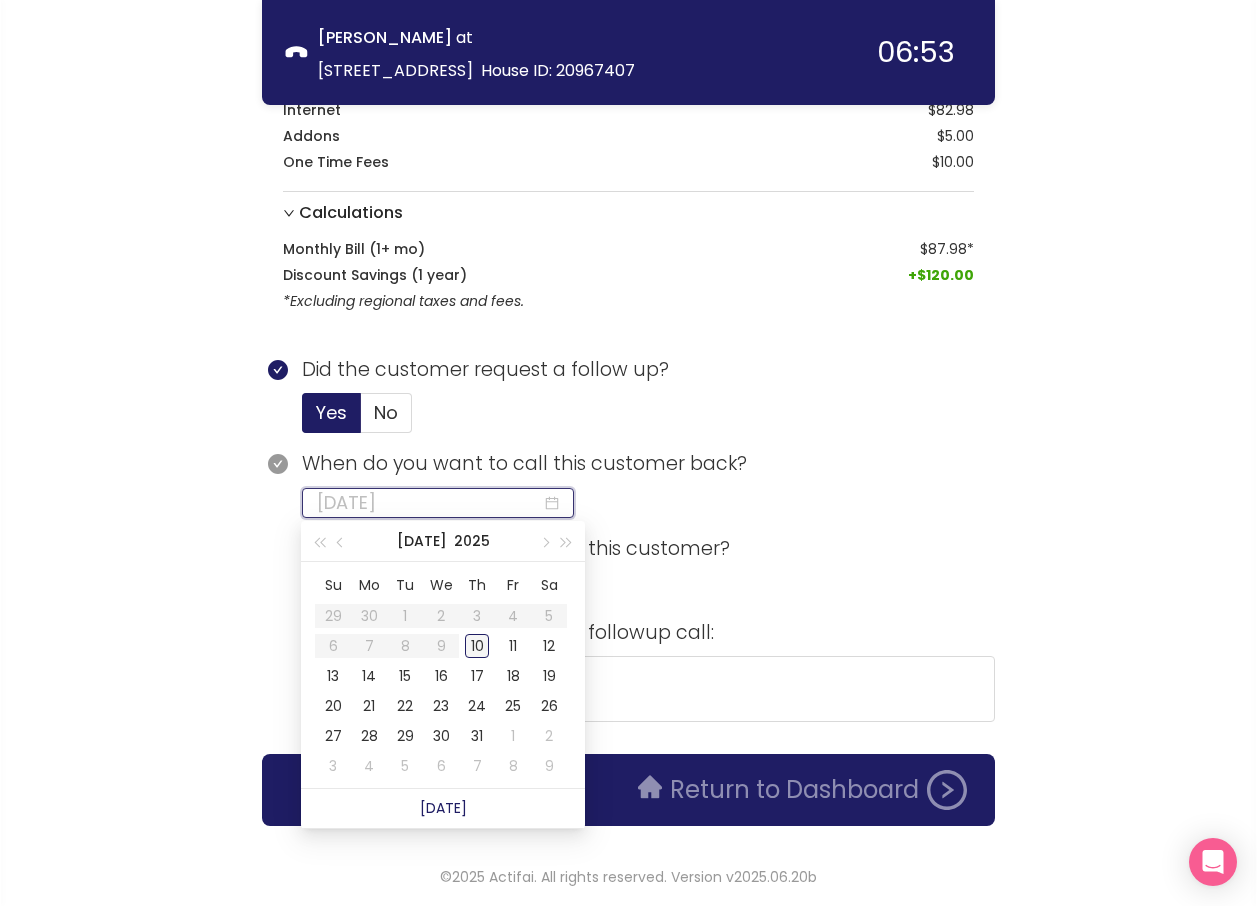 type on "[DATE]" 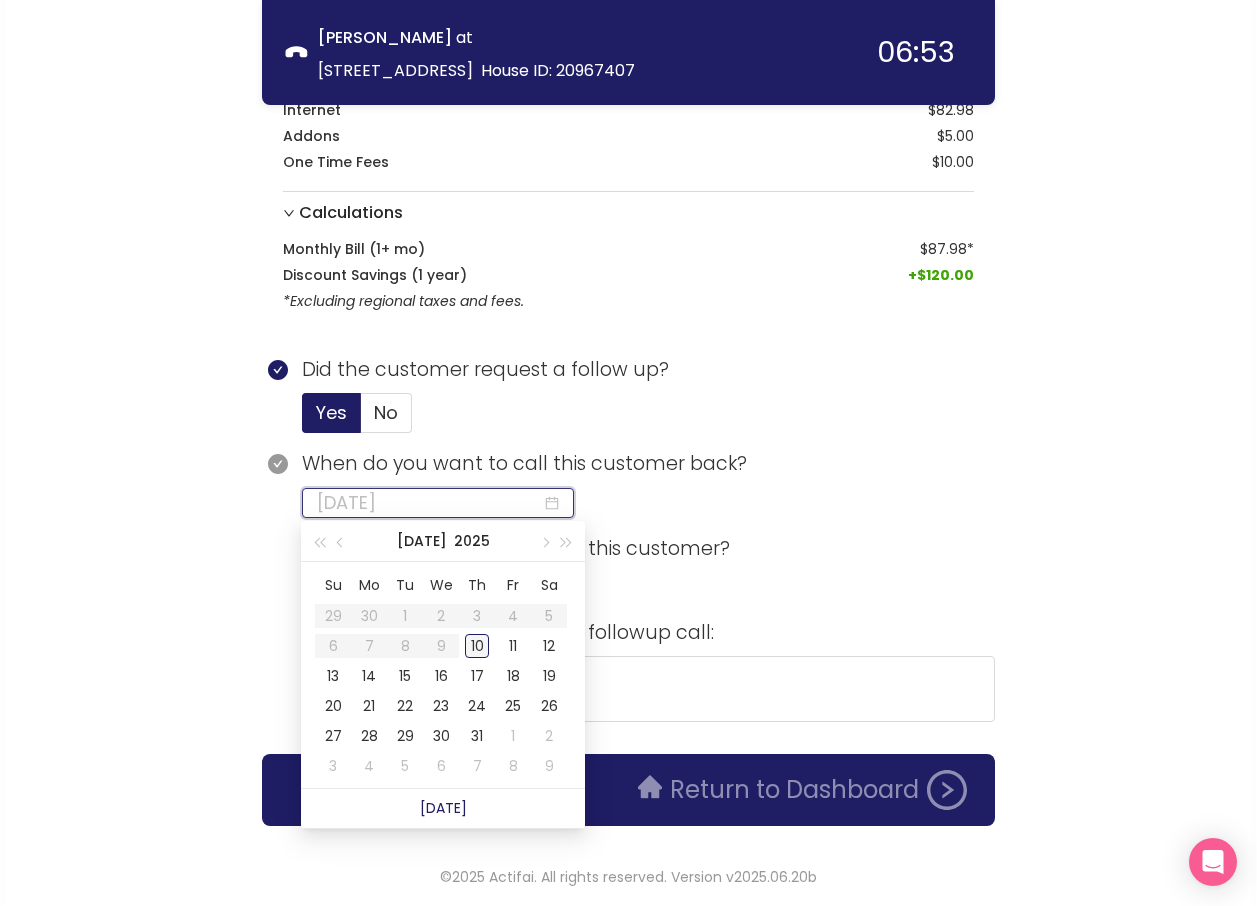 click on "10" at bounding box center [477, 646] 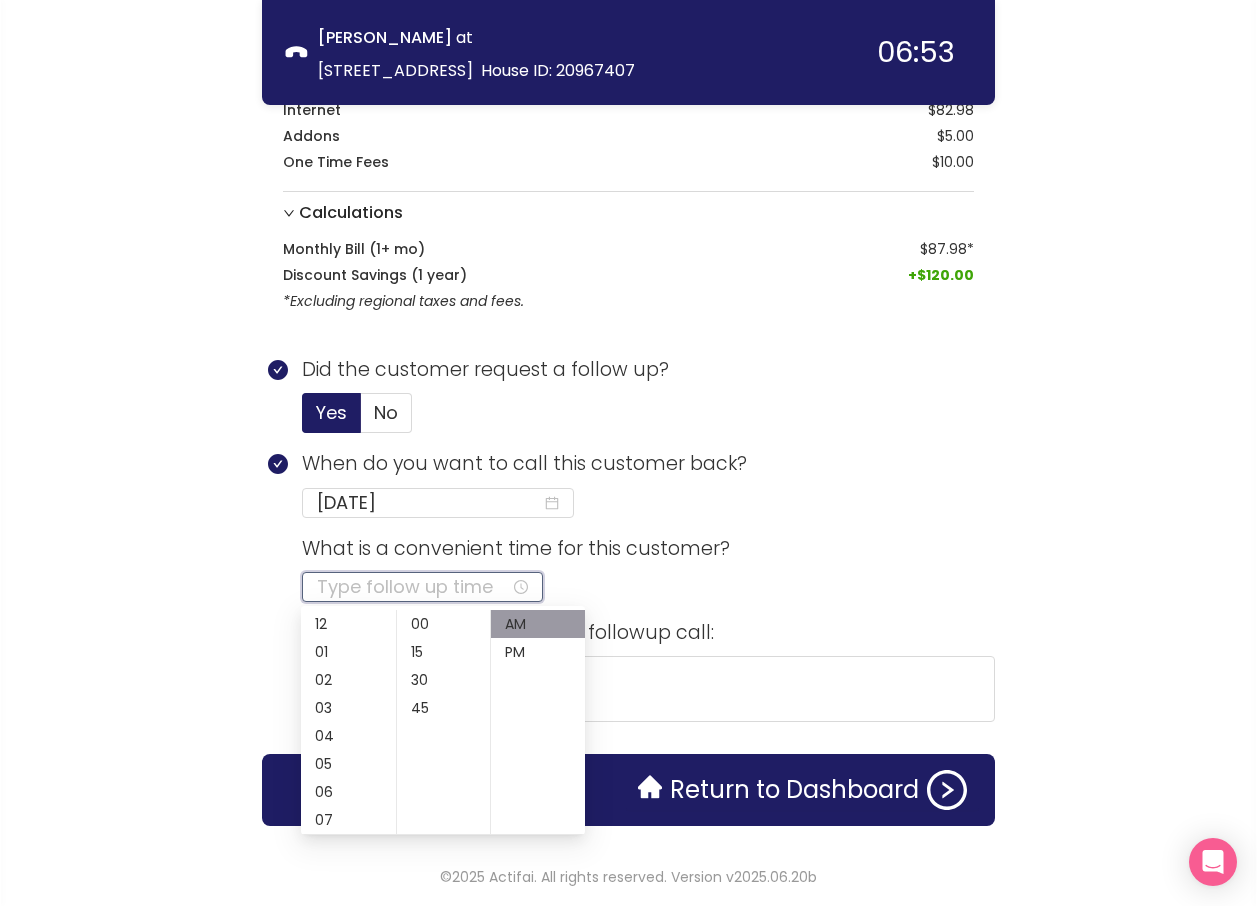 click at bounding box center (414, 587) 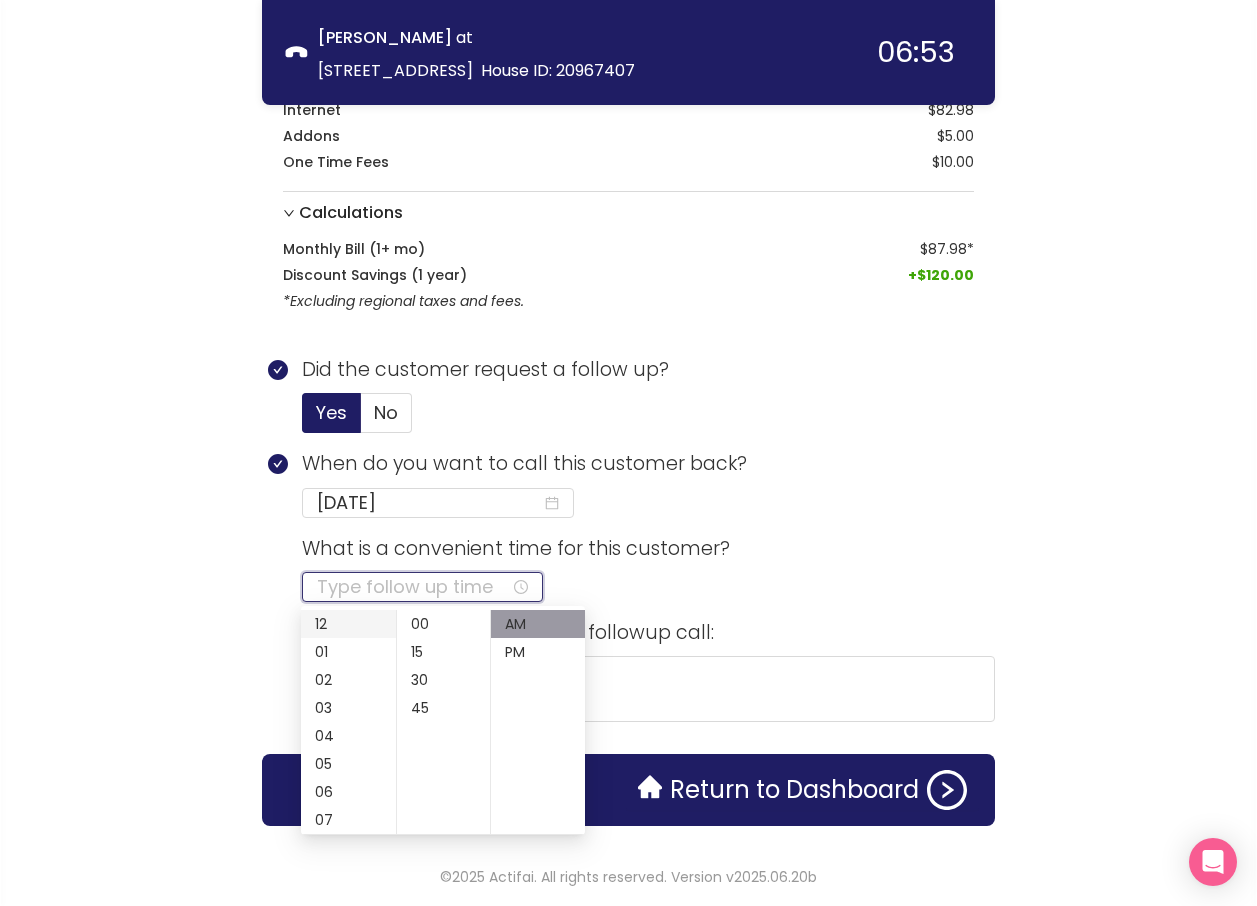 click on "12" at bounding box center (348, 624) 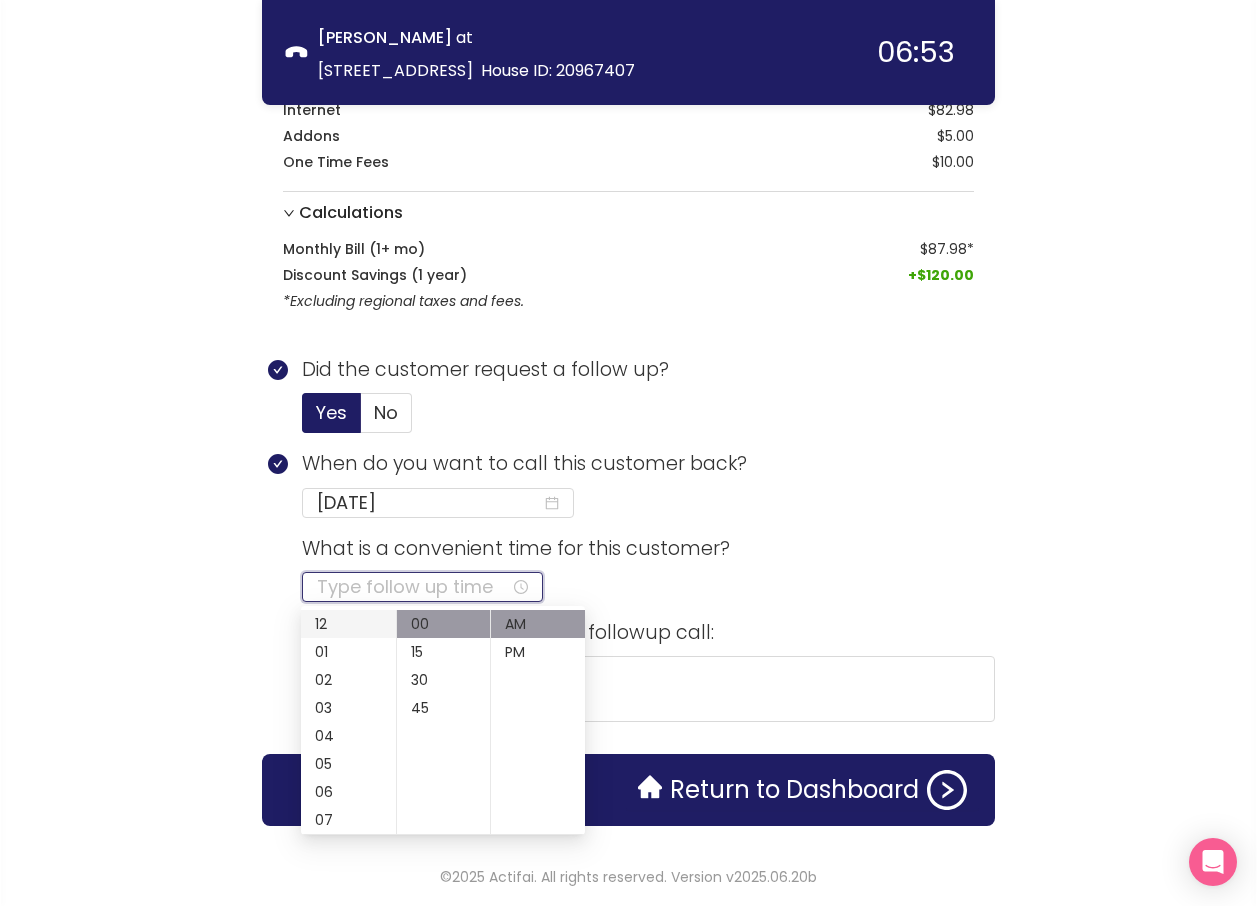 type on "12:00 AM" 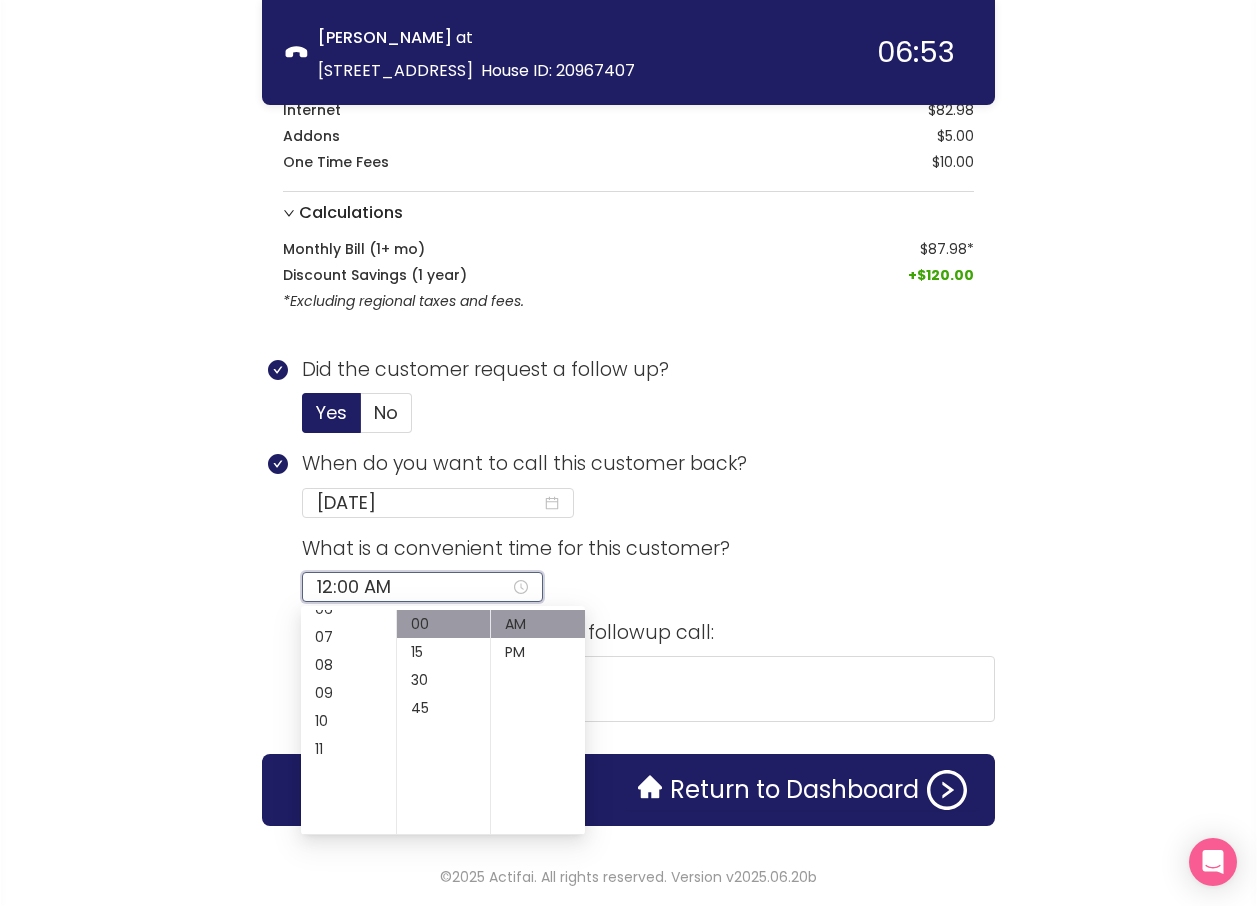 scroll, scrollTop: 200, scrollLeft: 0, axis: vertical 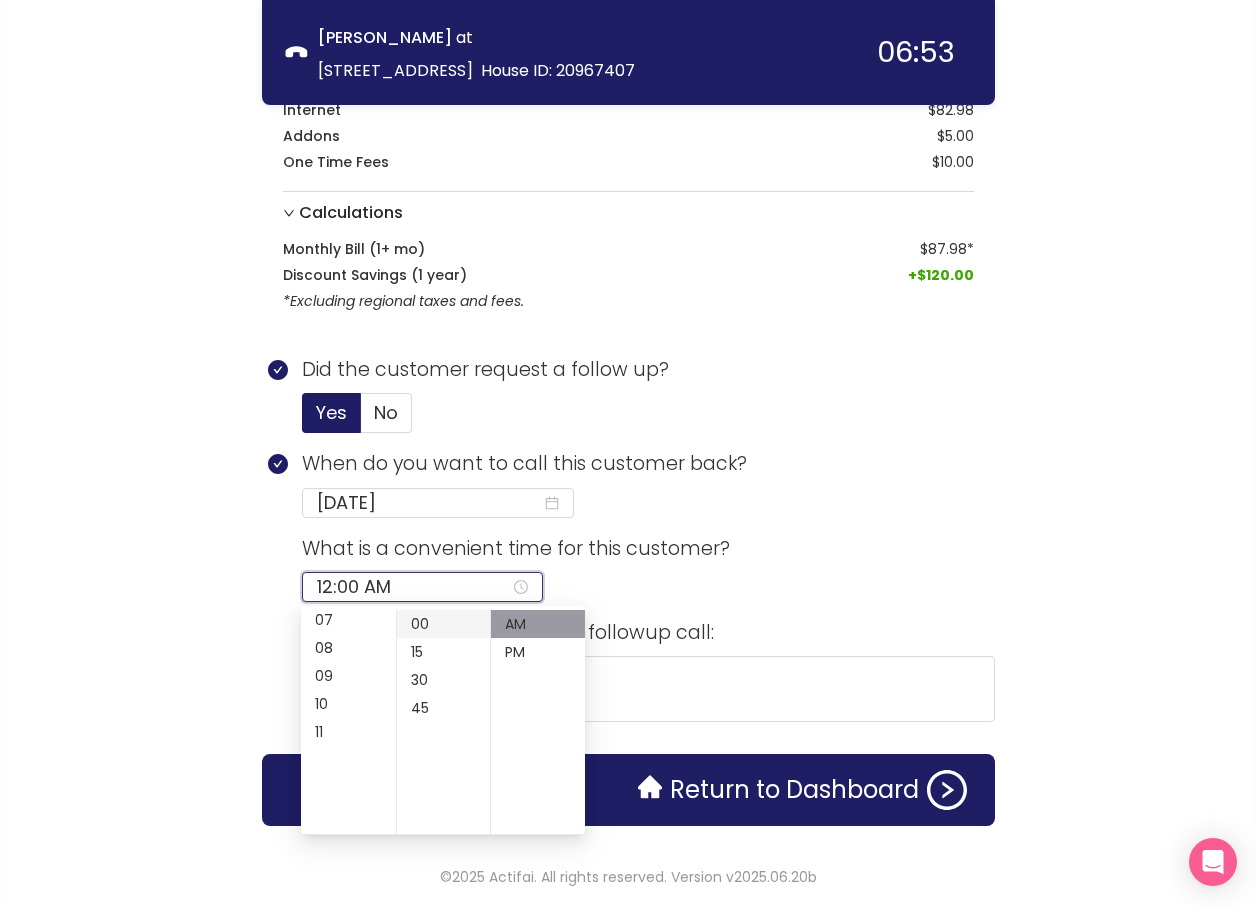 click on "00" at bounding box center (444, 624) 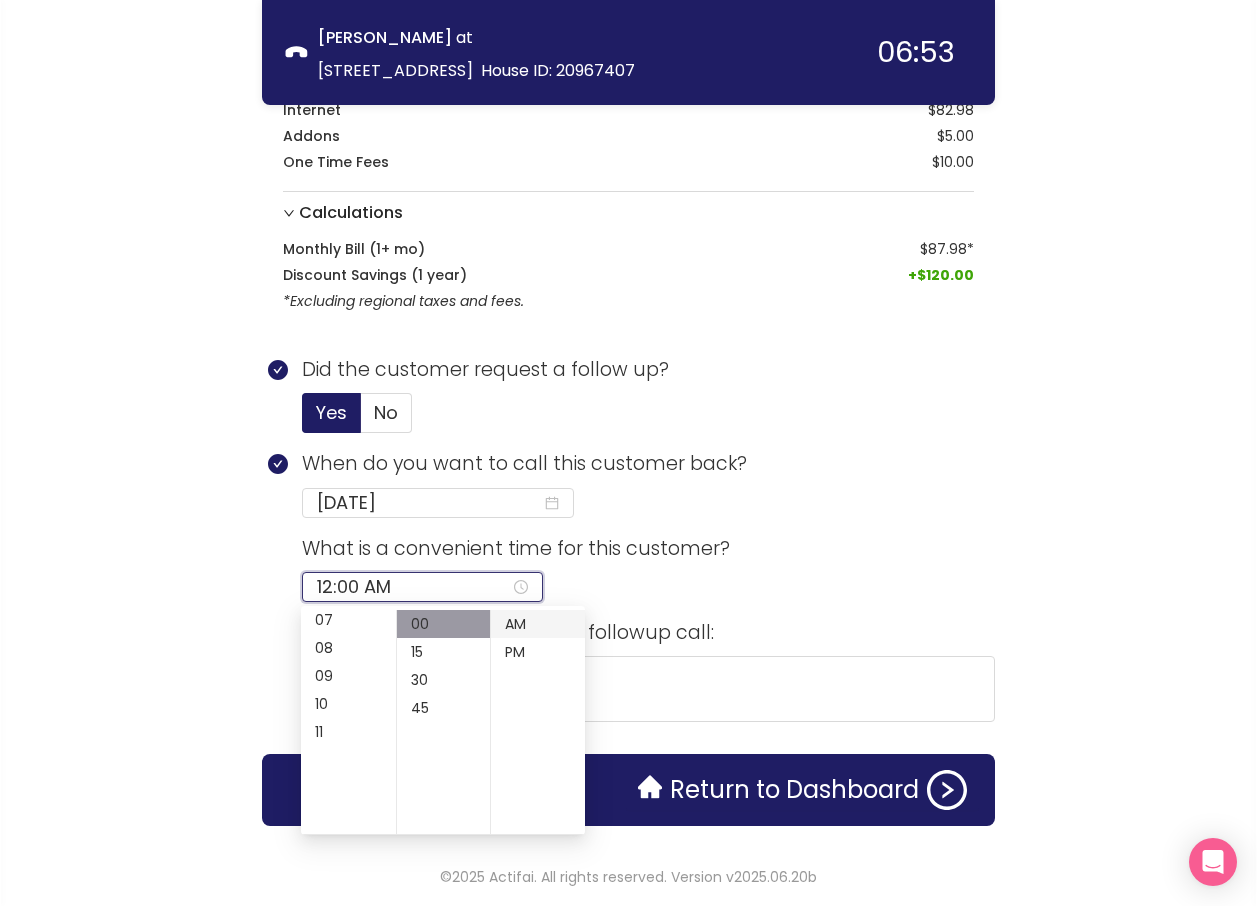 click on "AM" at bounding box center (538, 624) 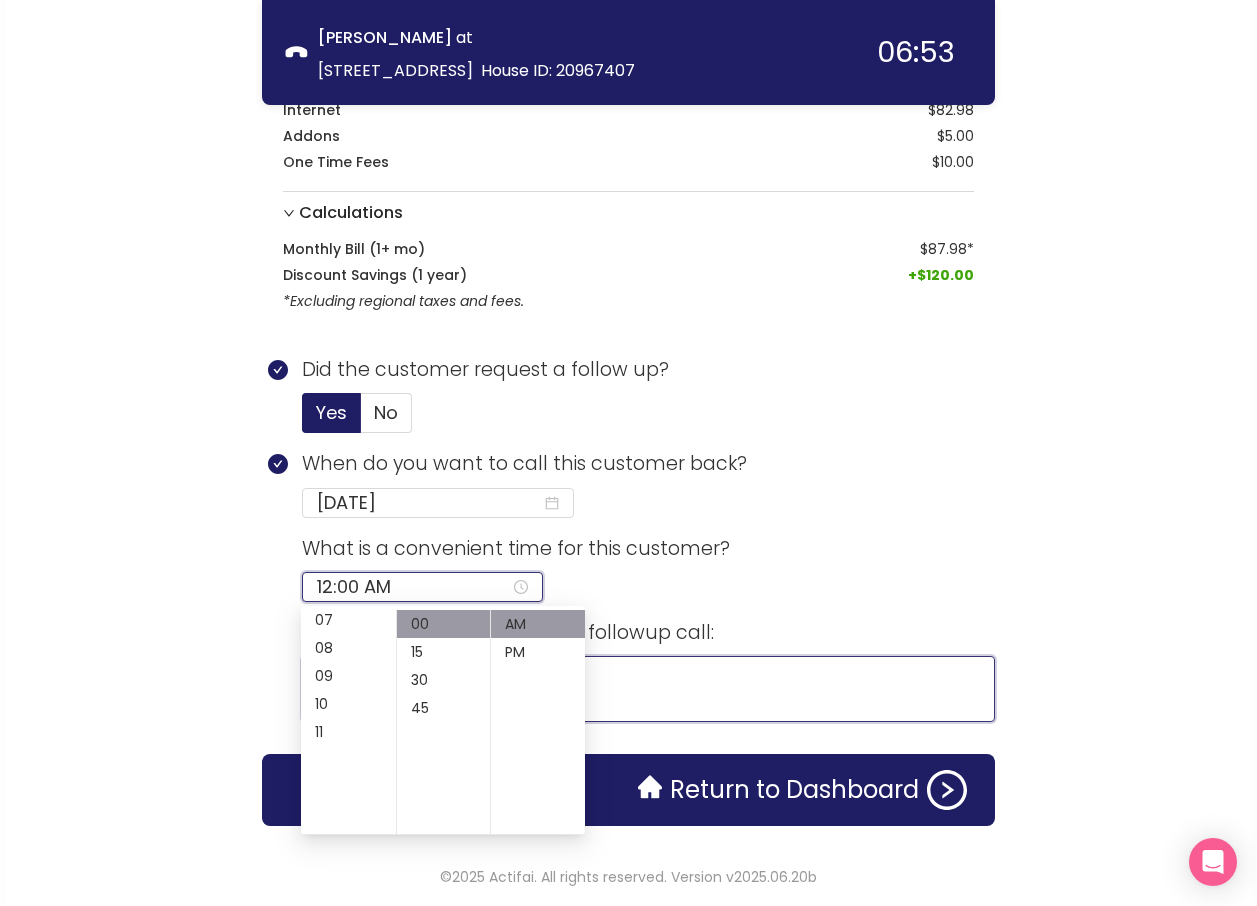 click 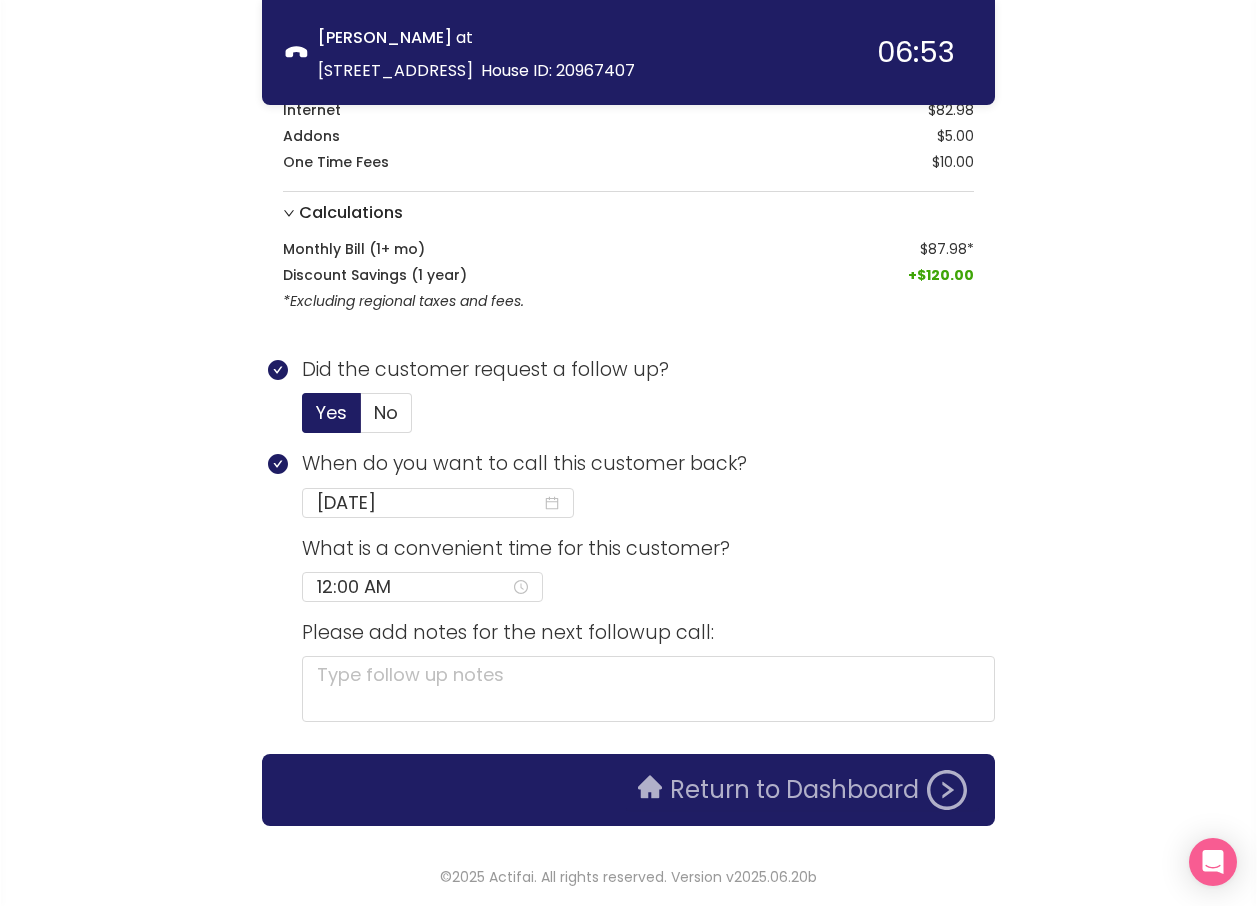 click on "Return to Dashboard" 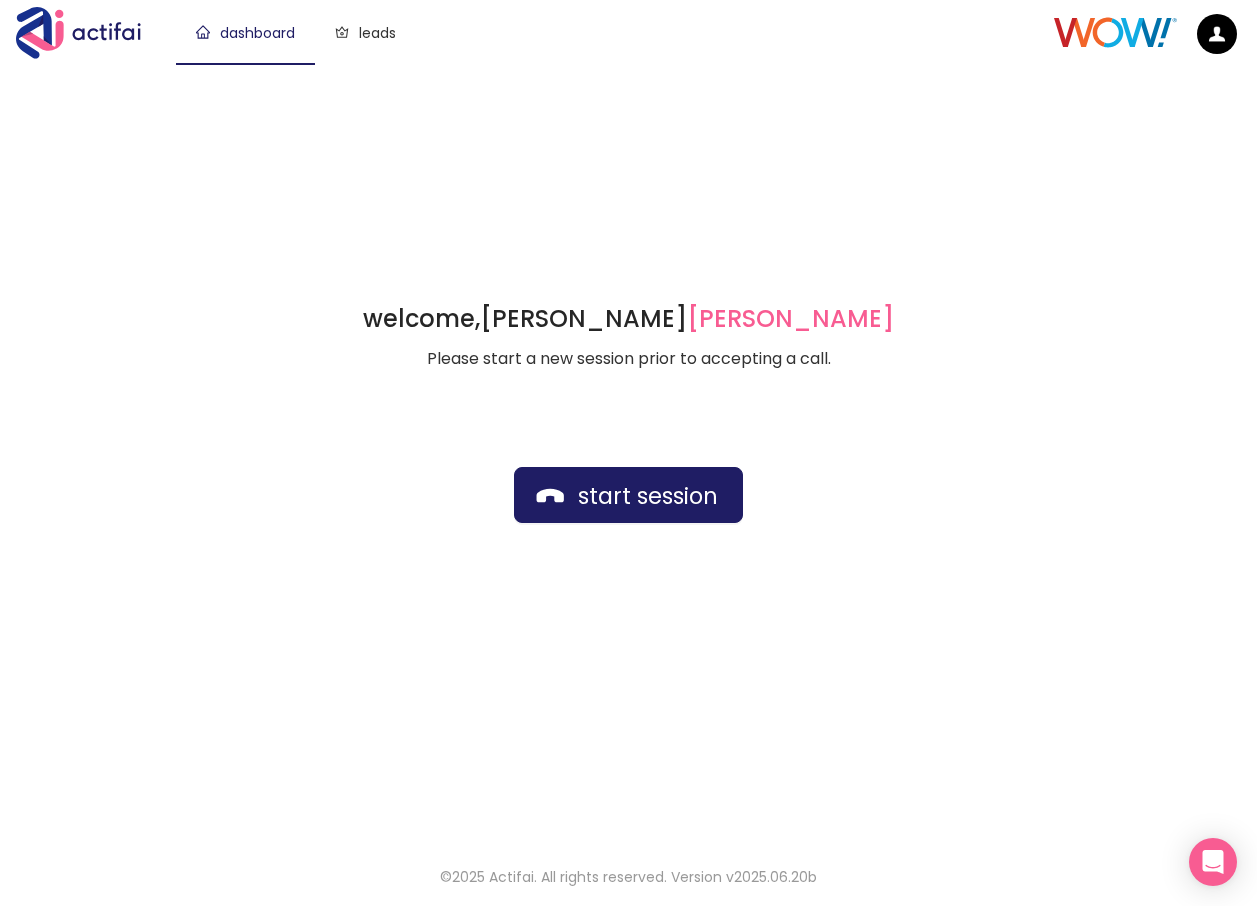scroll, scrollTop: 0, scrollLeft: 0, axis: both 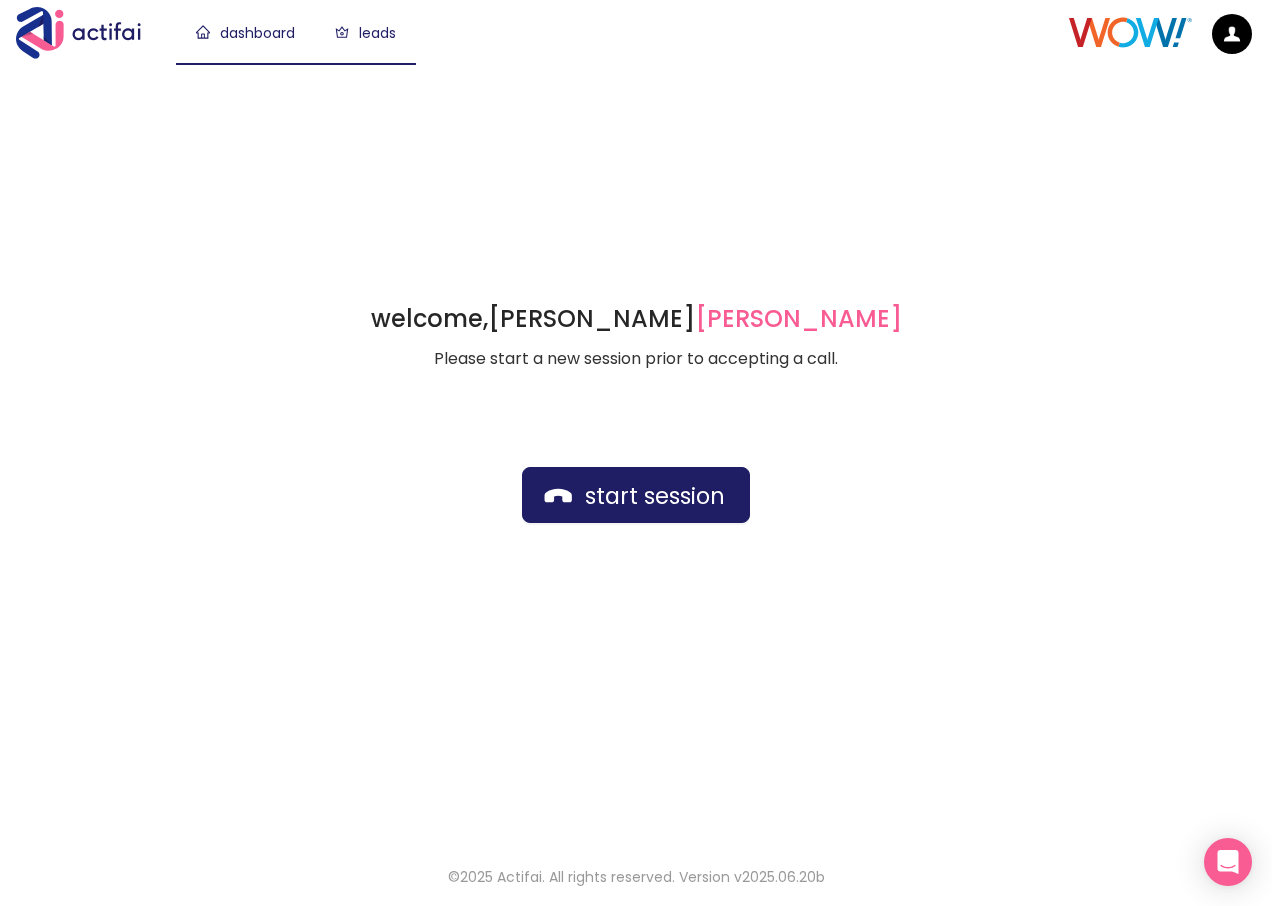 click on "leads" 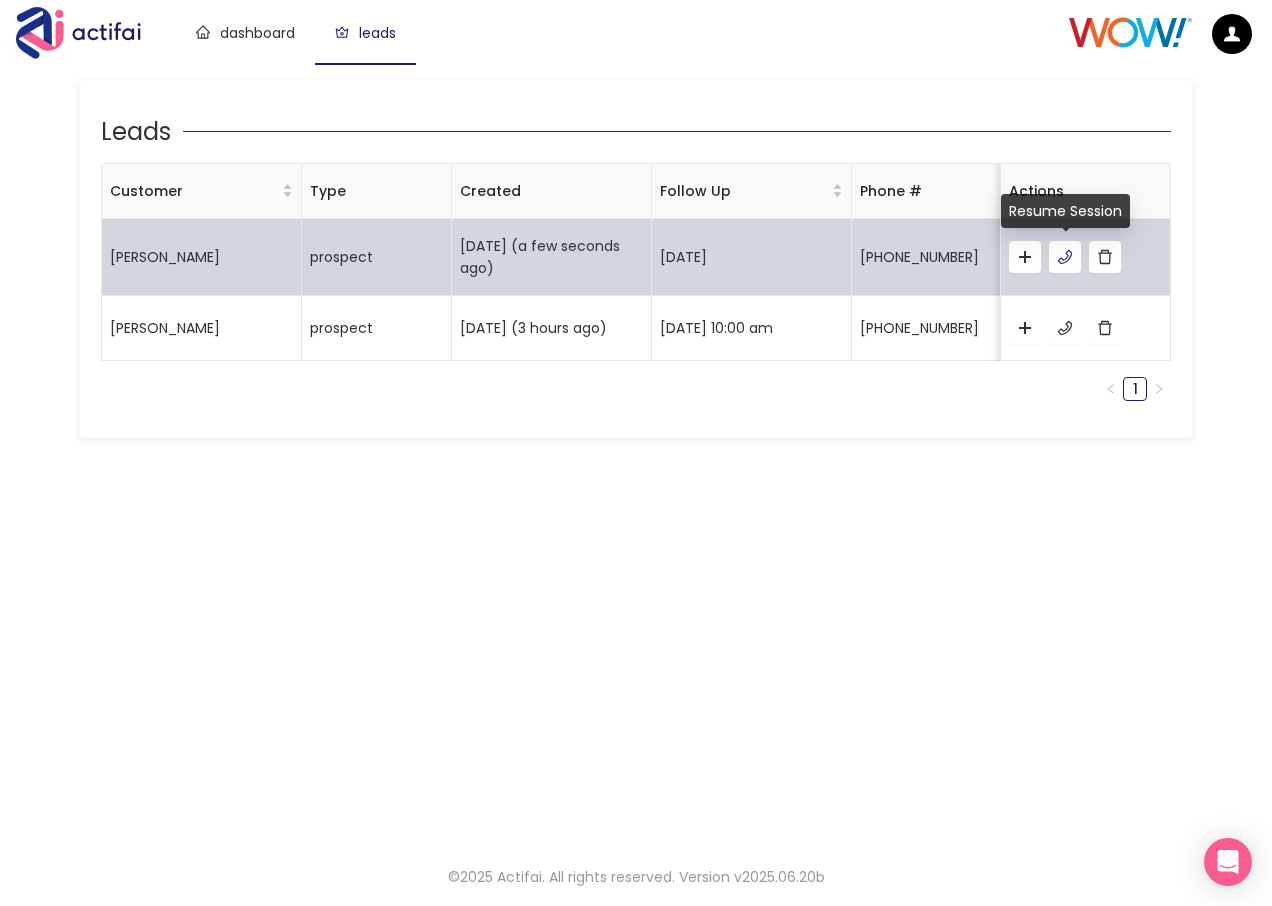 click 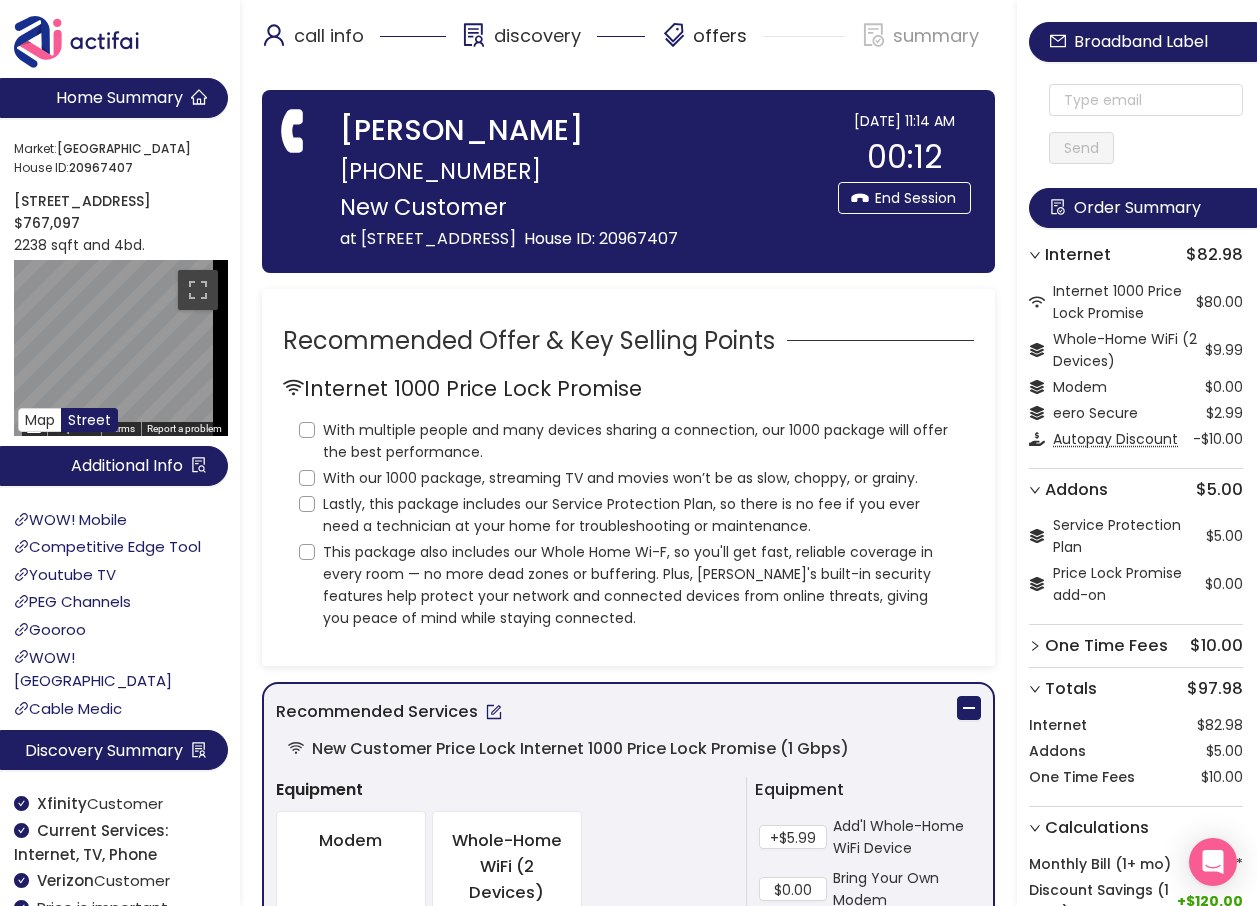 click on "Internet 1000 Price Lock Promise With multiple people and many devices sharing a connection, our 1000 package will offer the best performance. With our 1000 package, streaming TV and movies won’t be as slow, choppy, or grainy. Lastly, this package includes our Service Protection Plan, so there is no fee if you ever need a technician at your home for troubleshooting or maintenance. This package also includes our Whole Home Wi-F, so you'll get fast, reliable coverage in every room — no more dead zones or buffering. Plus, [PERSON_NAME]'s built-in security features help protect your network and connected devices from online threats, giving you peace of mind while staying connected." 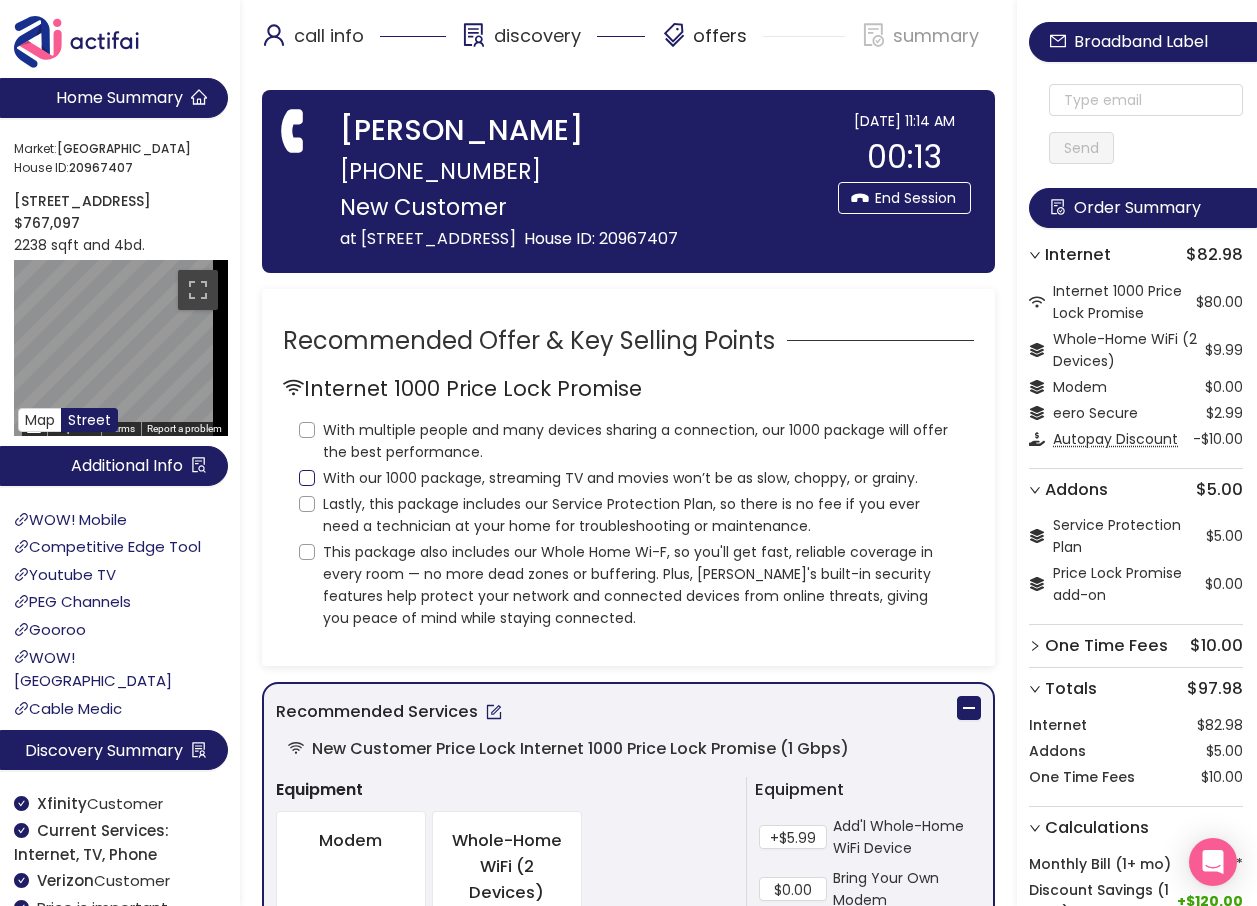 click on "With our 1000 package, streaming TV and movies won’t be as slow, choppy, or grainy." at bounding box center [307, 478] 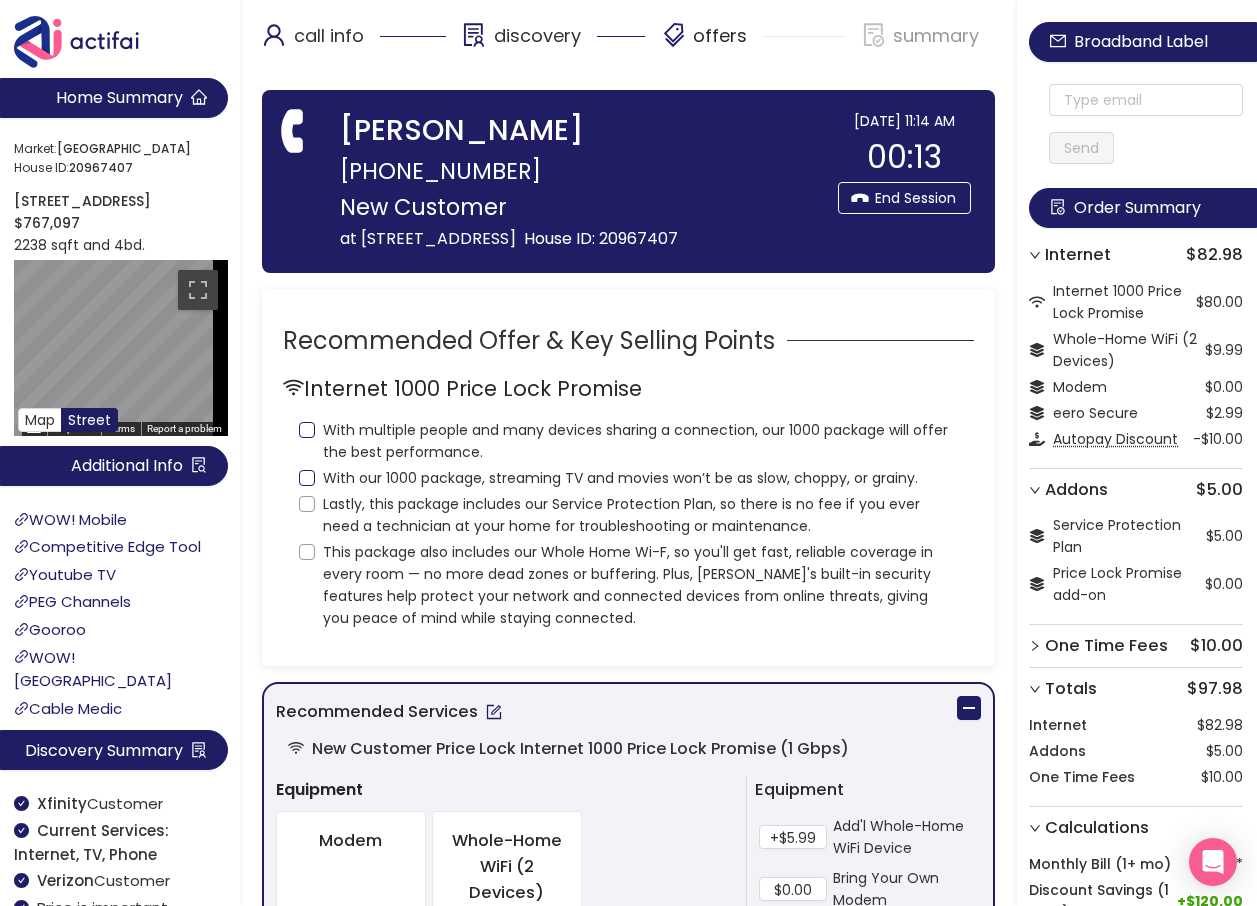 checkbox on "true" 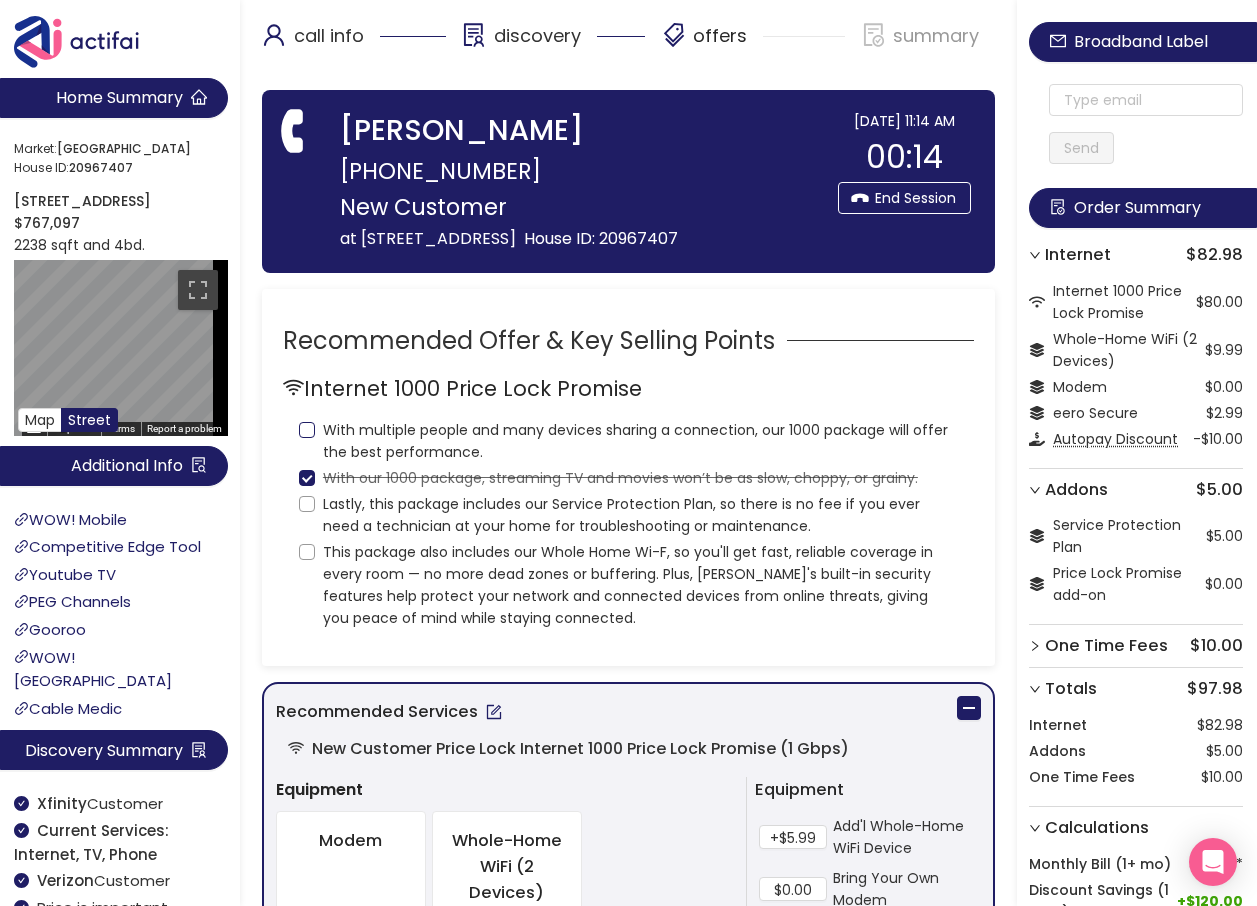 click on "With multiple people and many devices sharing a connection, our 1000 package will offer the best performance." at bounding box center [307, 430] 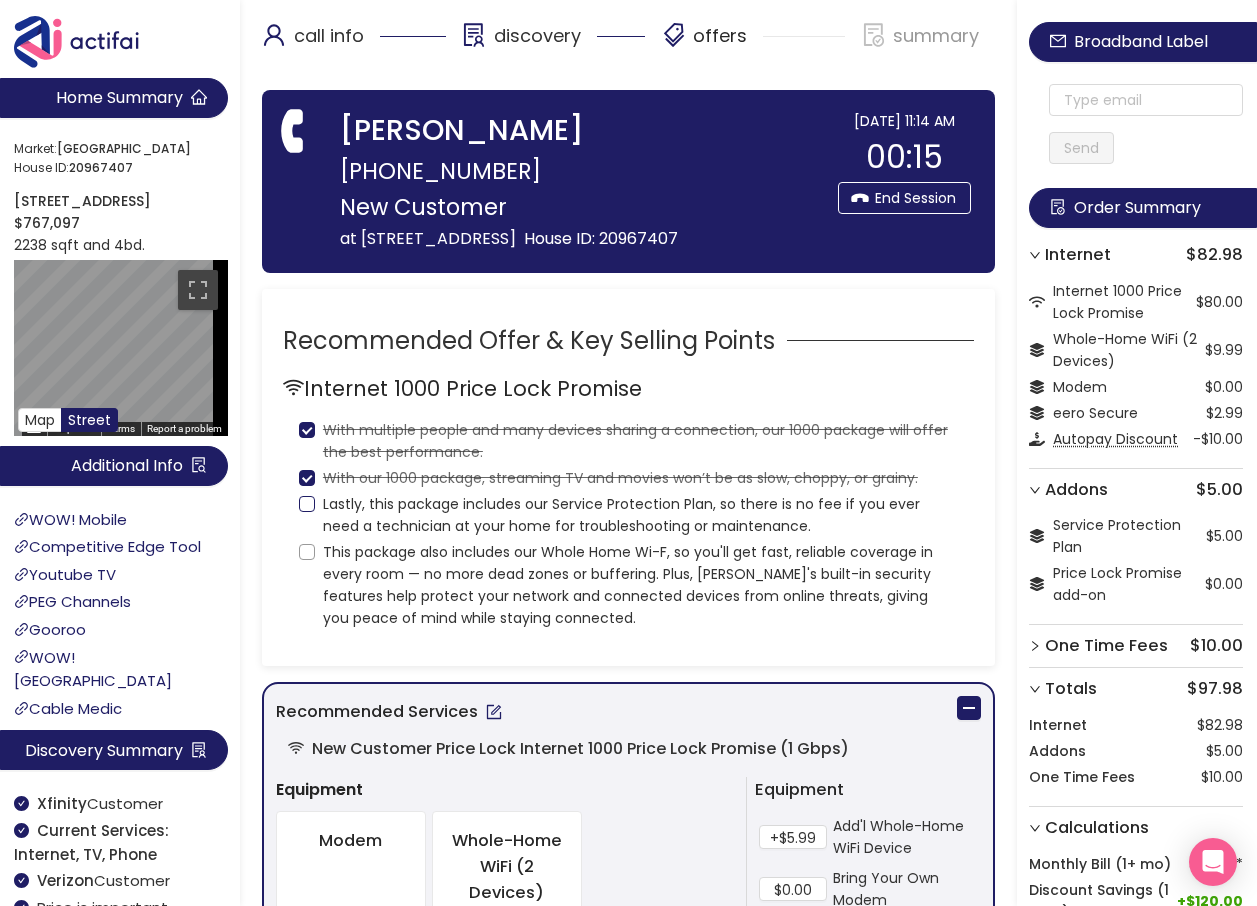 click on "Lastly, this package includes our Service Protection Plan, so there is no fee if you ever need a technician at your home for troubleshooting or maintenance." at bounding box center [307, 504] 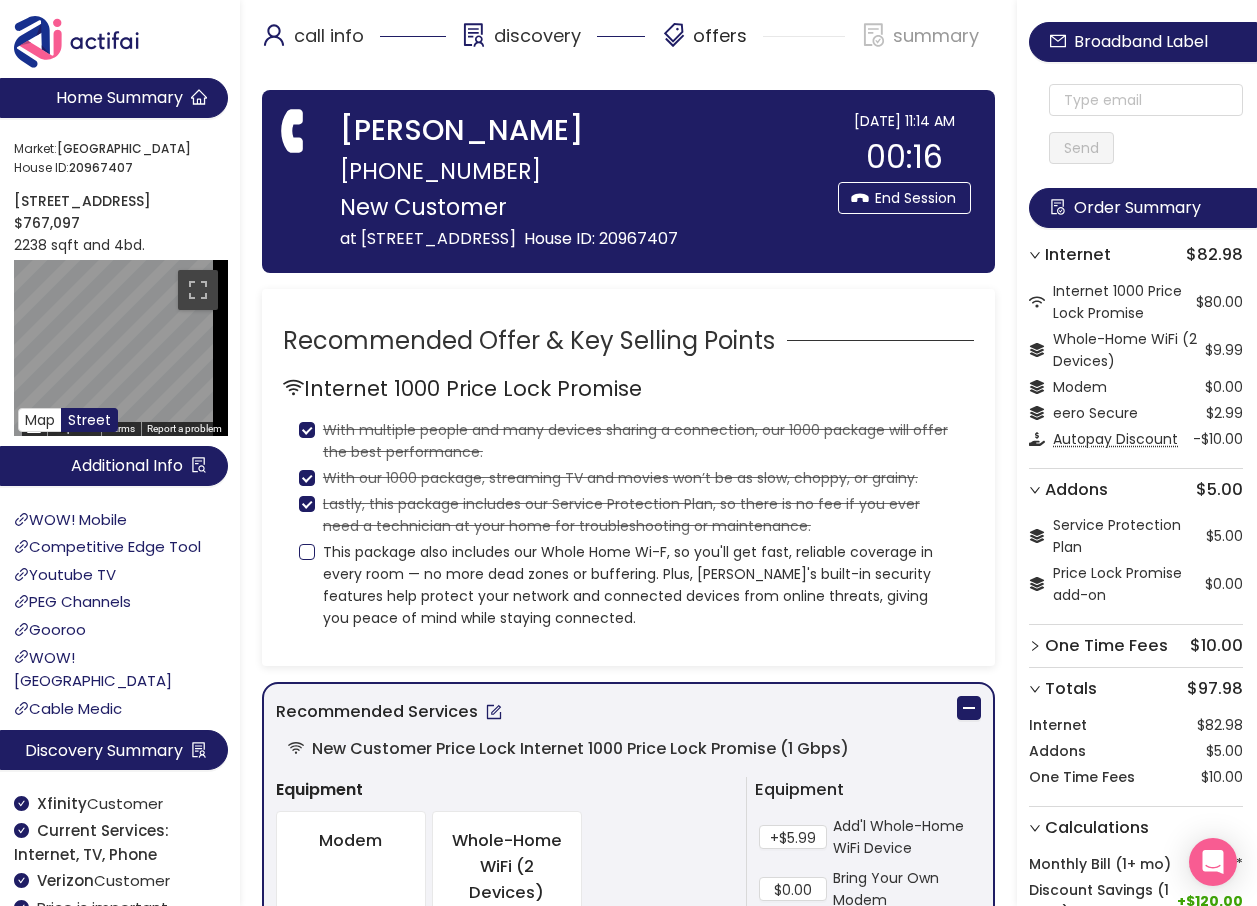 click on "This package also includes our Whole Home Wi-F, so you'll get fast, reliable coverage in every room — no more dead zones or buffering. Plus, [PERSON_NAME]'s built-in security features help protect your network and connected devices from online threats, giving you peace of mind while staying connected." at bounding box center [307, 552] 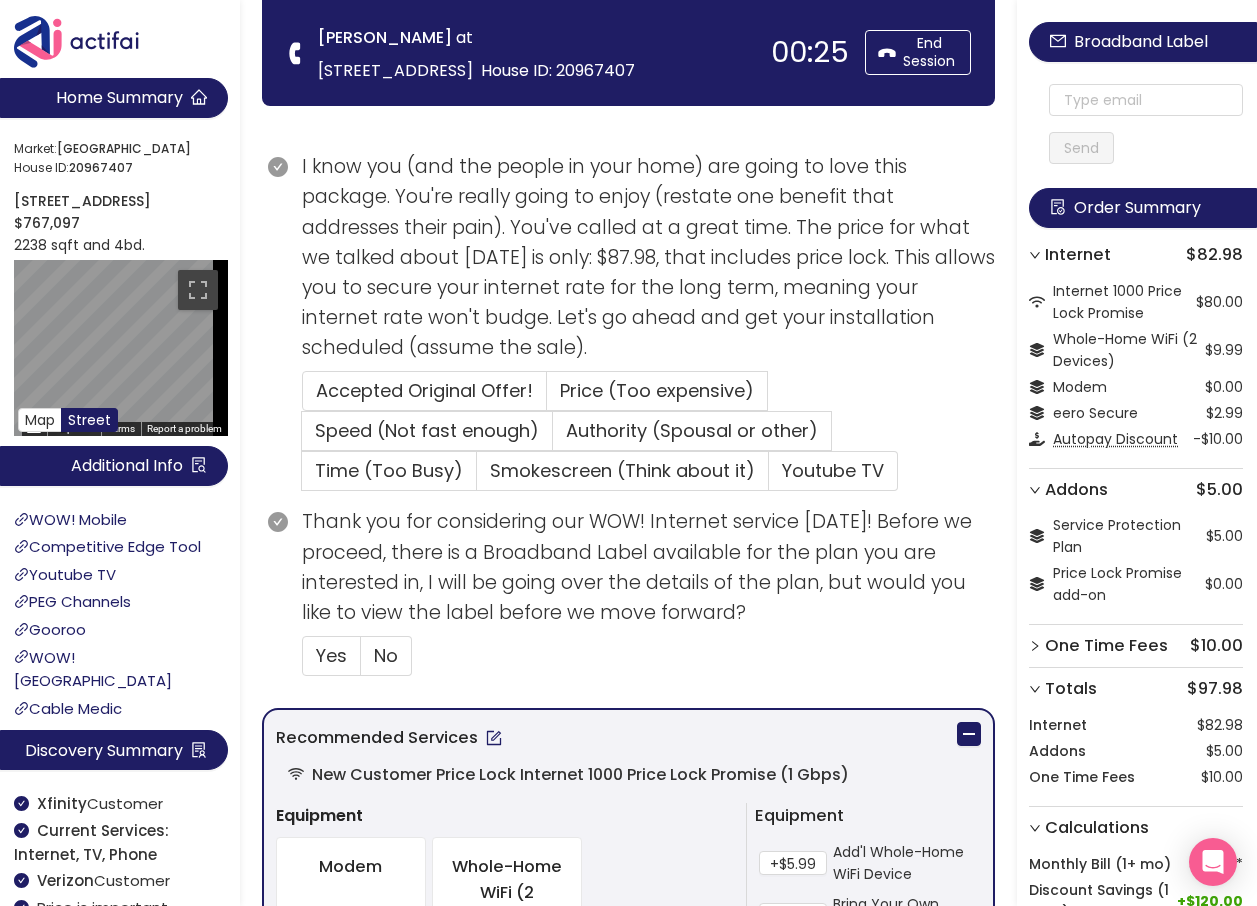 scroll, scrollTop: 300, scrollLeft: 0, axis: vertical 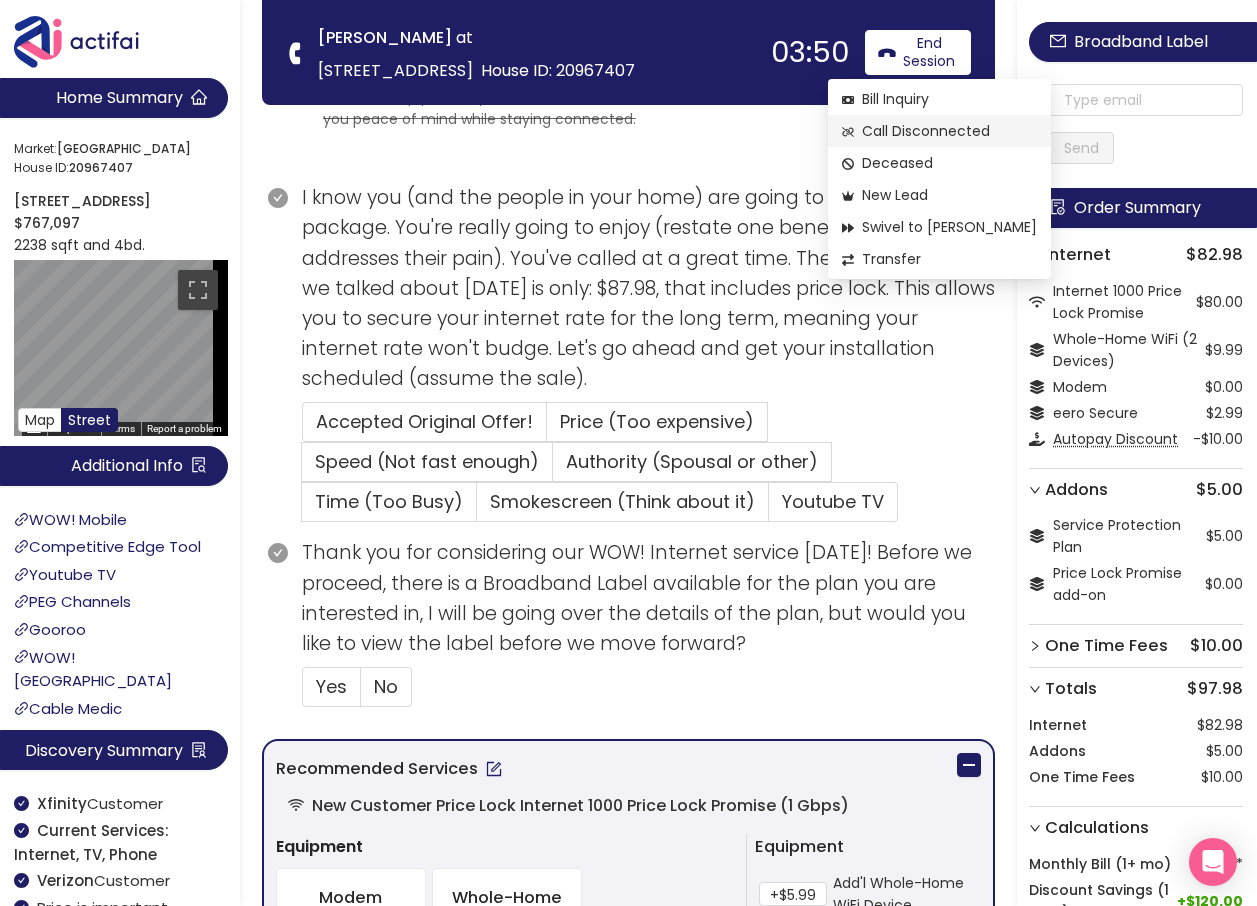 click on "Call Disconnected" 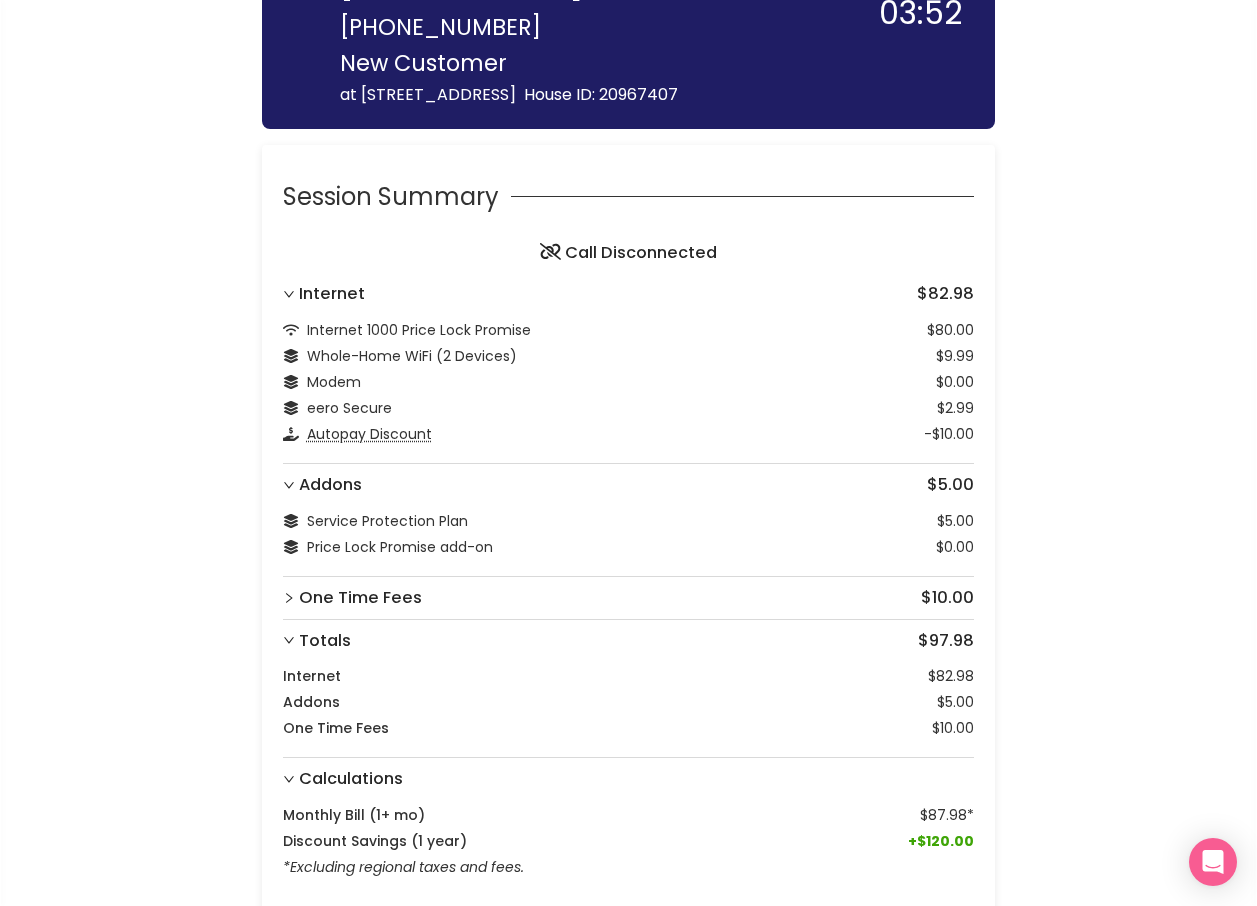 scroll, scrollTop: 120, scrollLeft: 0, axis: vertical 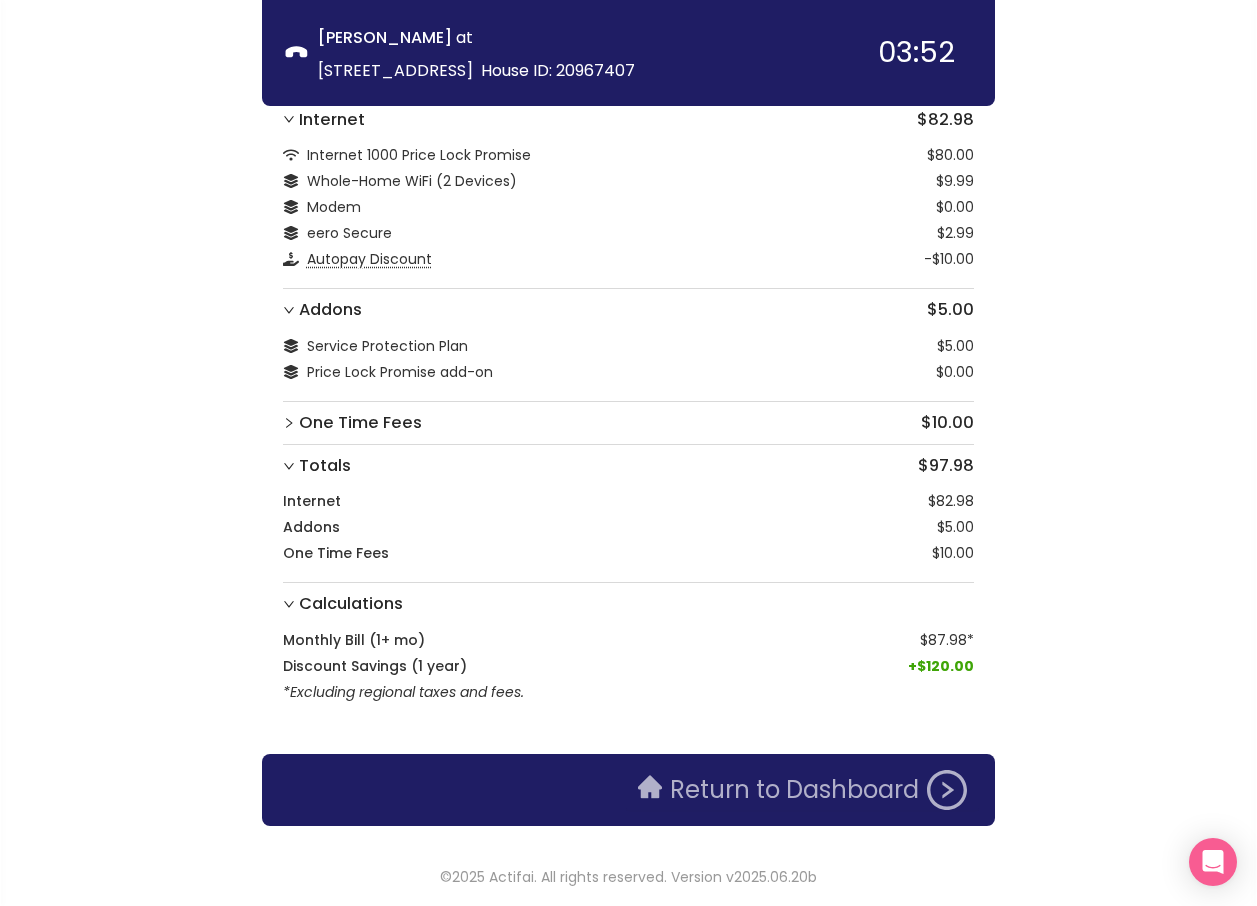 click on "Return to Dashboard" 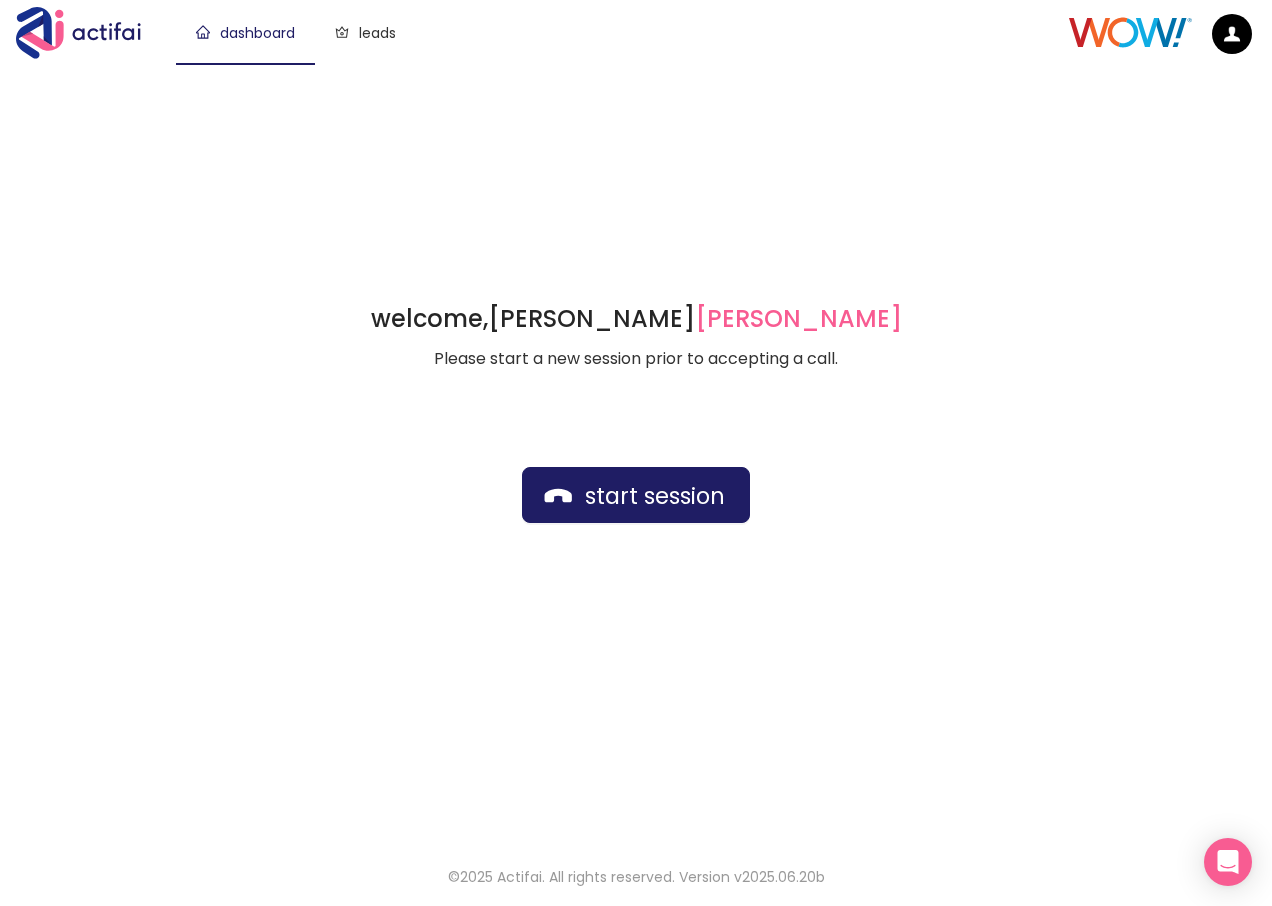 drag, startPoint x: 340, startPoint y: 159, endPoint x: 319, endPoint y: 154, distance: 21.587032 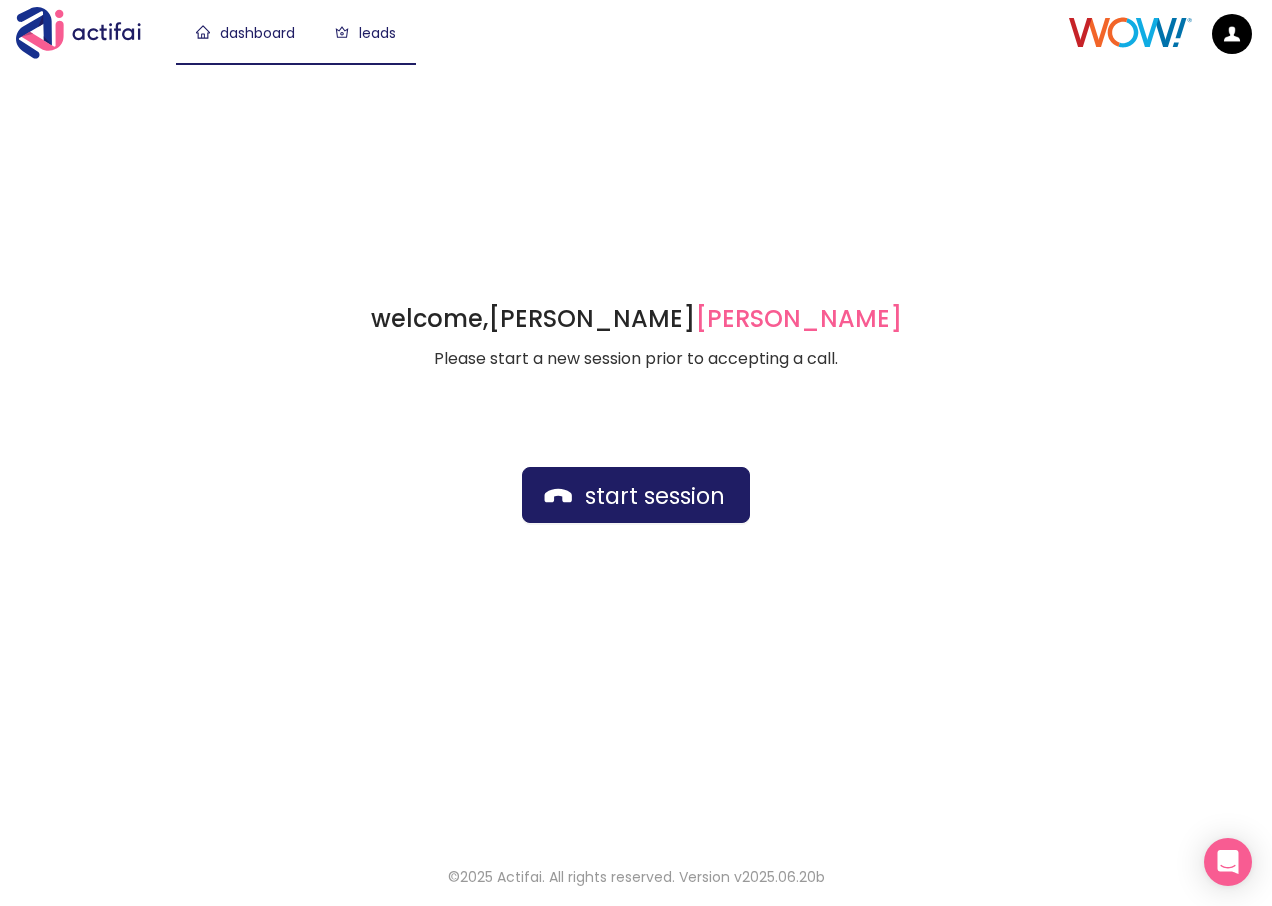 drag, startPoint x: 319, startPoint y: 154, endPoint x: 363, endPoint y: 30, distance: 131.57507 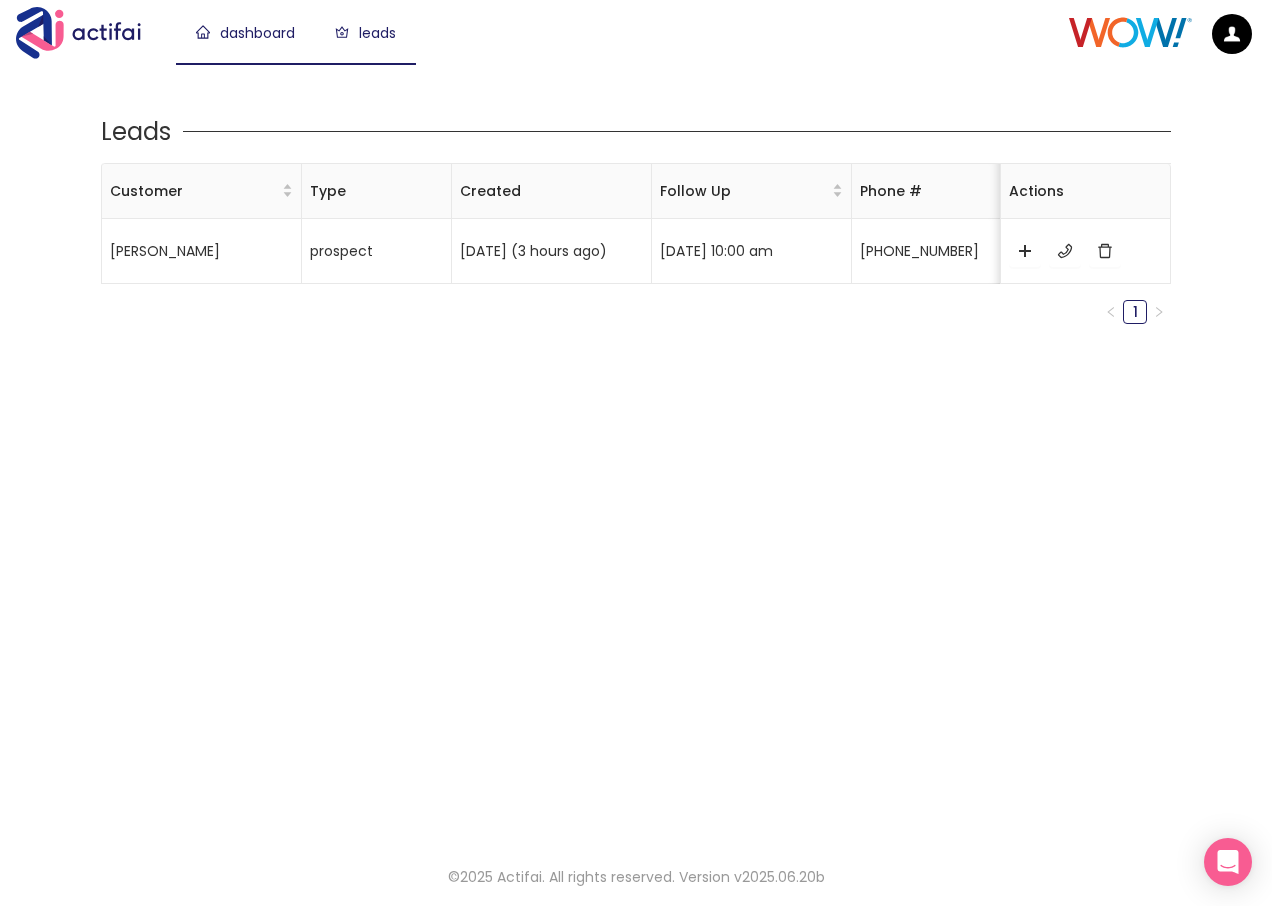 click on "dashboard" 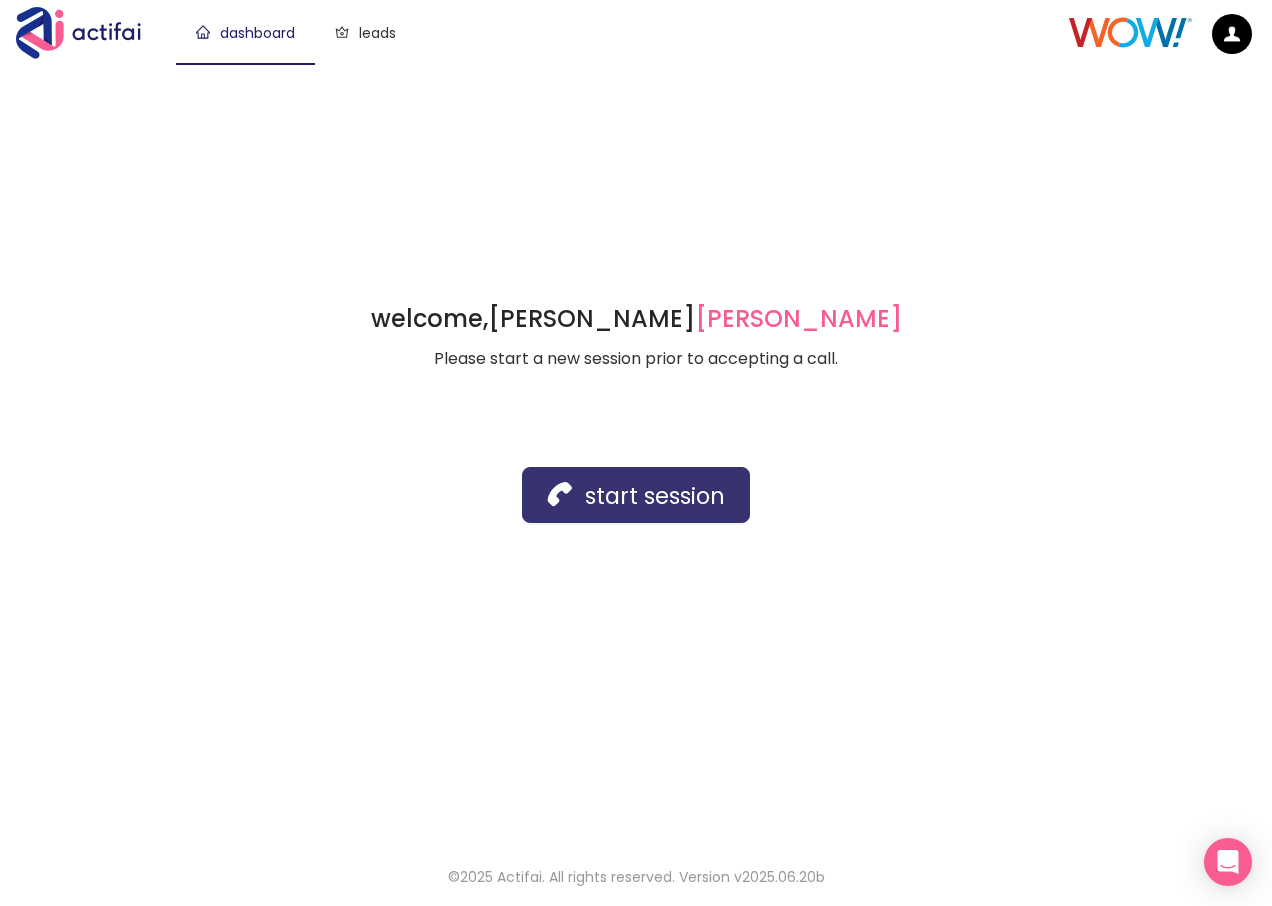 click on "start session" at bounding box center (636, 495) 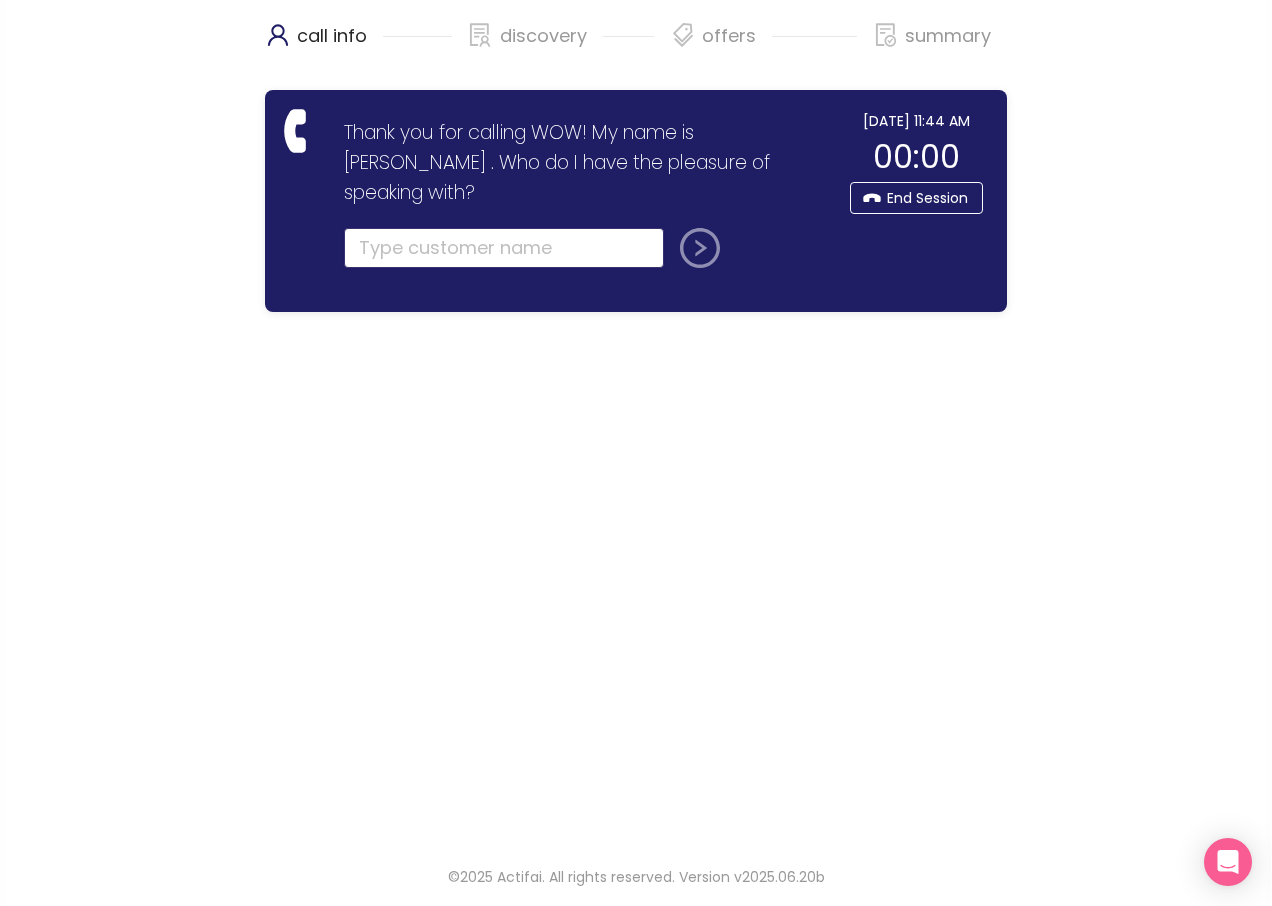 click 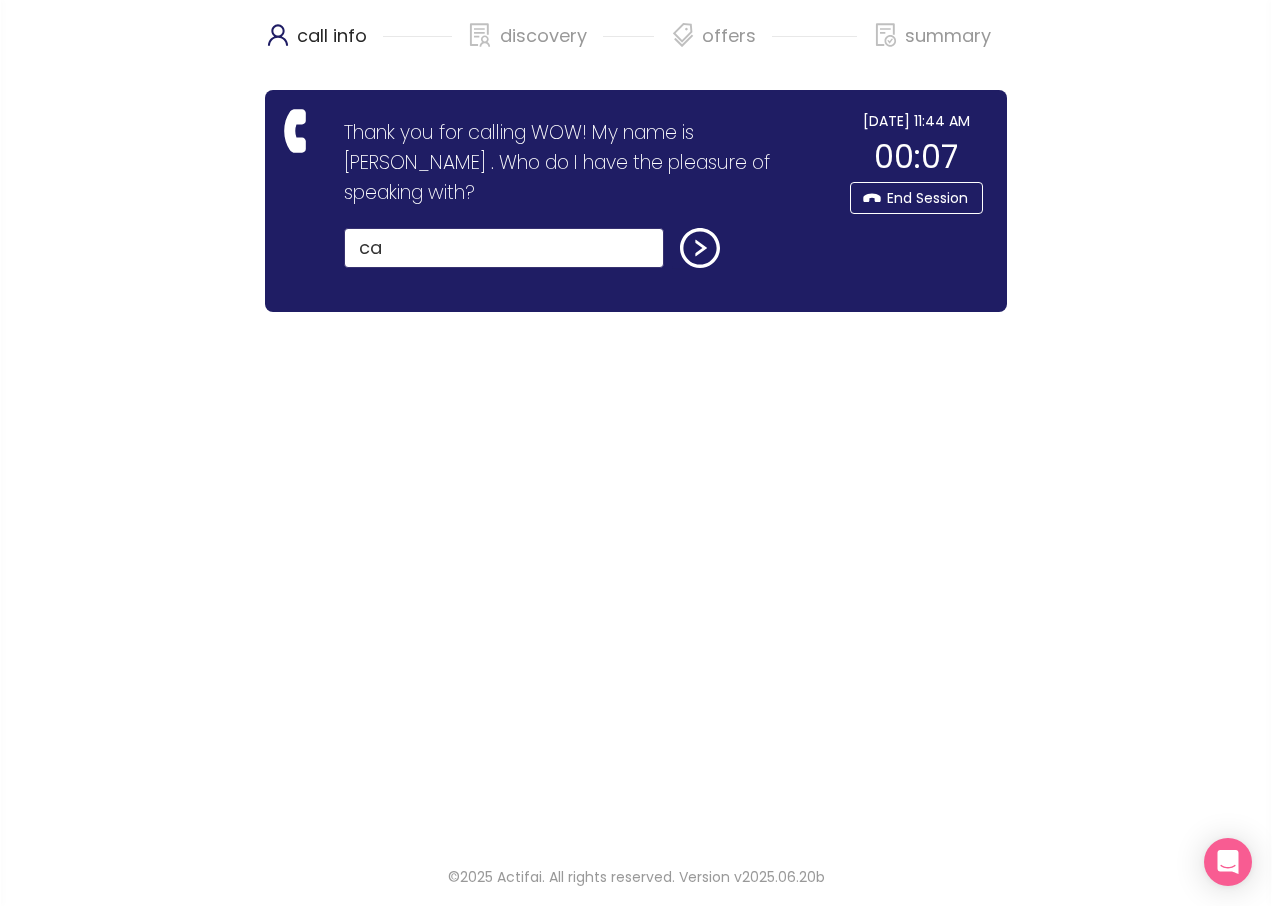 type on "c" 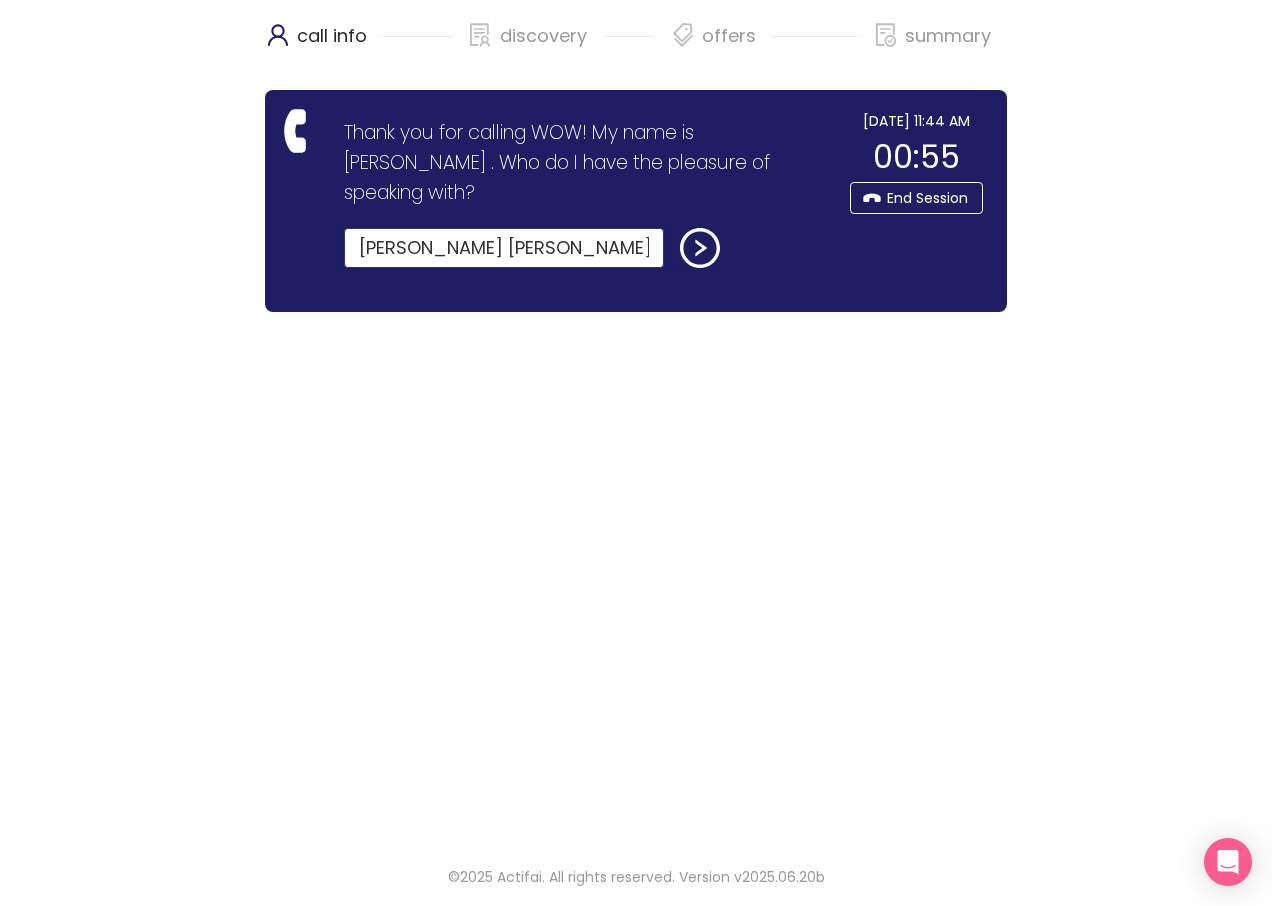 type on "[PERSON_NAME] [PERSON_NAME]" 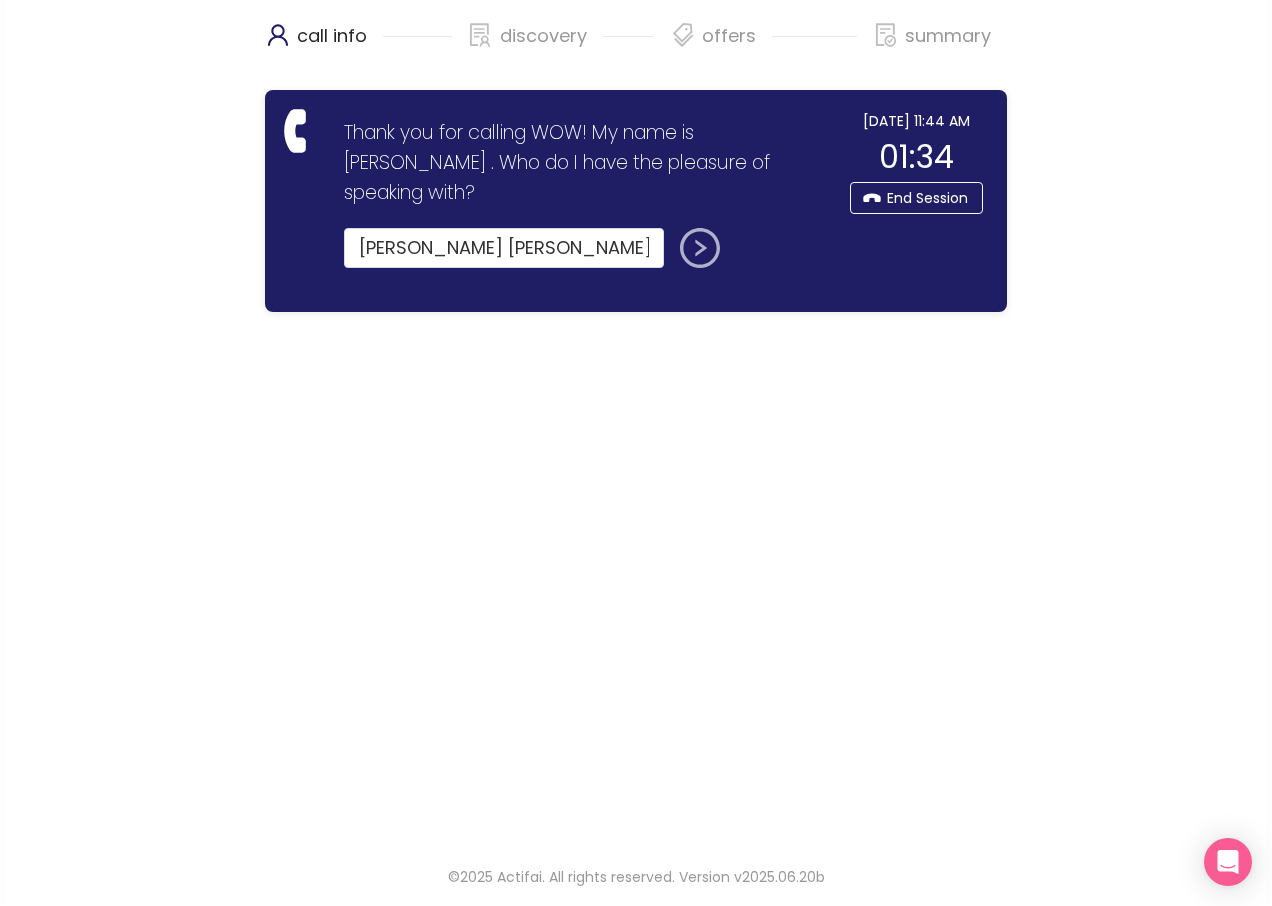 click 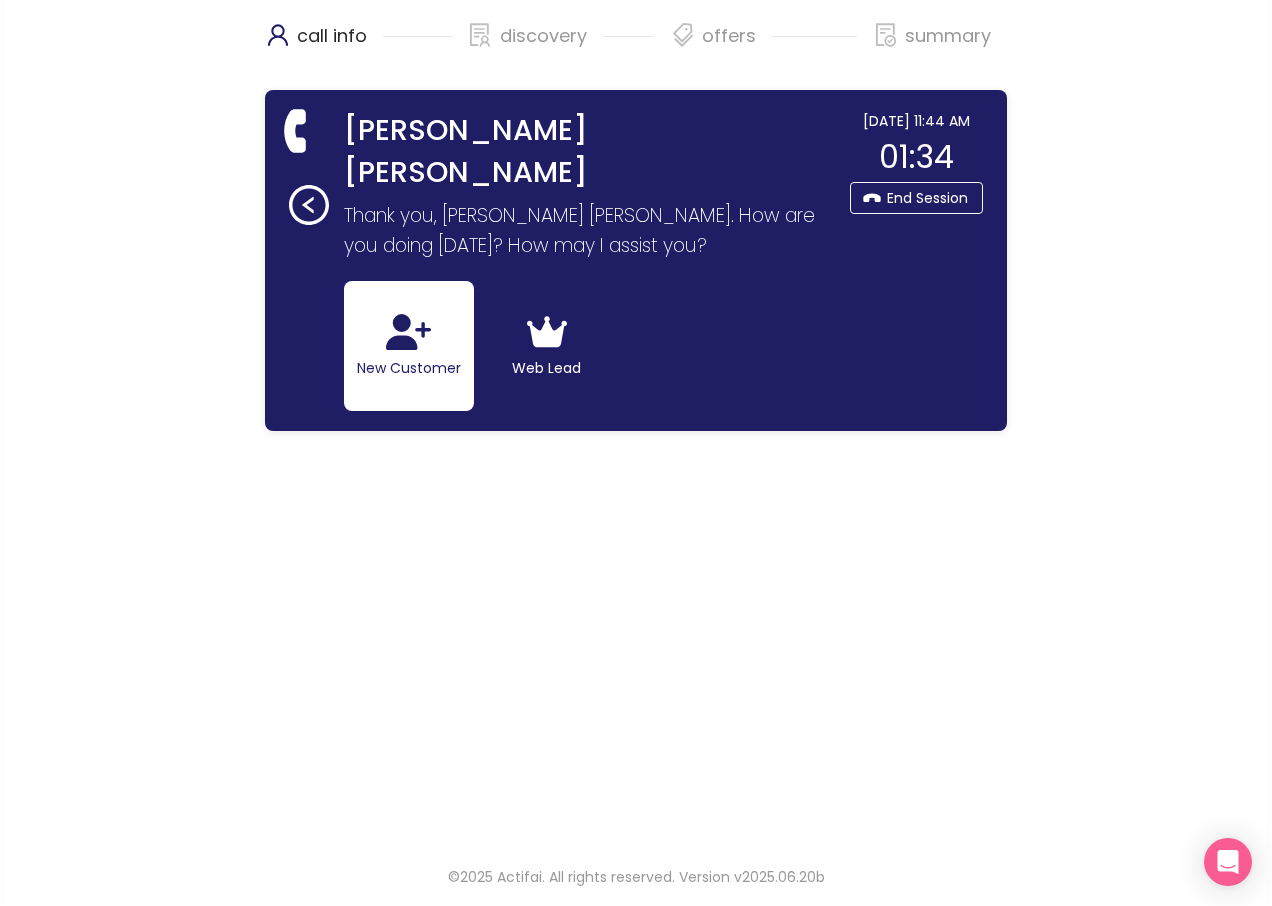click on "New Customer" 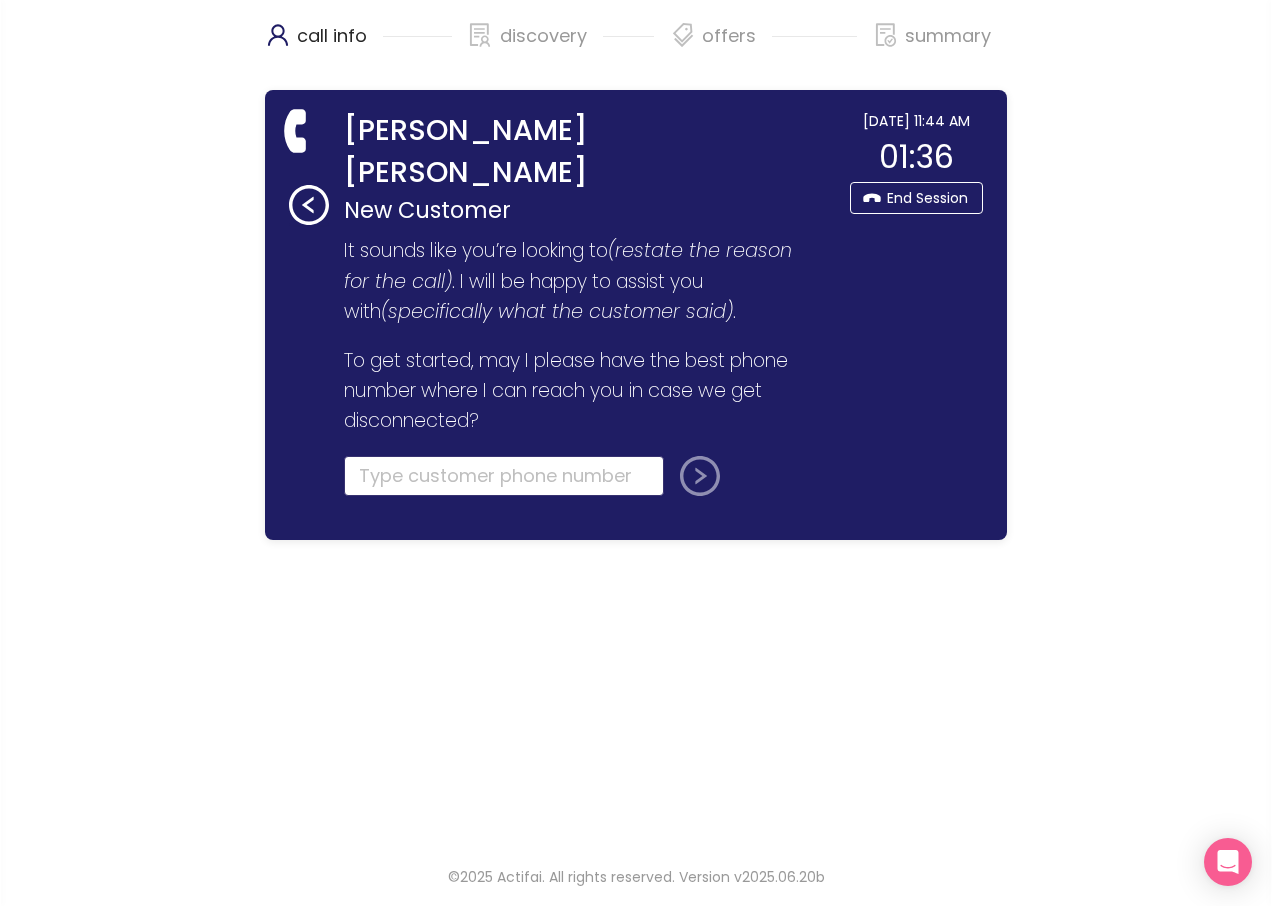 click 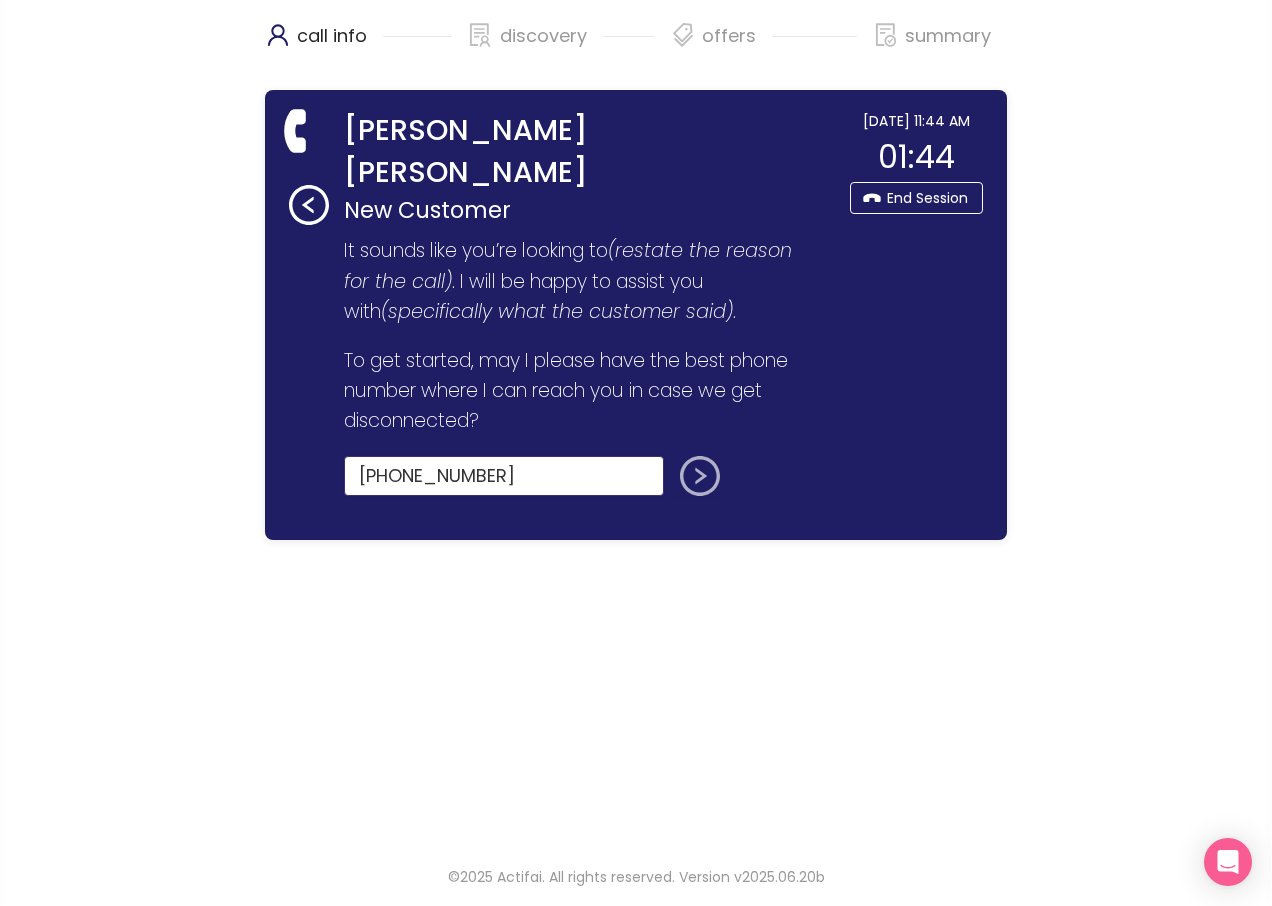 type on "[PHONE_NUMBER]" 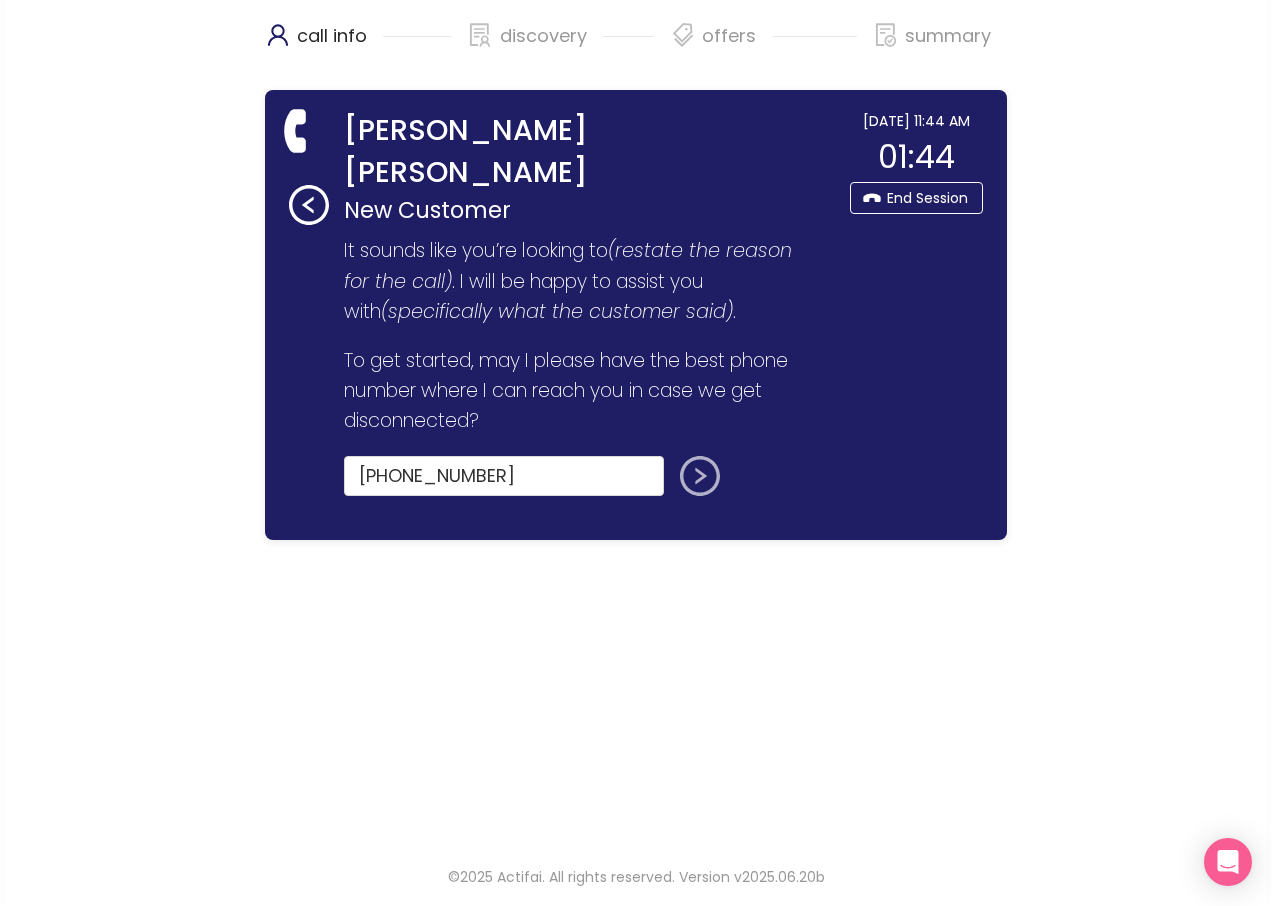click 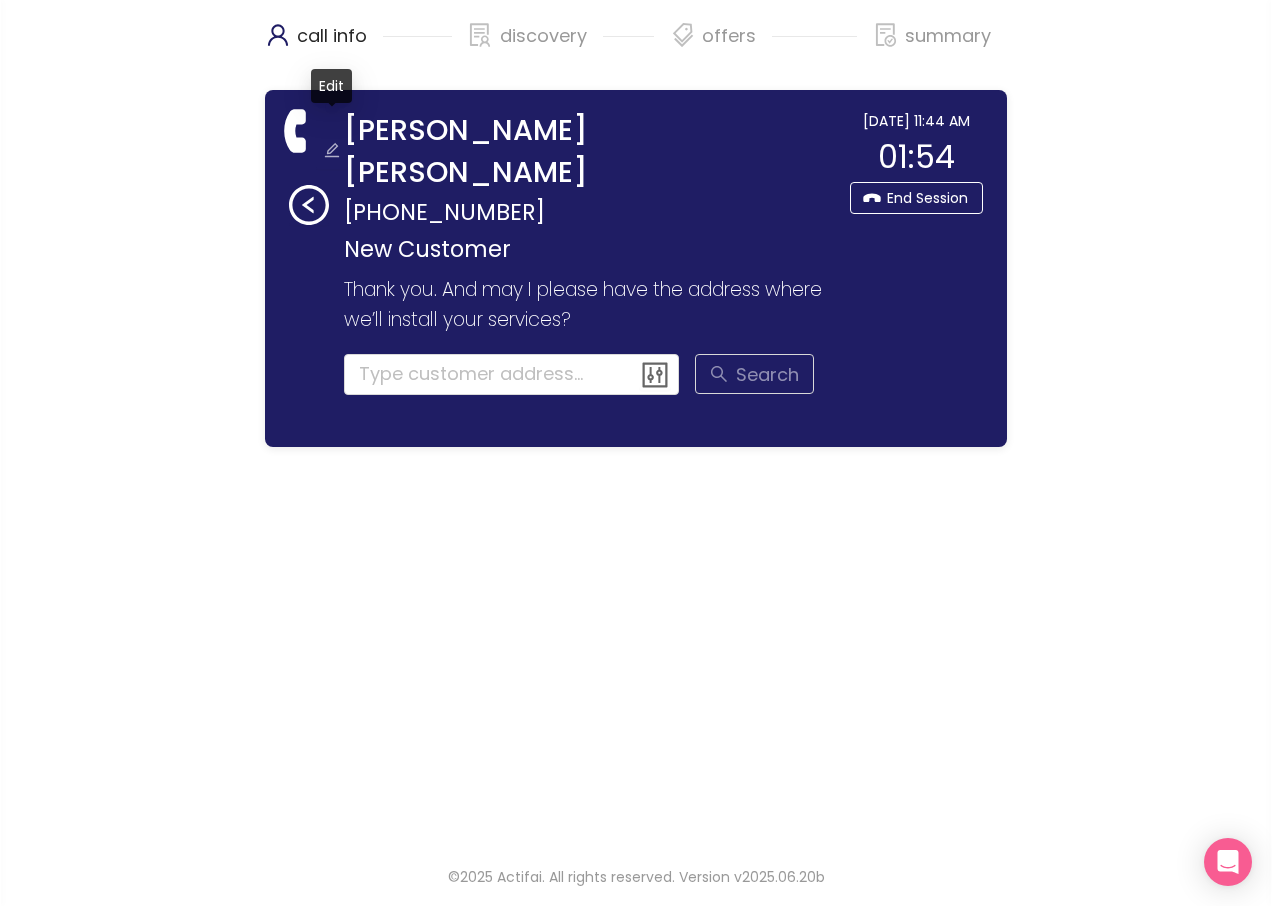 click 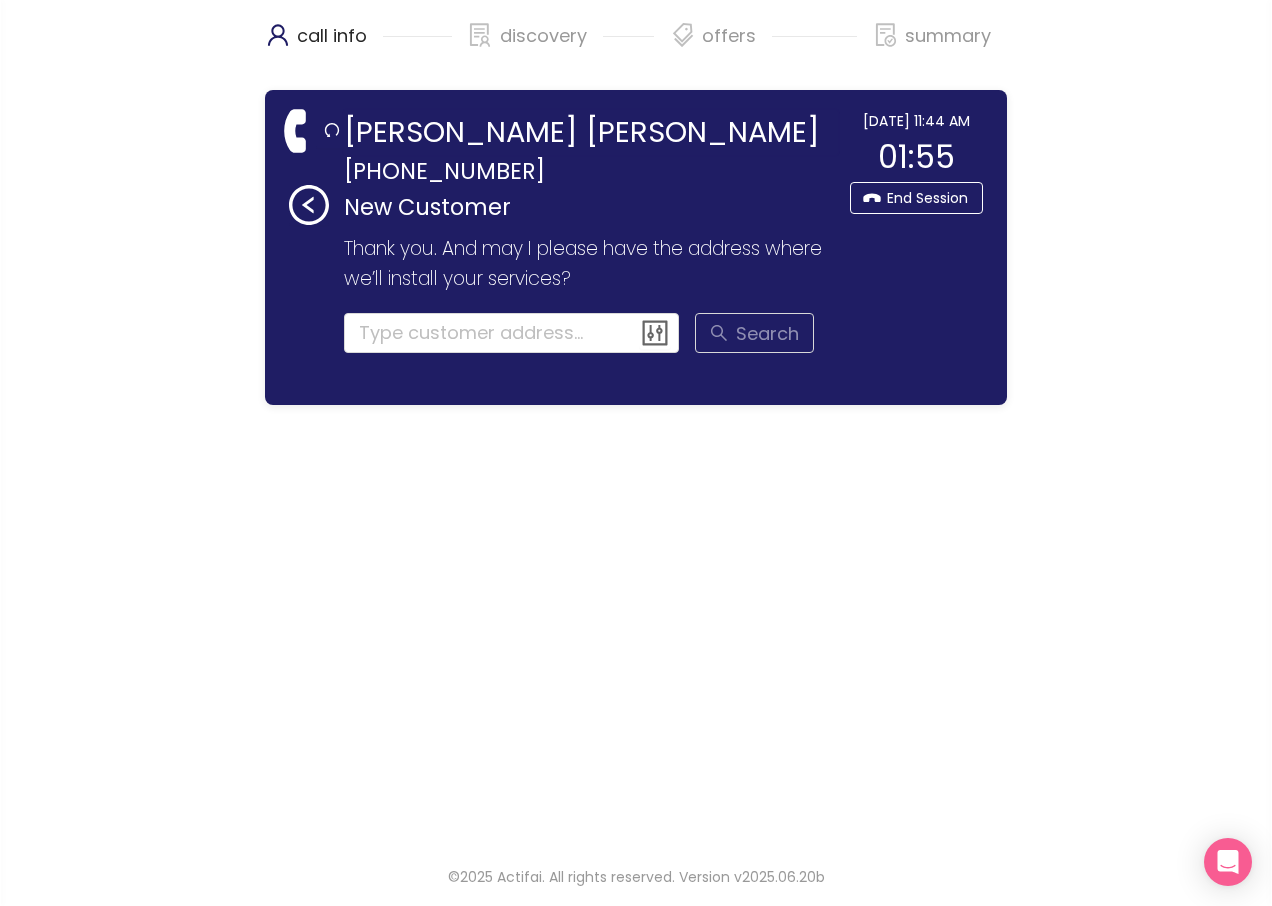 click on "[PERSON_NAME] [PERSON_NAME]" at bounding box center (591, 132) 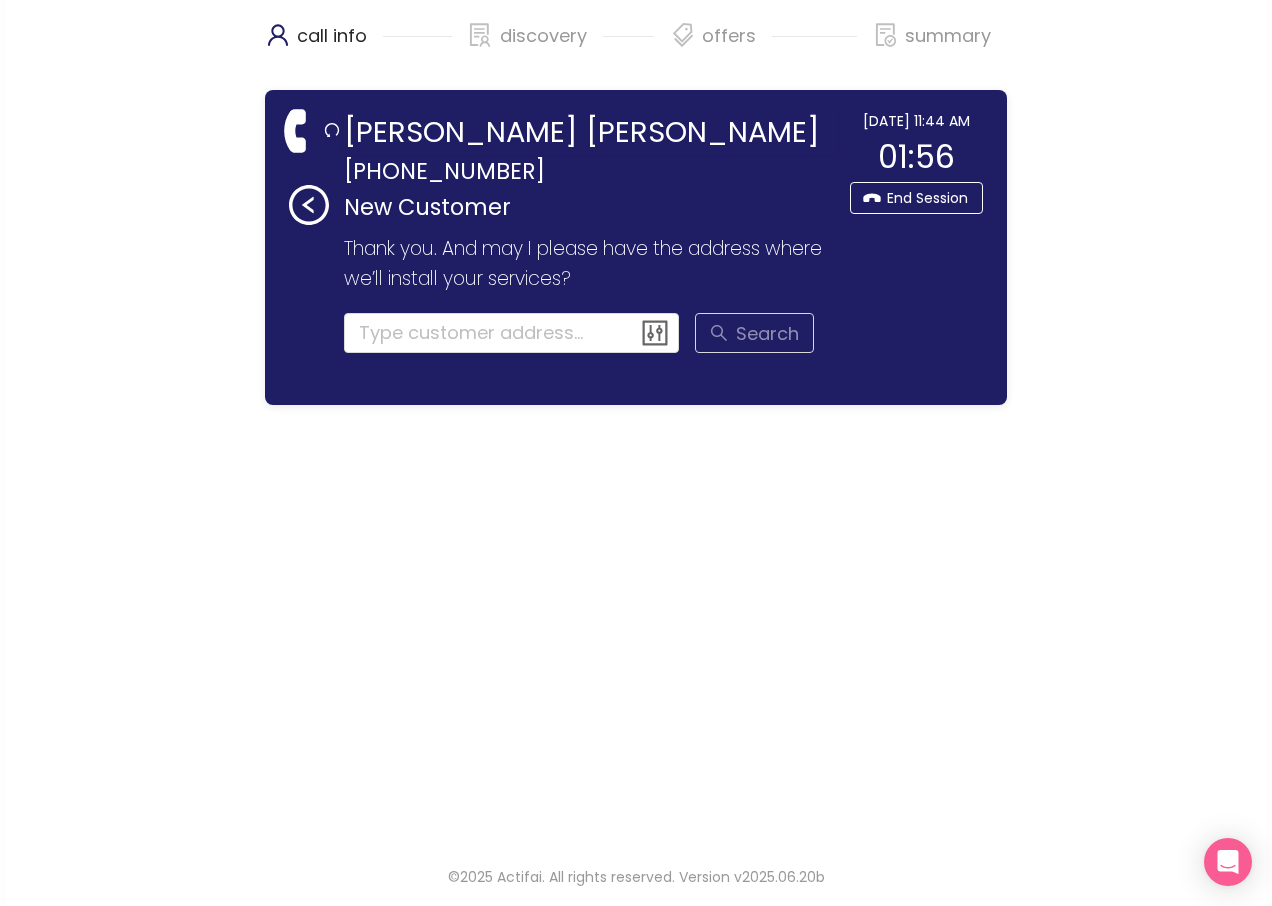 click on "[PERSON_NAME] [PERSON_NAME]" at bounding box center (591, 132) 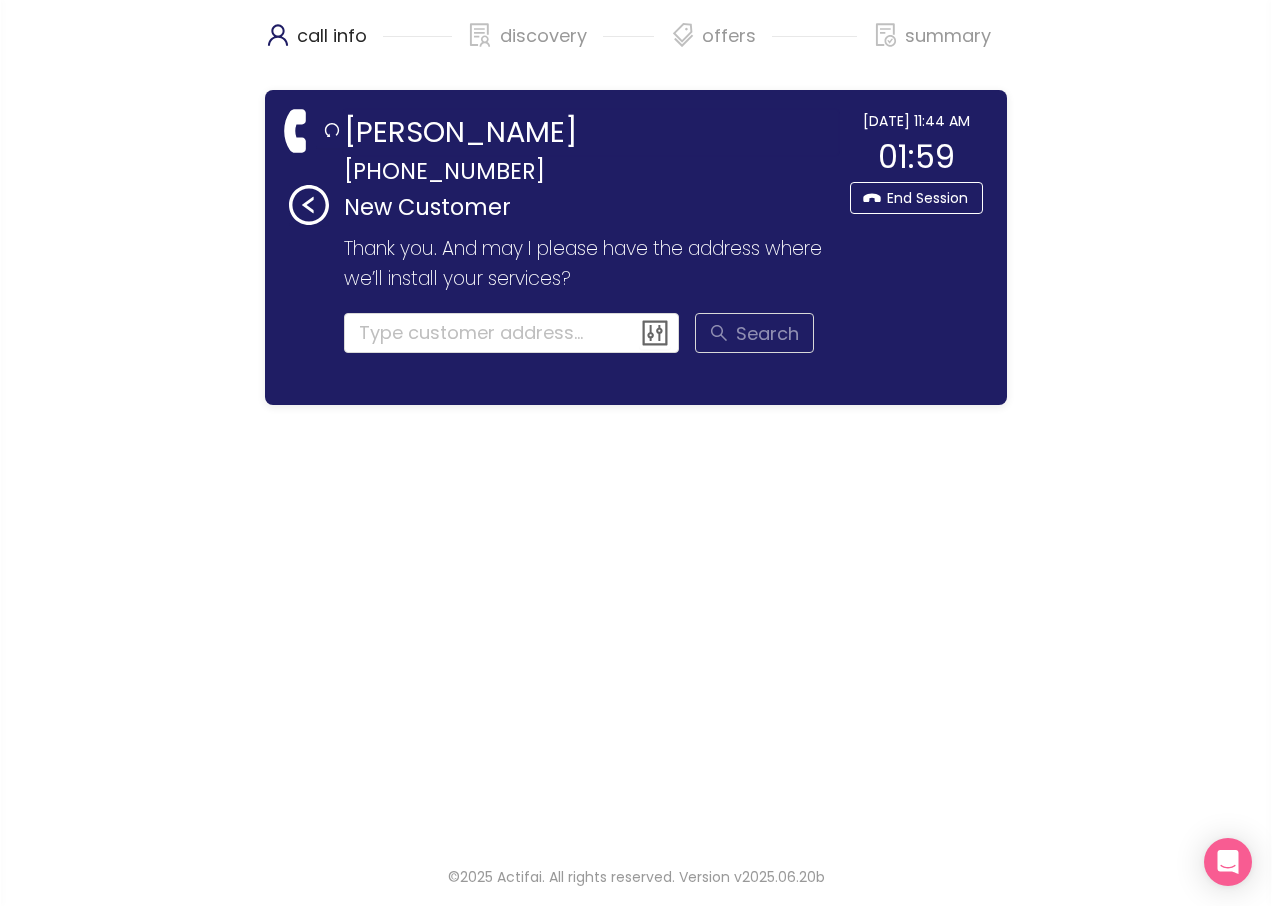 click on "[PERSON_NAME]" at bounding box center (591, 132) 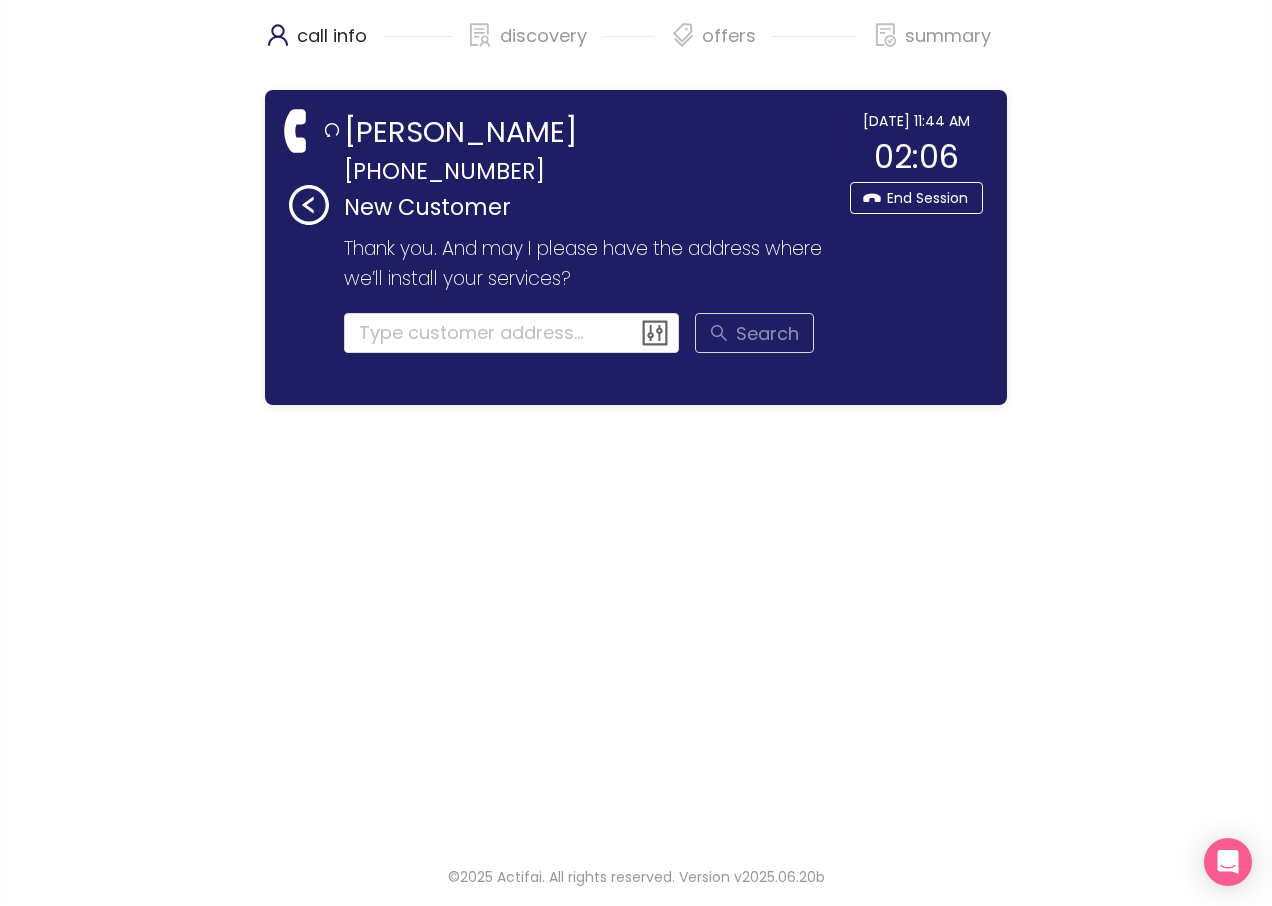 click on "[PERSON_NAME]" at bounding box center [591, 132] 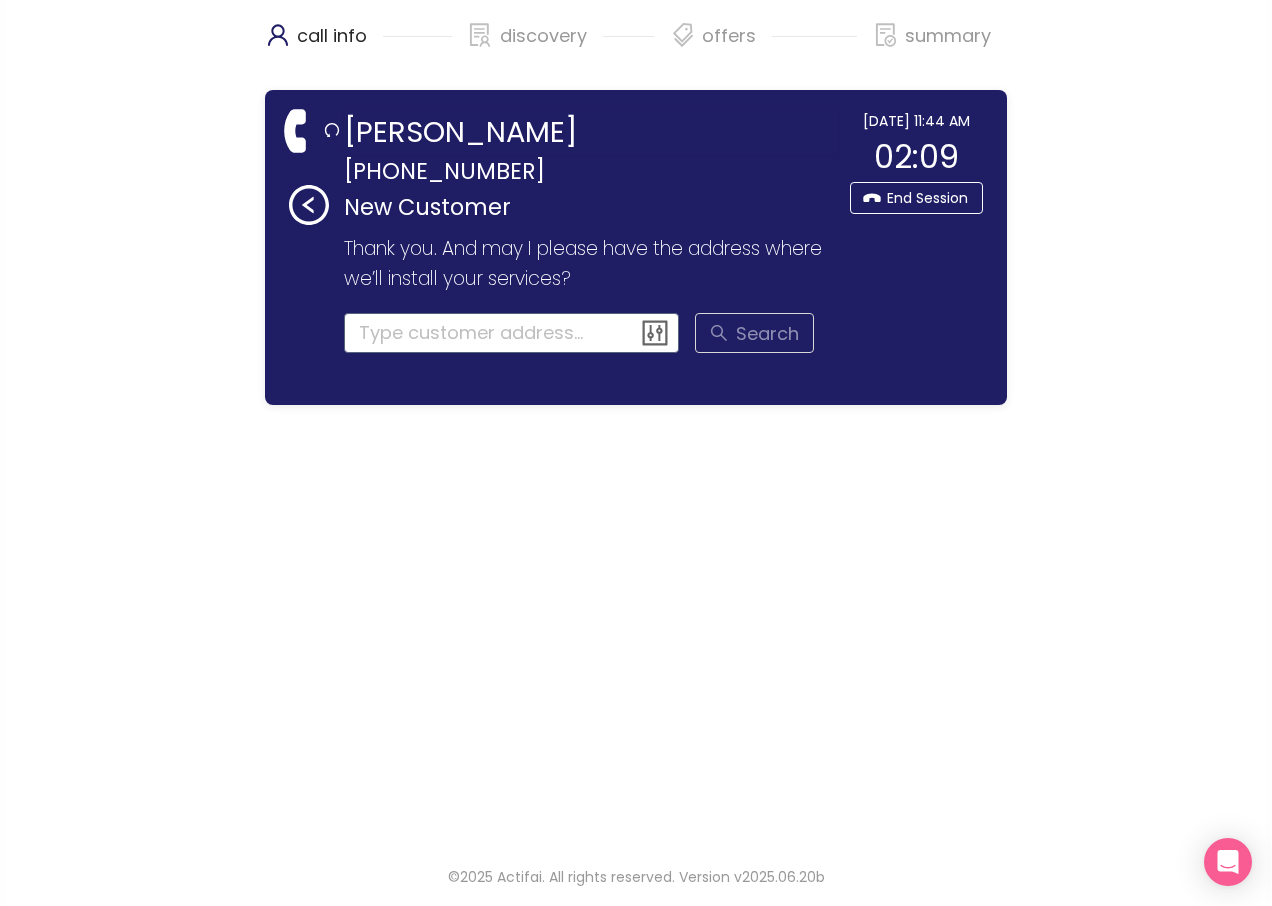 type on "[PERSON_NAME]" 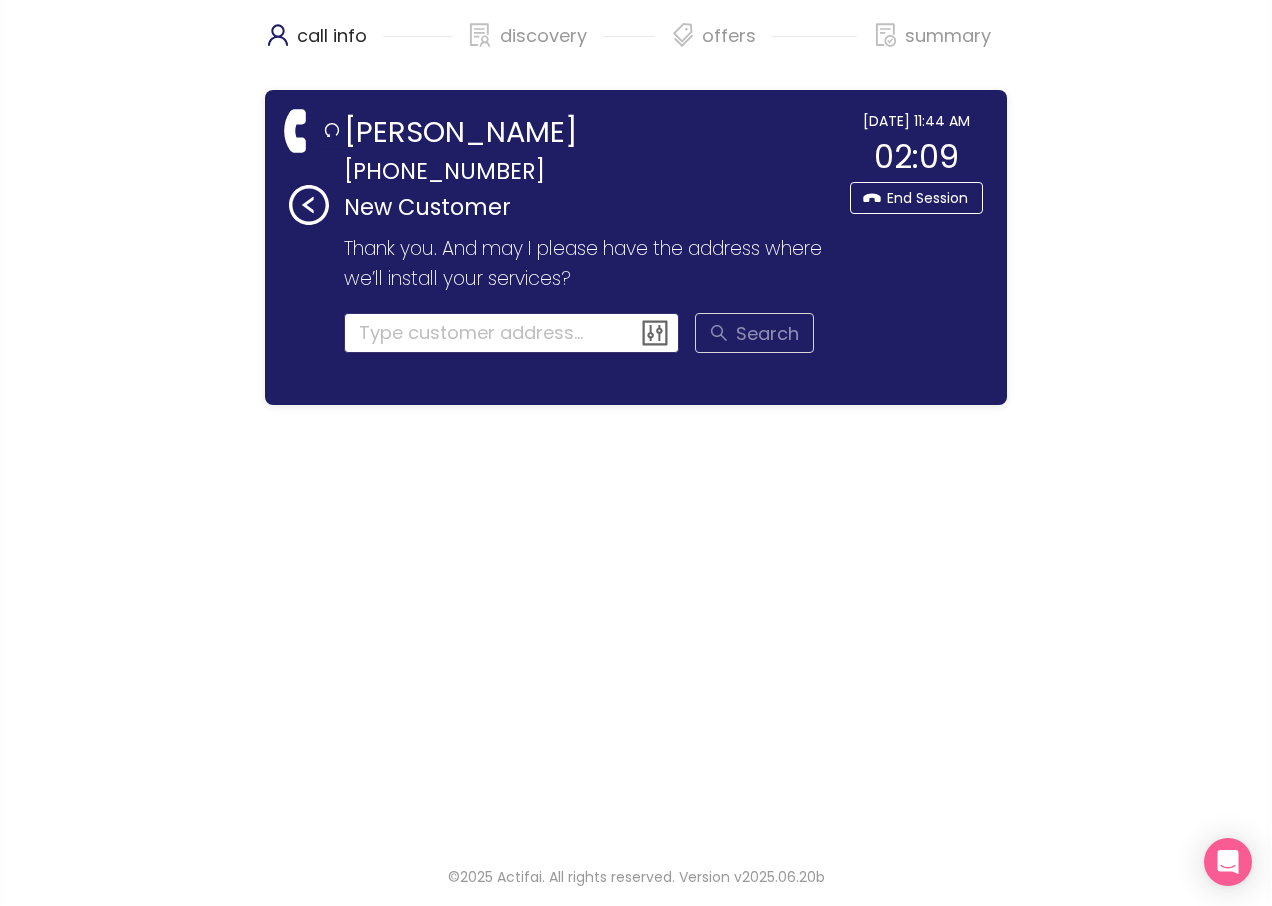 click at bounding box center (512, 333) 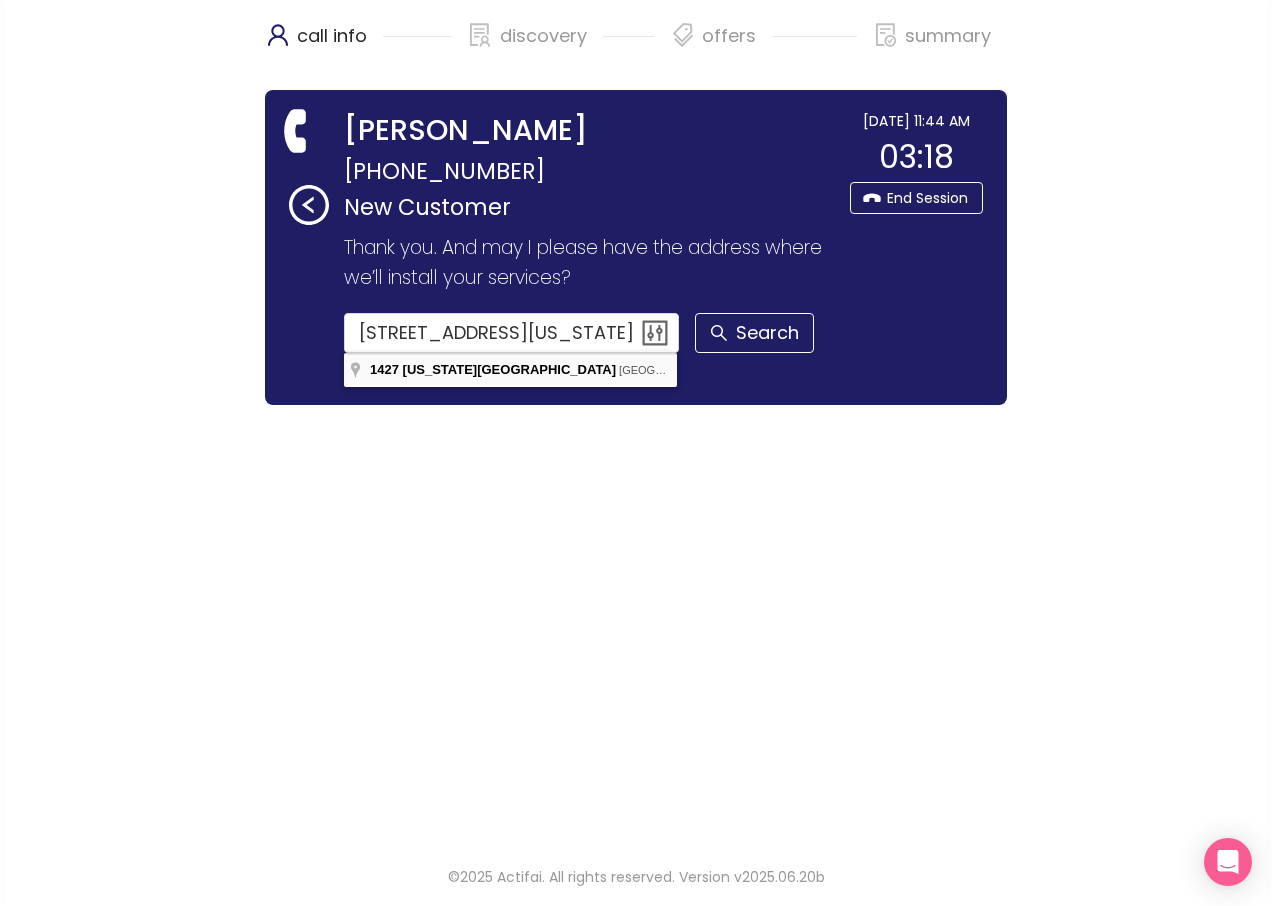 type on "[STREET_ADDRESS][US_STATE]" 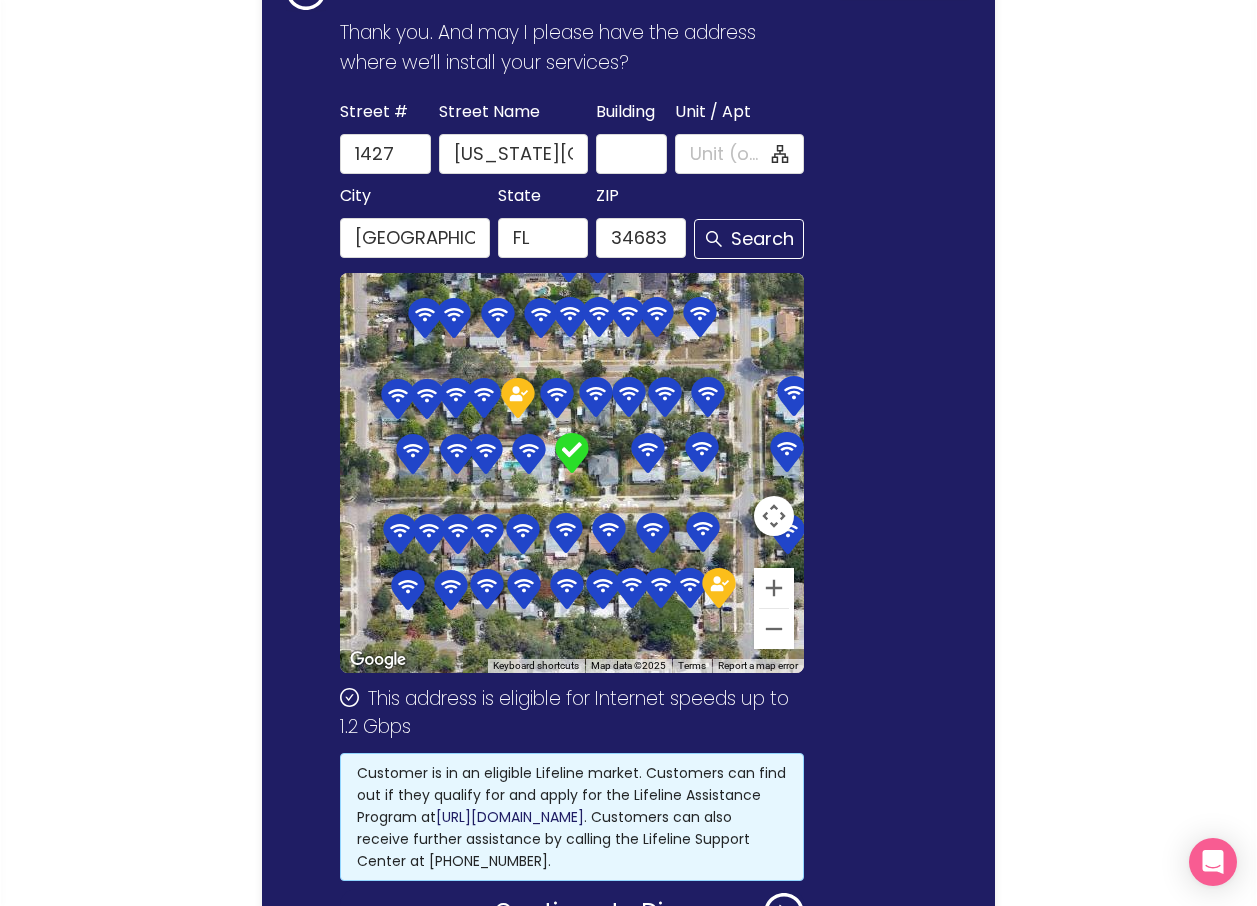 scroll, scrollTop: 366, scrollLeft: 0, axis: vertical 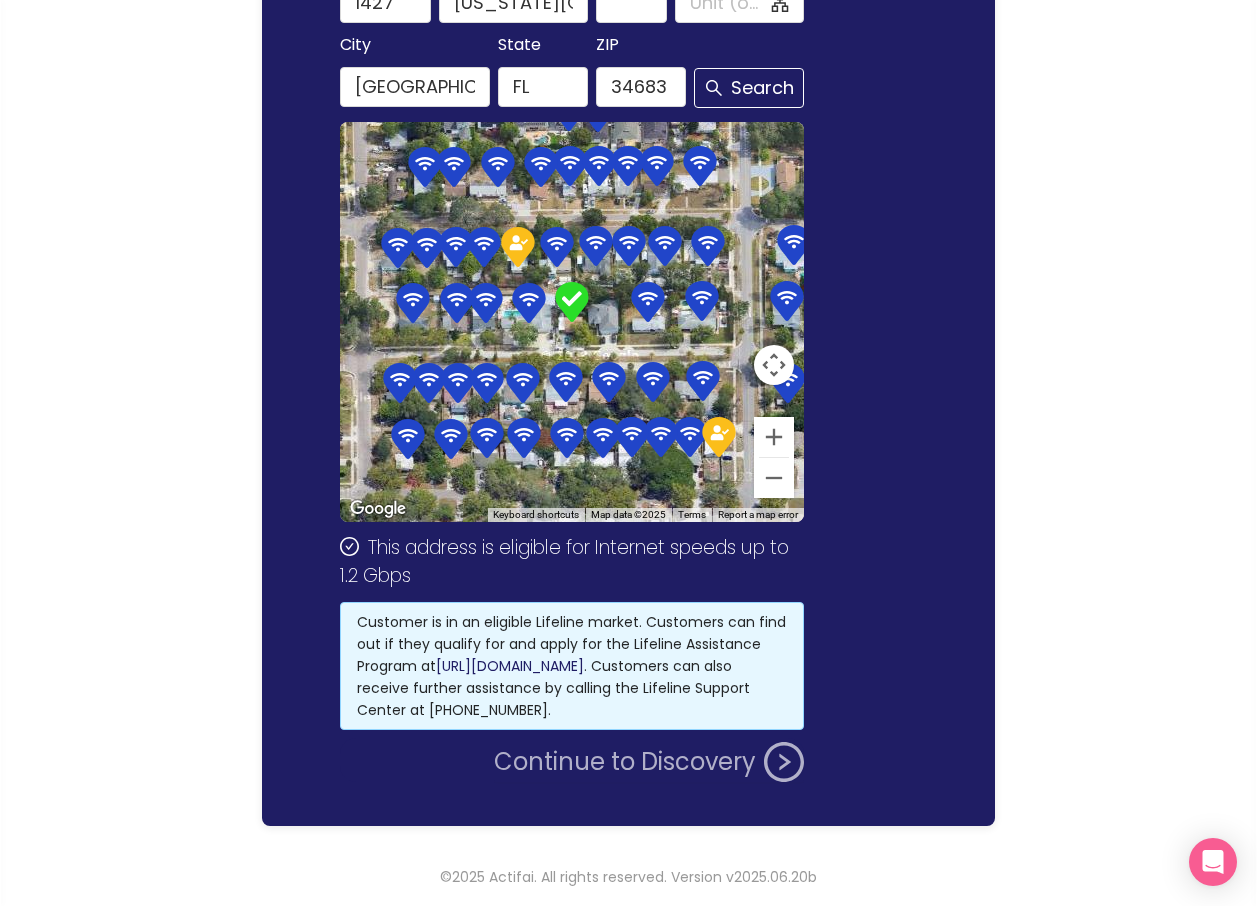 click on "Continue to Discovery" 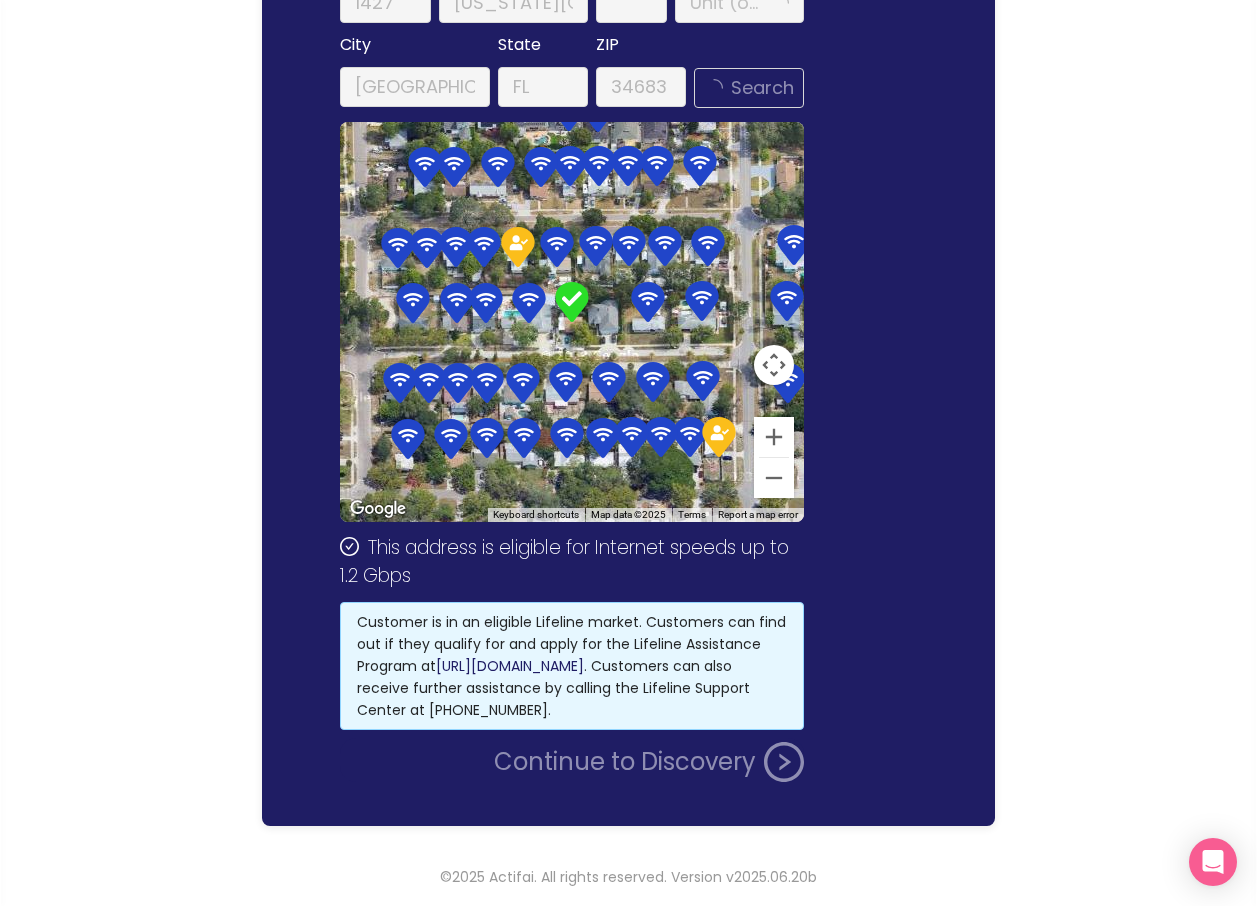 scroll, scrollTop: 270, scrollLeft: 0, axis: vertical 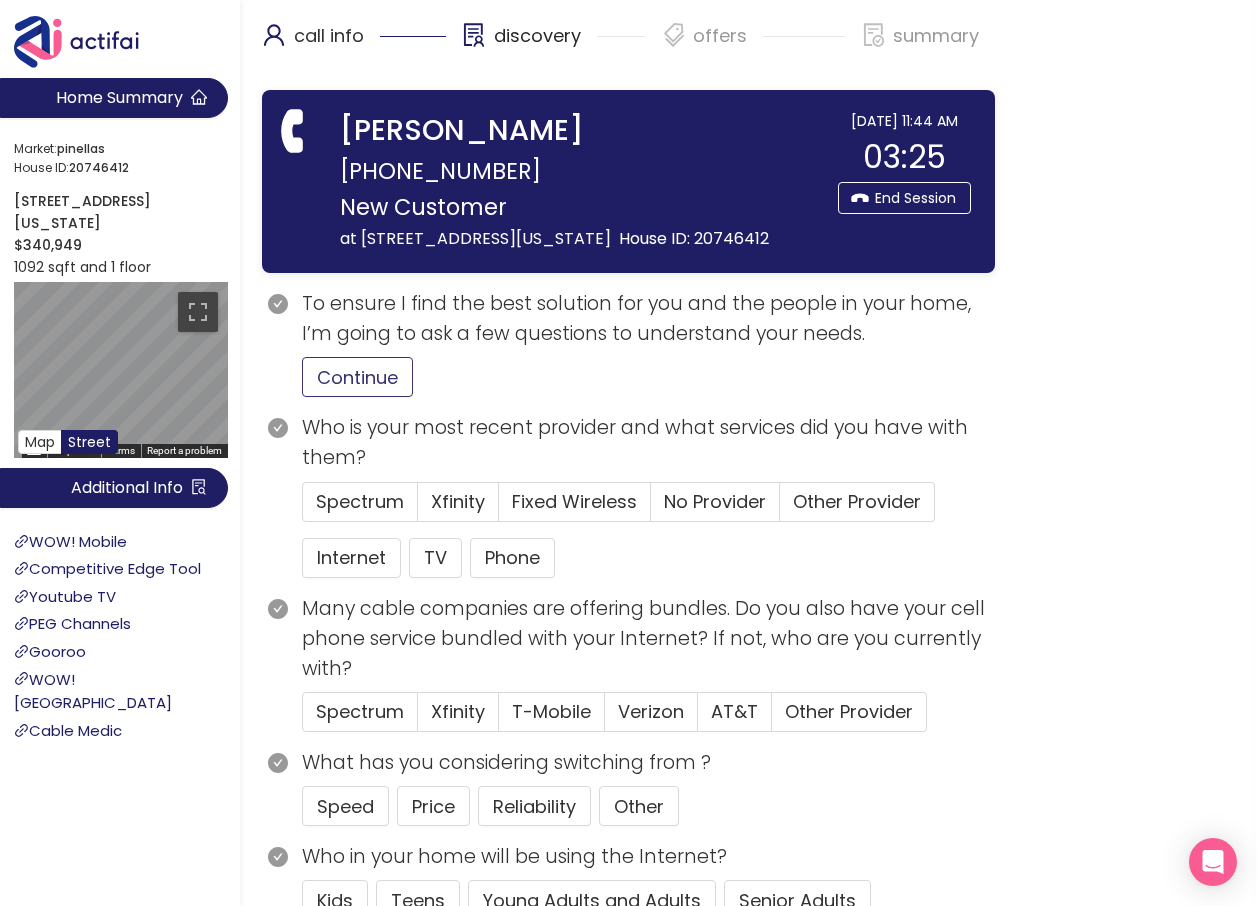 click on "Continue" at bounding box center (357, 377) 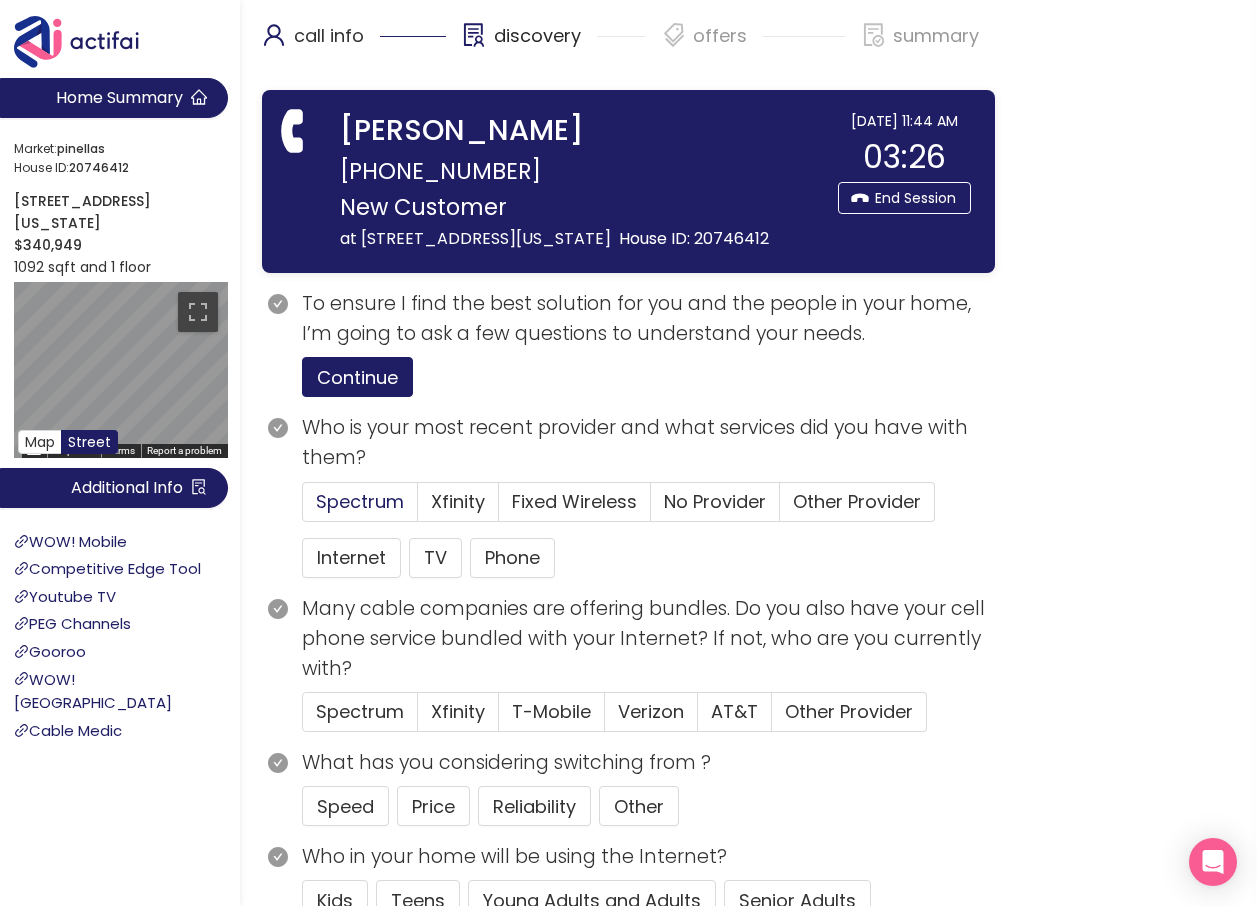 click on "Spectrum" at bounding box center (360, 501) 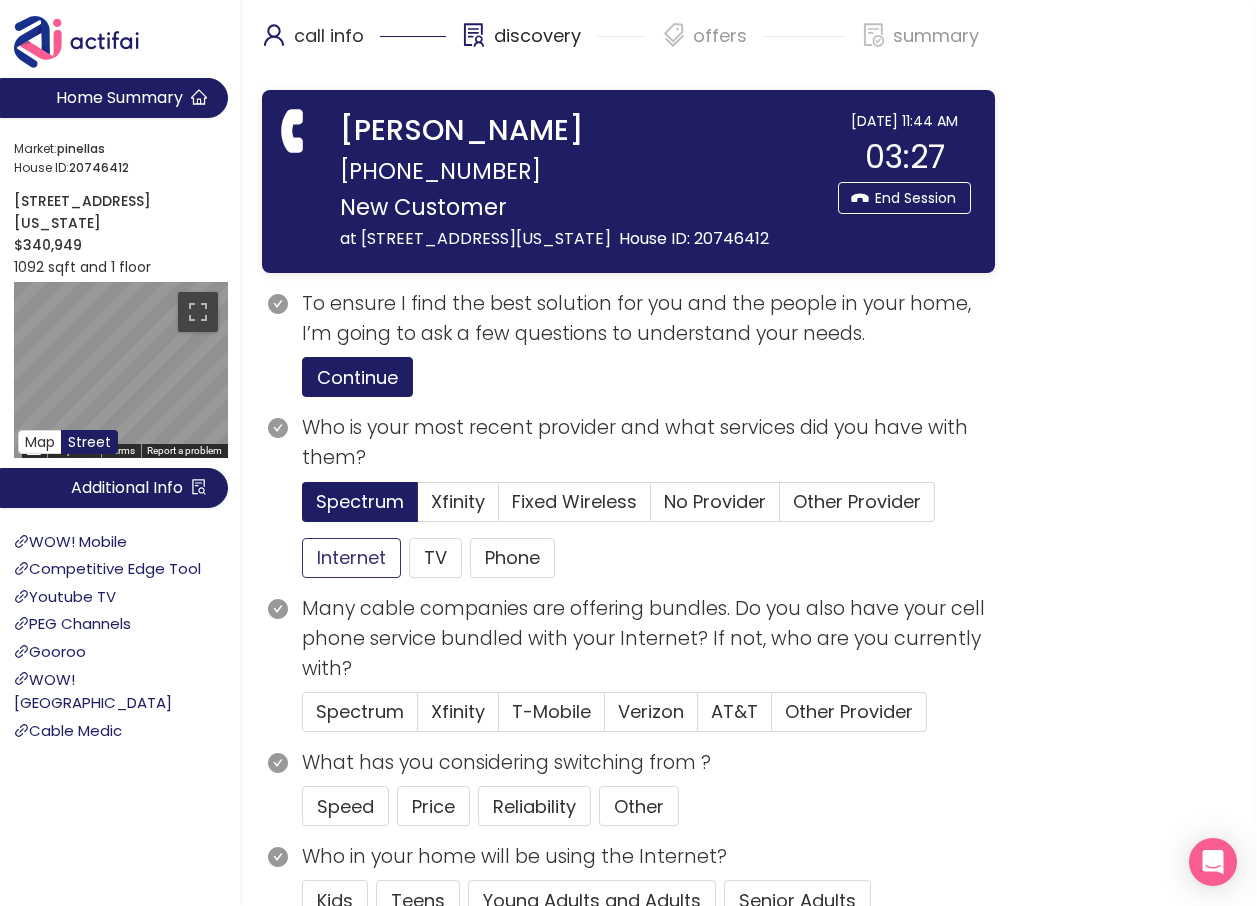 click on "Internet" 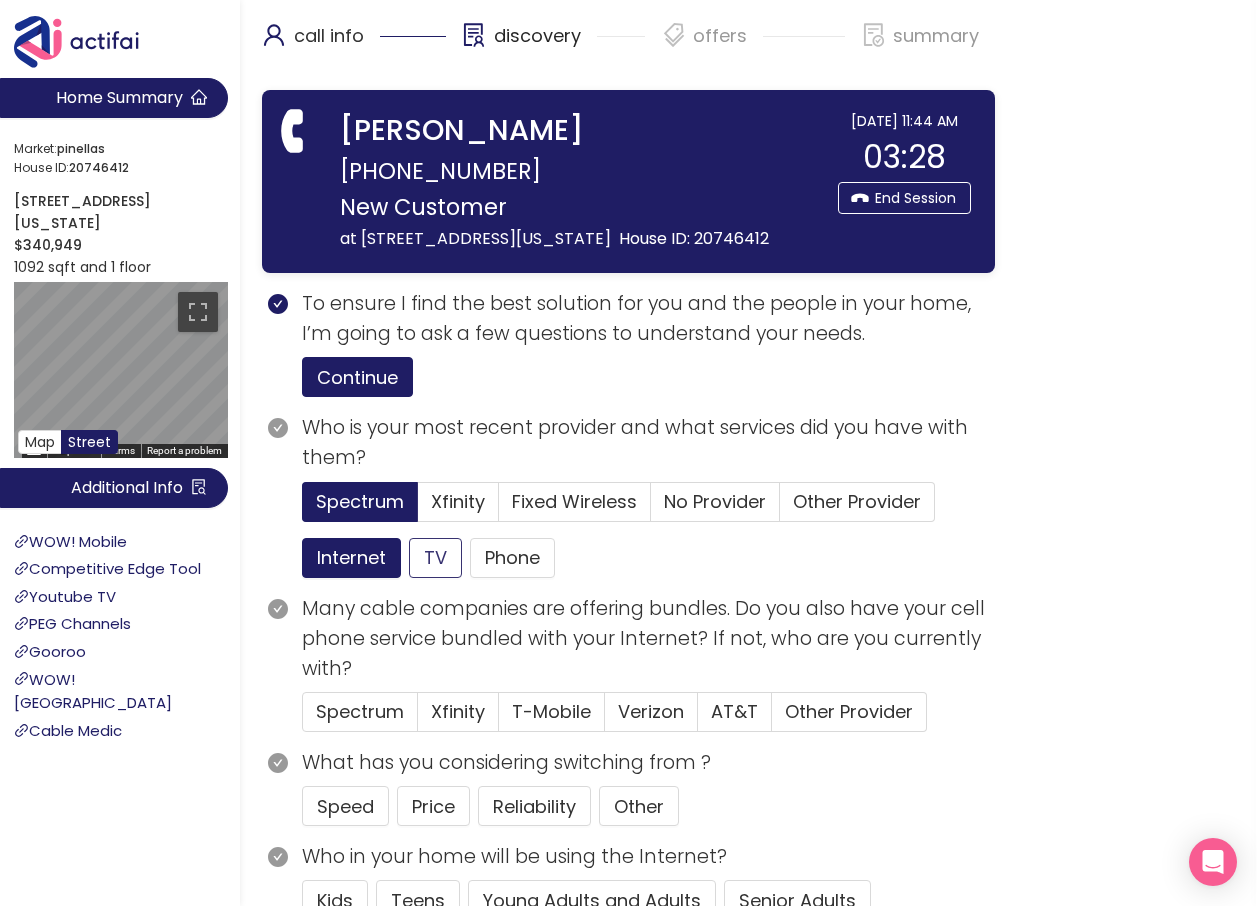 click on "TV" 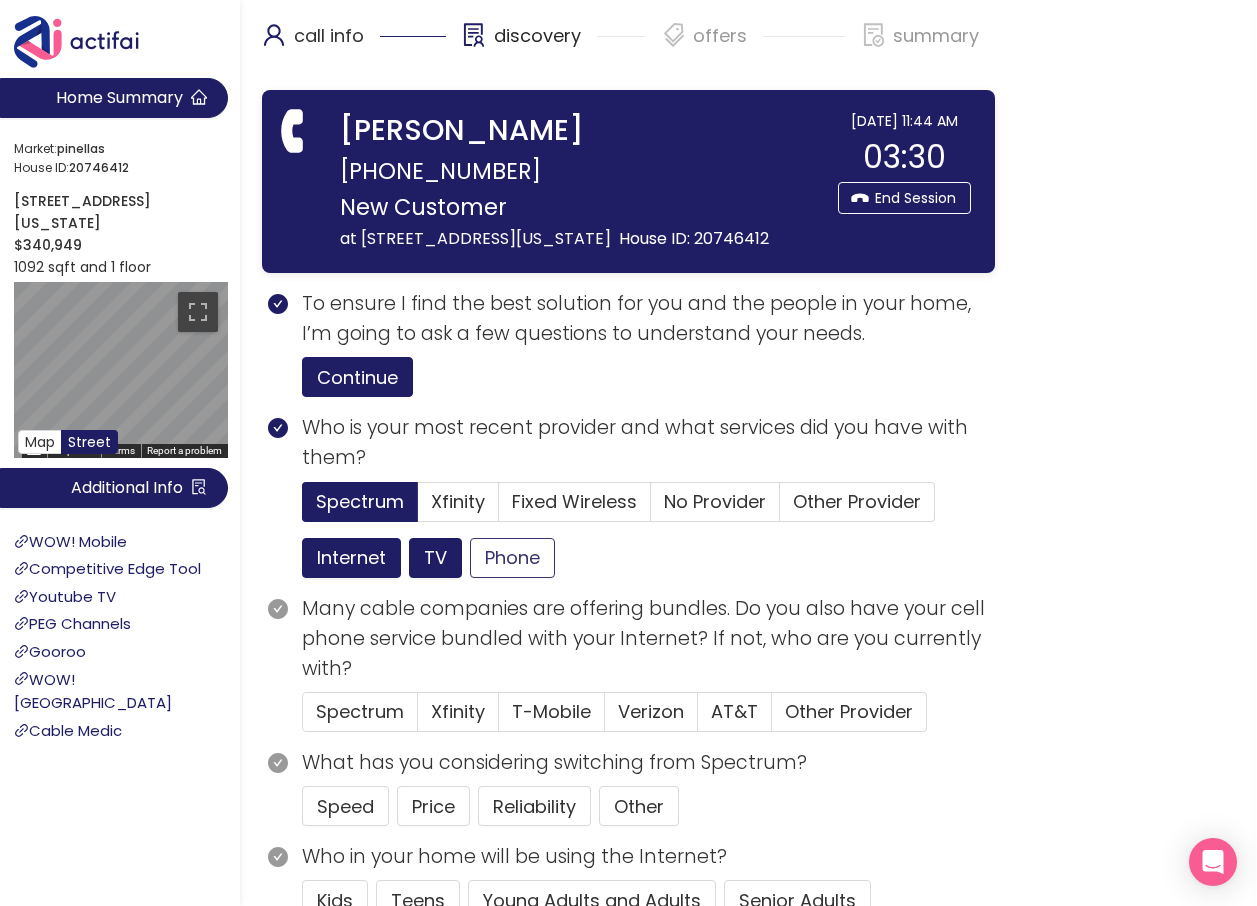 click on "Phone" 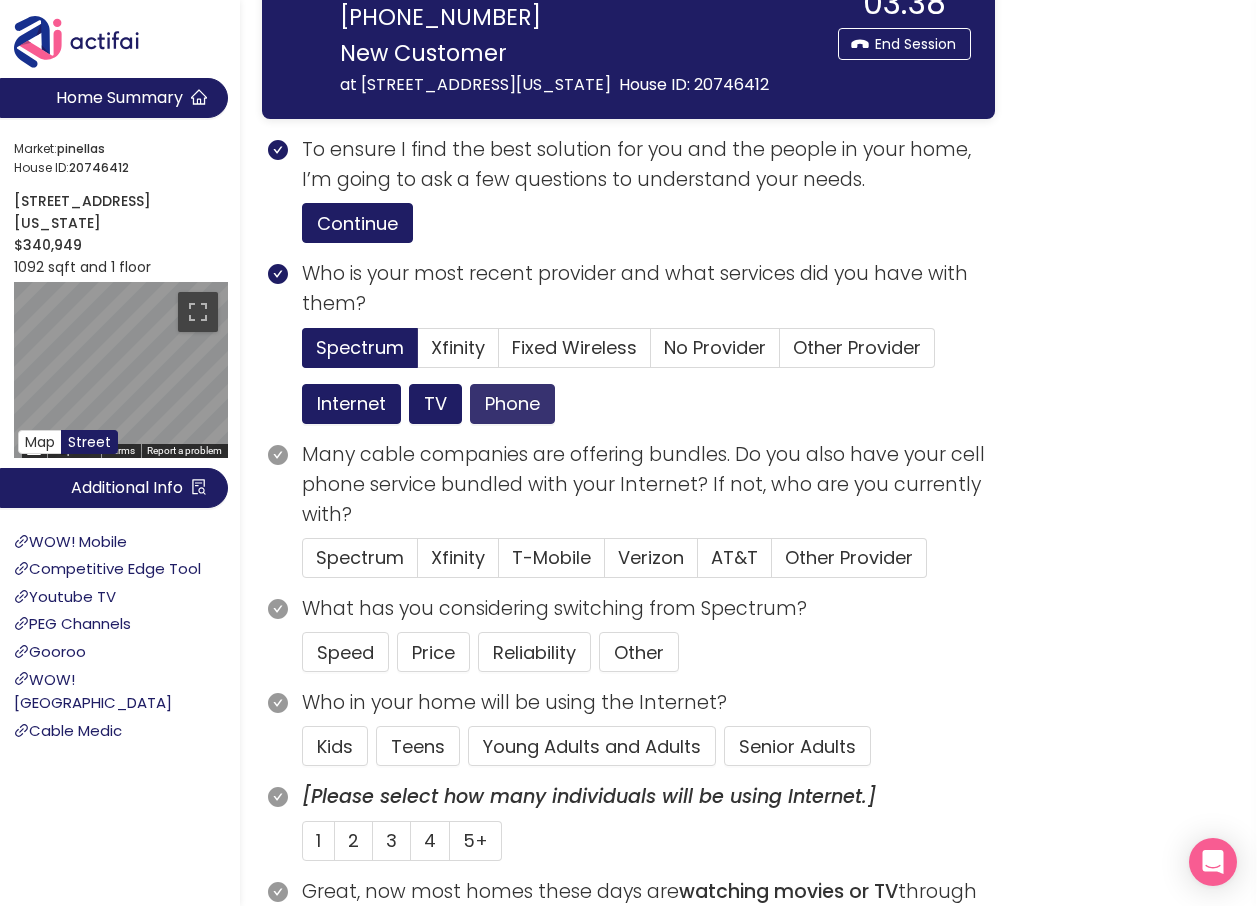 scroll, scrollTop: 200, scrollLeft: 0, axis: vertical 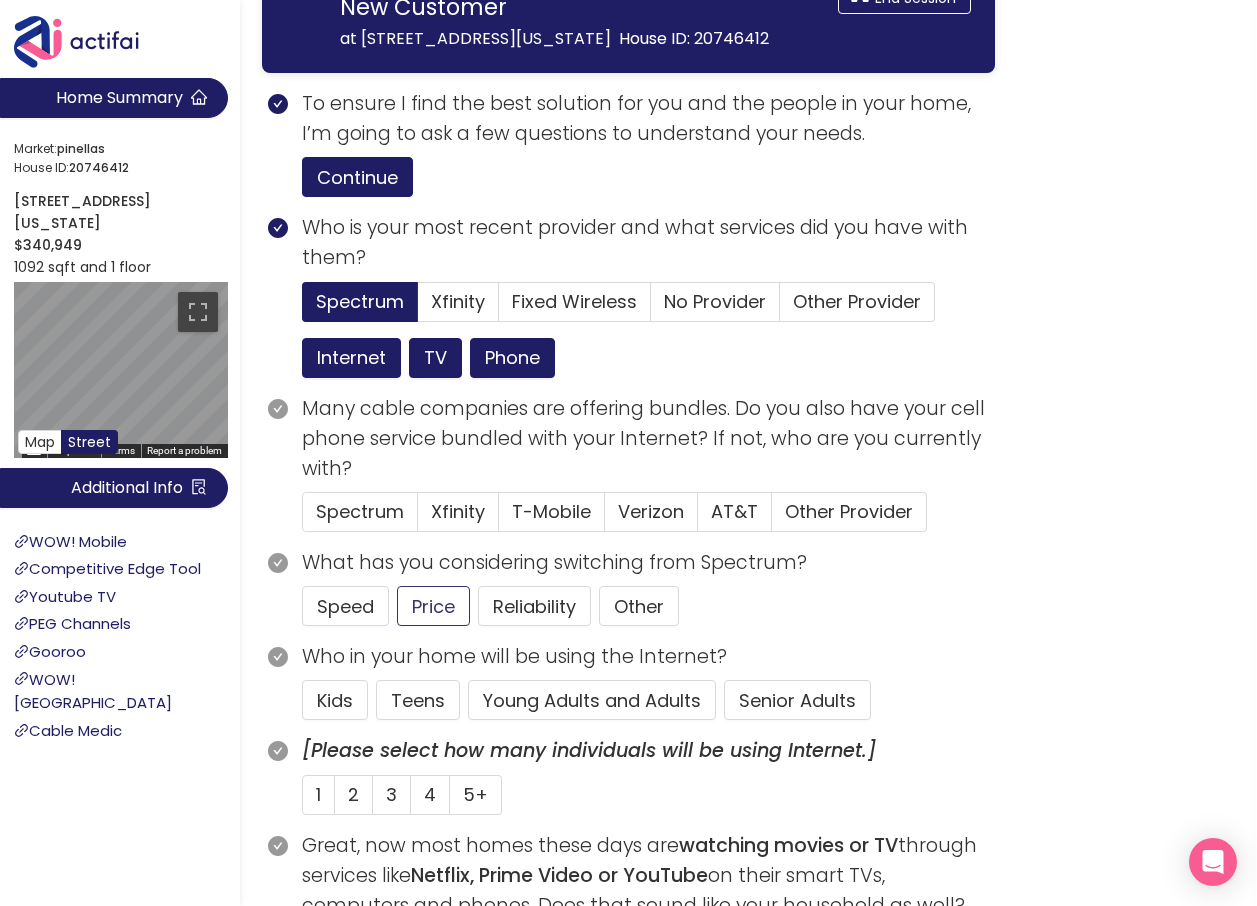click on "Price" 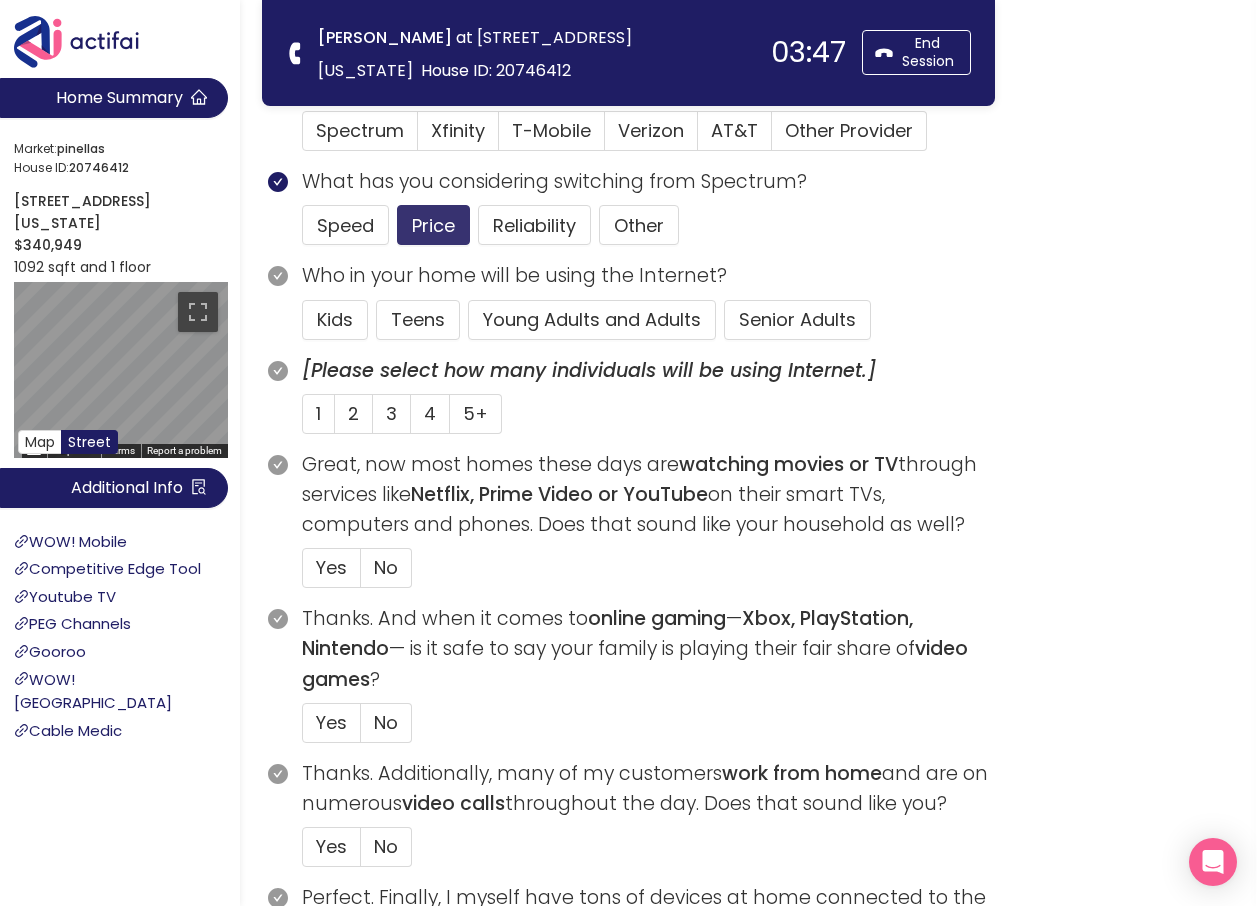 scroll, scrollTop: 400, scrollLeft: 0, axis: vertical 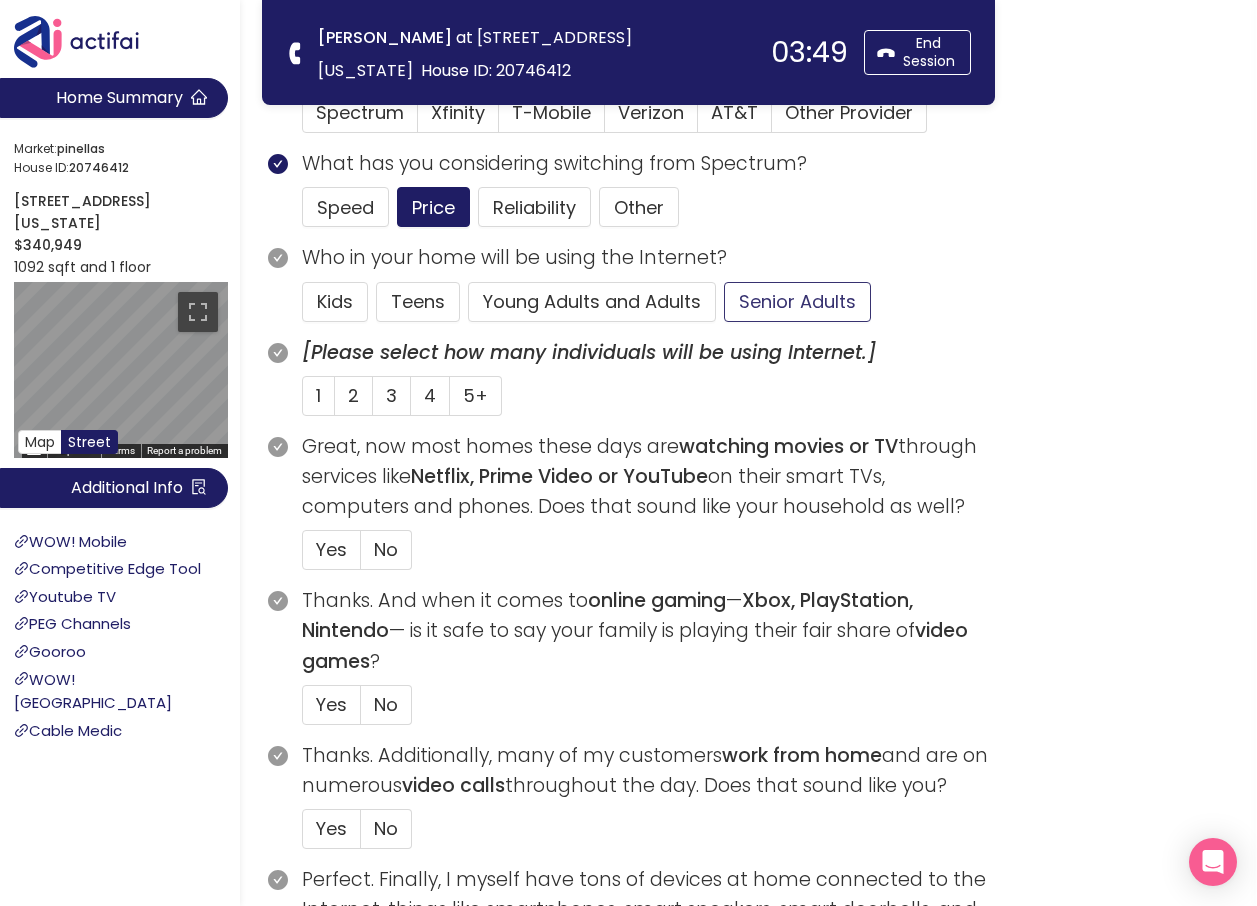 click on "Senior Adults" 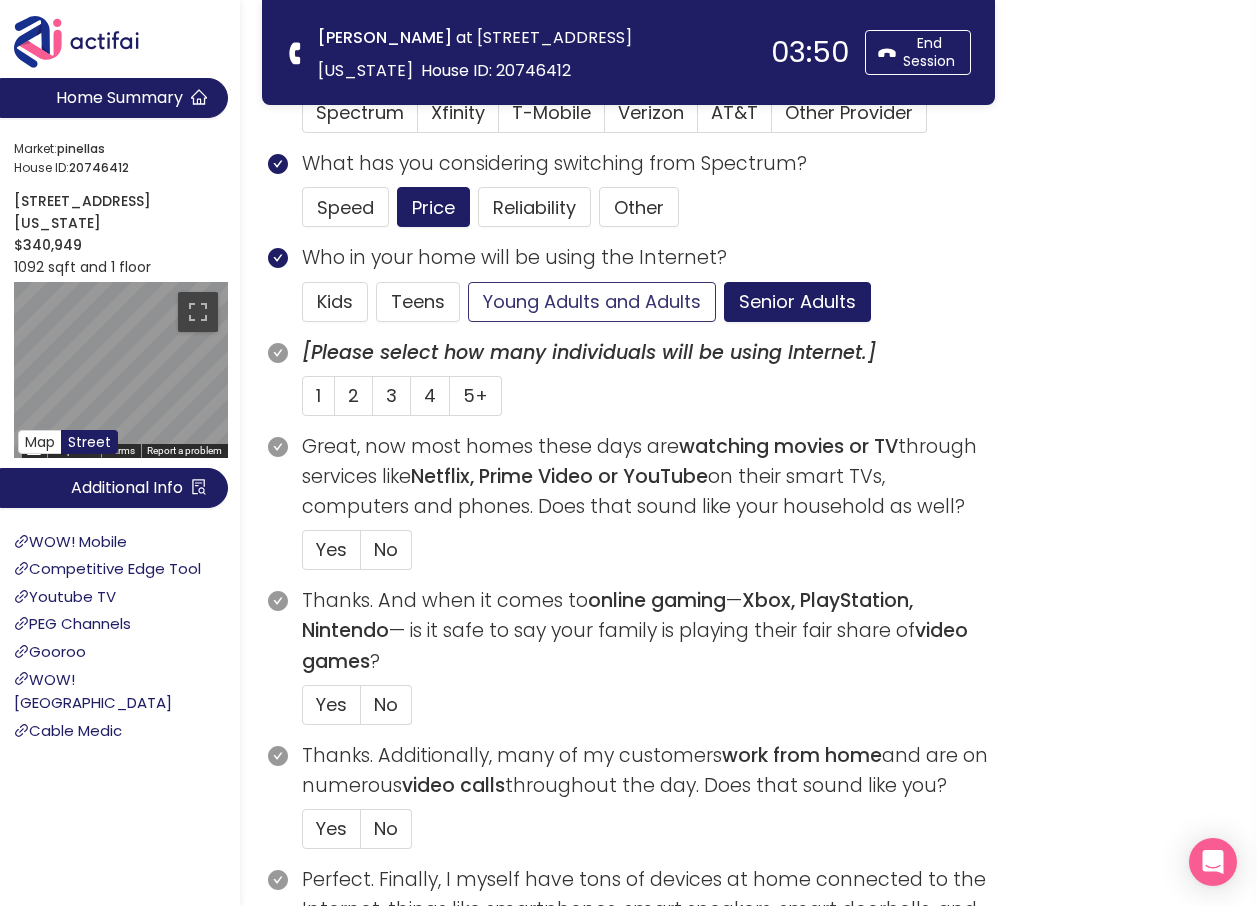 click on "Young Adults and Adults" 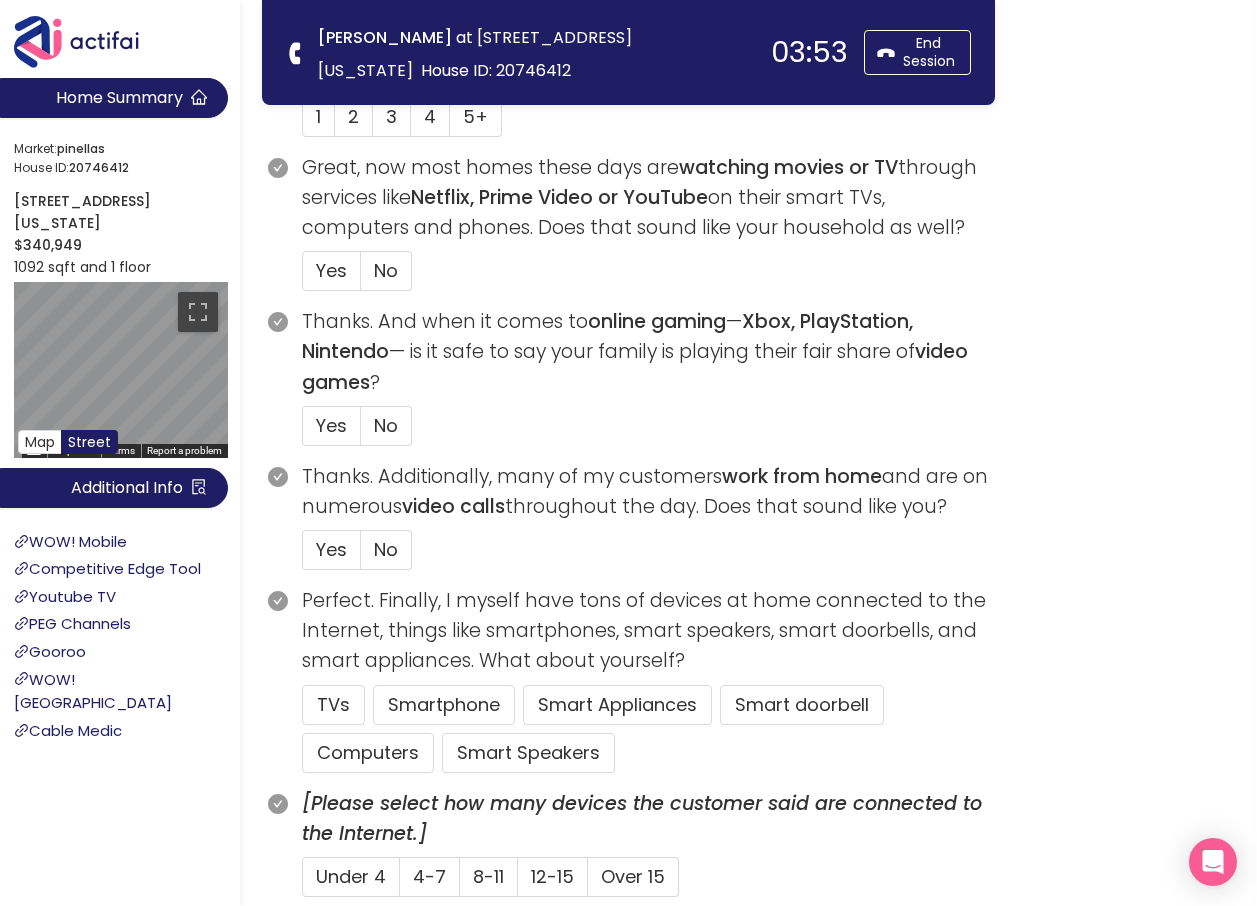 scroll, scrollTop: 700, scrollLeft: 0, axis: vertical 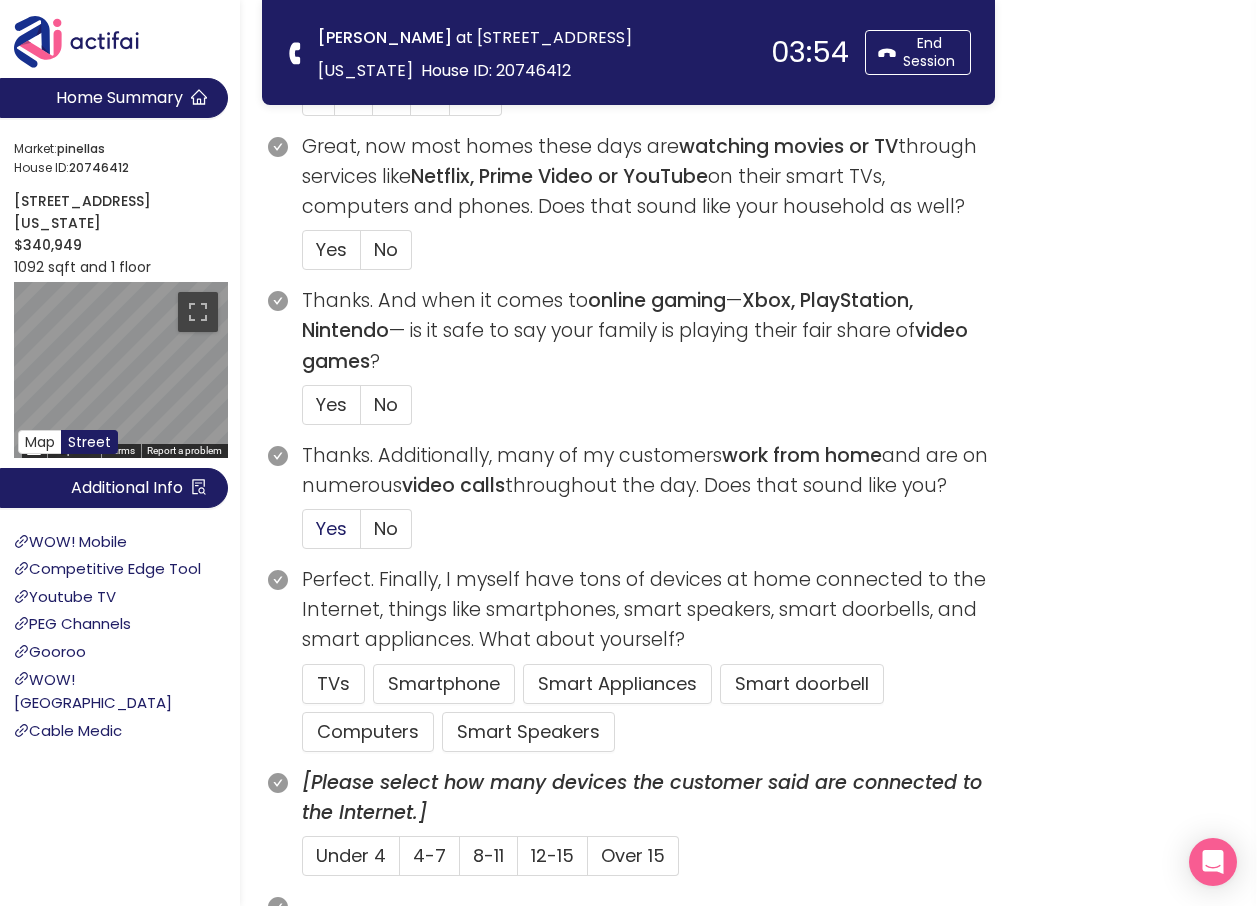 click on "Yes" 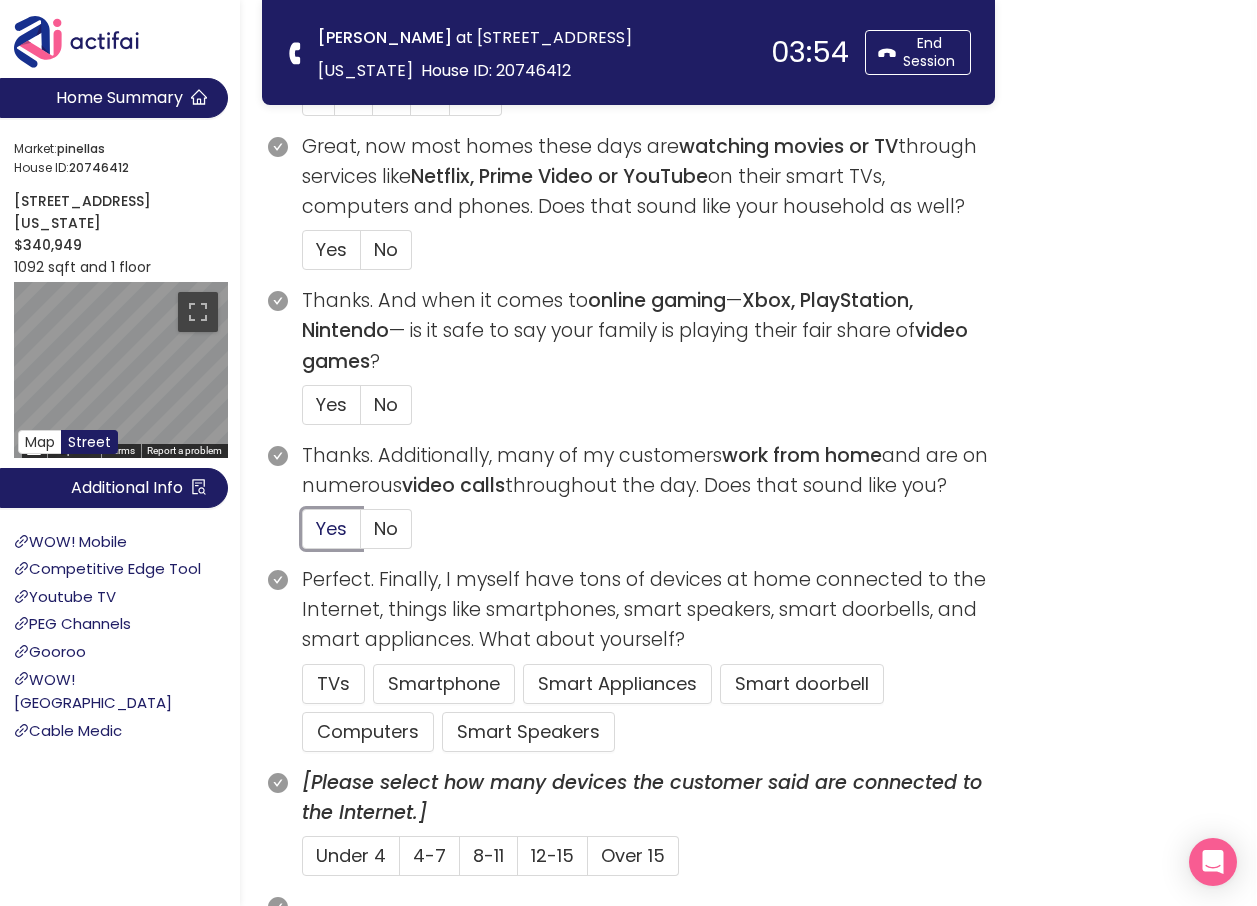click on "Yes" at bounding box center [303, 535] 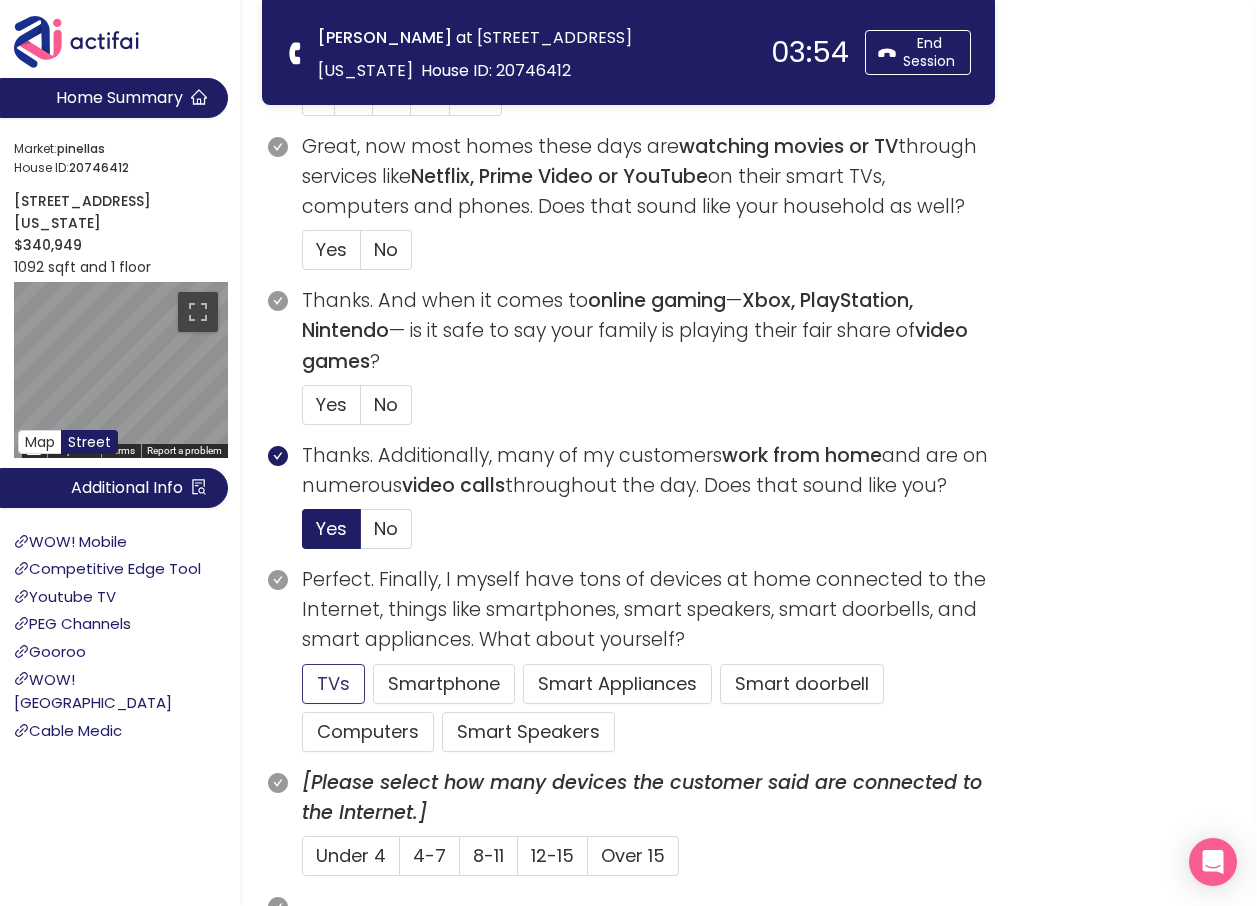 click on "TVs" 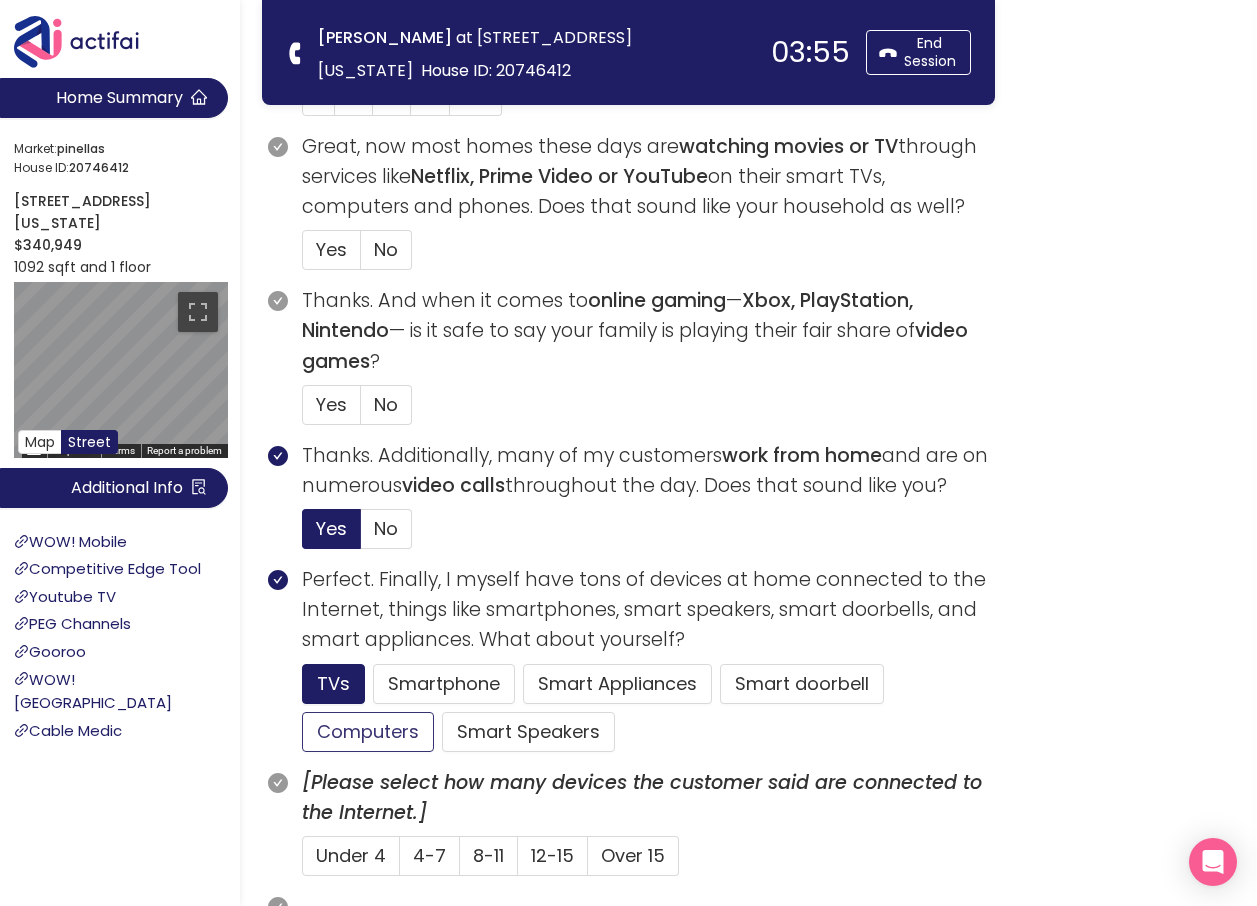 click on "Computers" 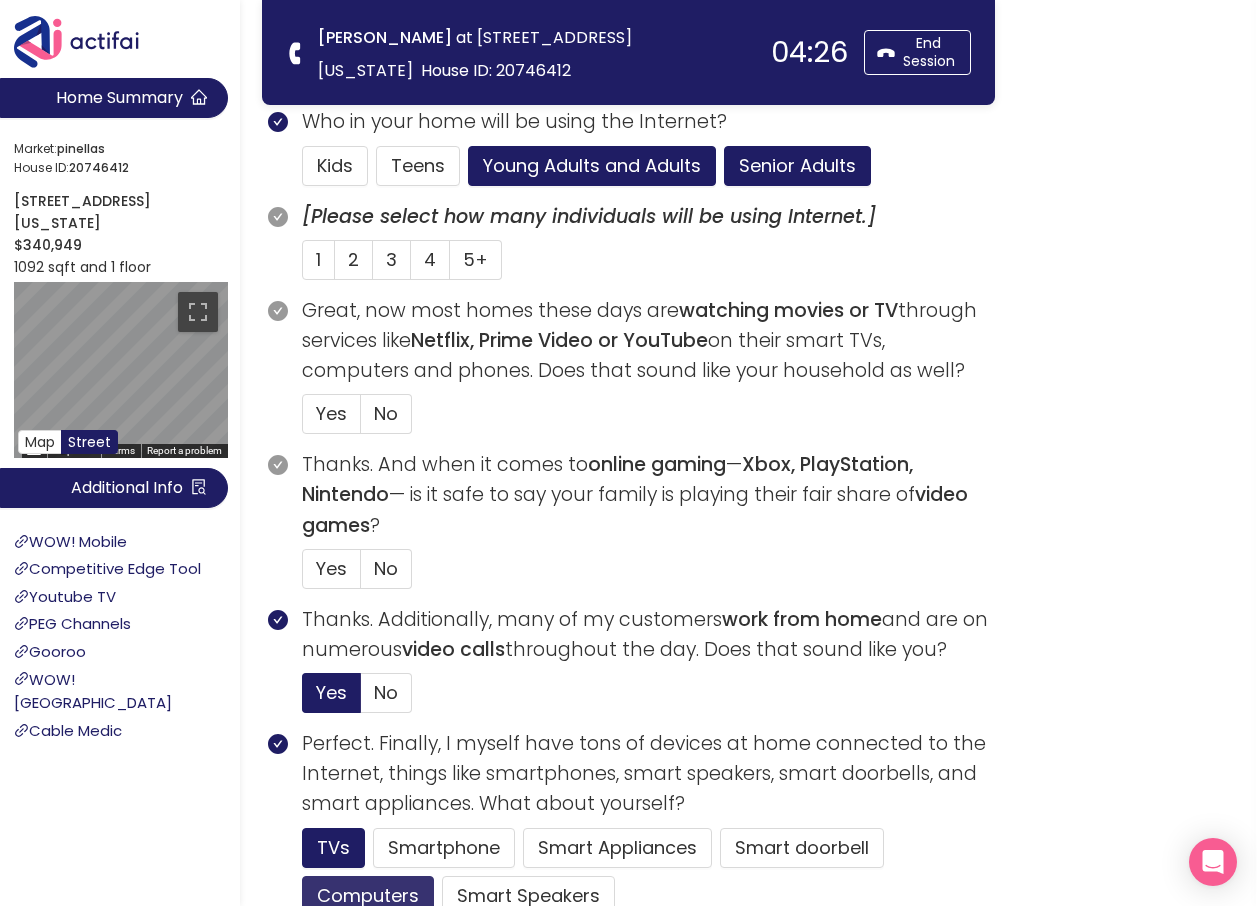 scroll, scrollTop: 500, scrollLeft: 0, axis: vertical 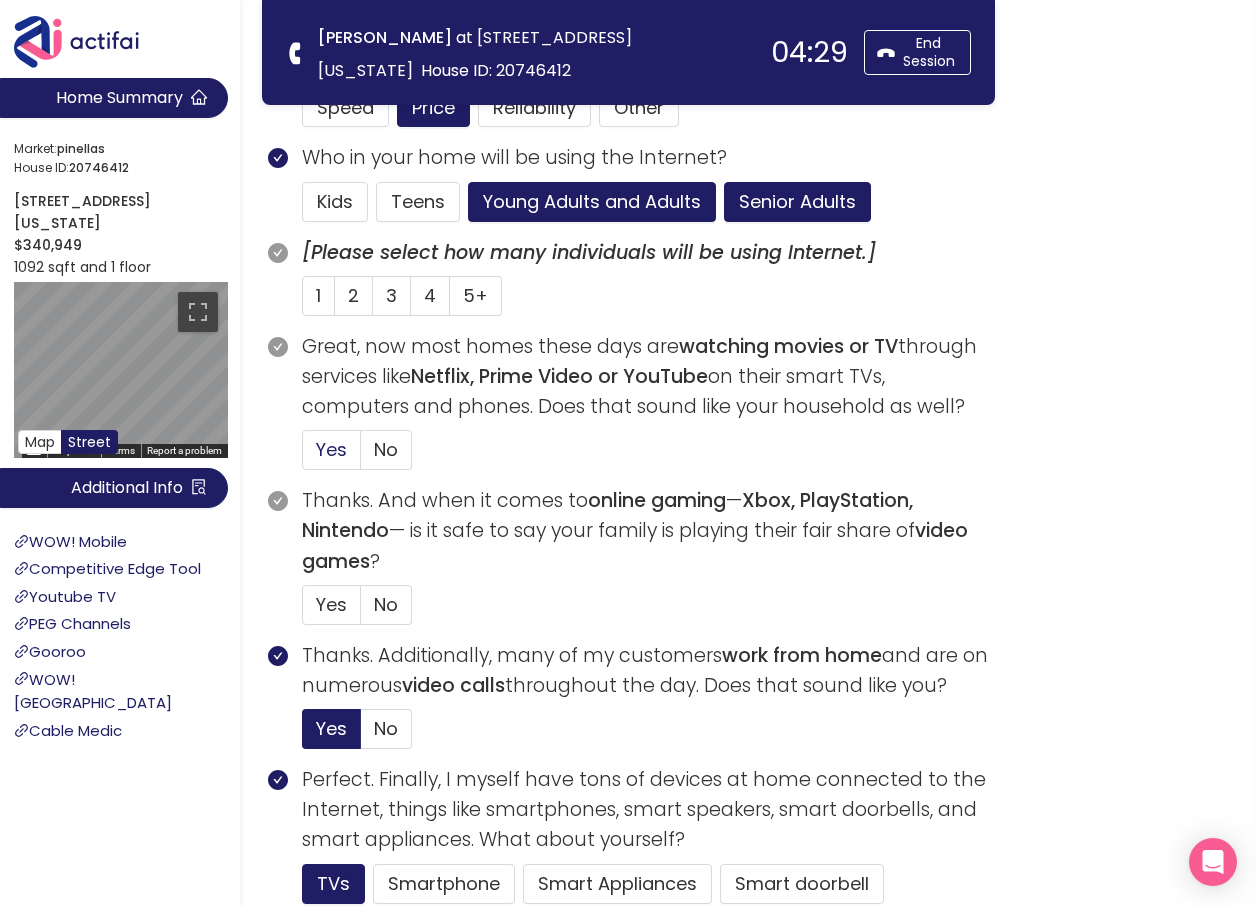 click on "Yes" at bounding box center [331, 449] 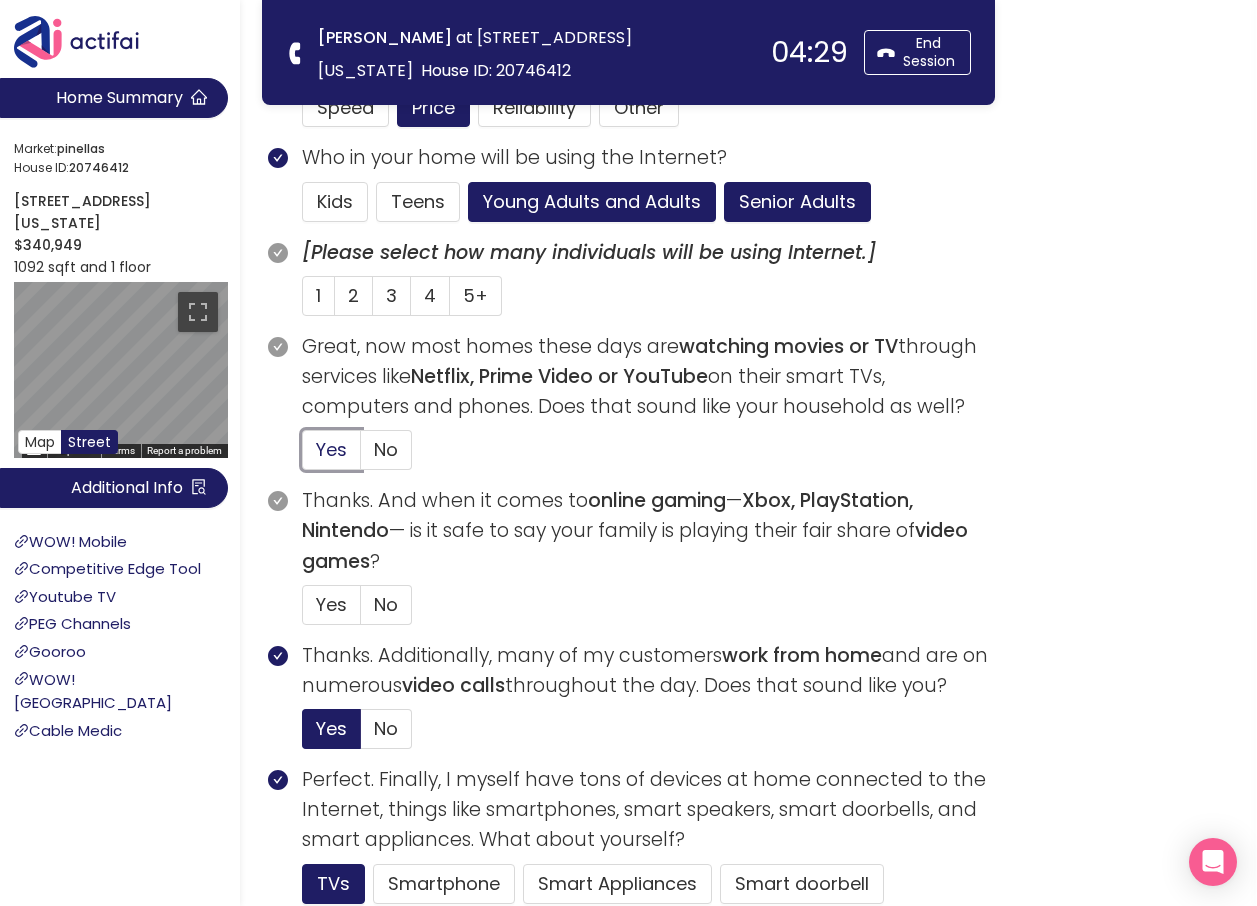 click on "Yes" at bounding box center (303, 456) 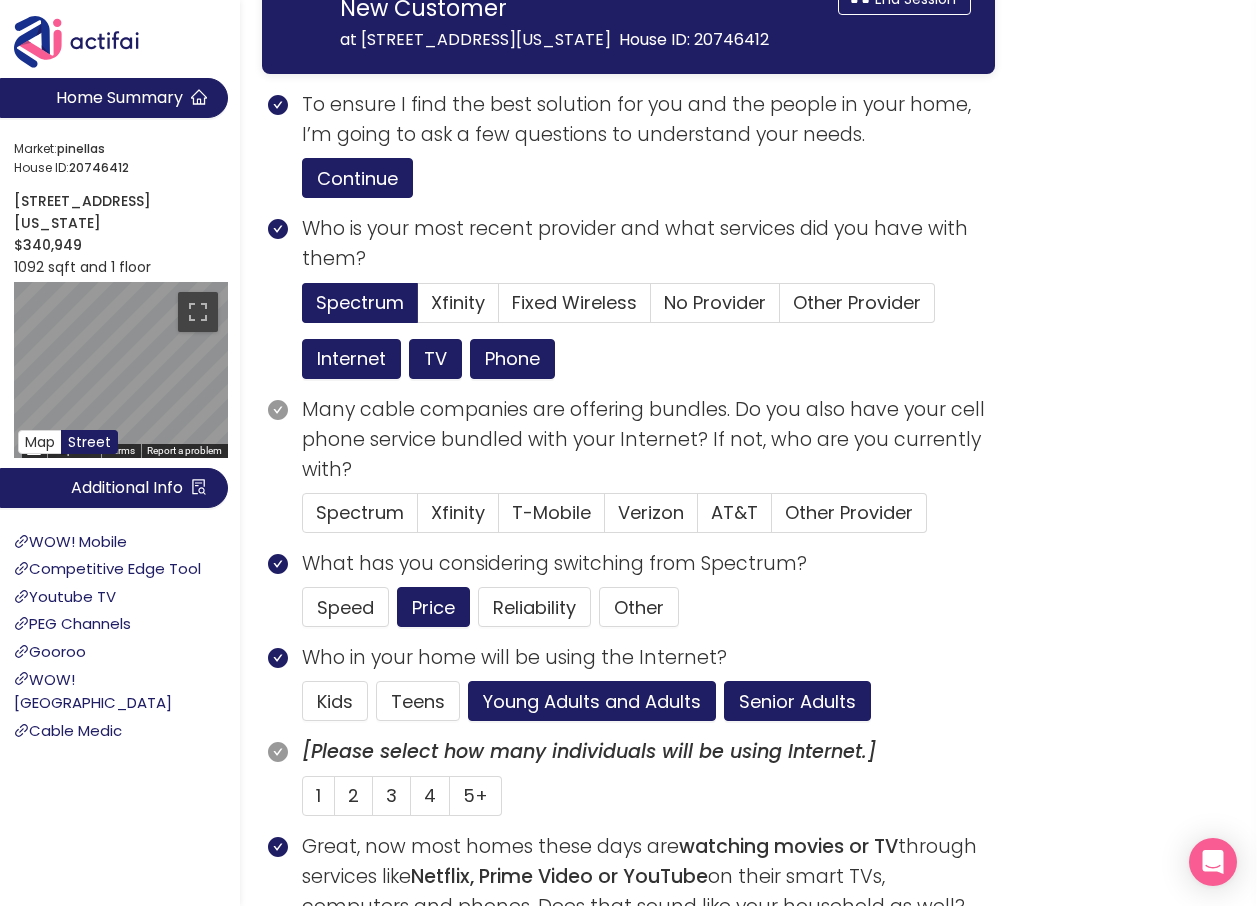 scroll, scrollTop: 200, scrollLeft: 0, axis: vertical 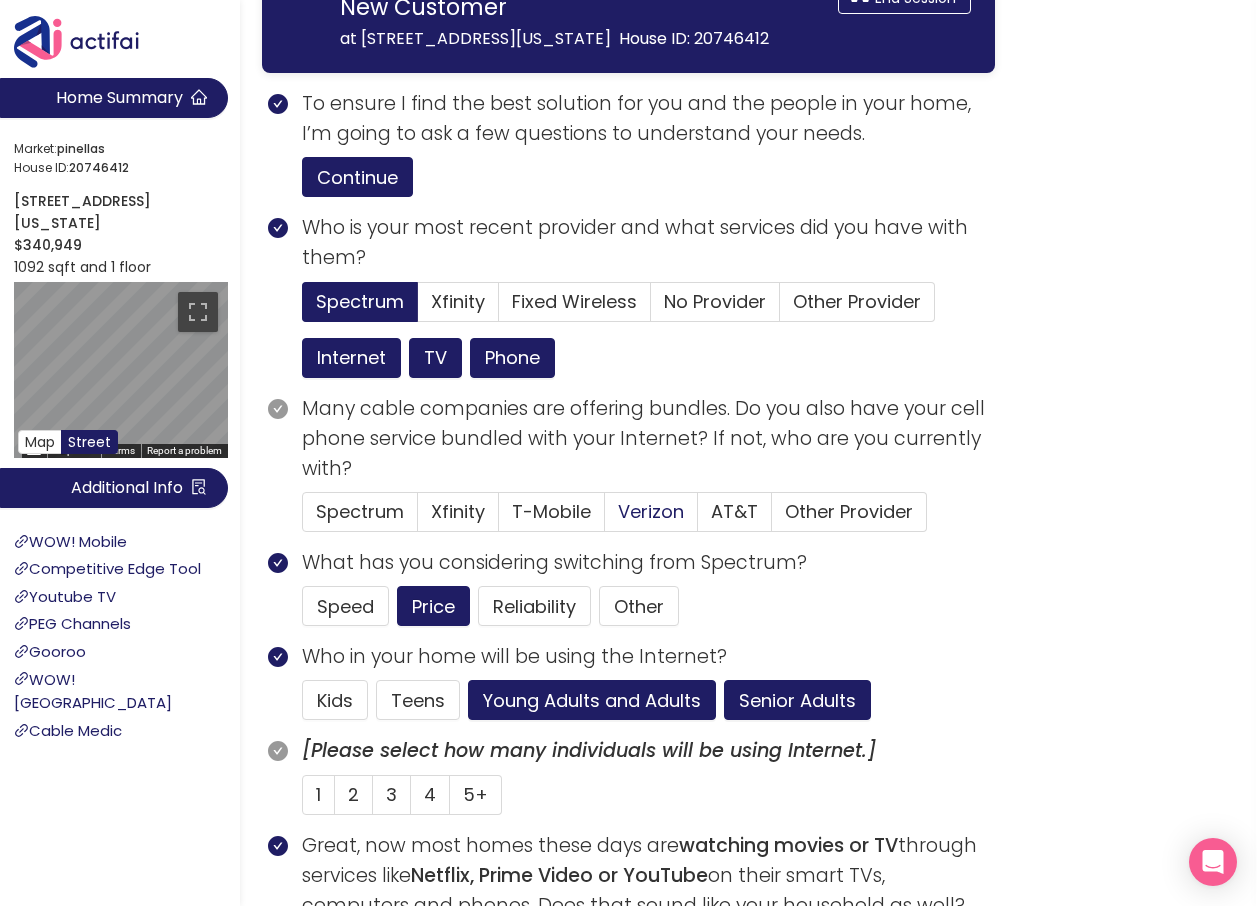 click on "Verizon" at bounding box center (651, 511) 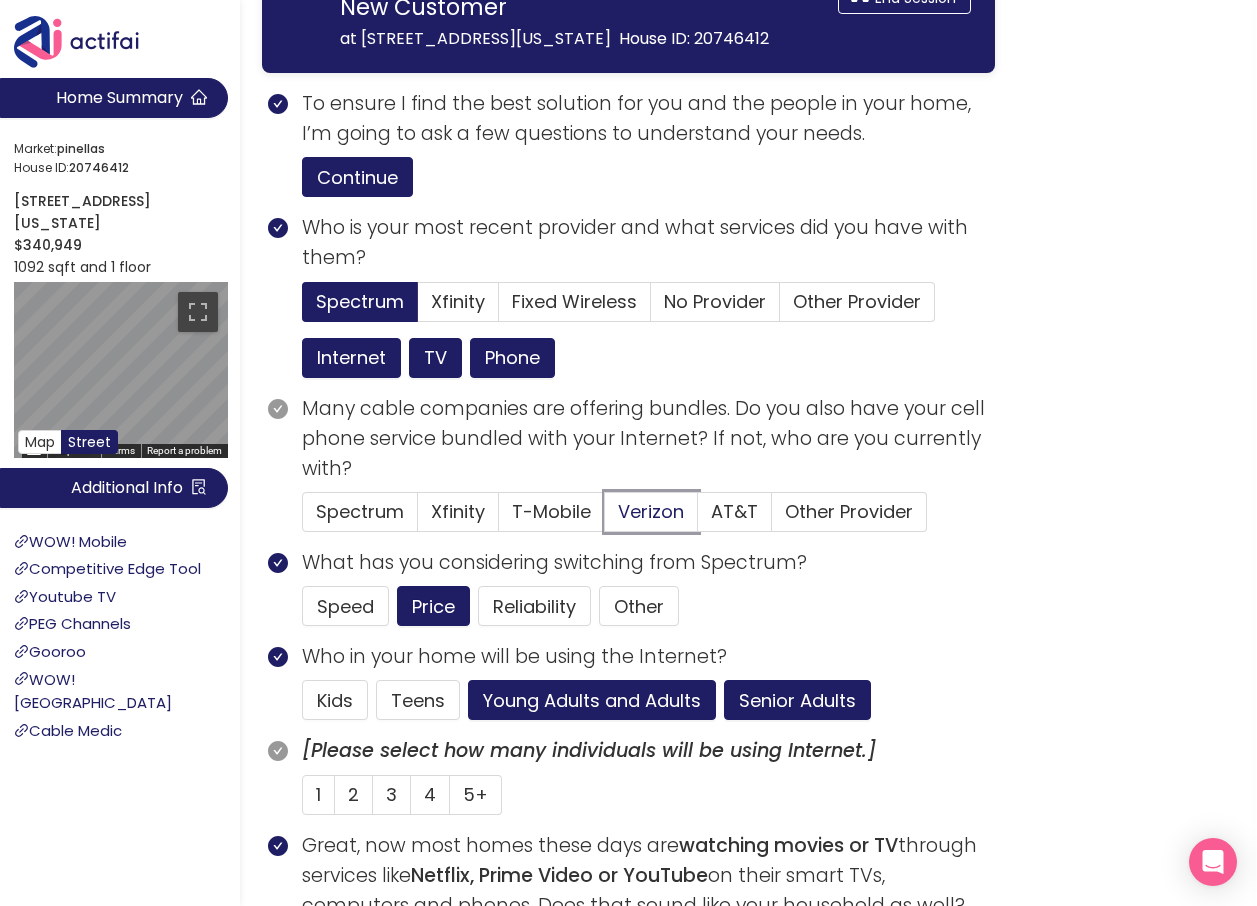 click on "Verizon" at bounding box center (605, 518) 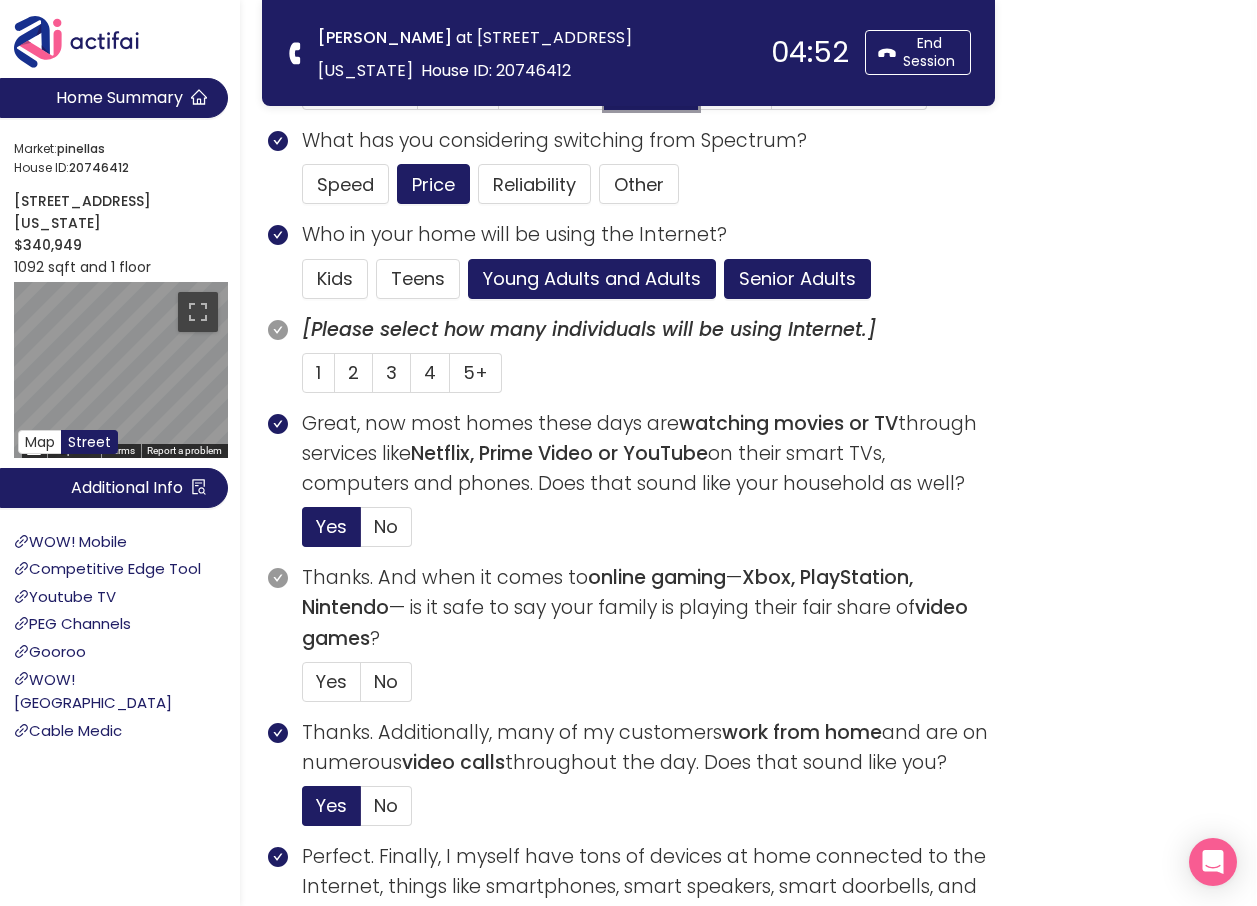 scroll, scrollTop: 500, scrollLeft: 0, axis: vertical 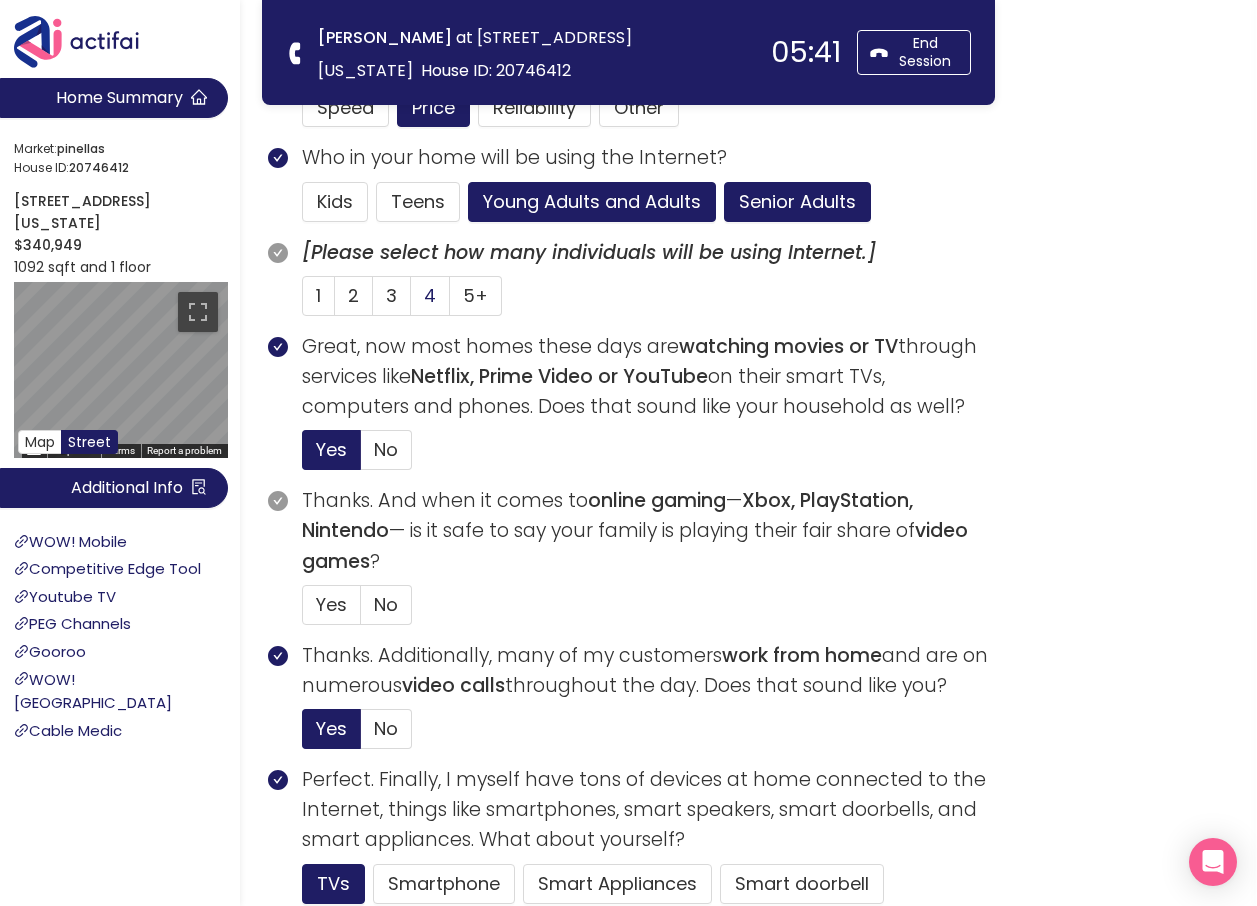 click on "4" at bounding box center (430, 295) 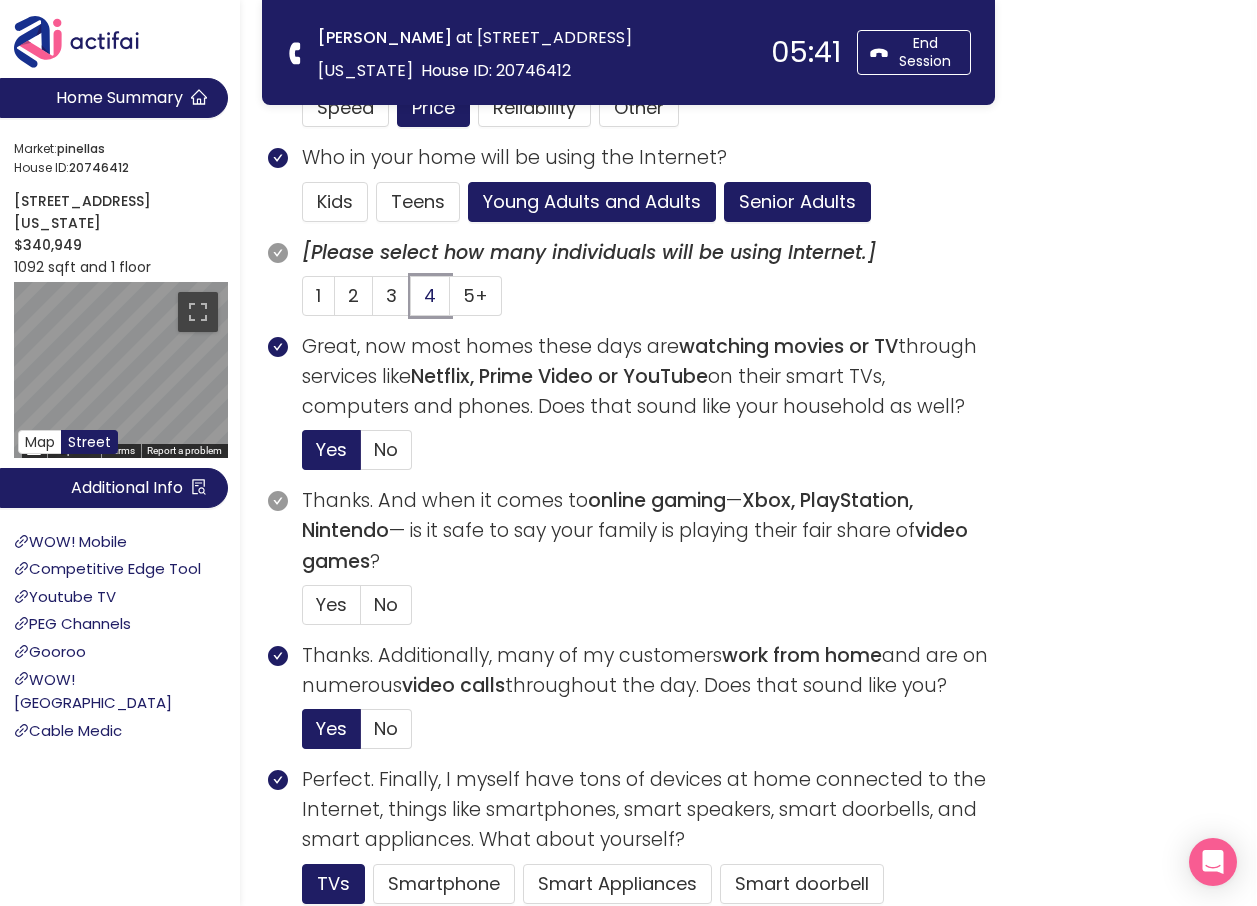 click on "4" at bounding box center [411, 302] 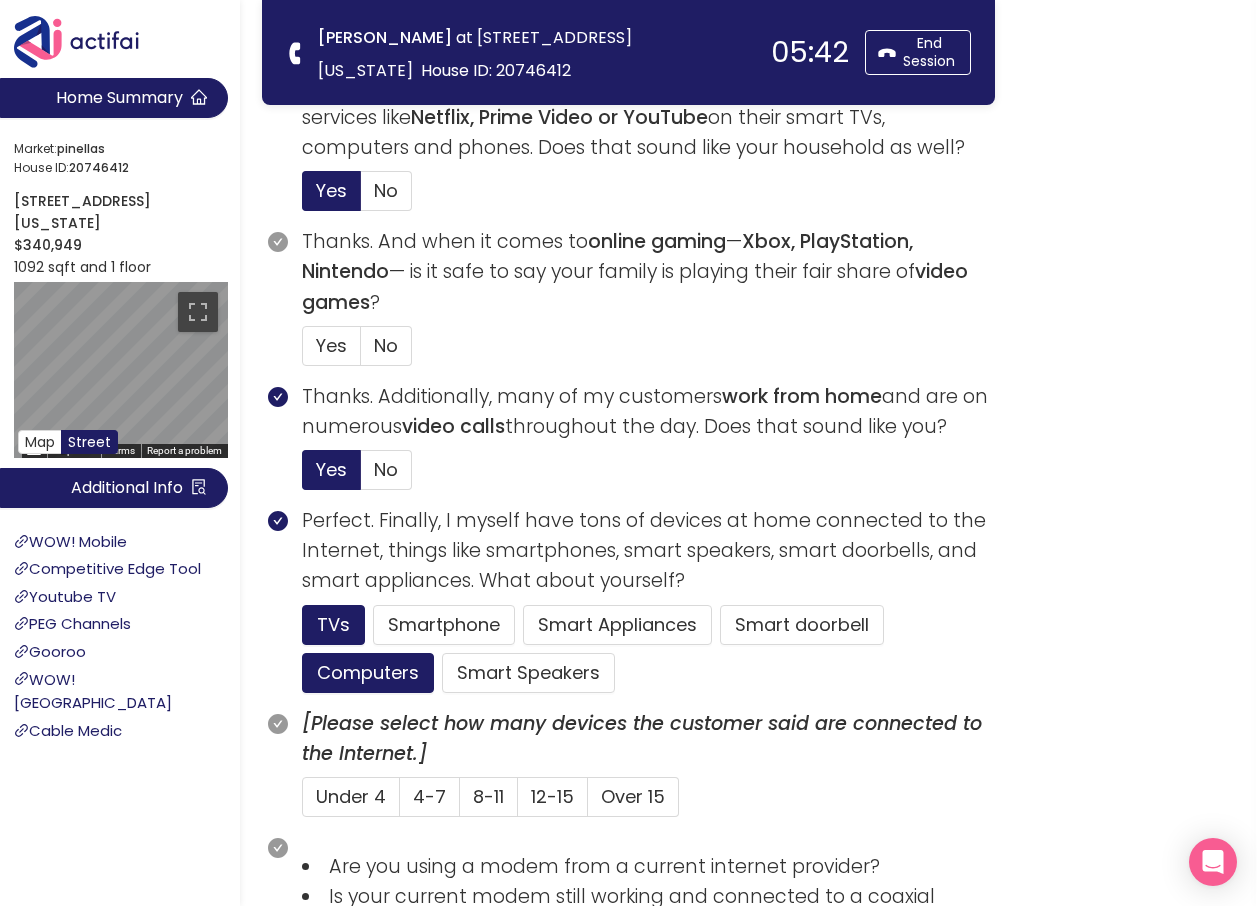 scroll, scrollTop: 800, scrollLeft: 0, axis: vertical 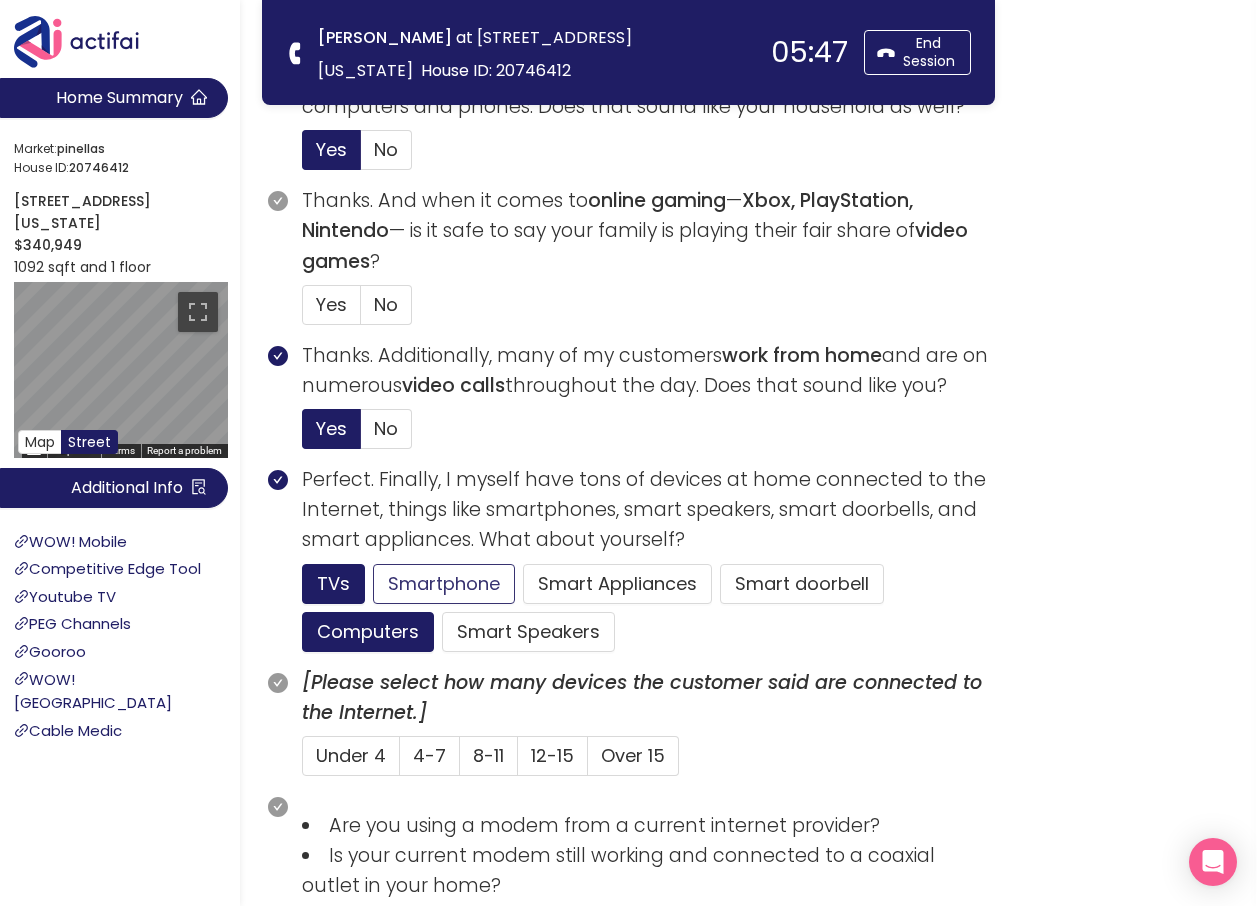 click on "Smartphone" 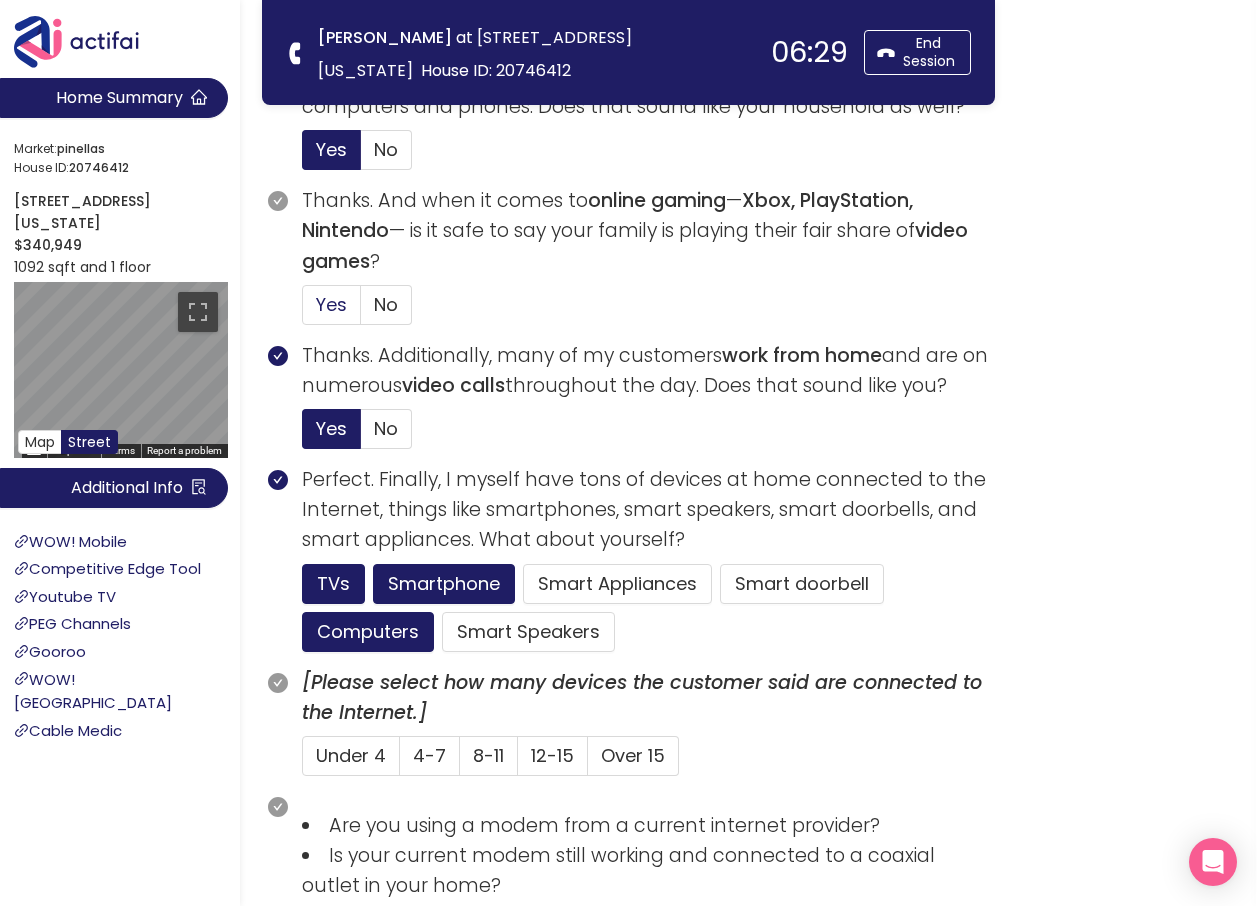 click on "Yes" at bounding box center (331, 304) 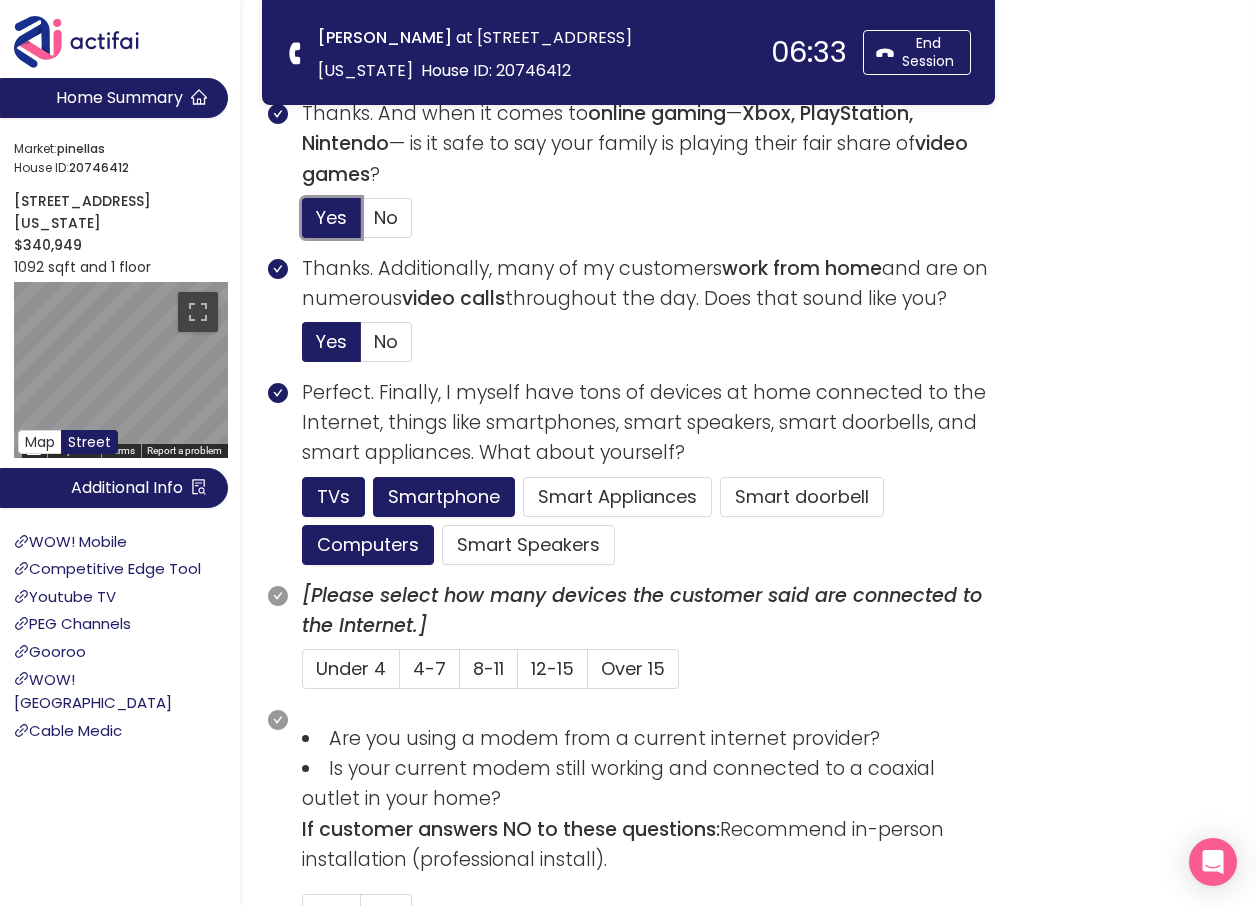 scroll, scrollTop: 1000, scrollLeft: 0, axis: vertical 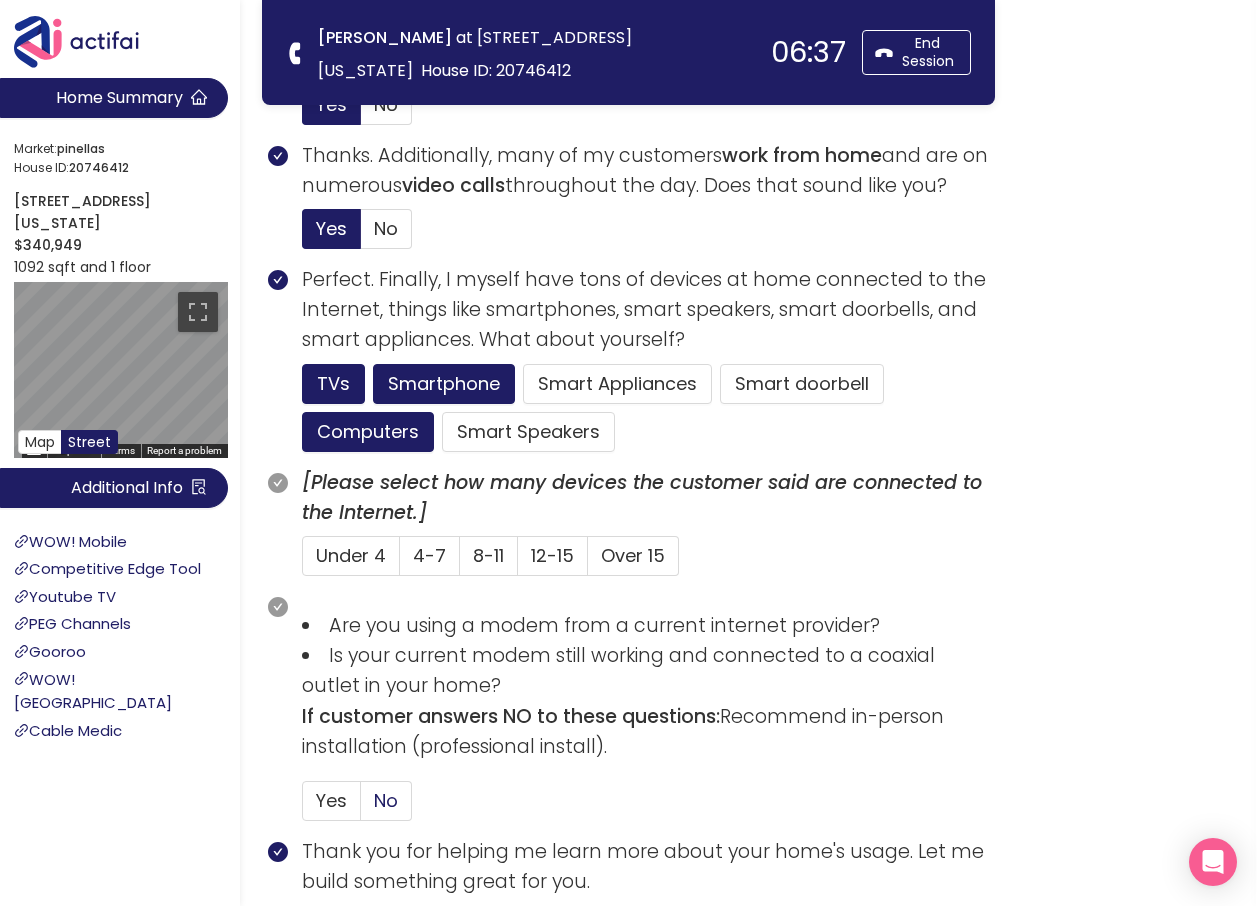 click on "No" at bounding box center [386, 800] 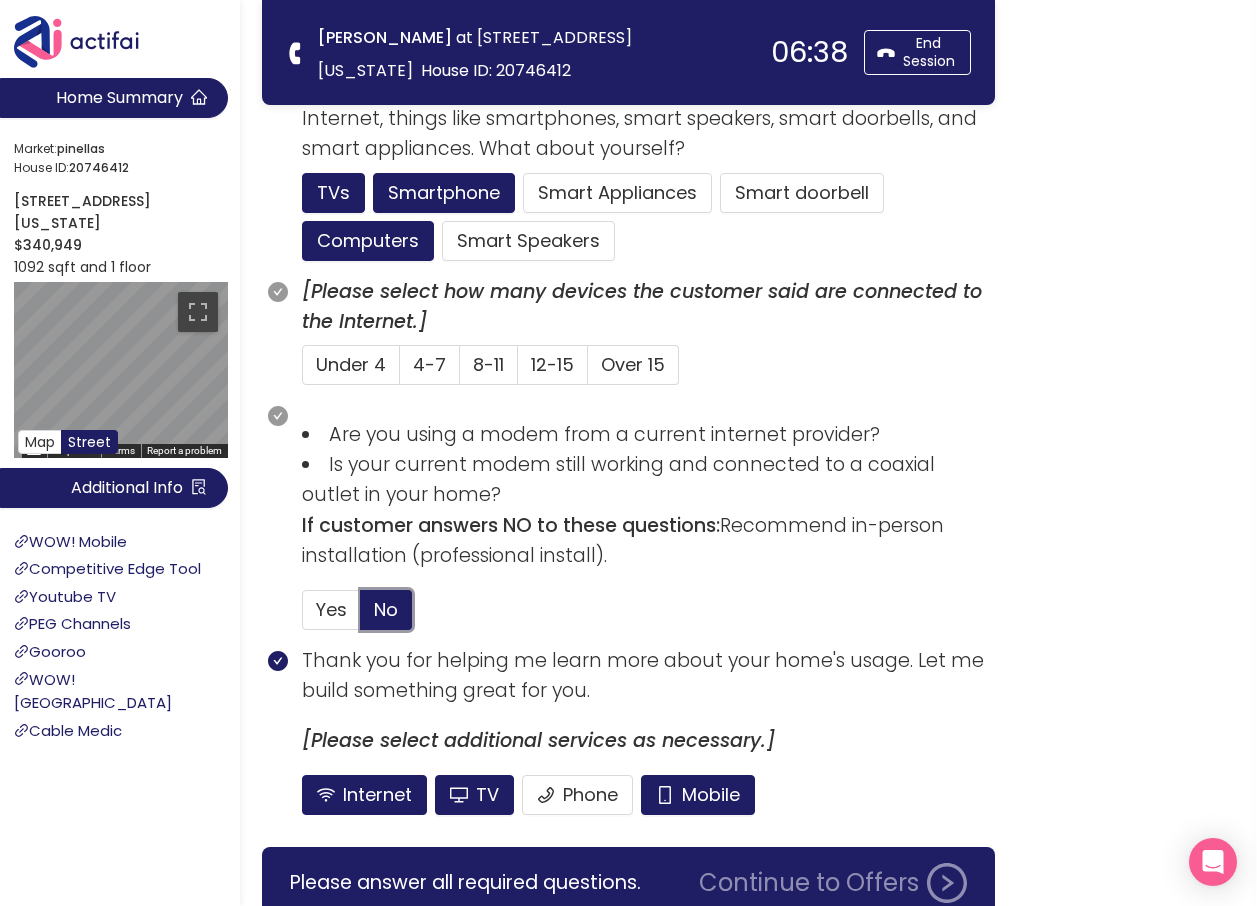 scroll, scrollTop: 1200, scrollLeft: 0, axis: vertical 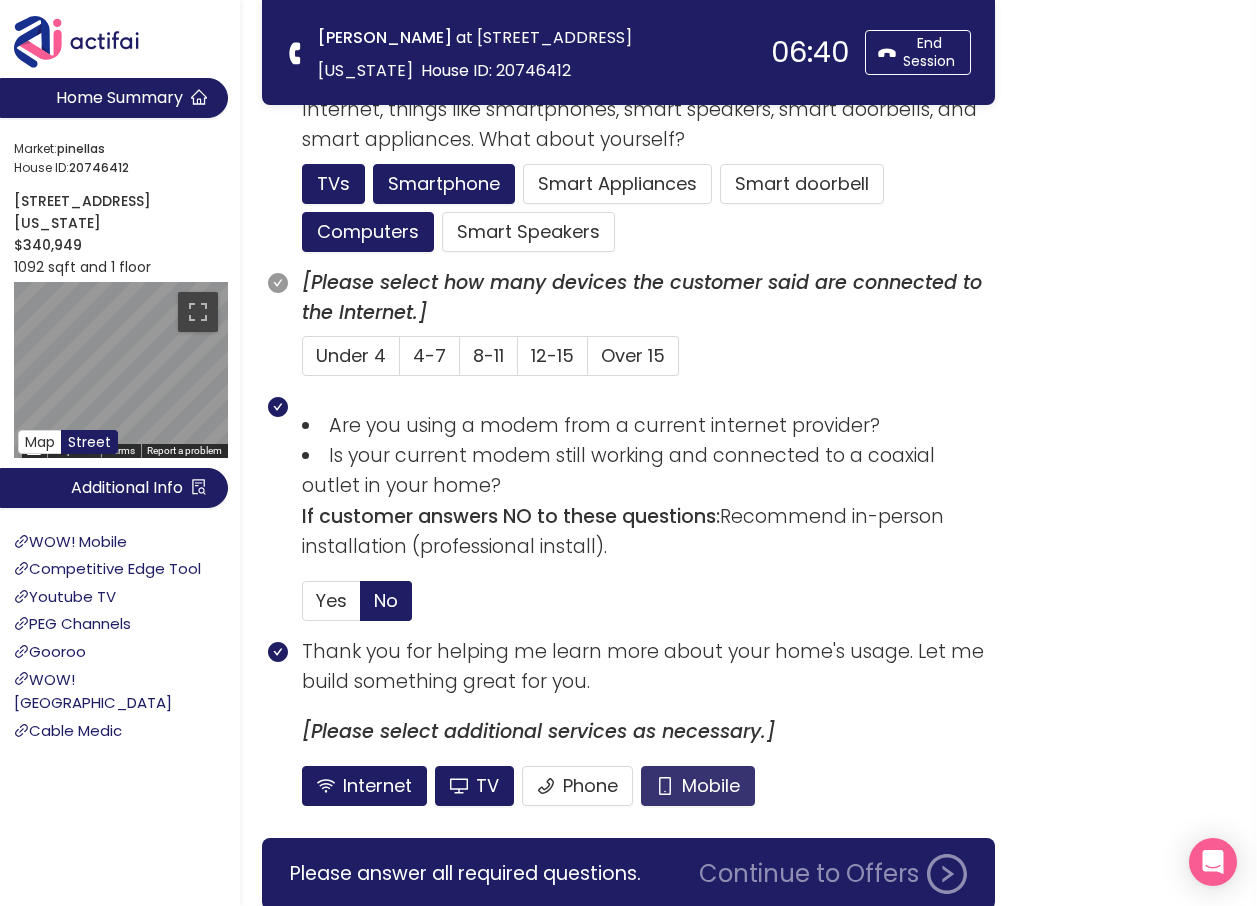 click on "Mobile" 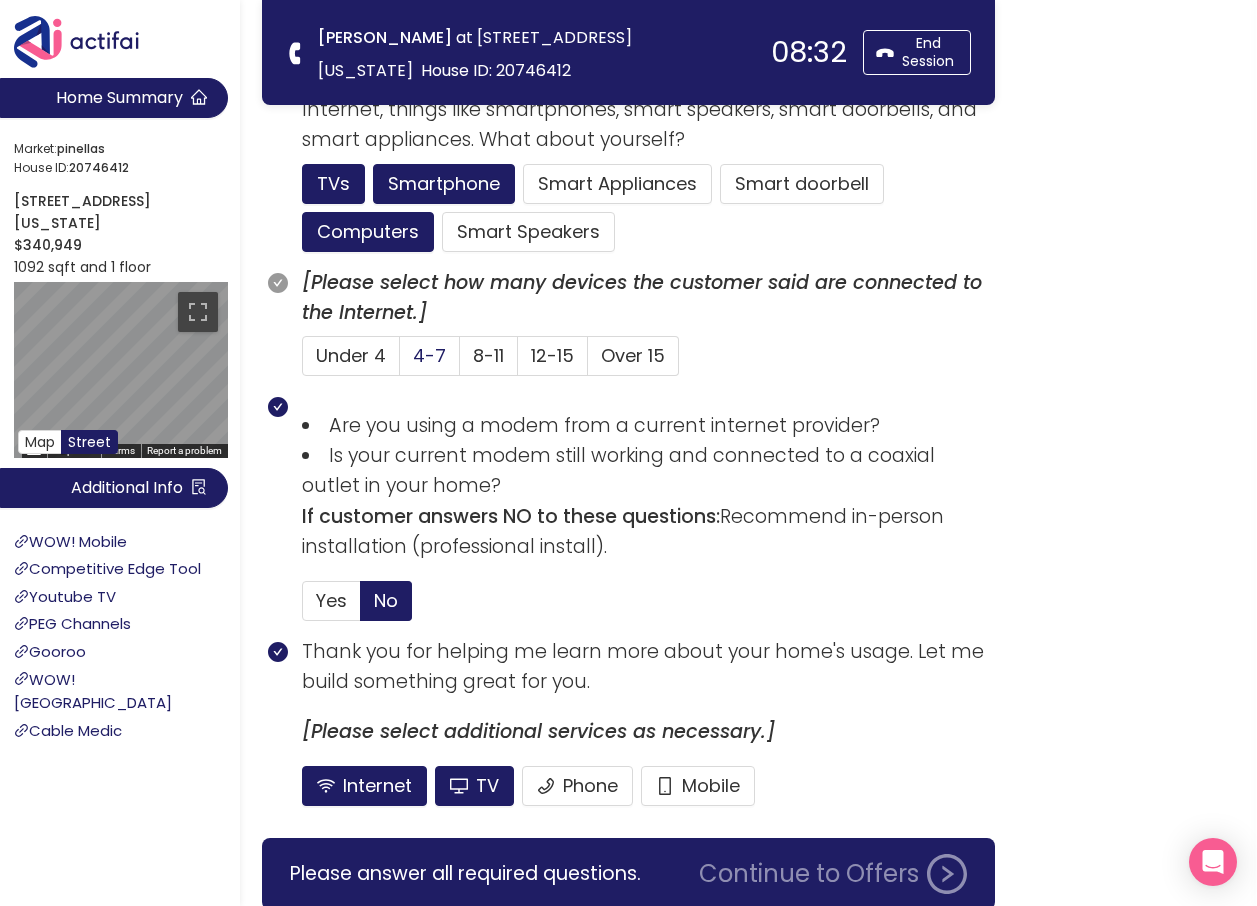 click on "4-7" at bounding box center (429, 355) 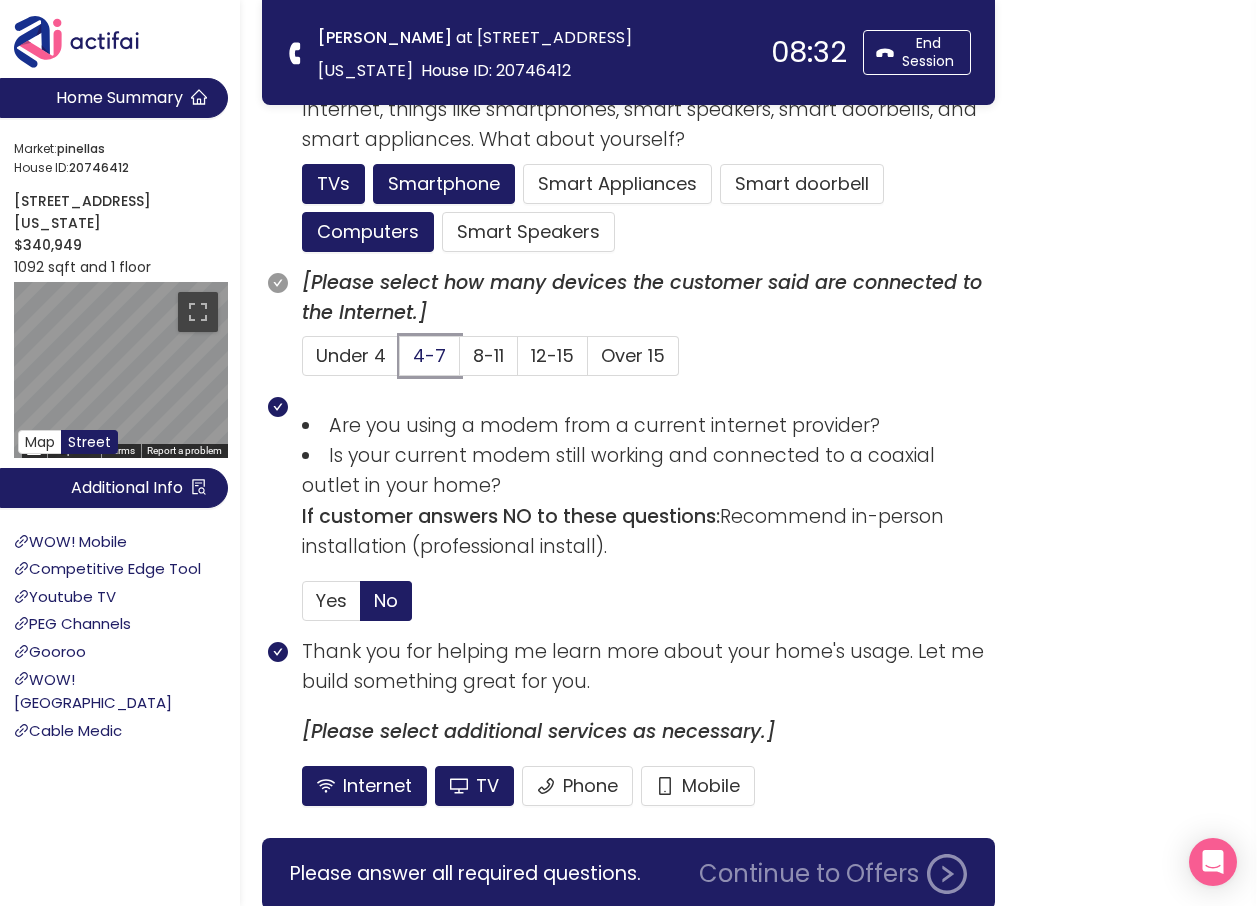 click on "4-7" at bounding box center [400, 362] 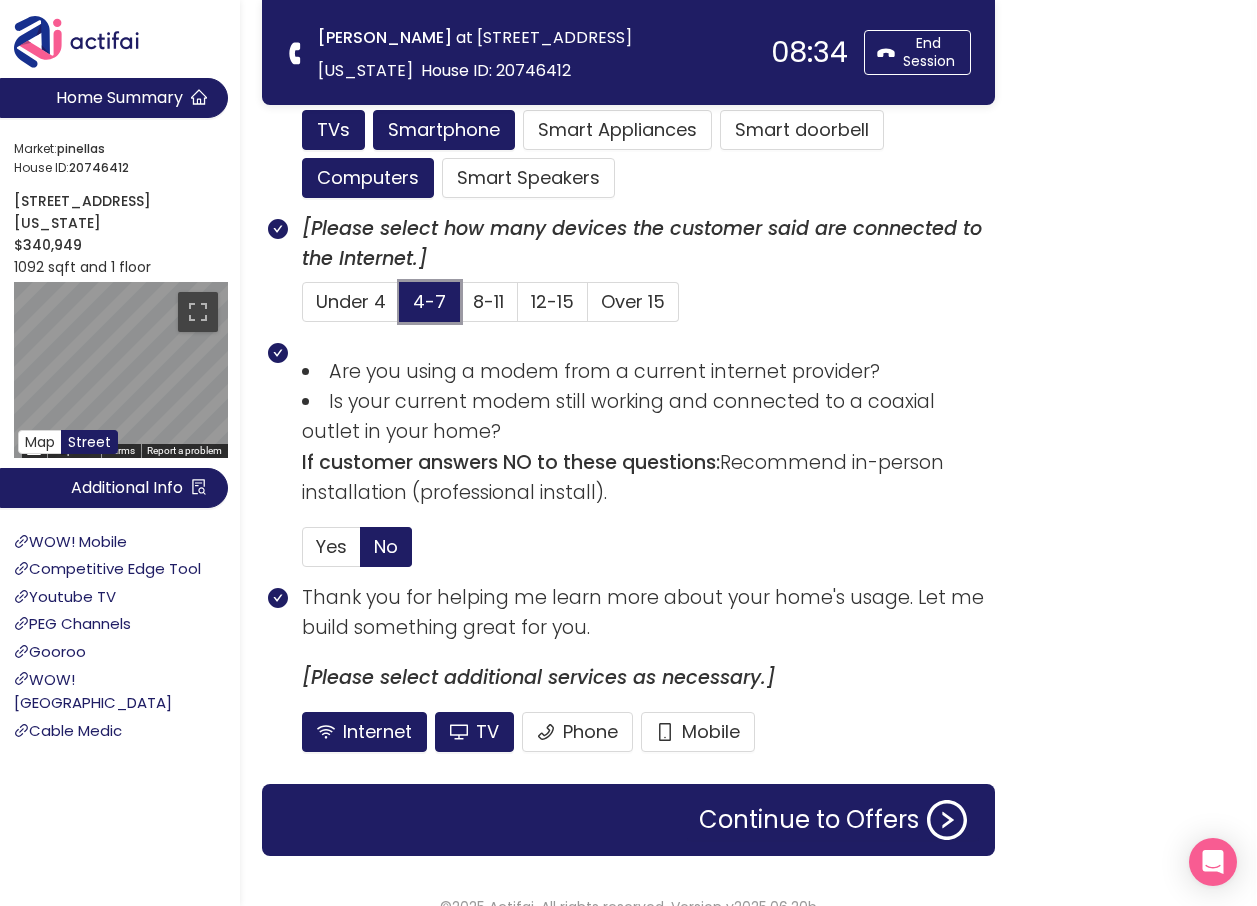 scroll, scrollTop: 1284, scrollLeft: 0, axis: vertical 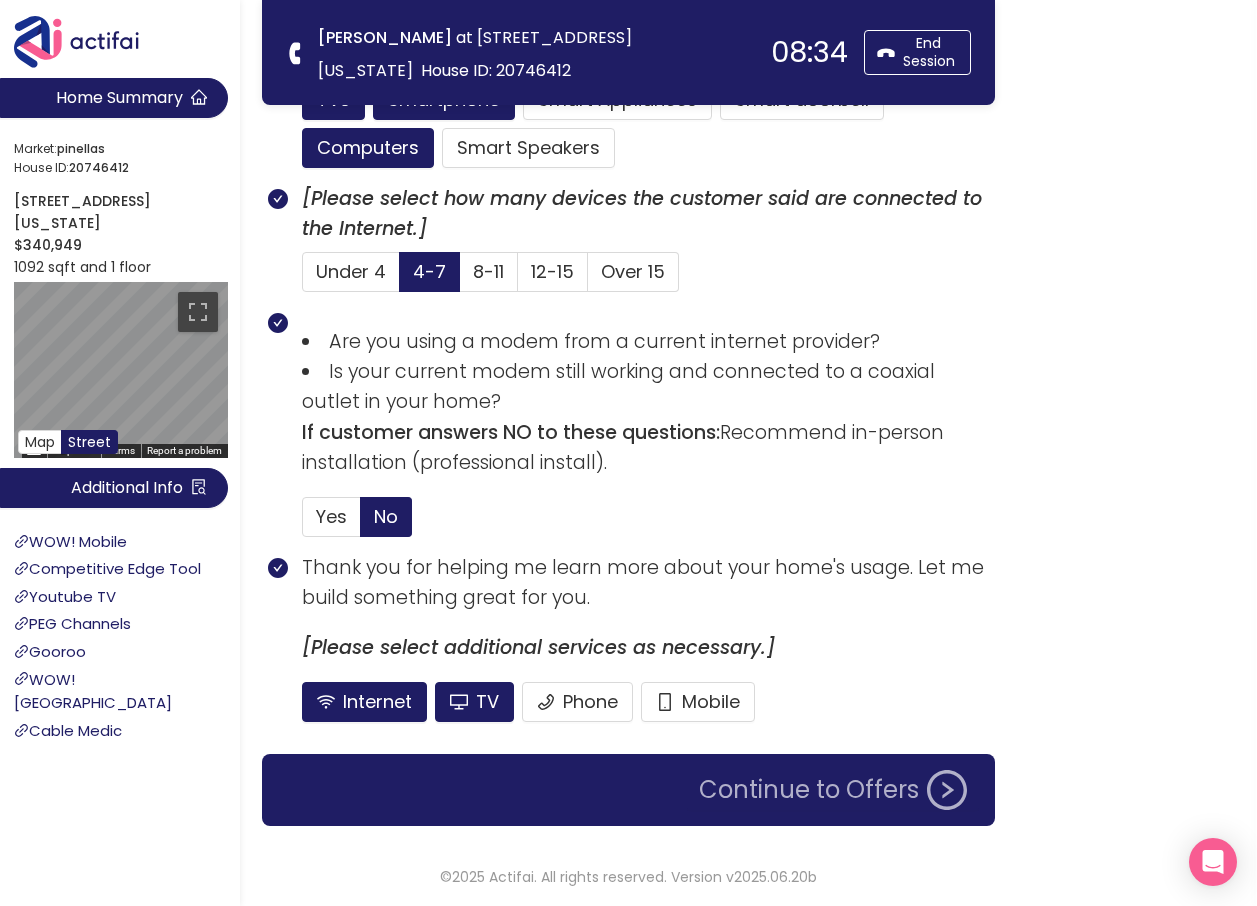 click on "Continue to Offers" 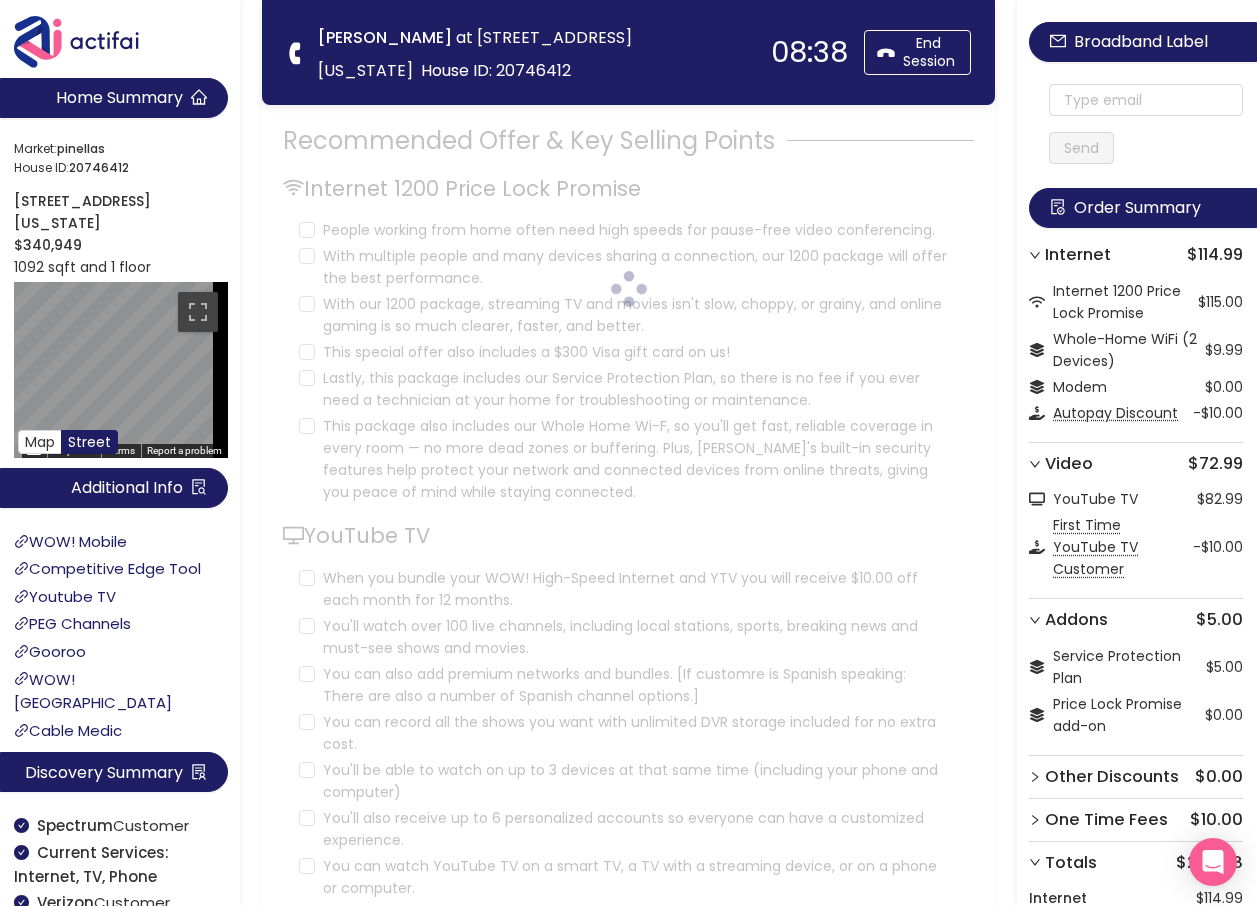 scroll, scrollTop: 0, scrollLeft: 0, axis: both 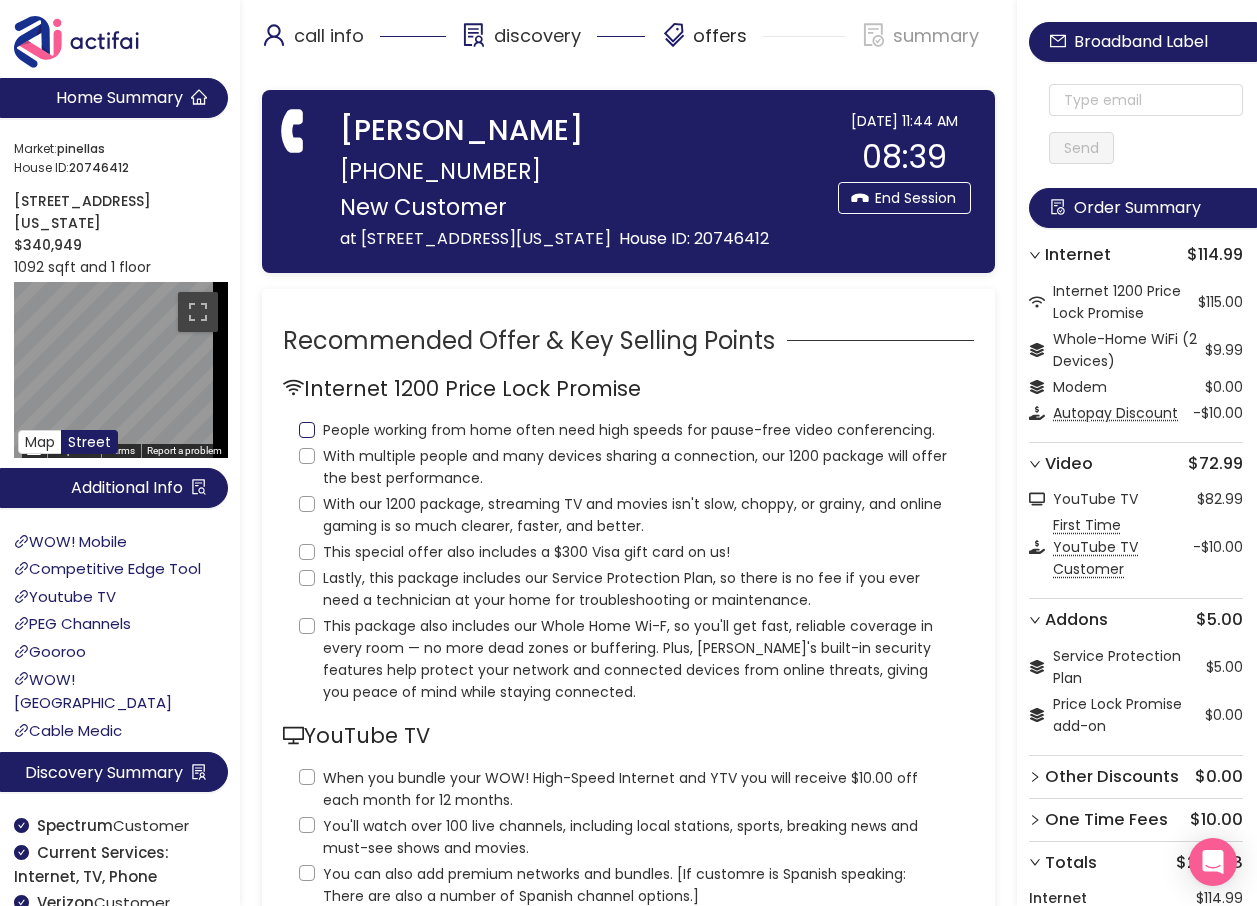 click on "People working from home often need high speeds for pause-free video conferencing." at bounding box center [307, 430] 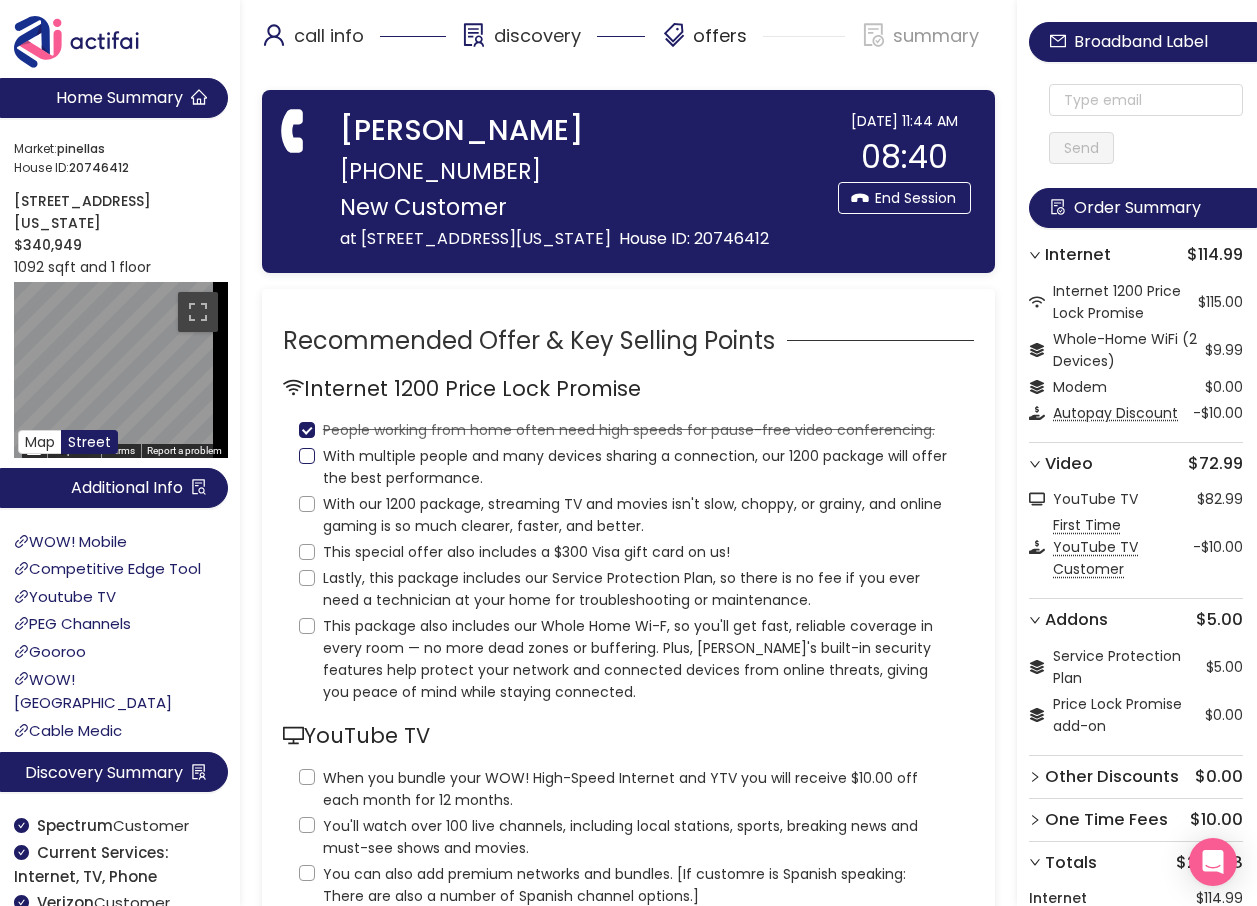 click on "With multiple people and many devices sharing a connection, our 1200 package will offer the best performance." at bounding box center (307, 456) 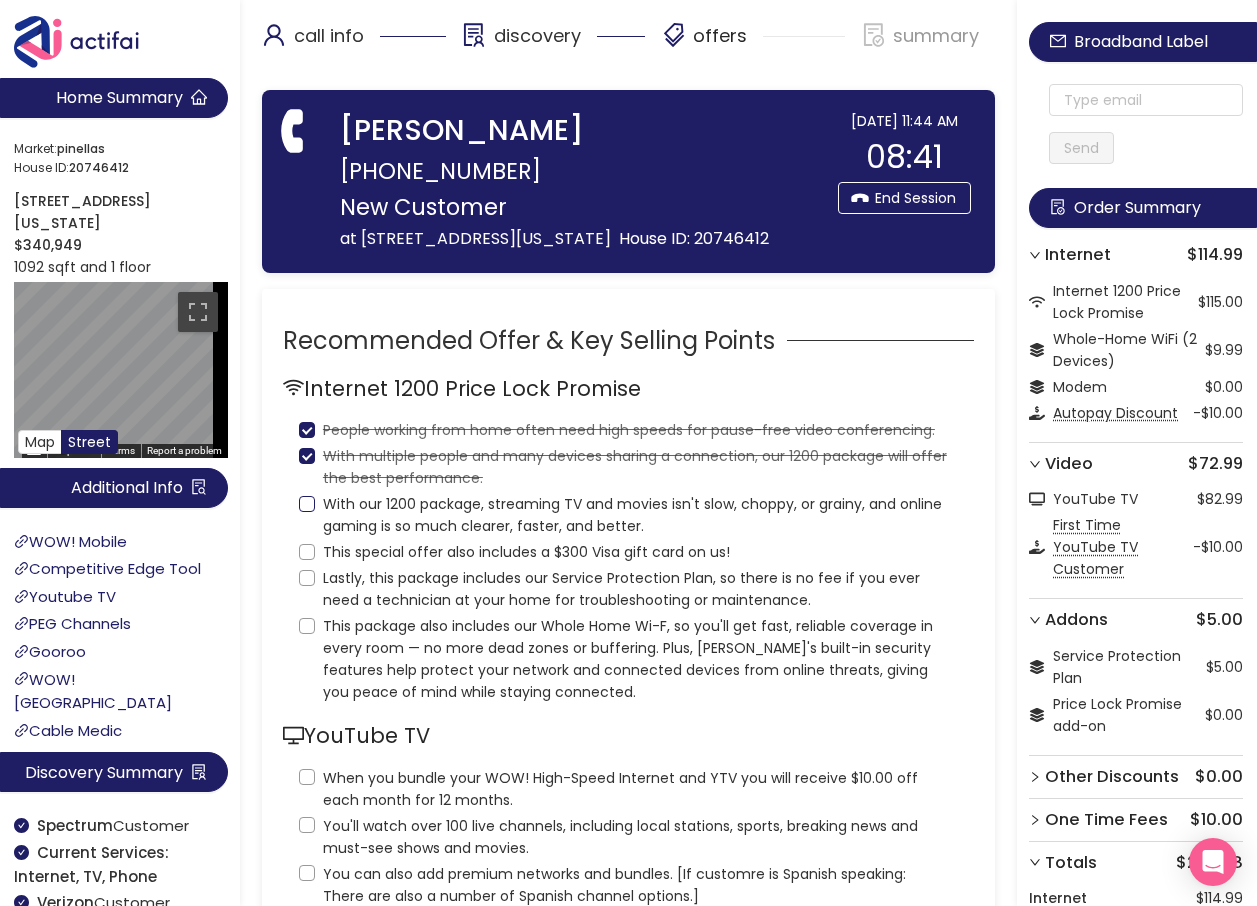 click on "With our 1200 package, streaming TV and movies isn't slow, choppy, or grainy, and online gaming is so much clearer, faster, and better." at bounding box center [307, 504] 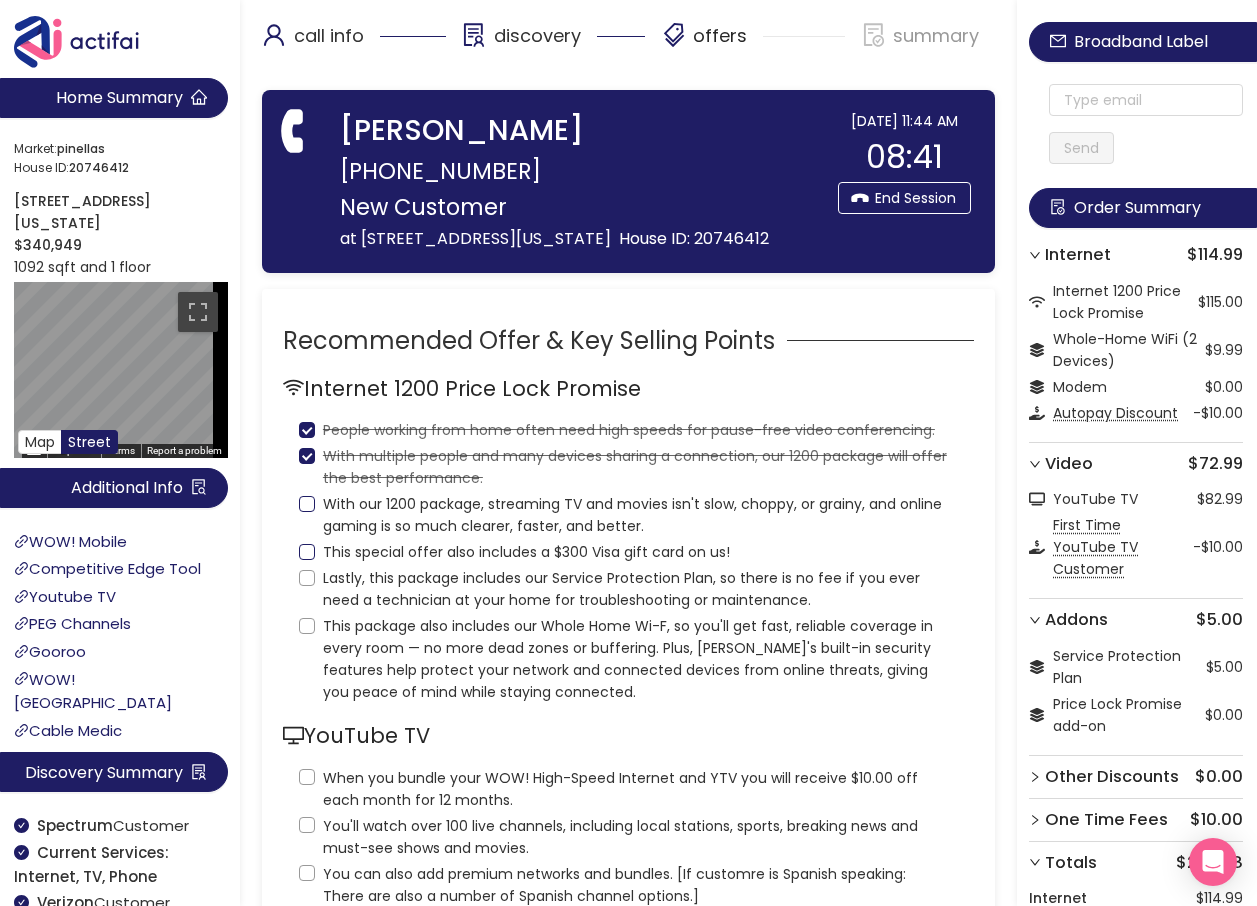 checkbox on "true" 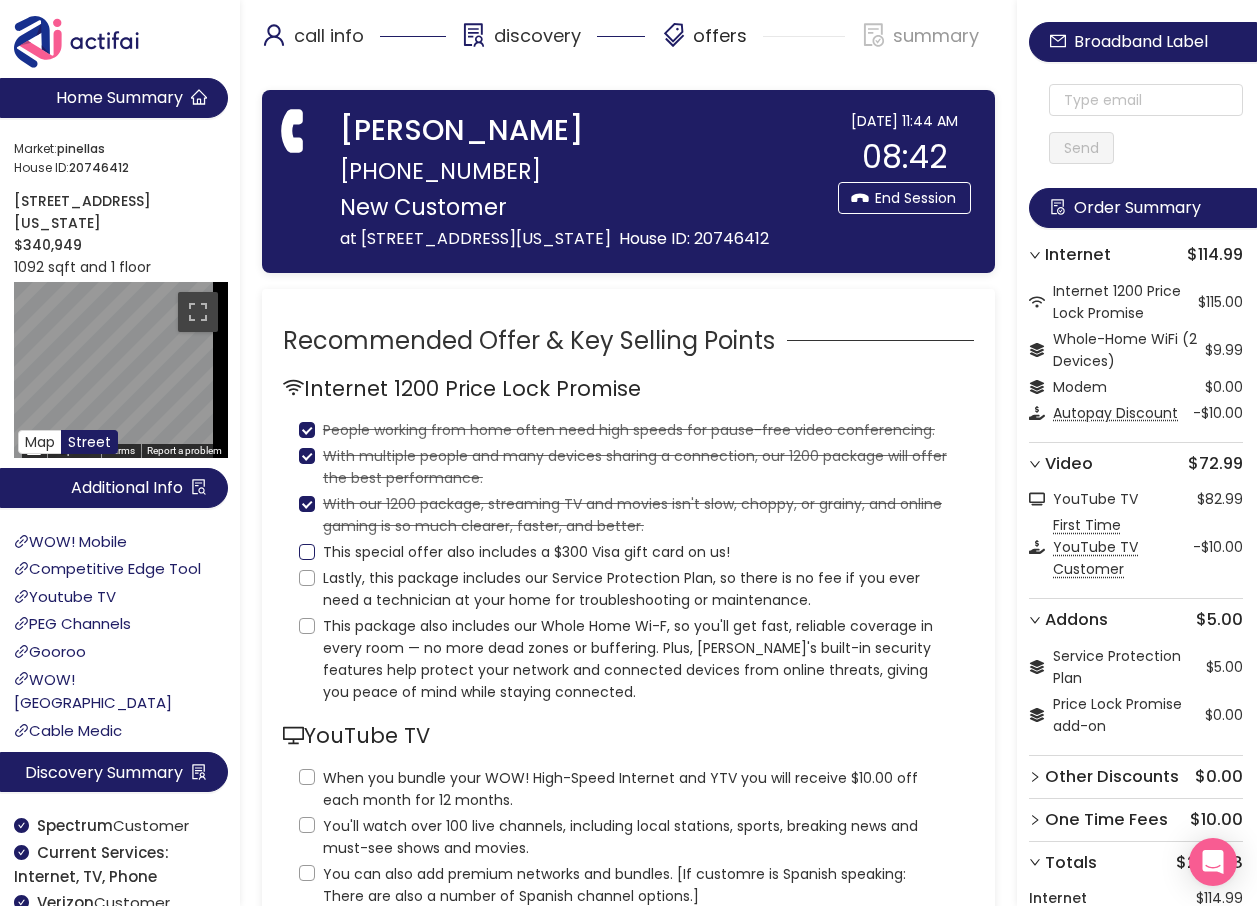 click on "This special offer also includes a $300 Visa gift card on us!" at bounding box center (307, 552) 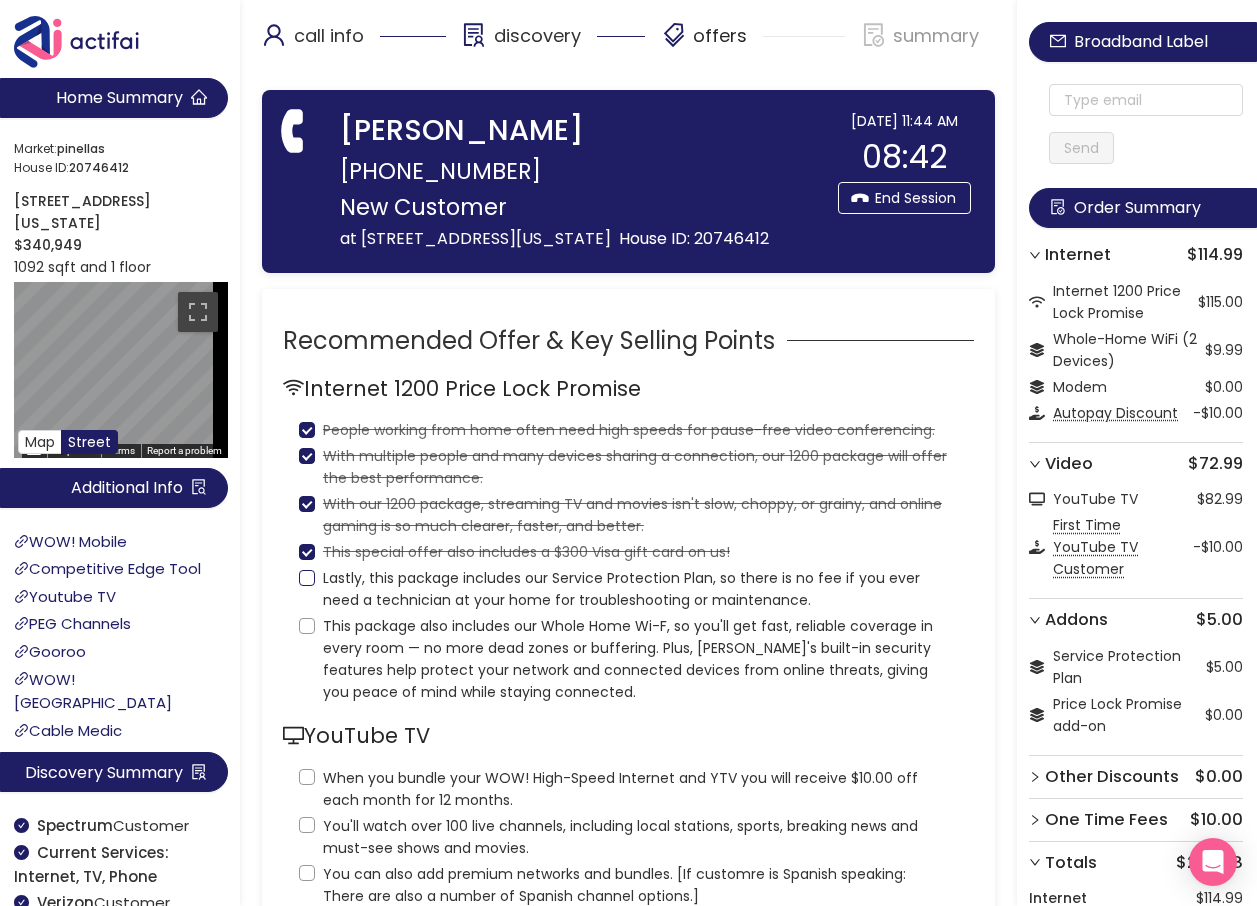 click on "Lastly, this package includes our Service Protection Plan, so there is no fee if you ever need a technician at your home for troubleshooting or maintenance." at bounding box center (307, 578) 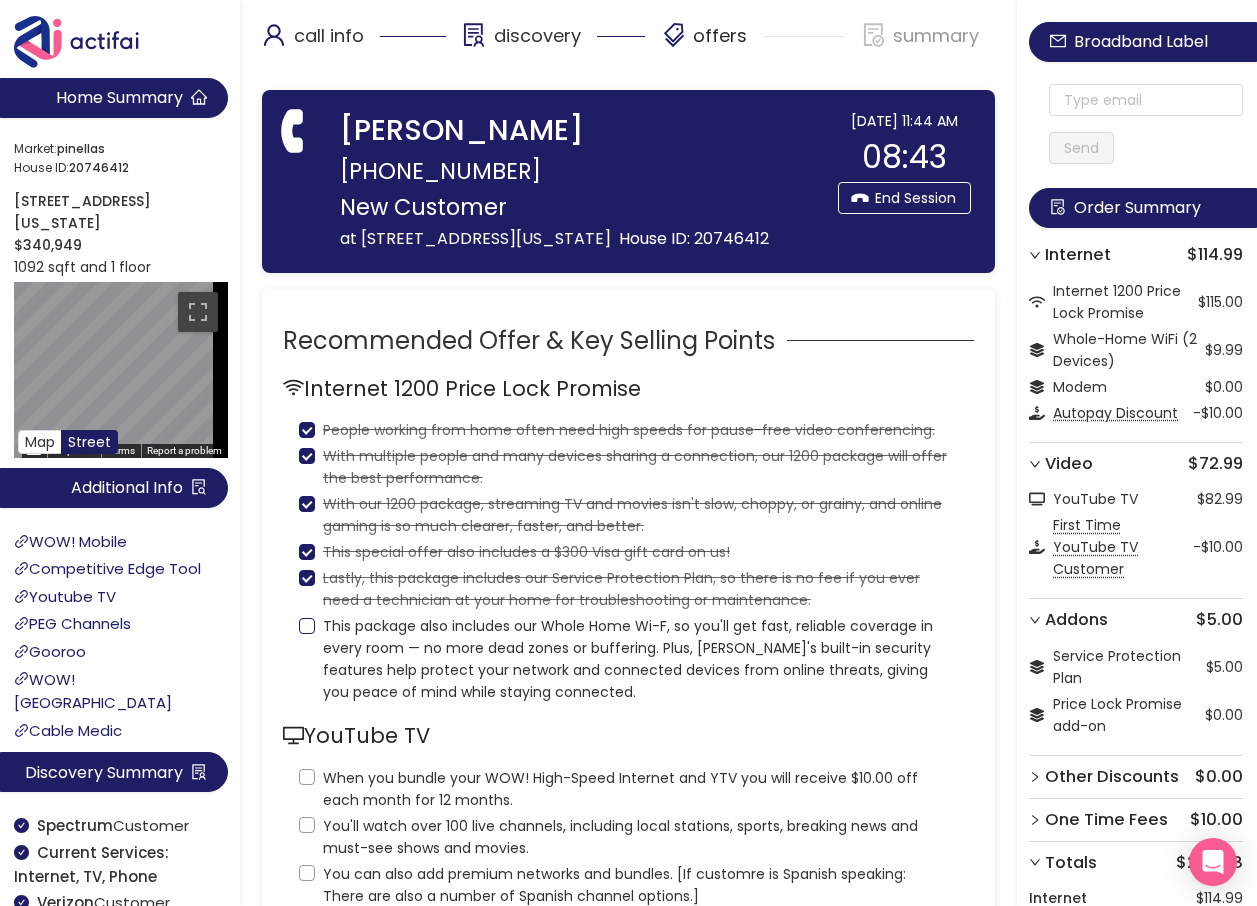 click on "This package also includes our Whole Home Wi-F, so you'll get fast, reliable coverage in every room — no more dead zones or buffering. Plus, [PERSON_NAME]'s built-in security features help protect your network and connected devices from online threats, giving you peace of mind while staying connected." at bounding box center [307, 626] 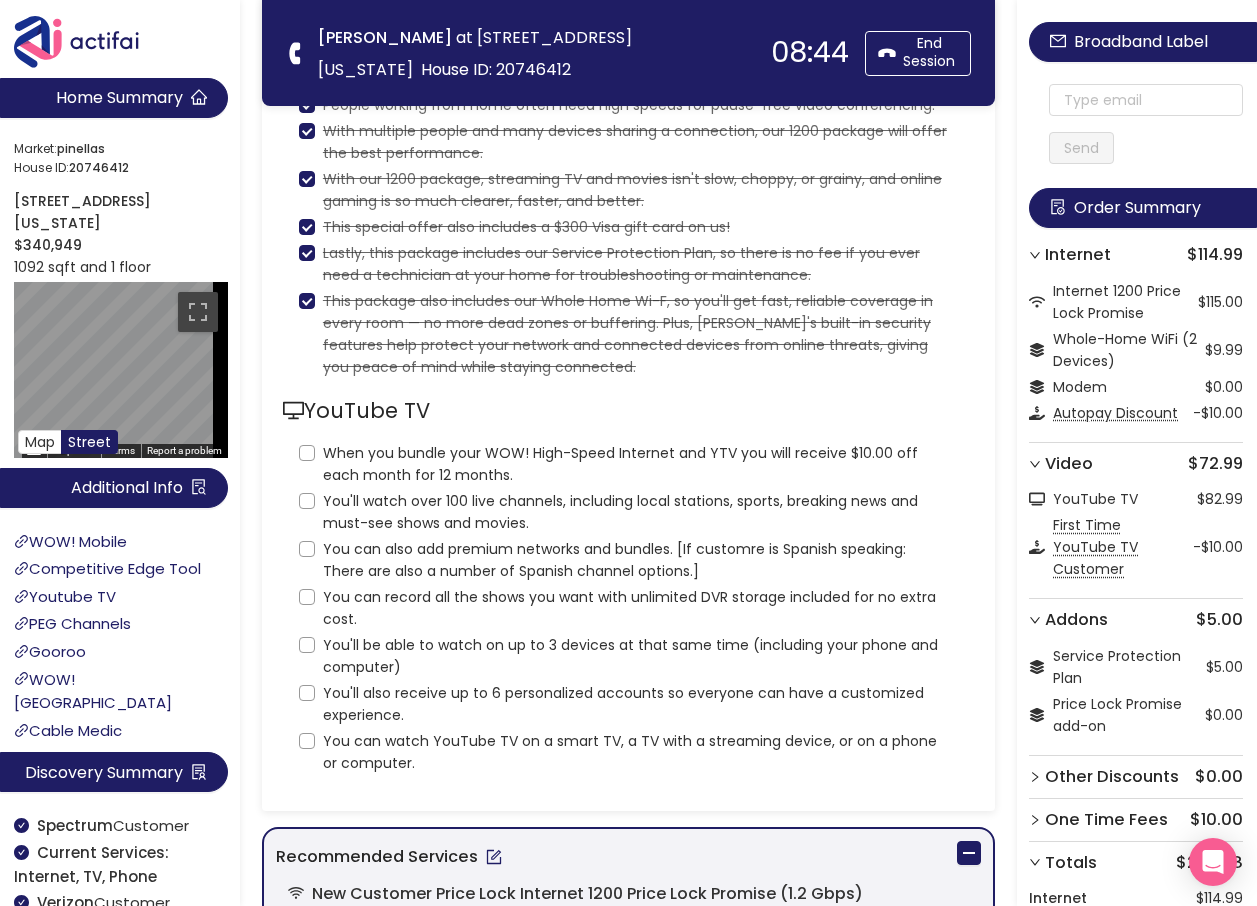scroll, scrollTop: 400, scrollLeft: 0, axis: vertical 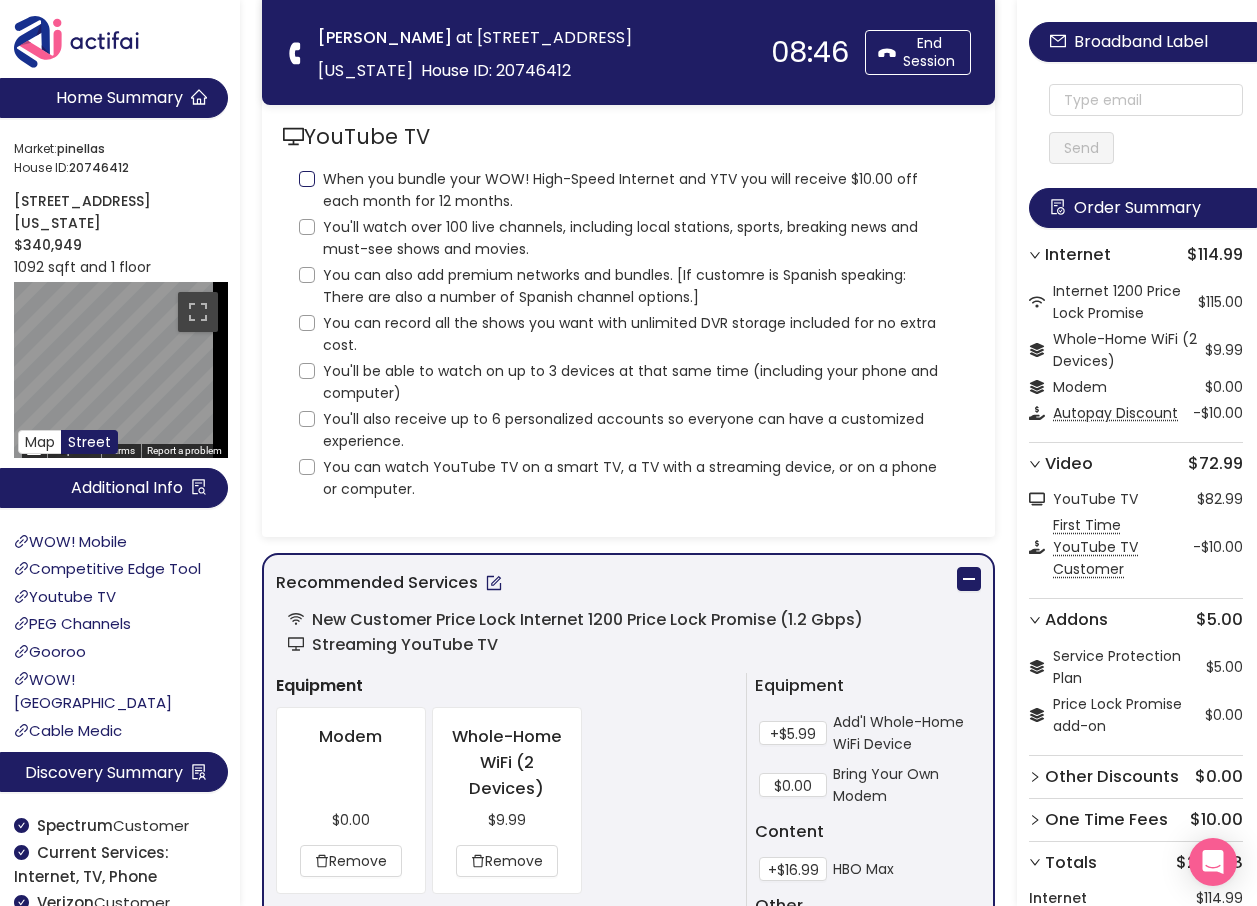 click on "When you bundle your WOW! High-Speed Internet and YTV you will receive $10.00 off each month for 12 months." at bounding box center (307, 179) 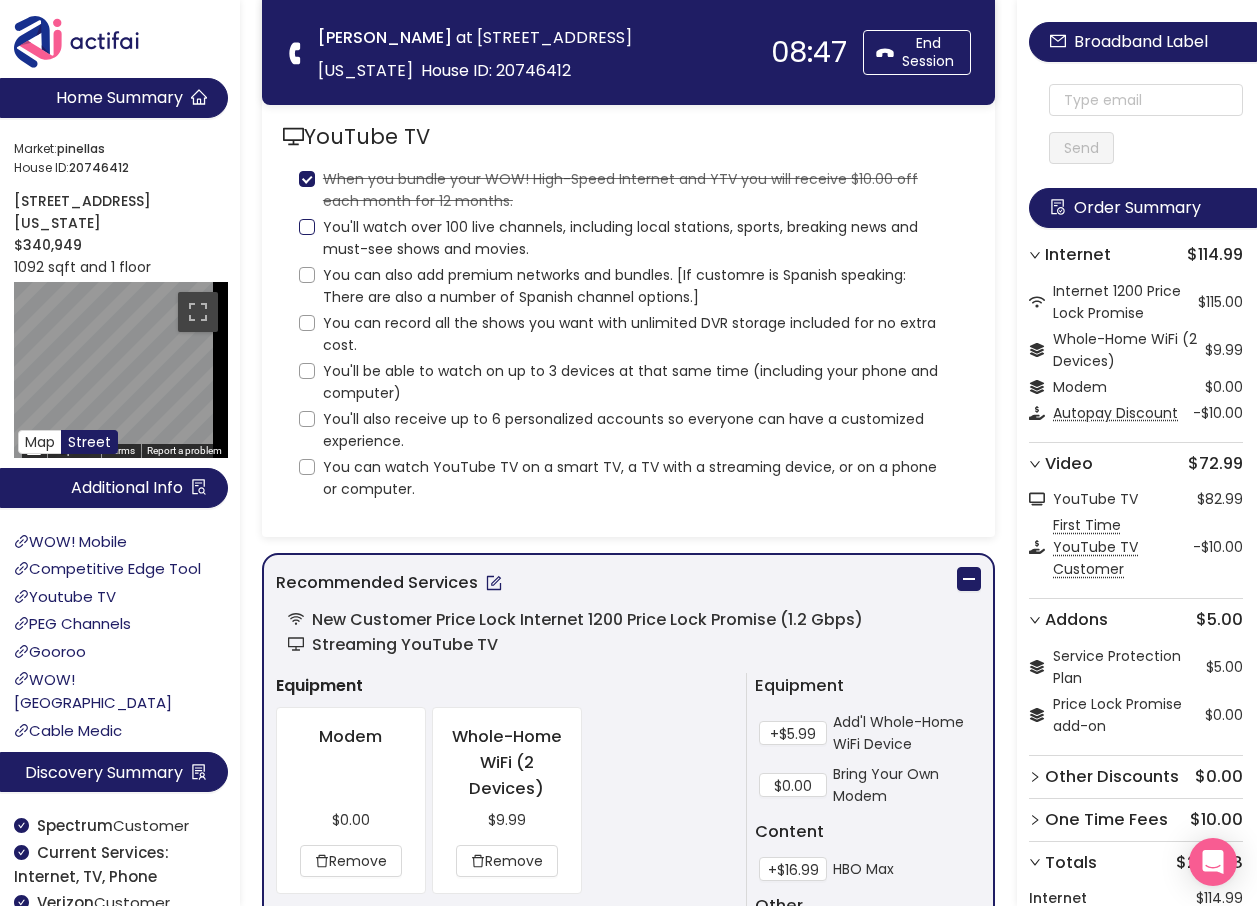 click on "You'll watch over 100 live channels, including local stations, sports, breaking news and must-see shows and movies." at bounding box center (307, 227) 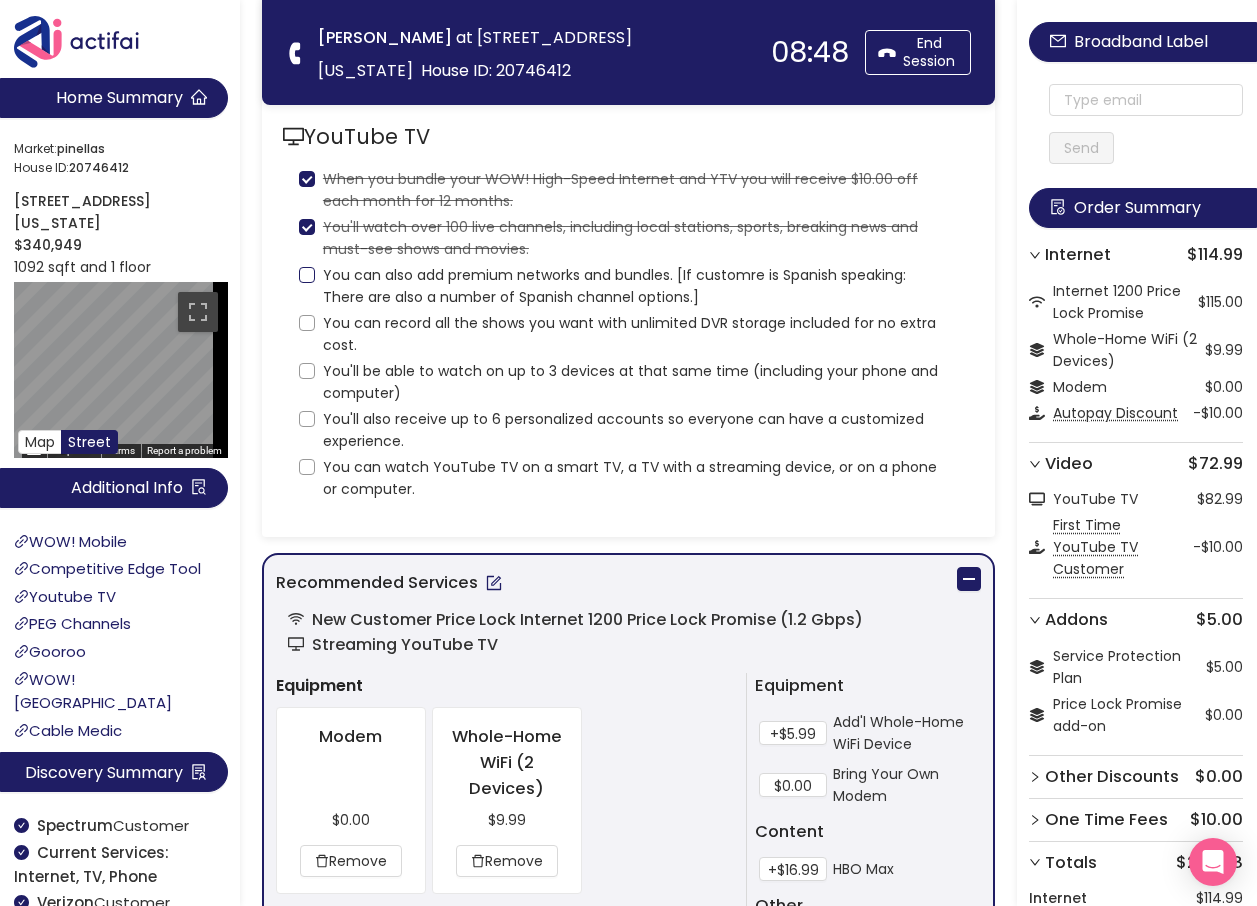 click on "You can also add premium networks and bundles. [If customre is Spanish speaking: There are also a number of Spanish channel options.]" at bounding box center (307, 275) 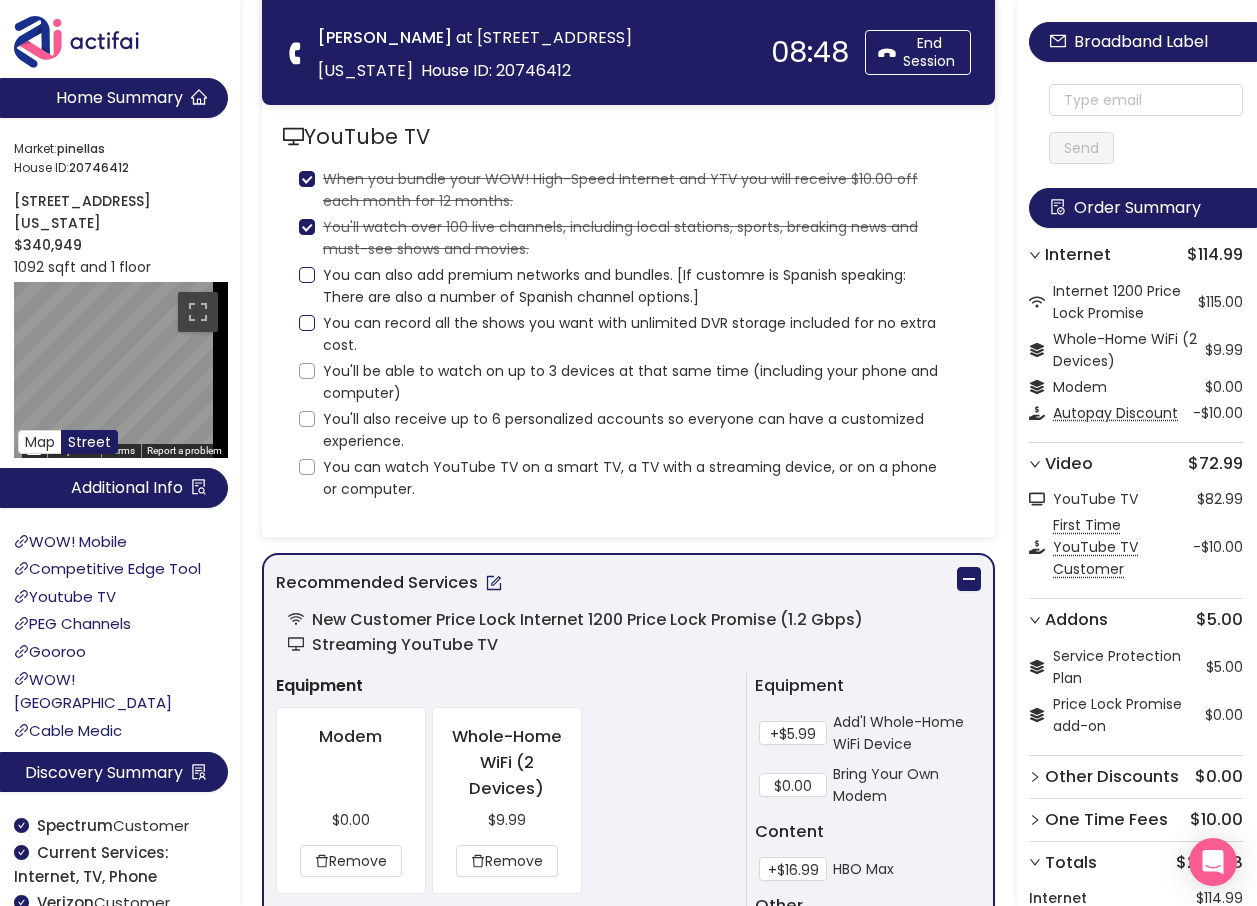 checkbox on "true" 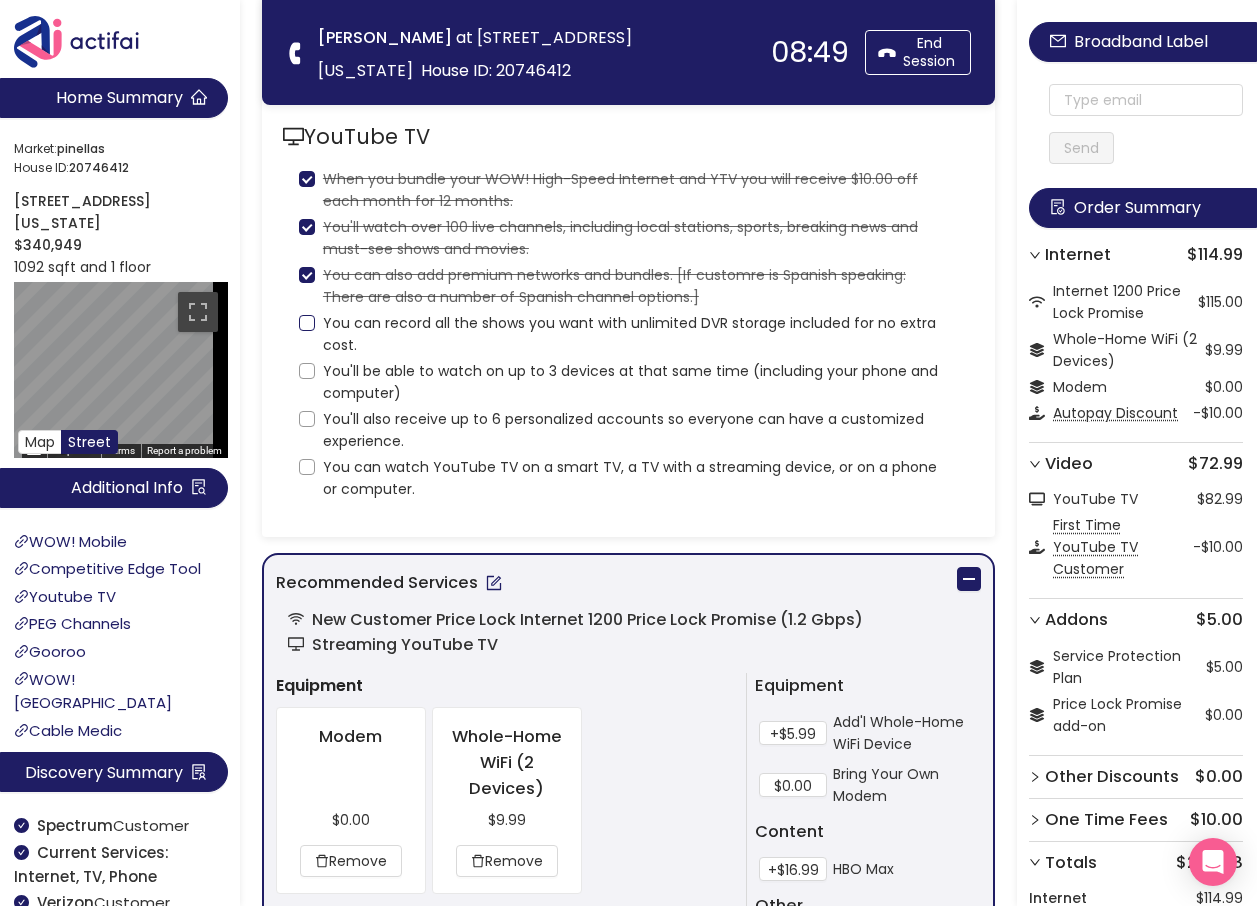 click on "You can record all the shows you want with unlimited DVR storage included for no extra cost." at bounding box center (307, 323) 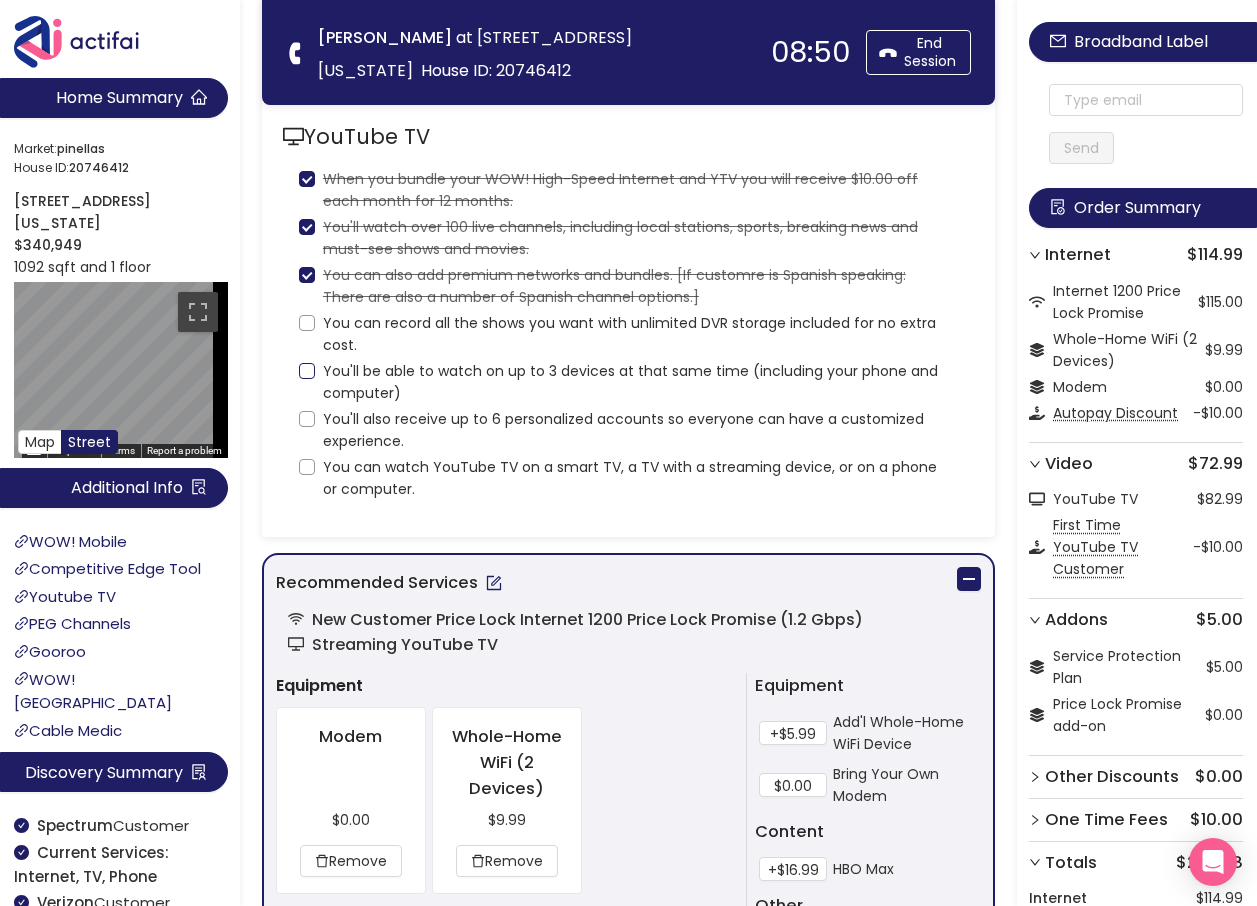 checkbox on "true" 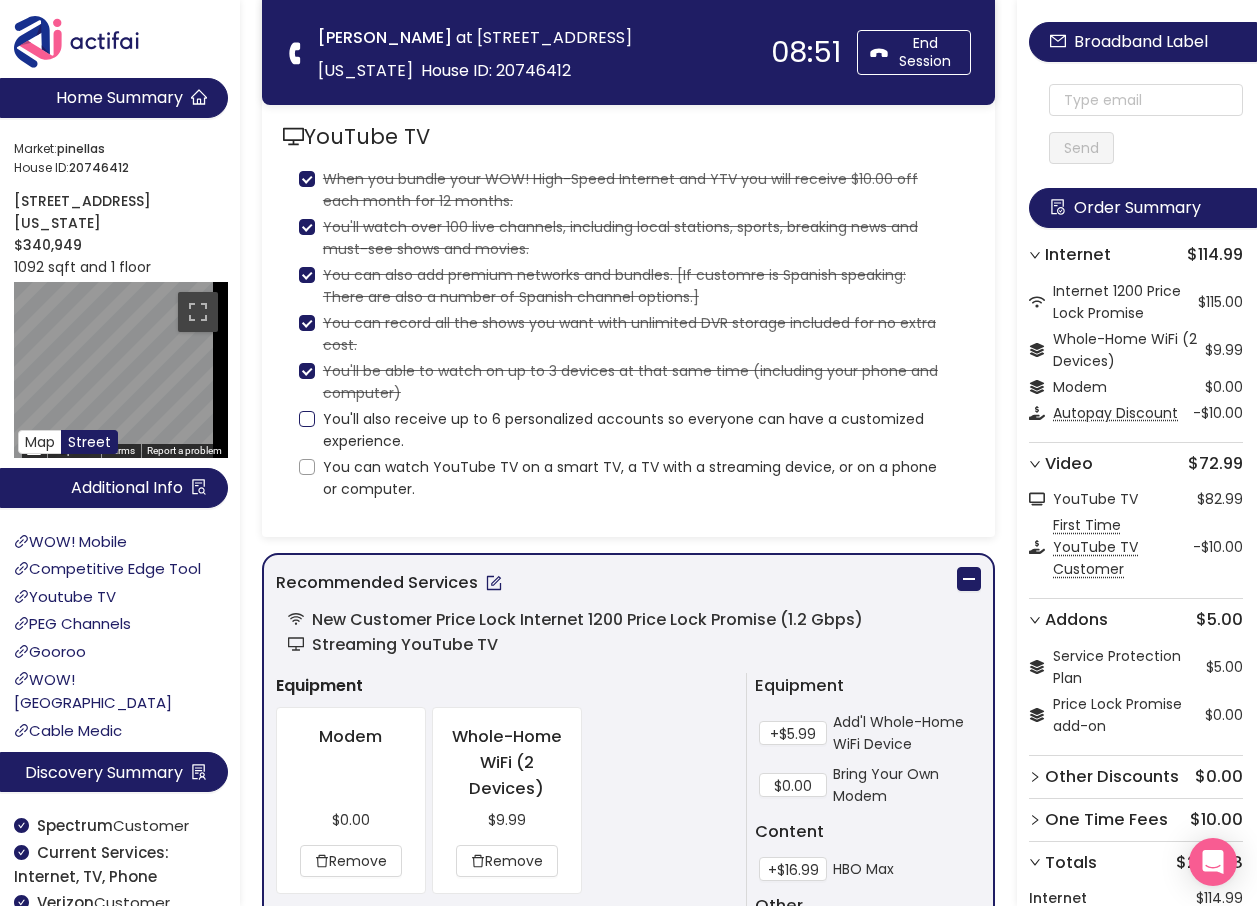click on "You'll also receive up to 6 personalized accounts so everyone can have a customized experience." at bounding box center [307, 419] 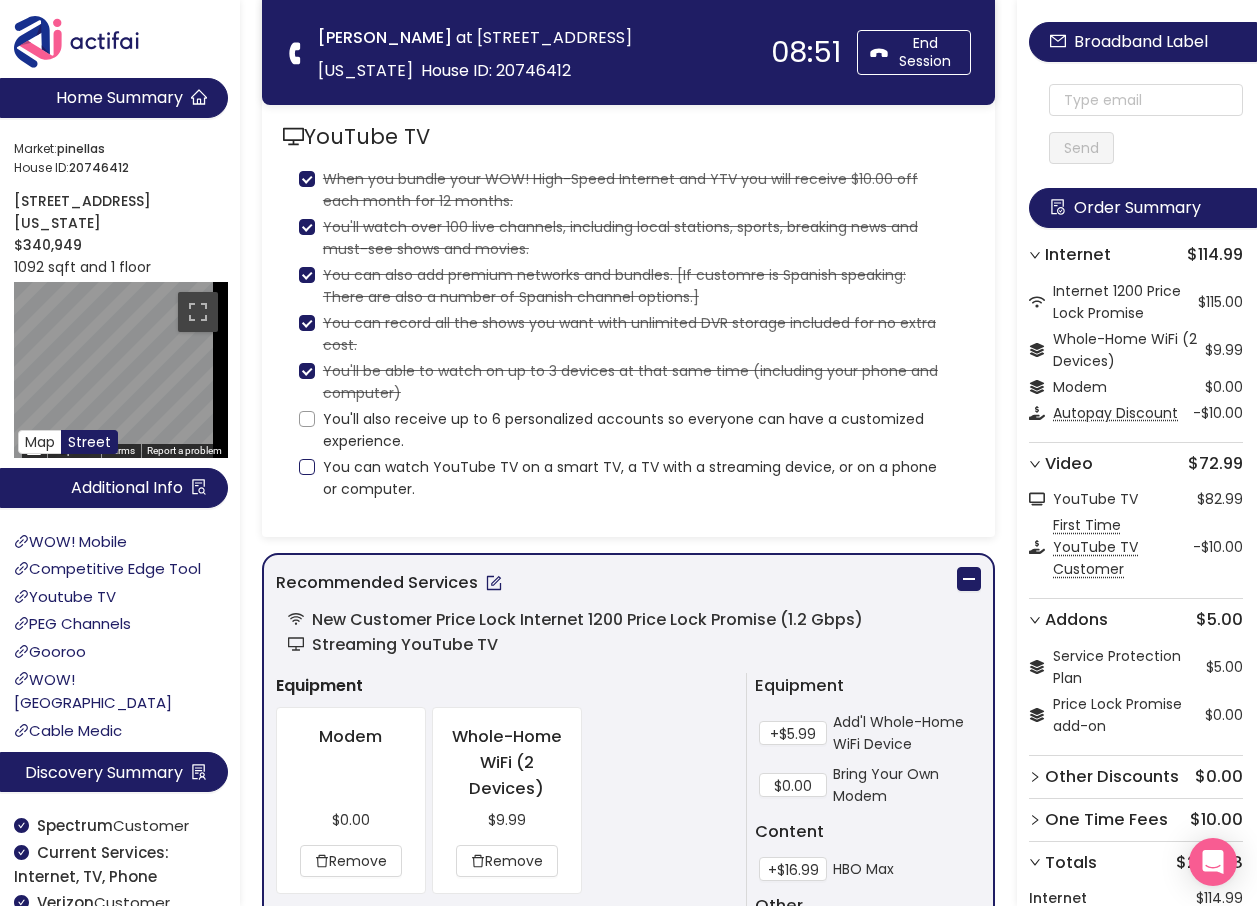 click on "You can watch YouTube TV on a smart TV, a TV with a streaming device, or on a phone or computer." at bounding box center (307, 467) 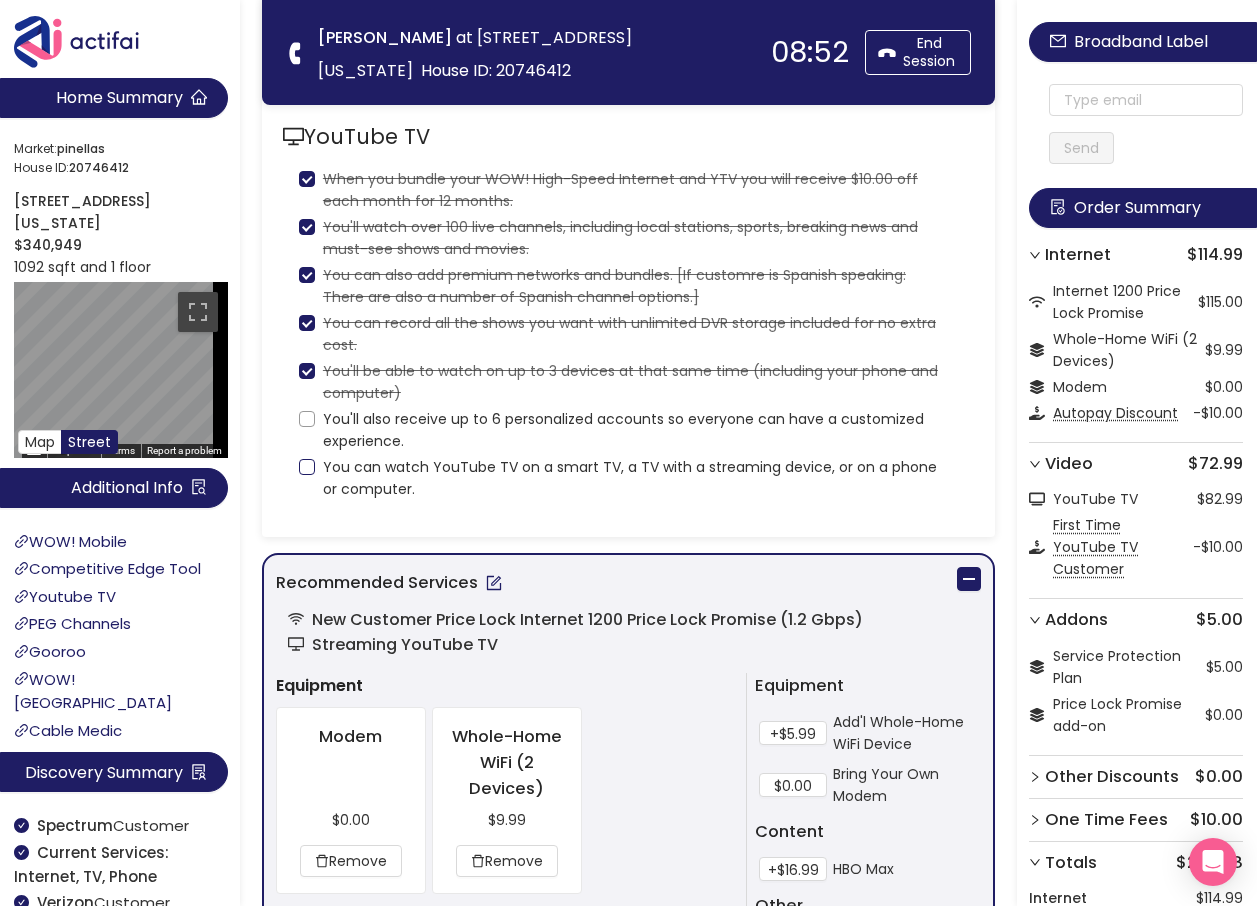 checkbox on "true" 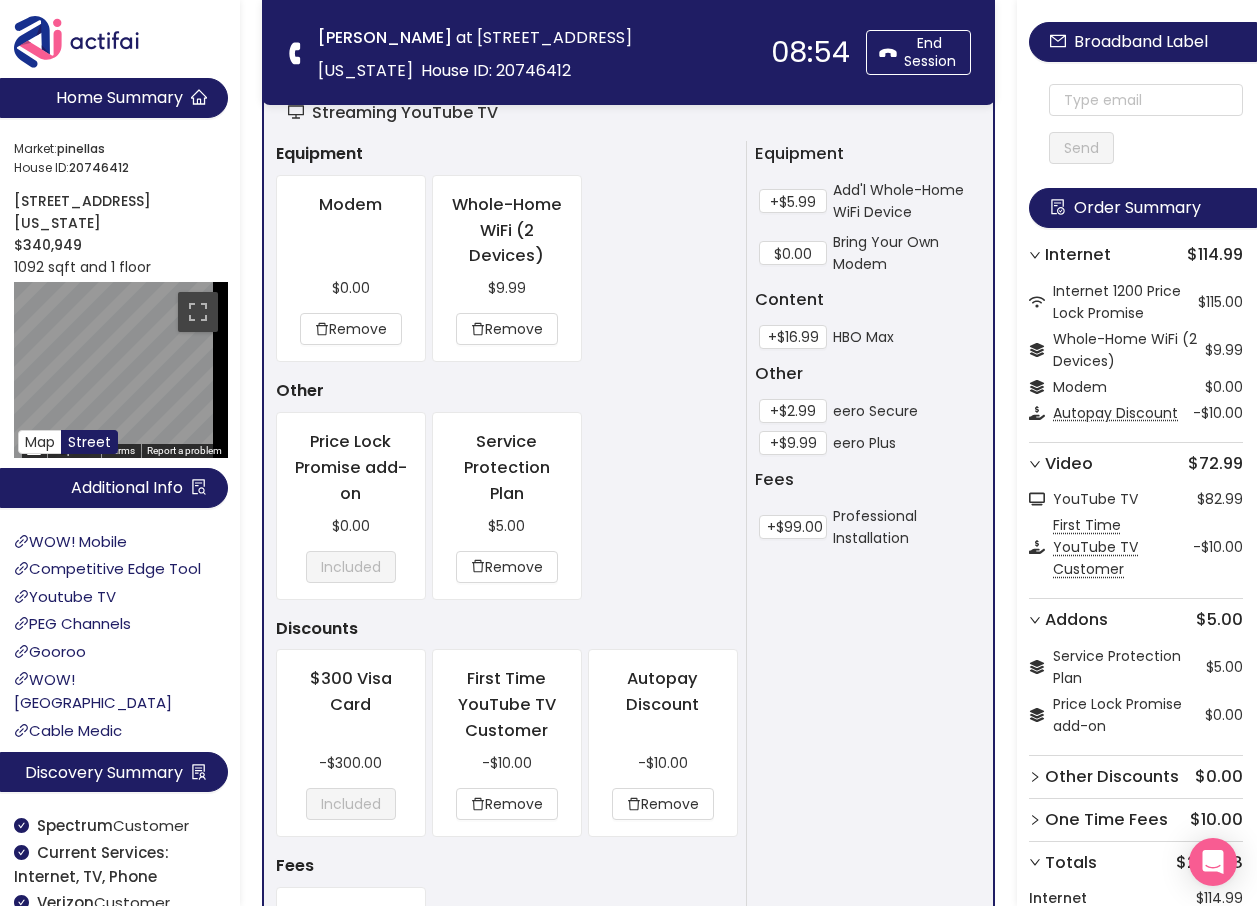 scroll, scrollTop: 1864, scrollLeft: 0, axis: vertical 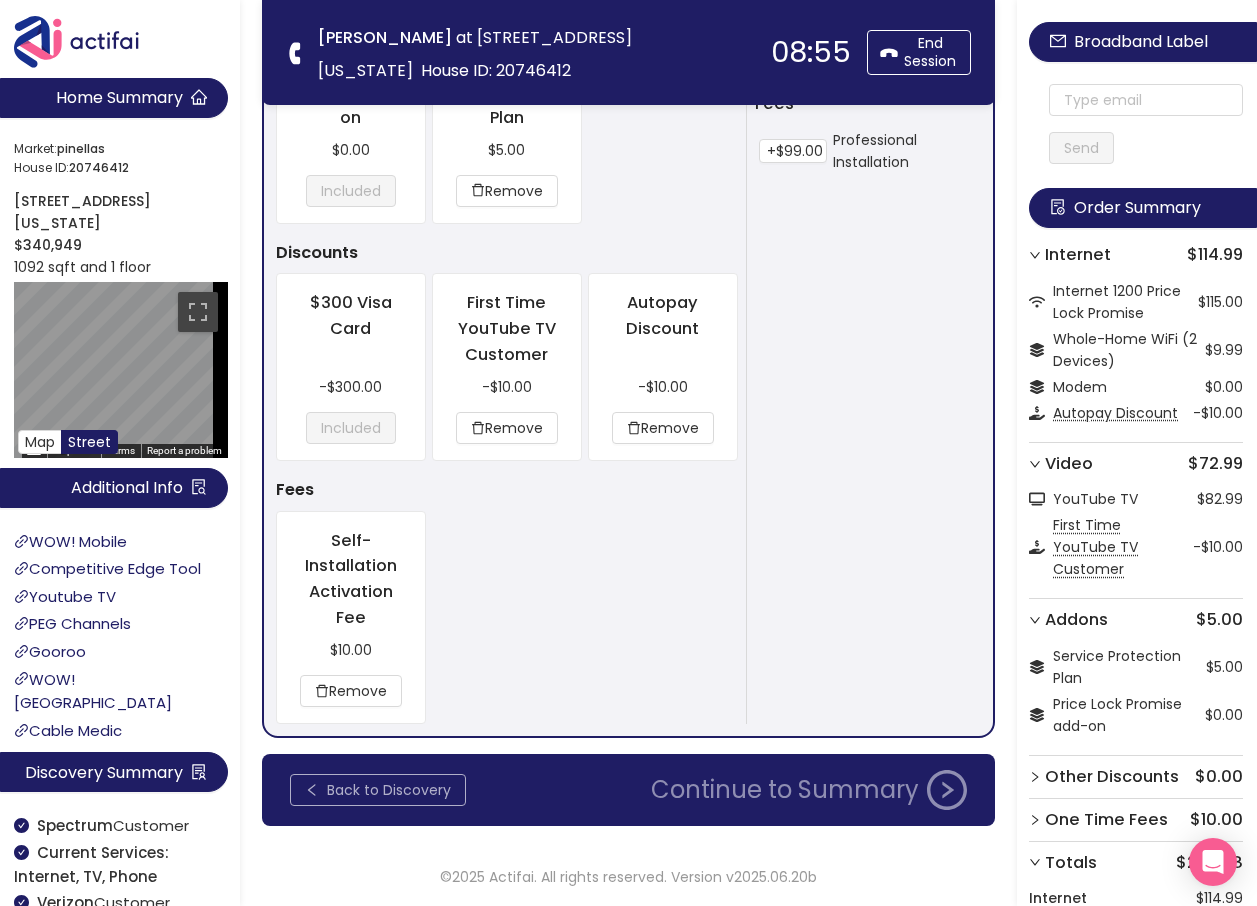 click on "Back to Discovery" 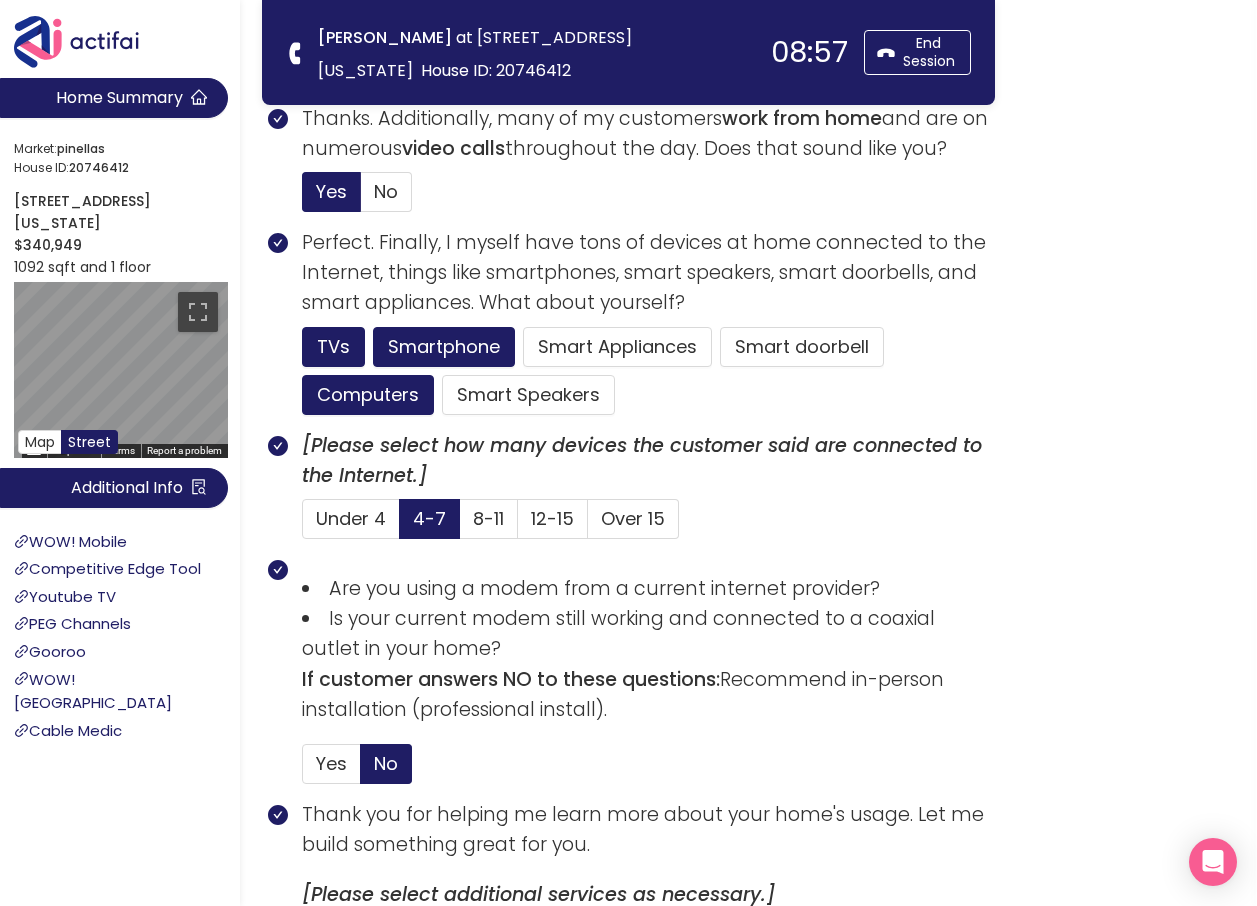 scroll, scrollTop: 1284, scrollLeft: 0, axis: vertical 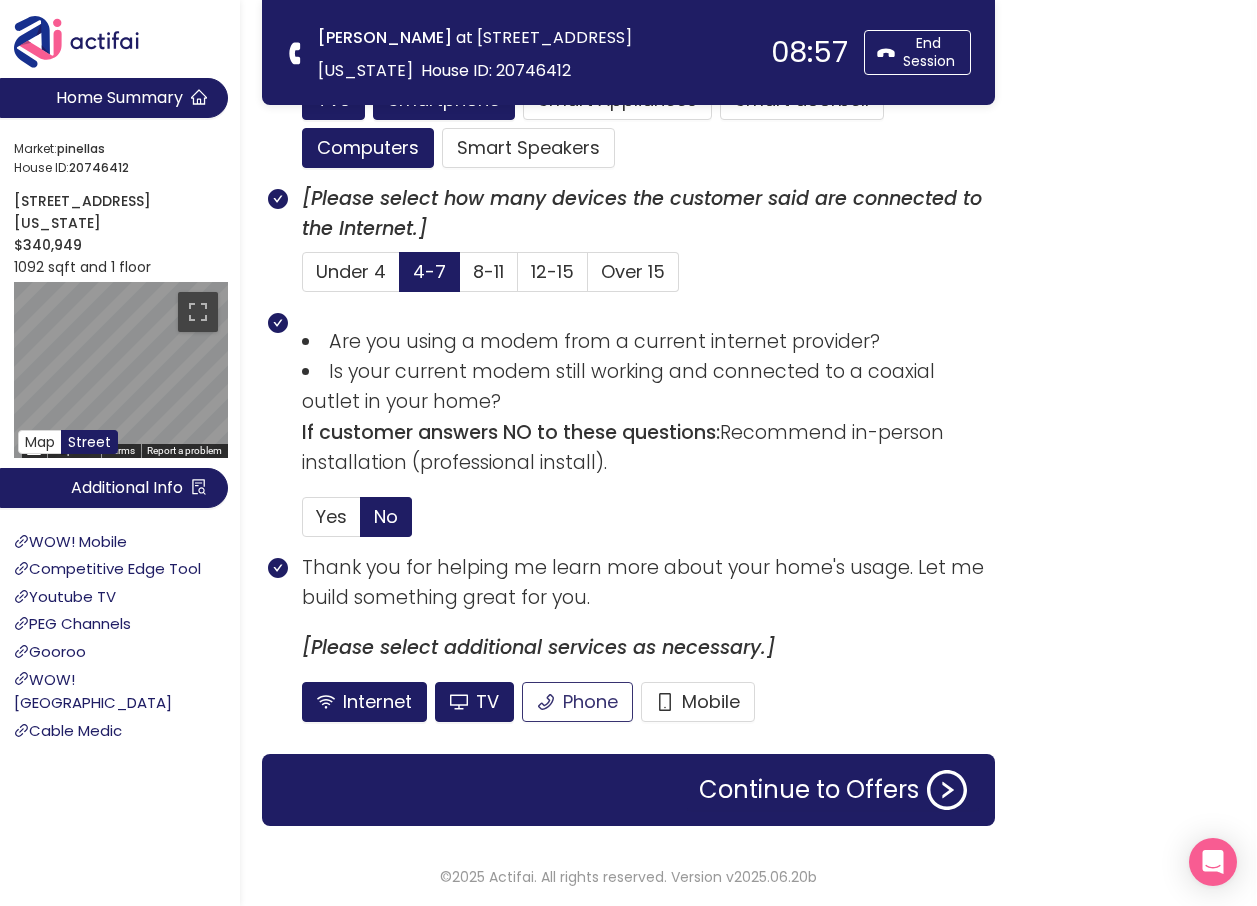 click on "Phone" 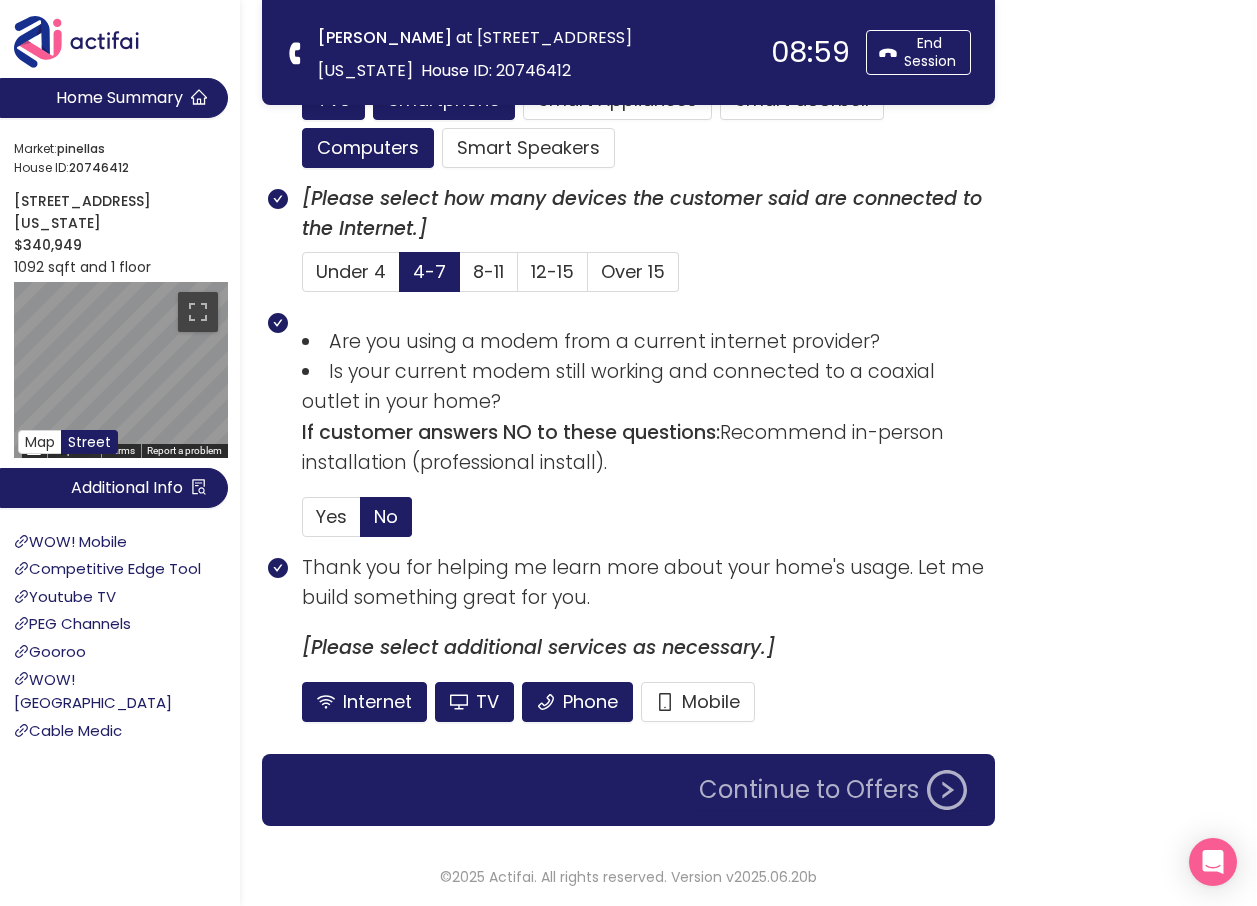 click on "Continue to Offers" 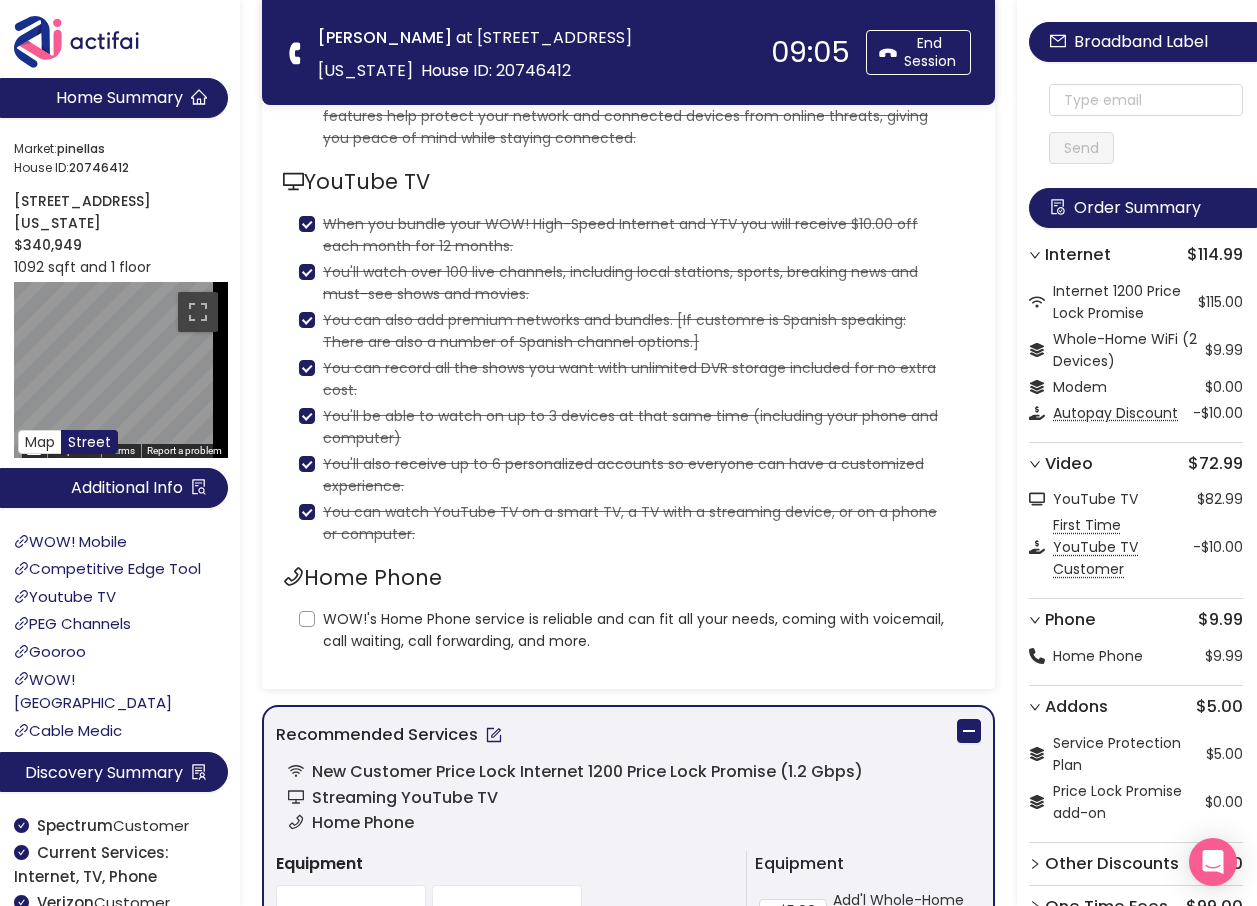 scroll, scrollTop: 500, scrollLeft: 0, axis: vertical 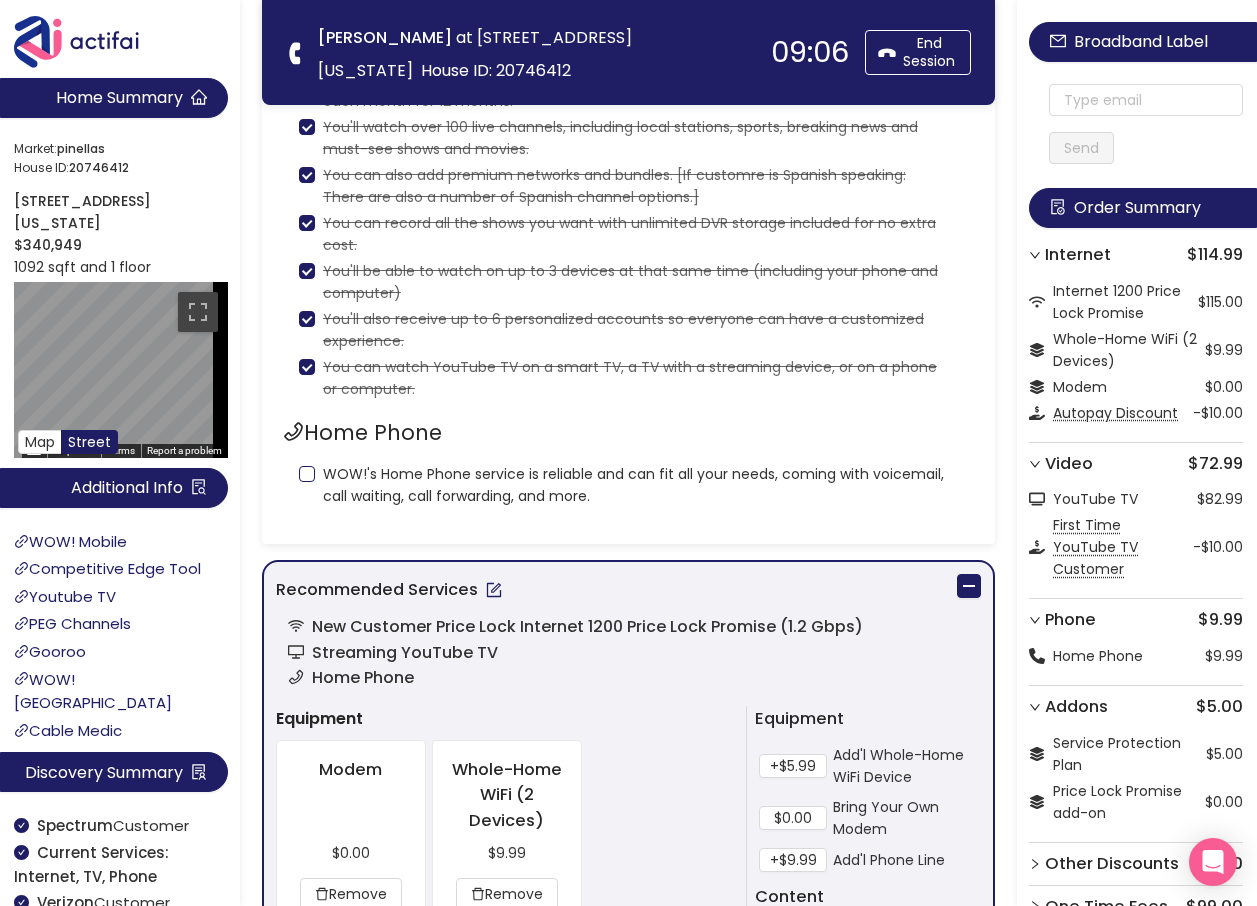 click on "WOW!'s Home Phone service is reliable and can fit all your needs, coming with voicemail, call waiting, call forwarding, and more." at bounding box center [307, 474] 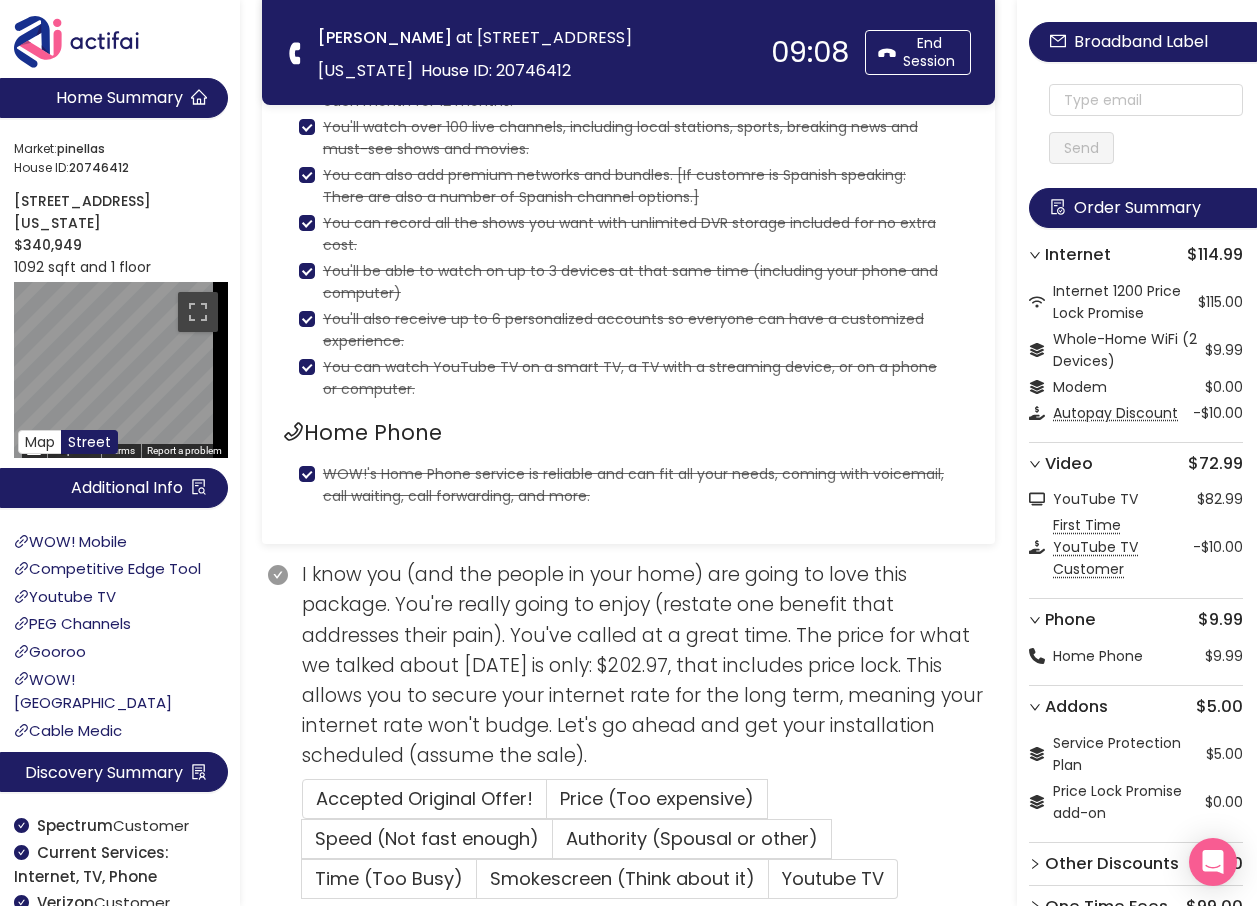click on "WOW!'s Home Phone service is reliable and can fit all your needs, coming with voicemail, call waiting, call forwarding, and more." at bounding box center (307, 474) 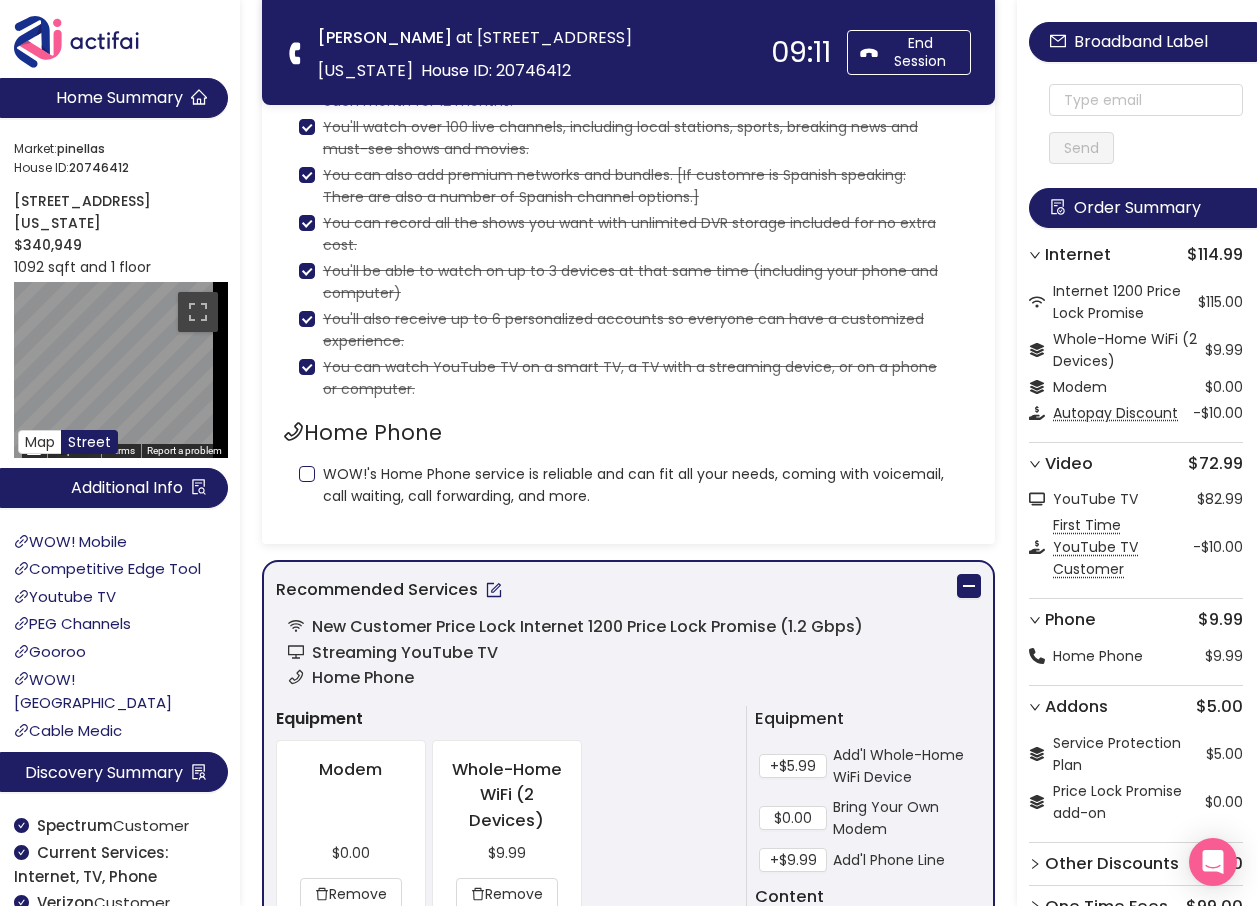 click on "WOW!'s Home Phone service is reliable and can fit all your needs, coming with voicemail, call waiting, call forwarding, and more." at bounding box center [636, 485] 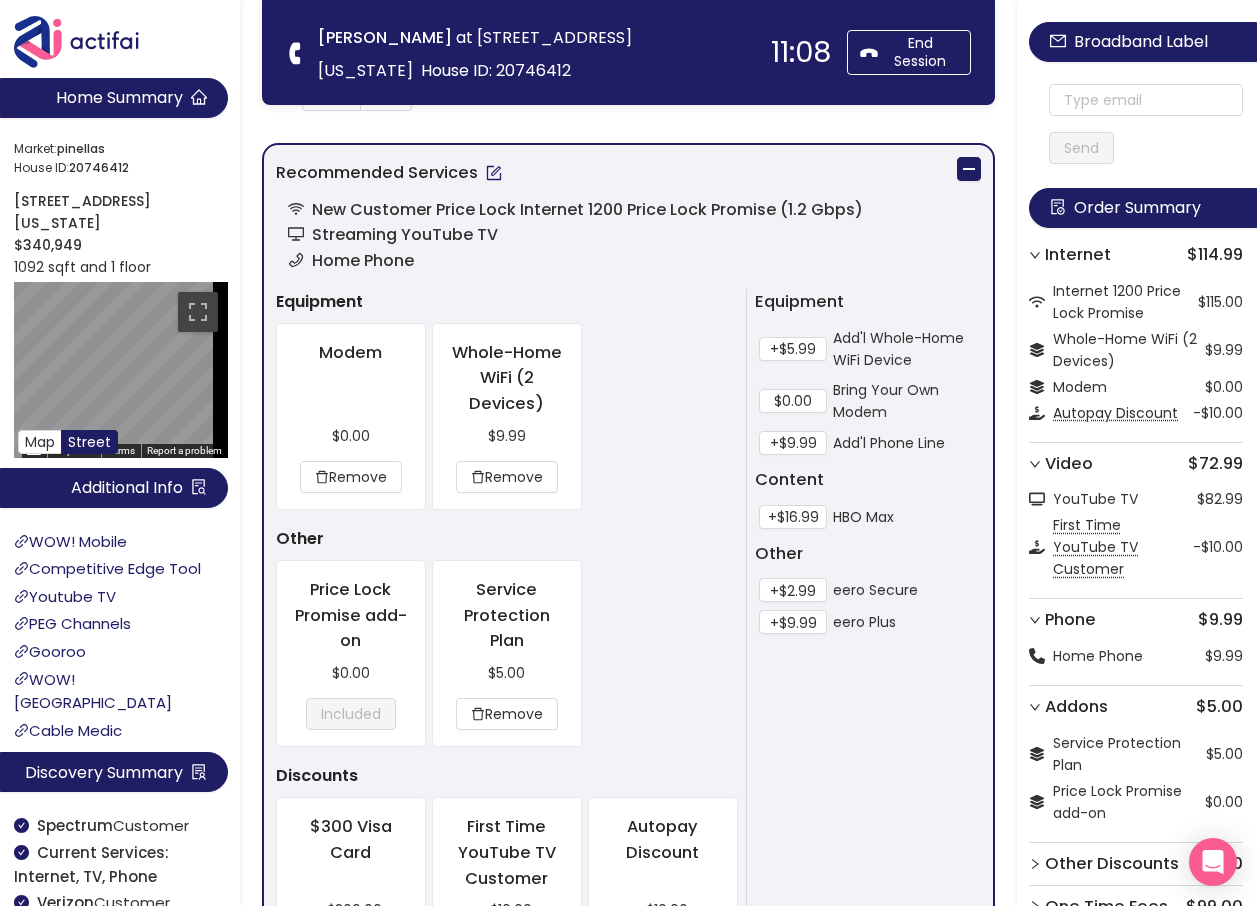 scroll, scrollTop: 1500, scrollLeft: 0, axis: vertical 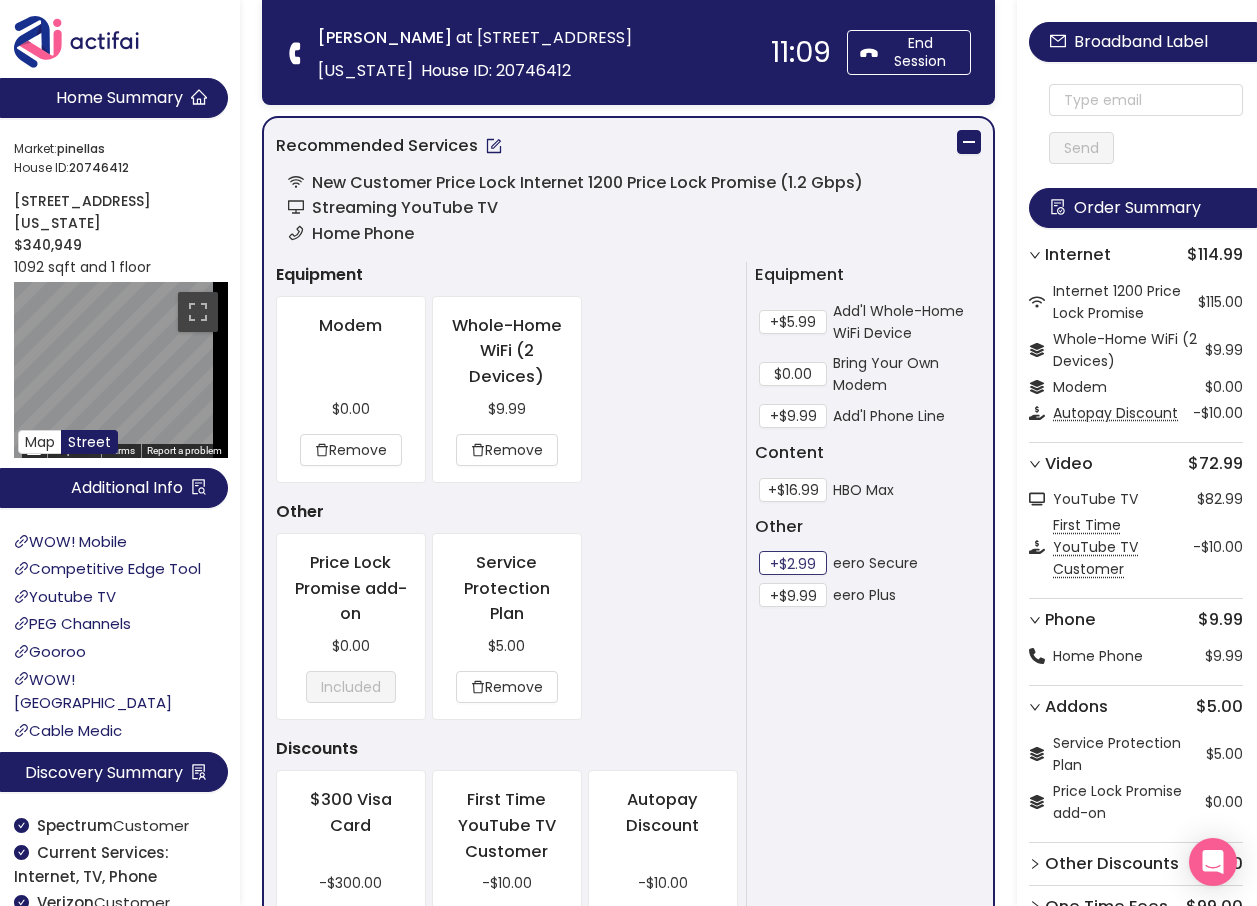 click on "+$2.99" at bounding box center (793, 563) 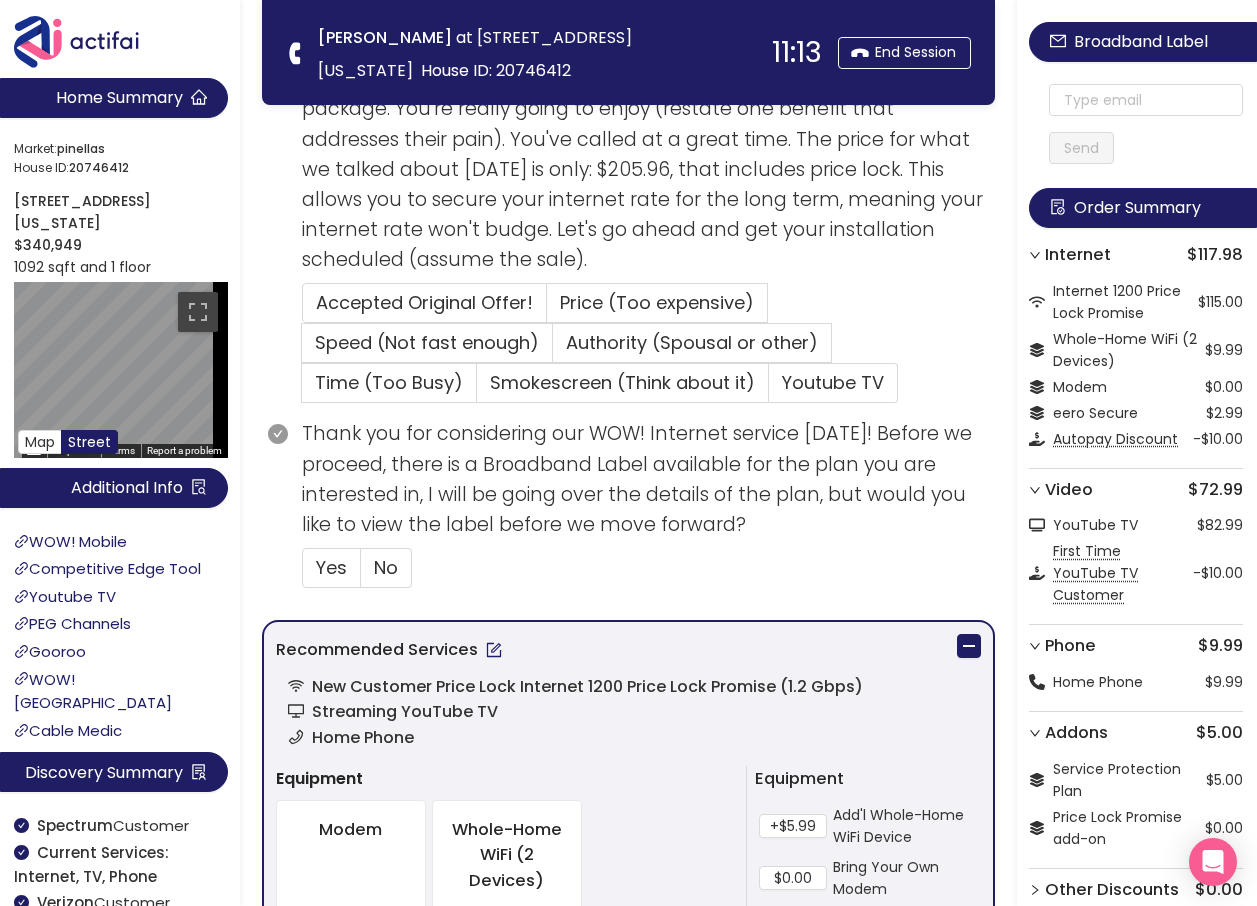 scroll, scrollTop: 1200, scrollLeft: 0, axis: vertical 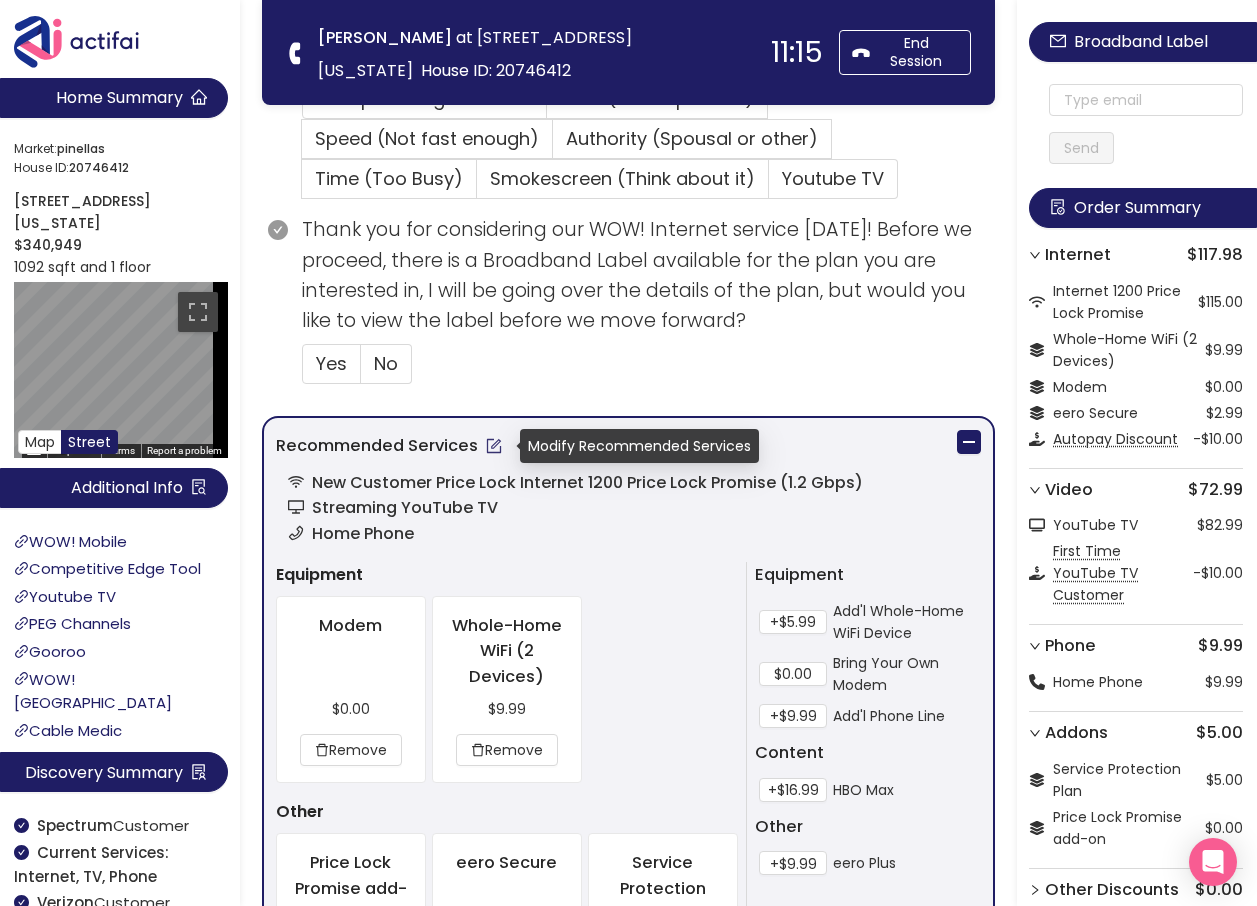 click 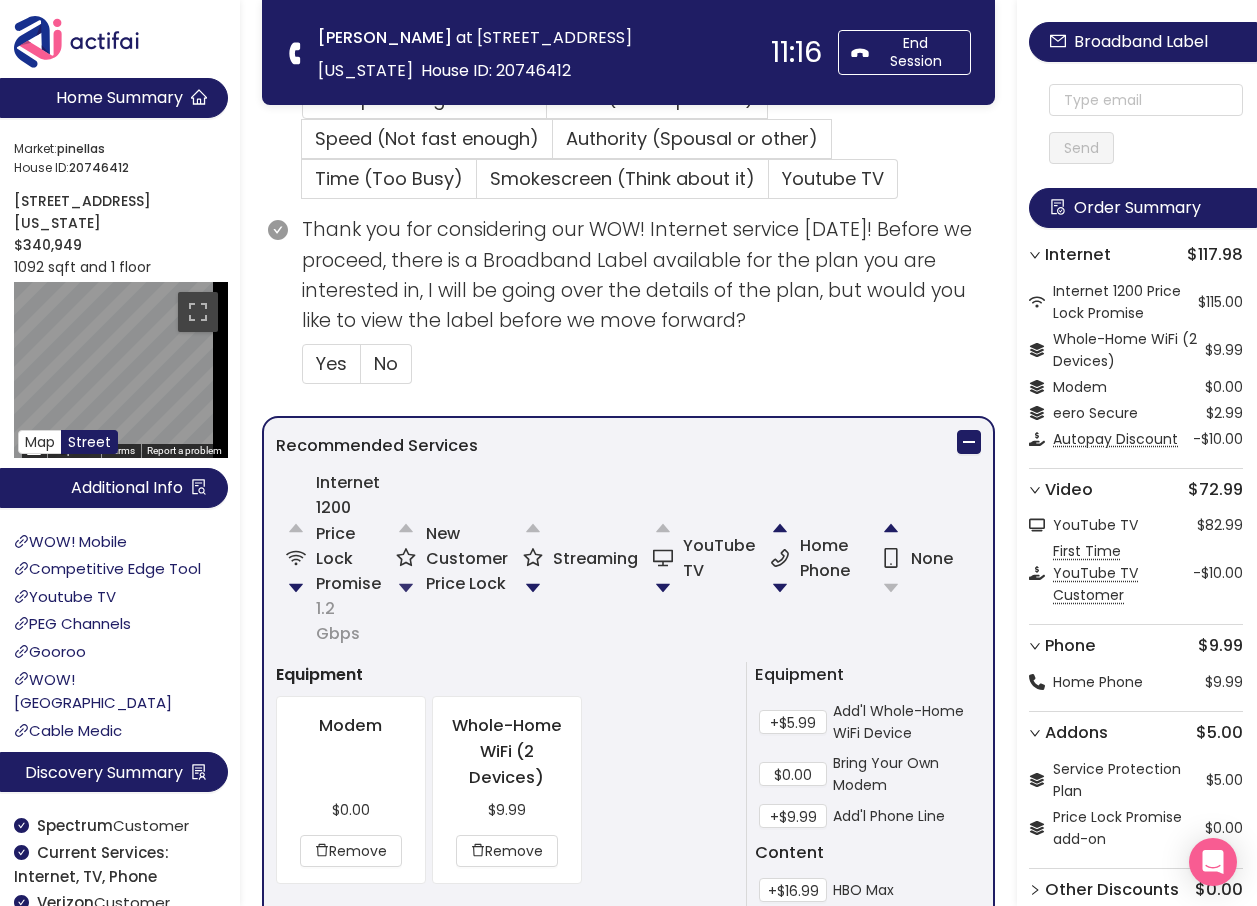 click 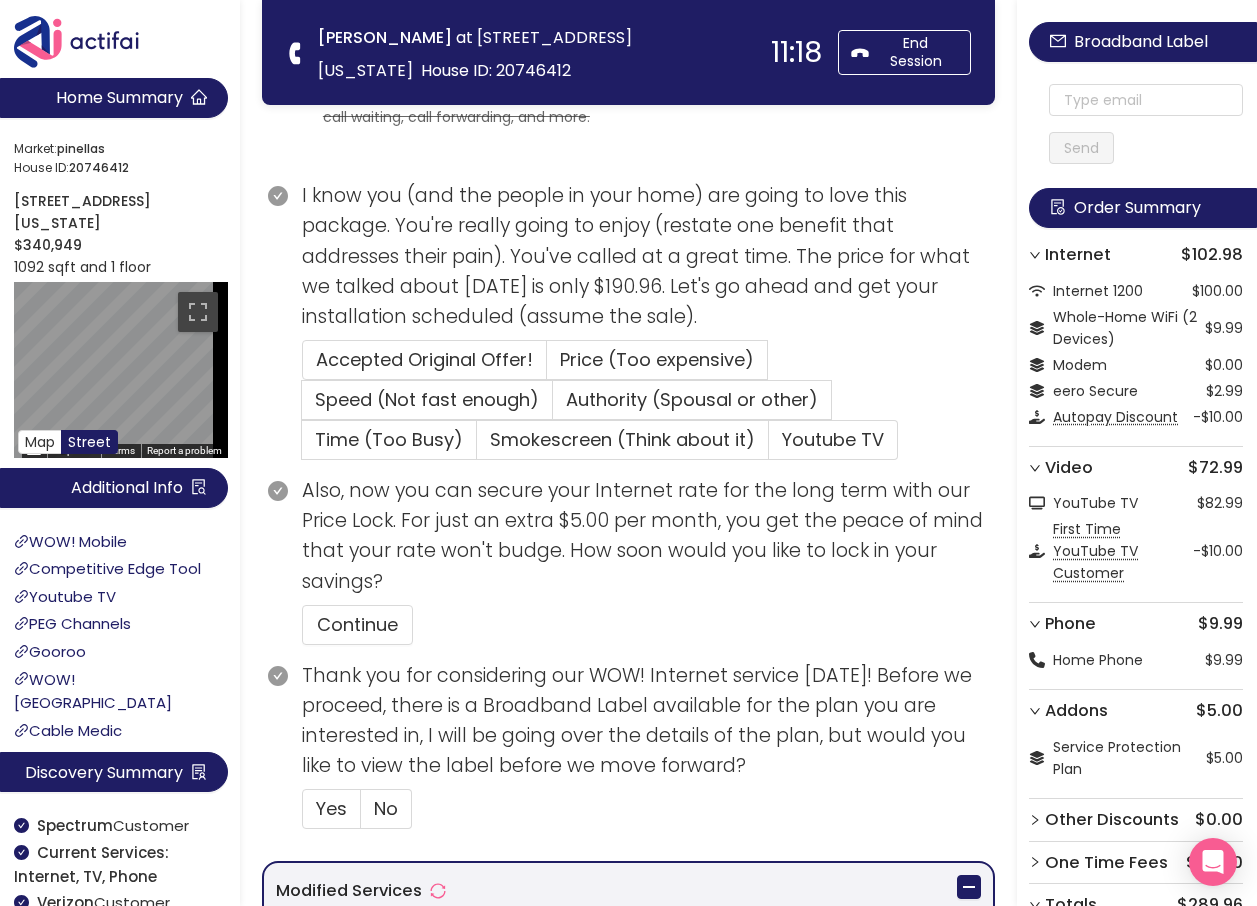 scroll, scrollTop: 1125, scrollLeft: 0, axis: vertical 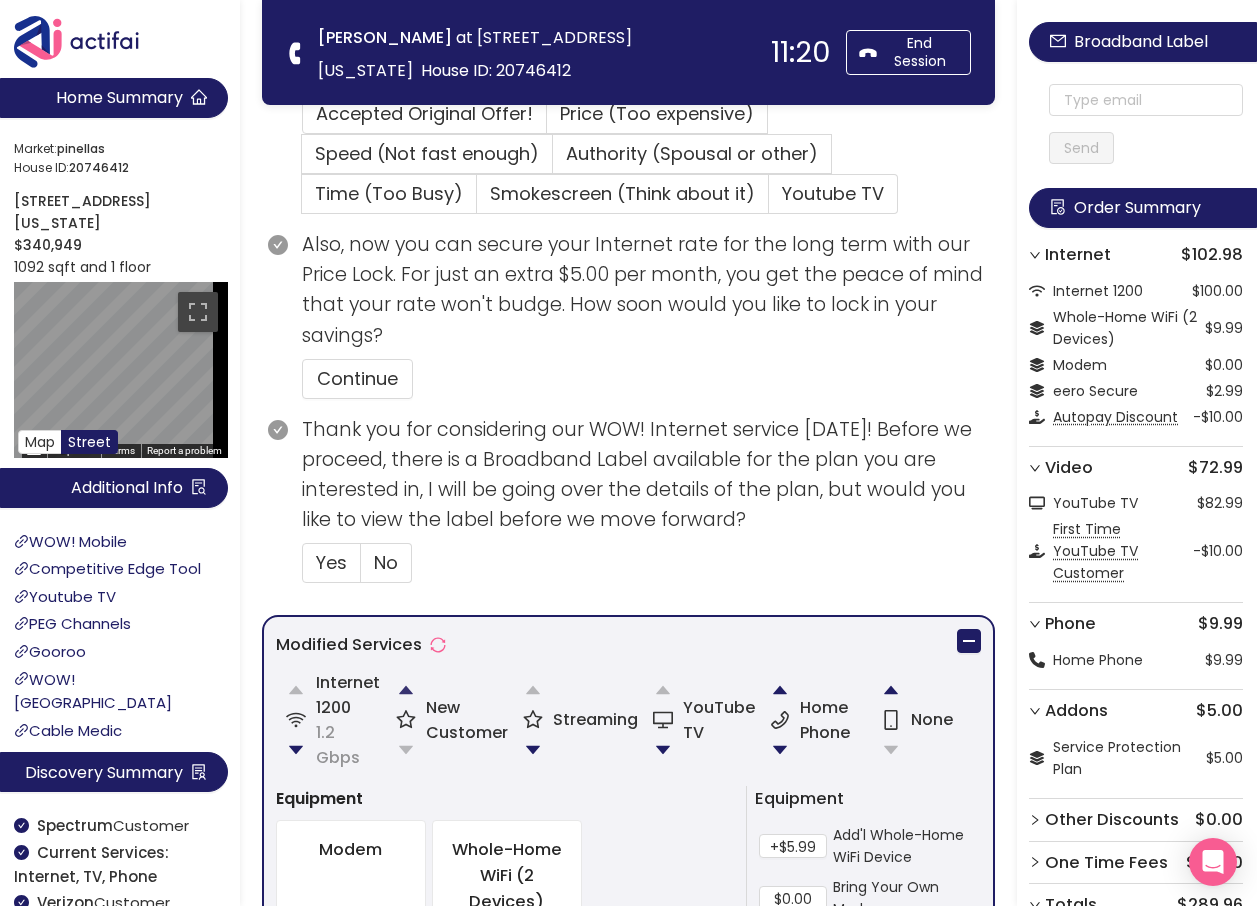 click 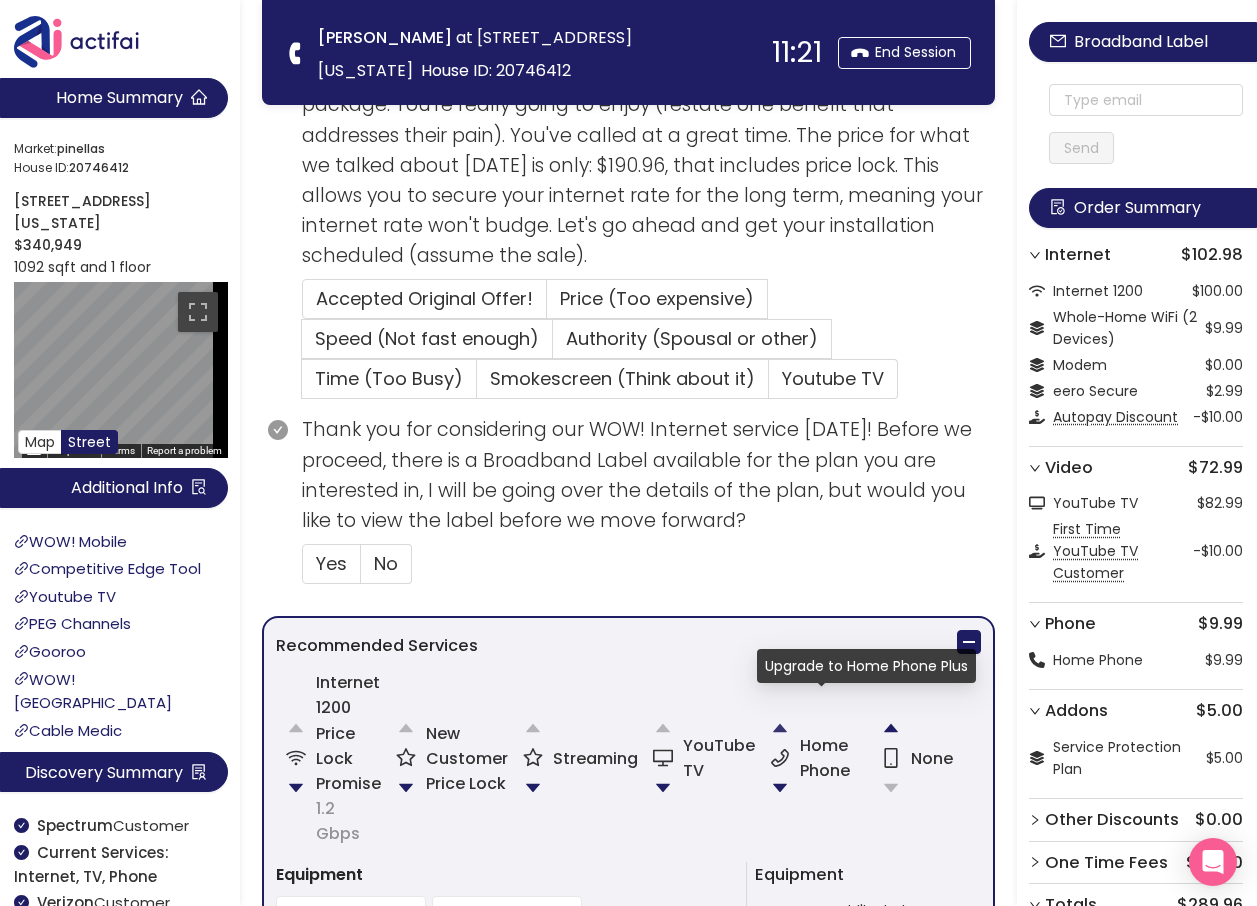 scroll, scrollTop: 900, scrollLeft: 0, axis: vertical 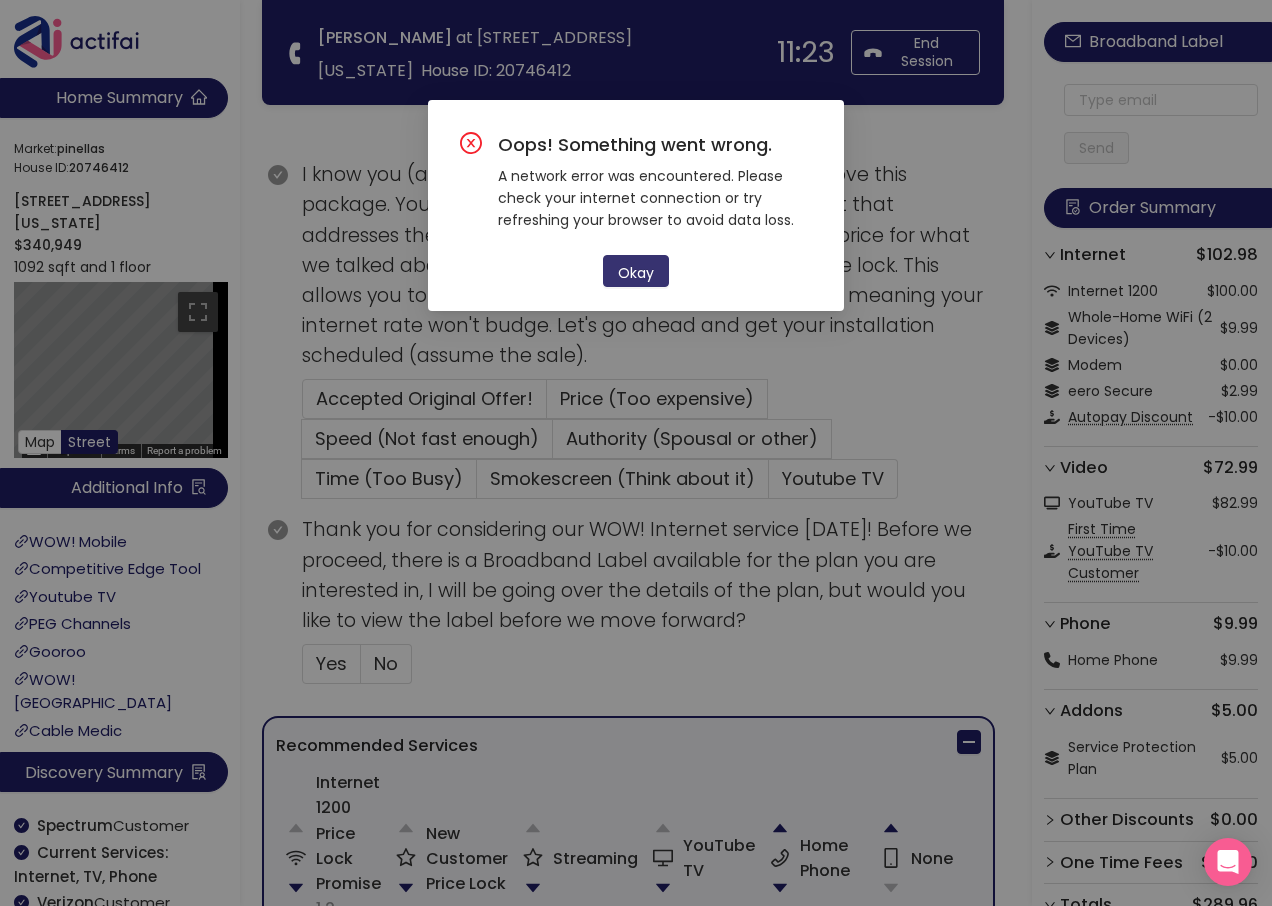 click on "Okay" at bounding box center (636, 271) 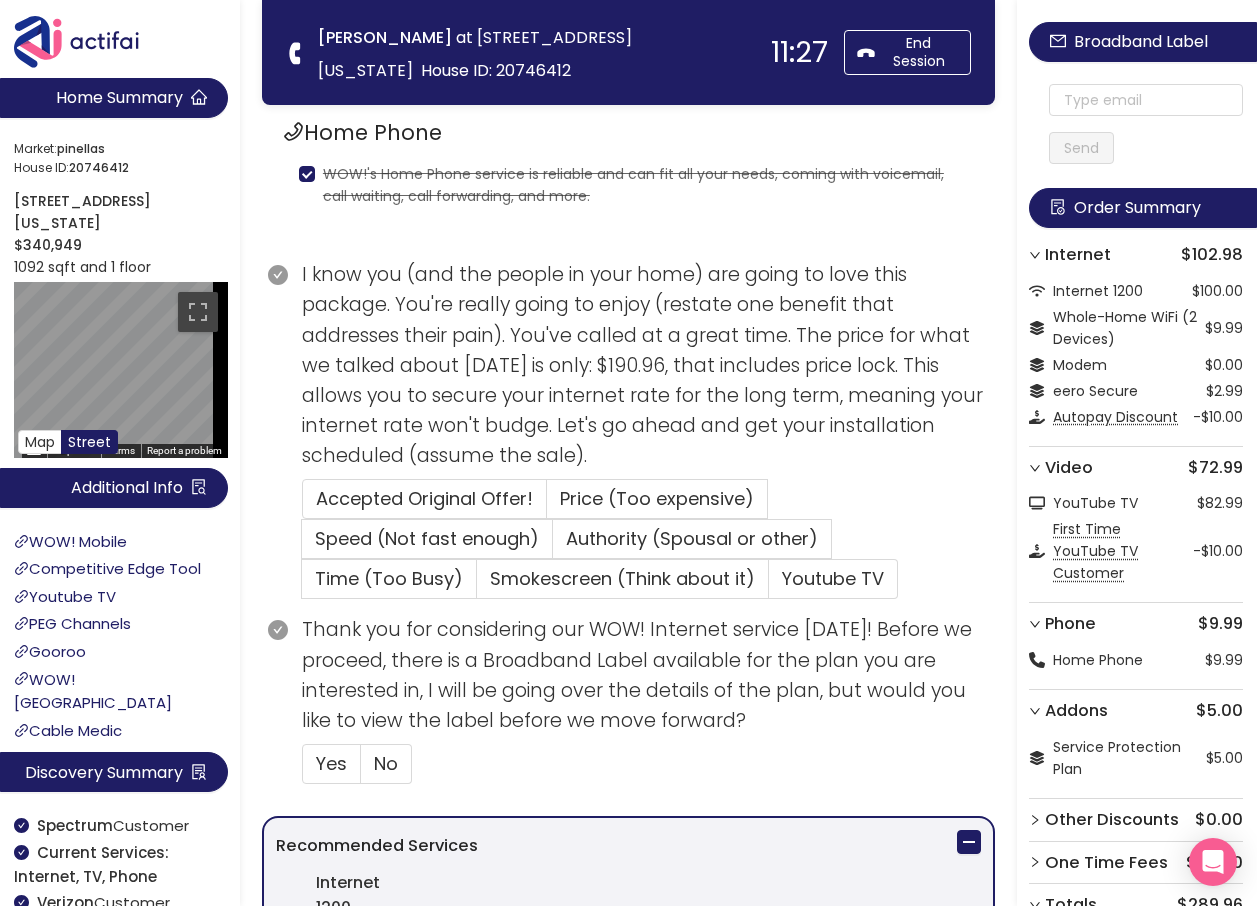 scroll, scrollTop: 900, scrollLeft: 0, axis: vertical 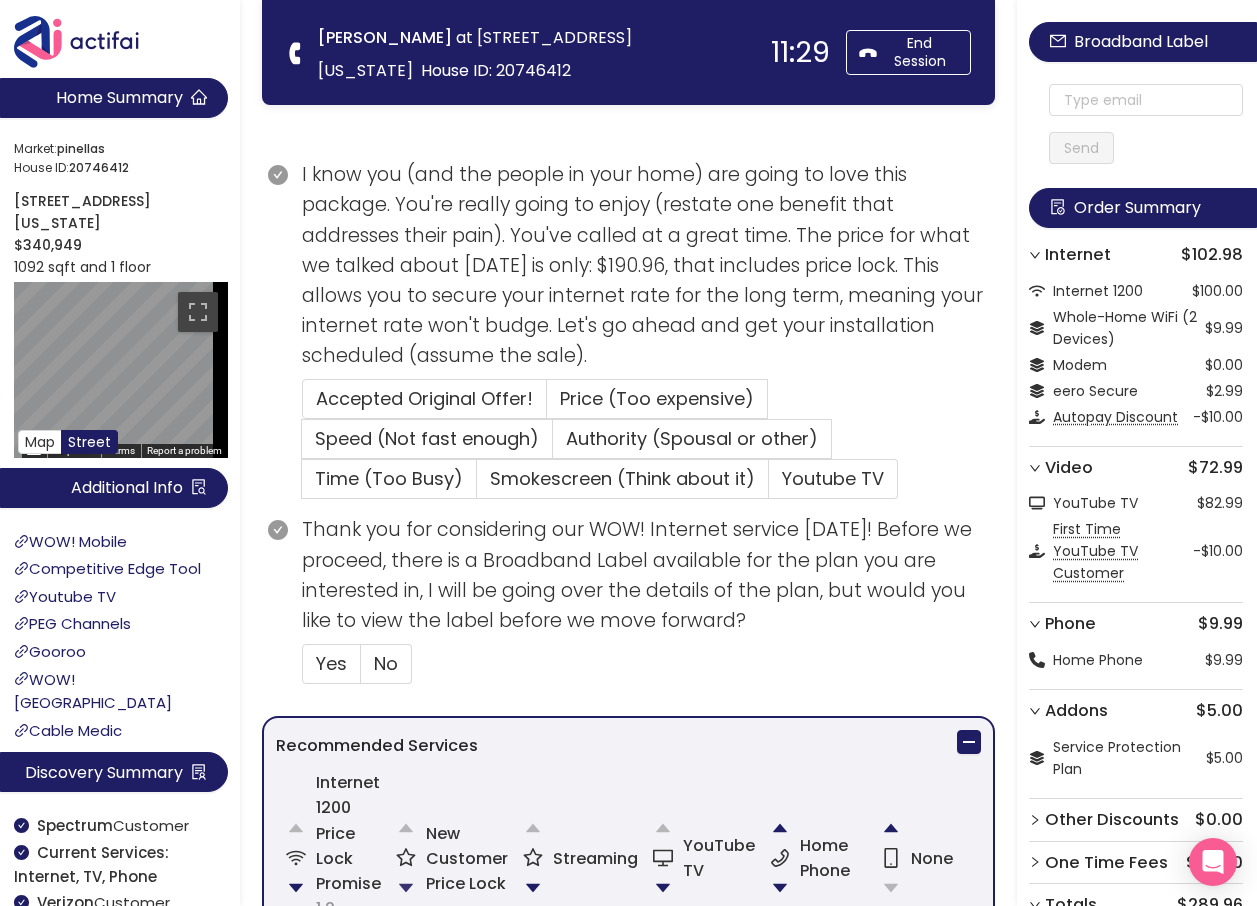 click 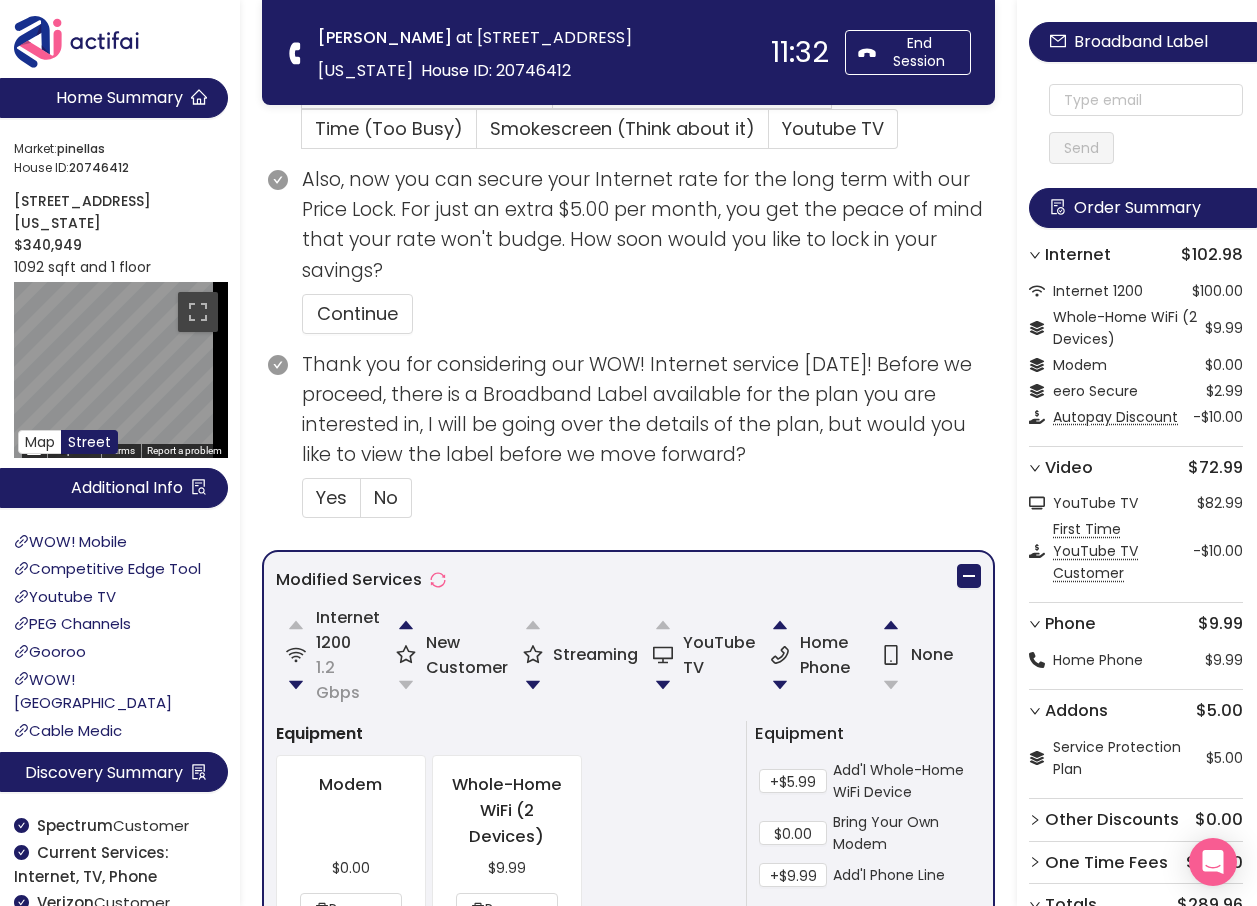 scroll, scrollTop: 1200, scrollLeft: 0, axis: vertical 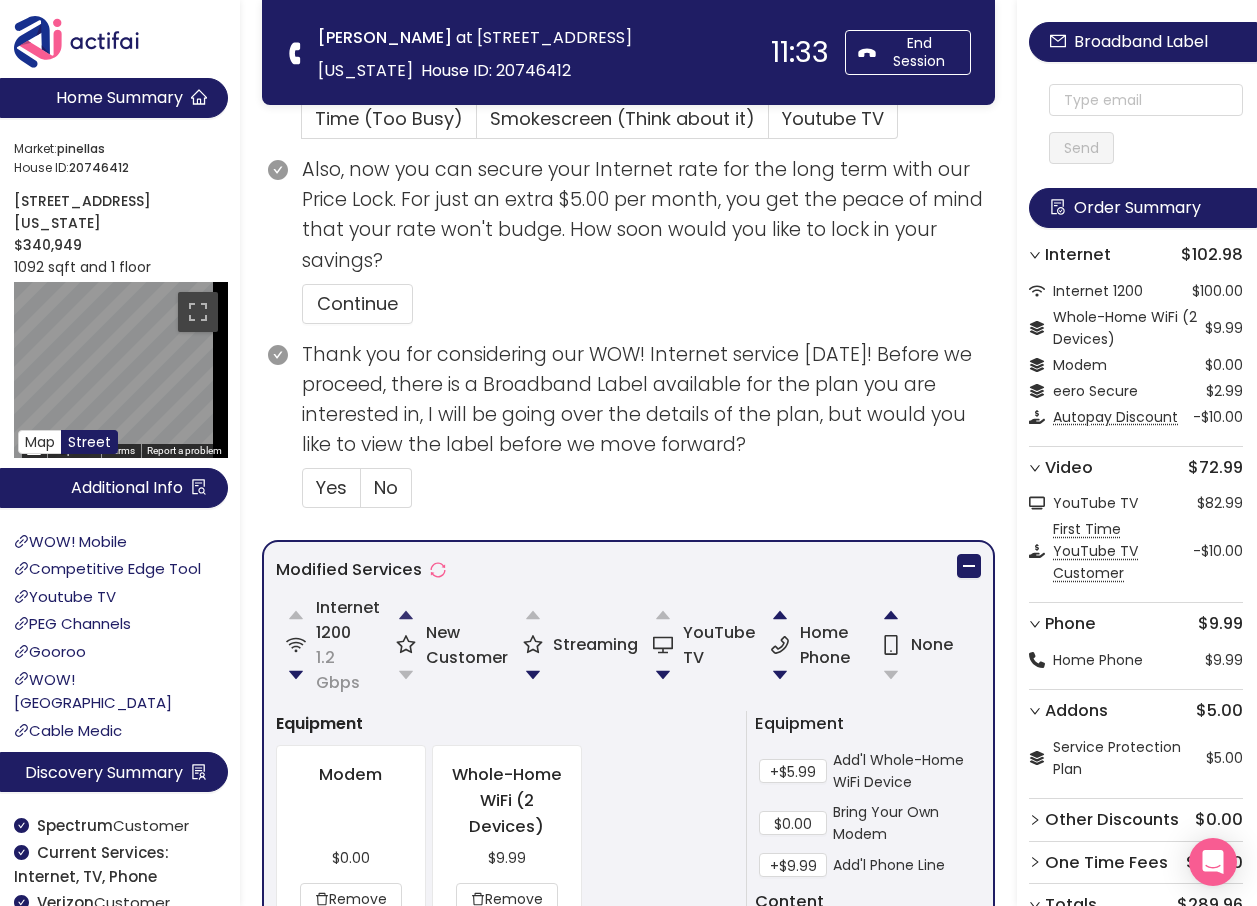 click 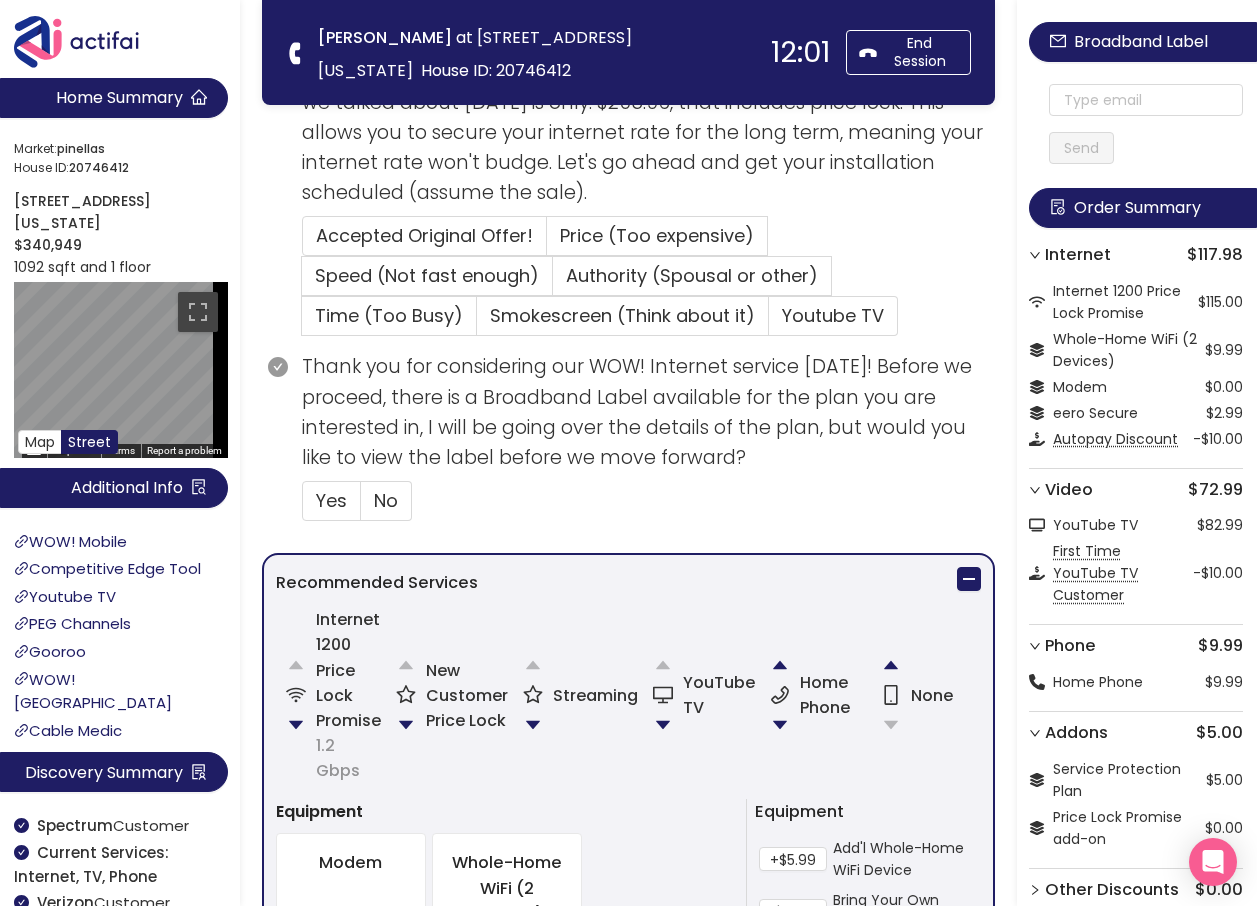 scroll, scrollTop: 1075, scrollLeft: 0, axis: vertical 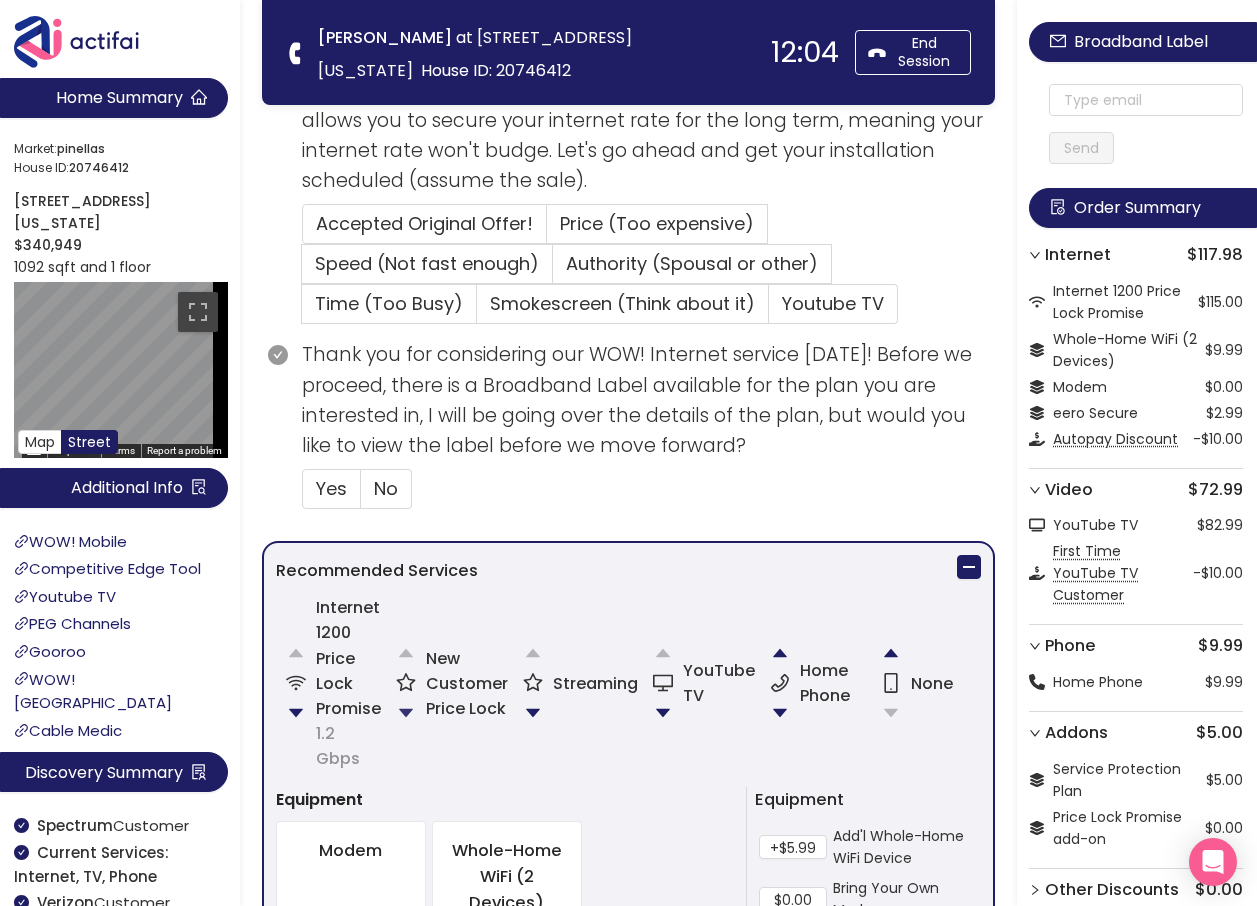 click 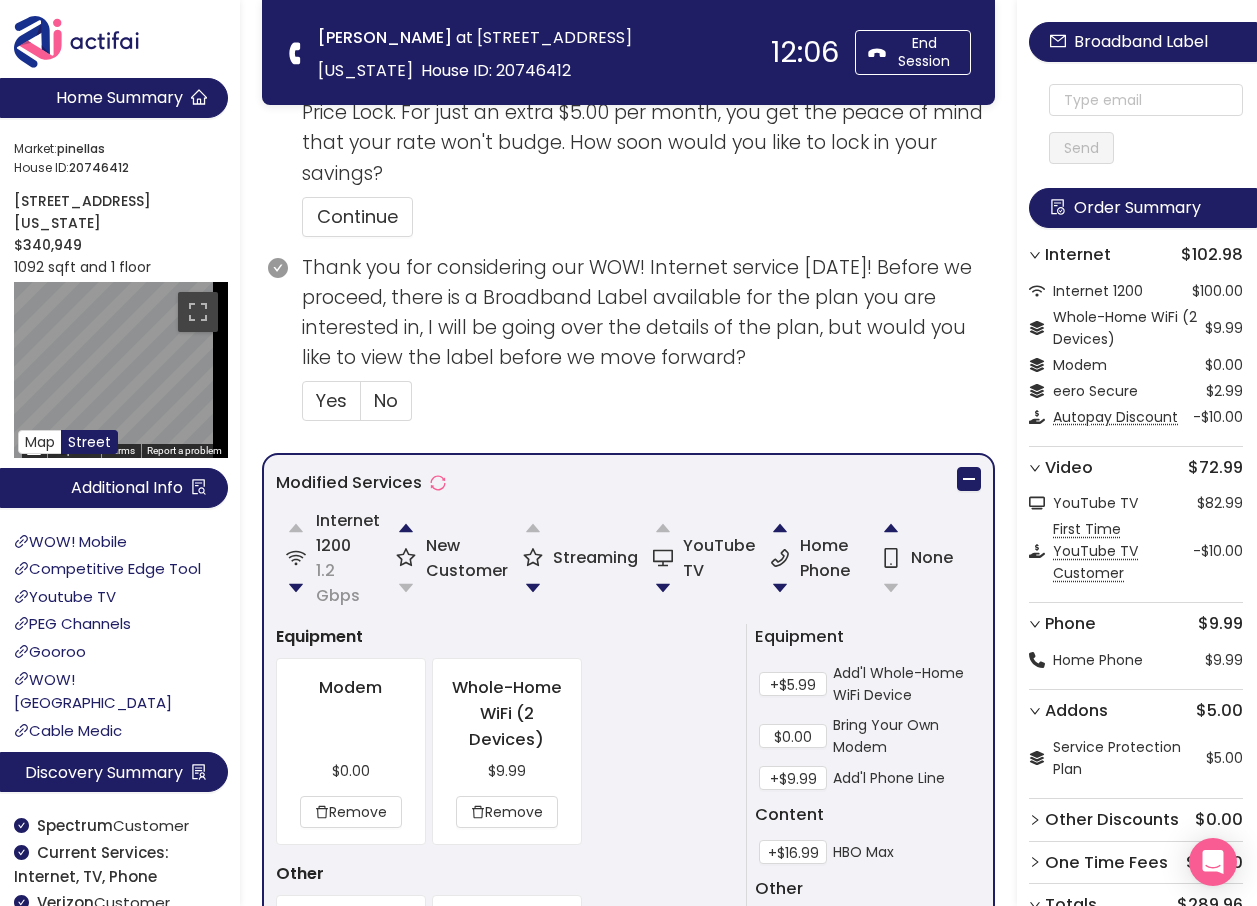 scroll, scrollTop: 1300, scrollLeft: 0, axis: vertical 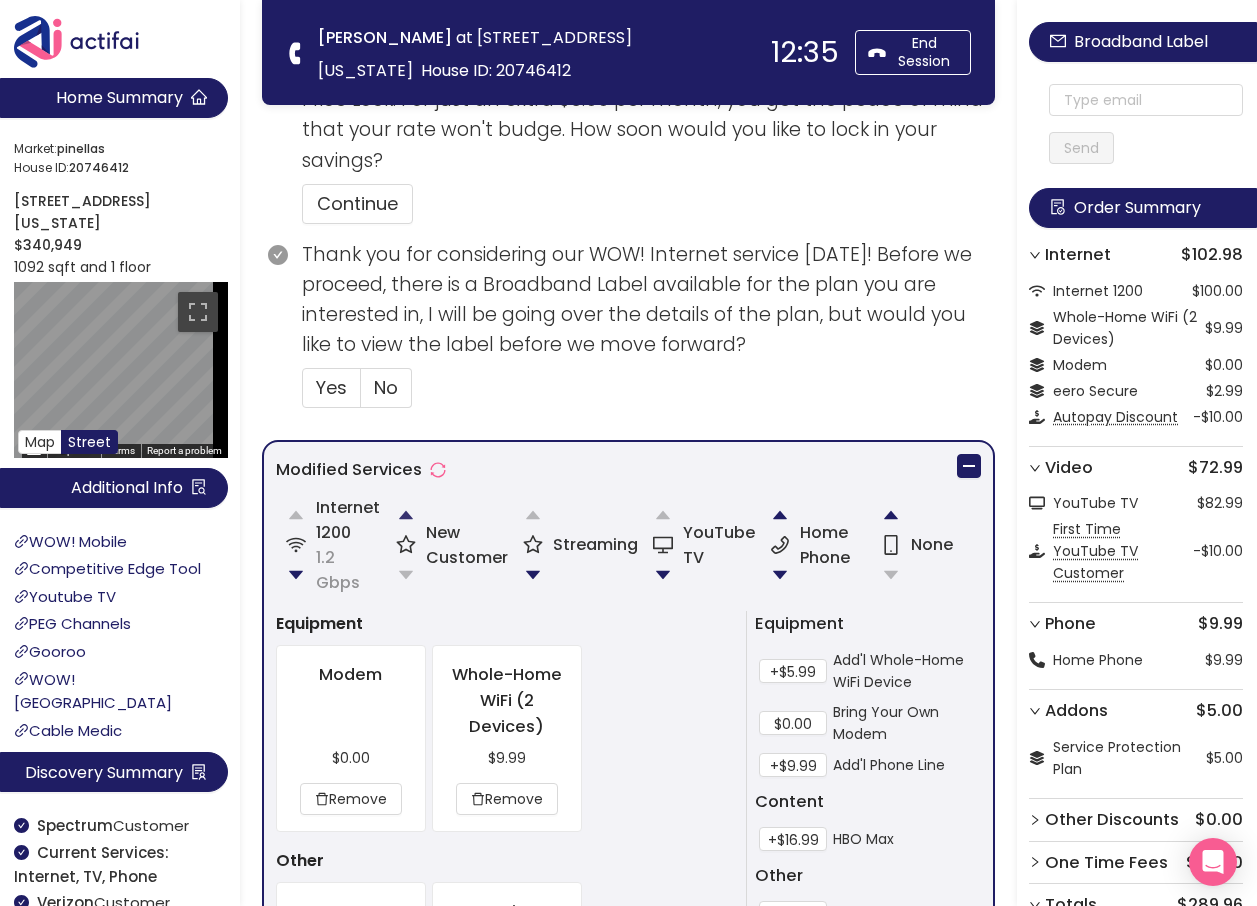 click 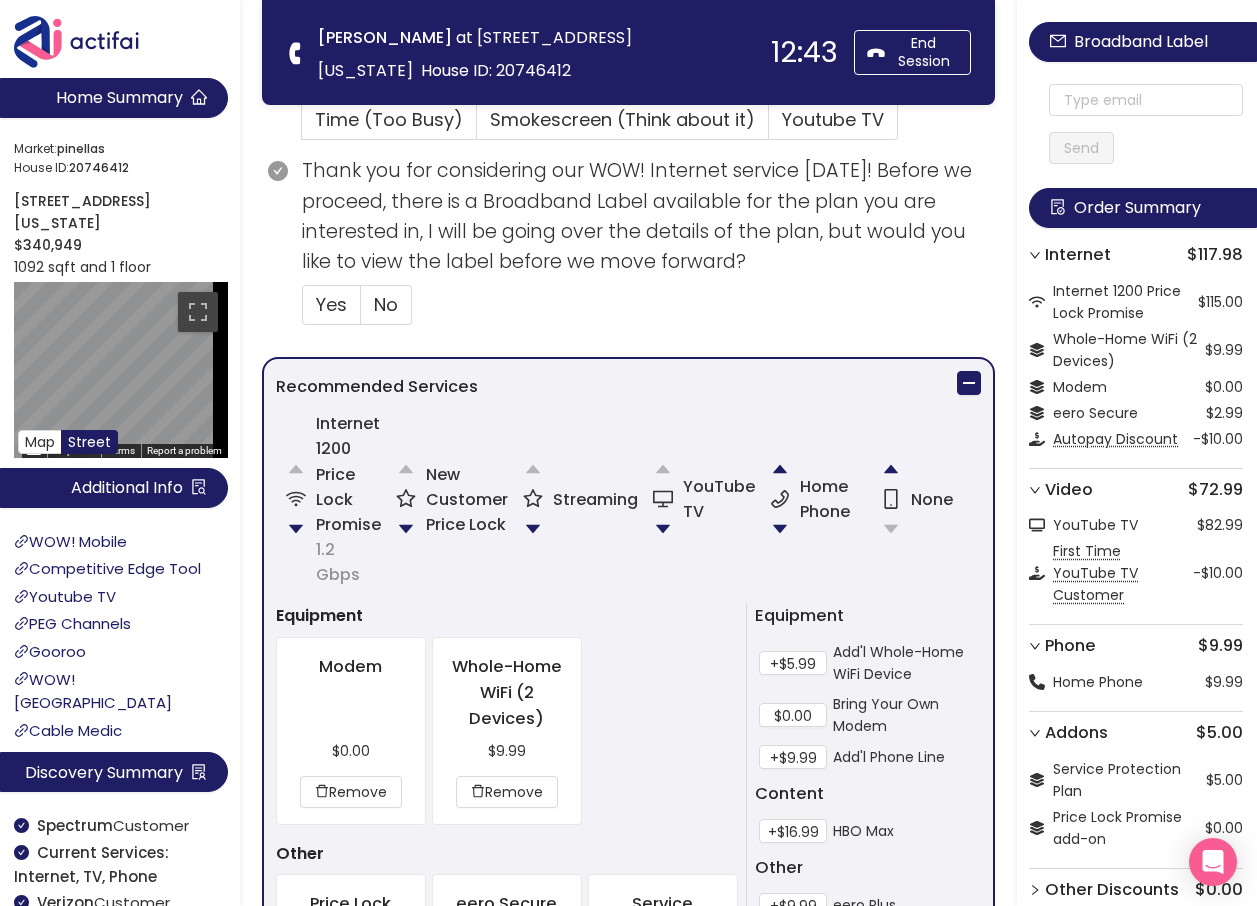 scroll, scrollTop: 1375, scrollLeft: 0, axis: vertical 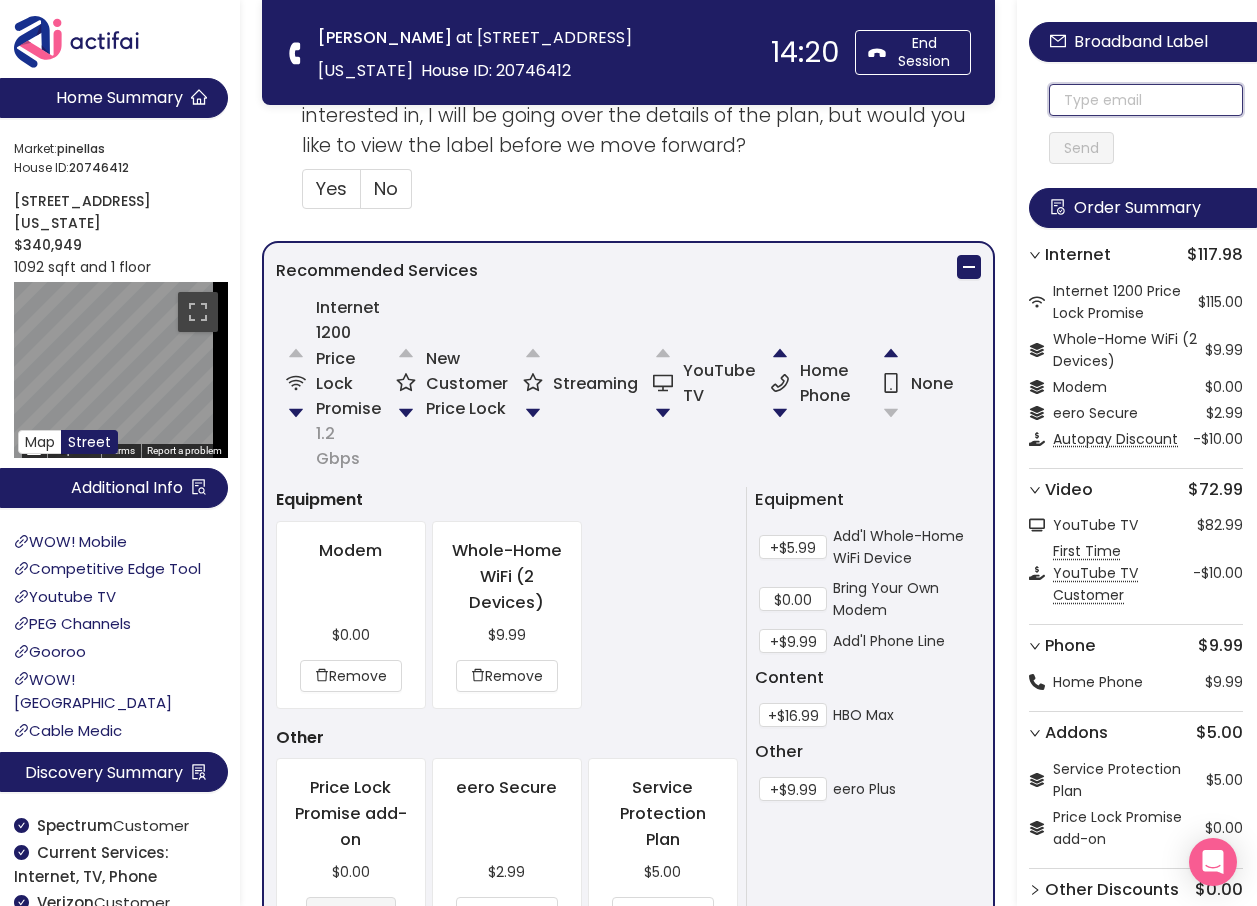 click 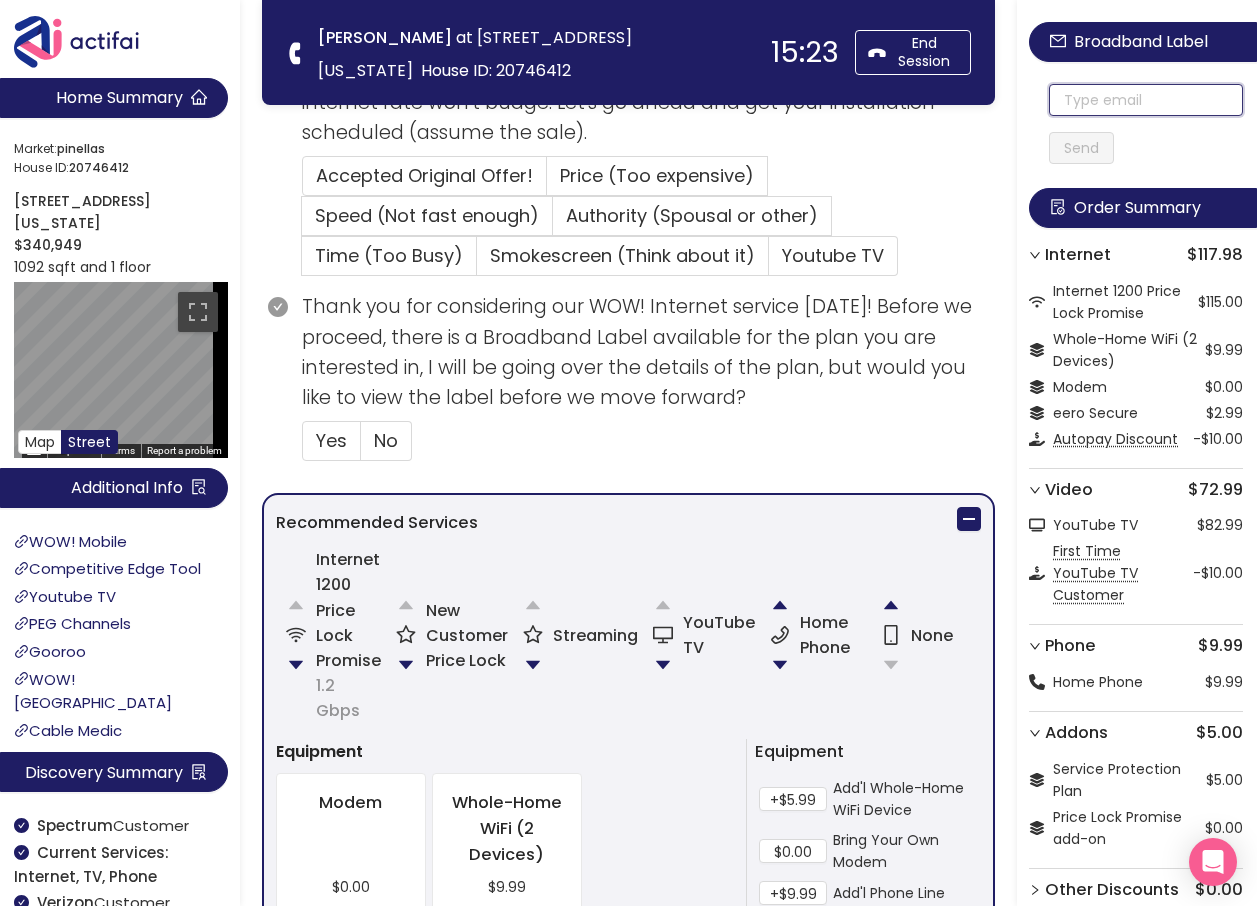 scroll, scrollTop: 1175, scrollLeft: 0, axis: vertical 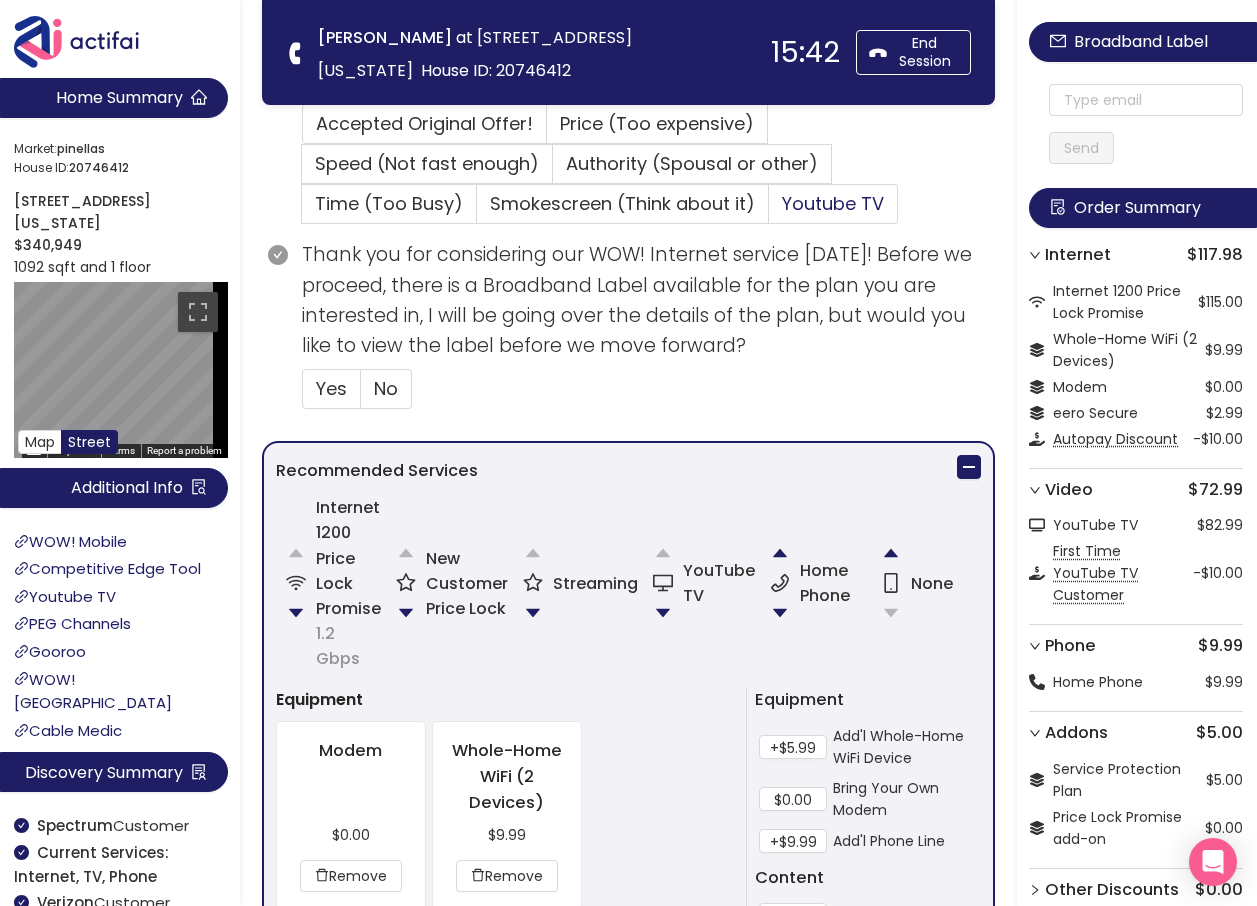 click on "Youtube TV" at bounding box center [833, 203] 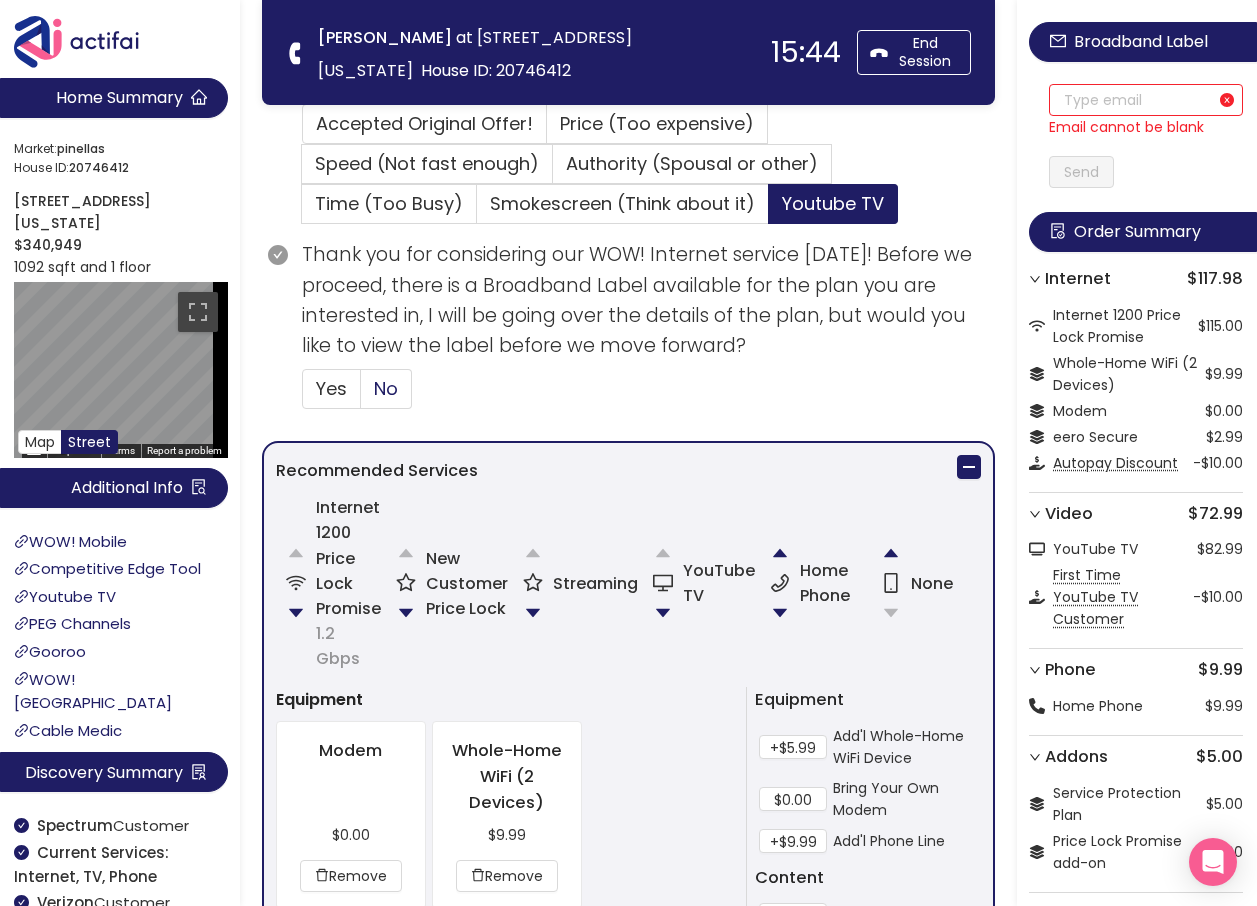 click on "No" at bounding box center [386, 388] 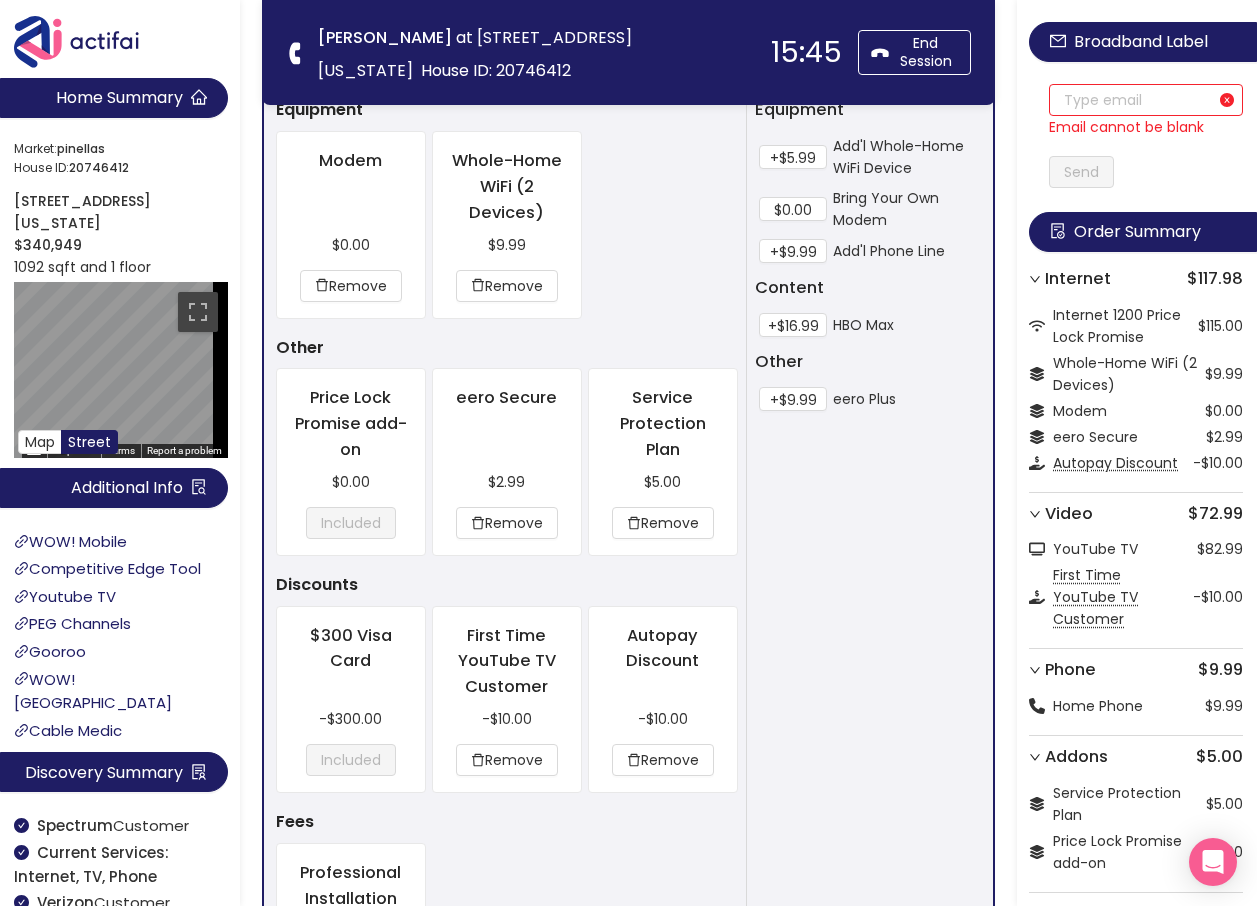 scroll, scrollTop: 2020, scrollLeft: 0, axis: vertical 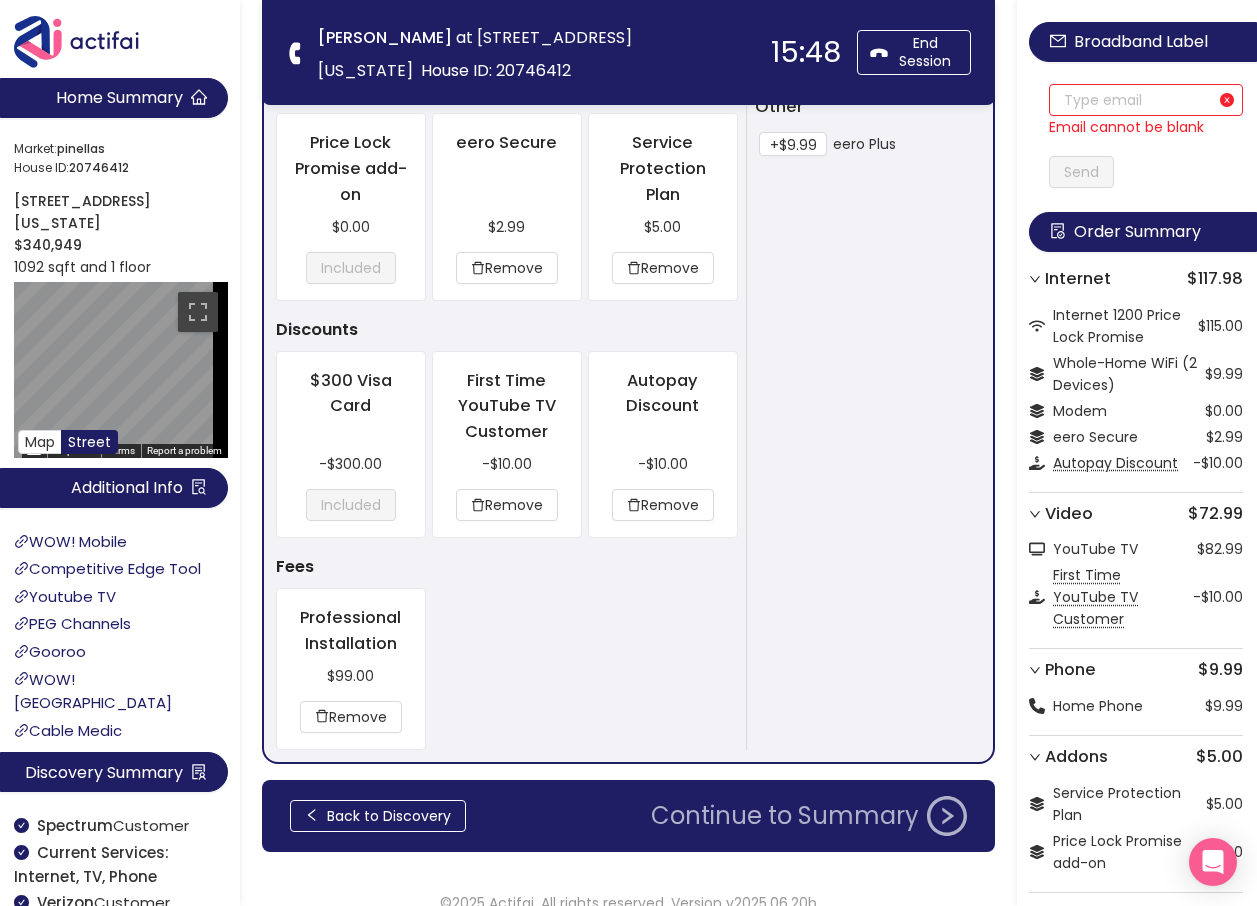 click on "Continue to Summary" 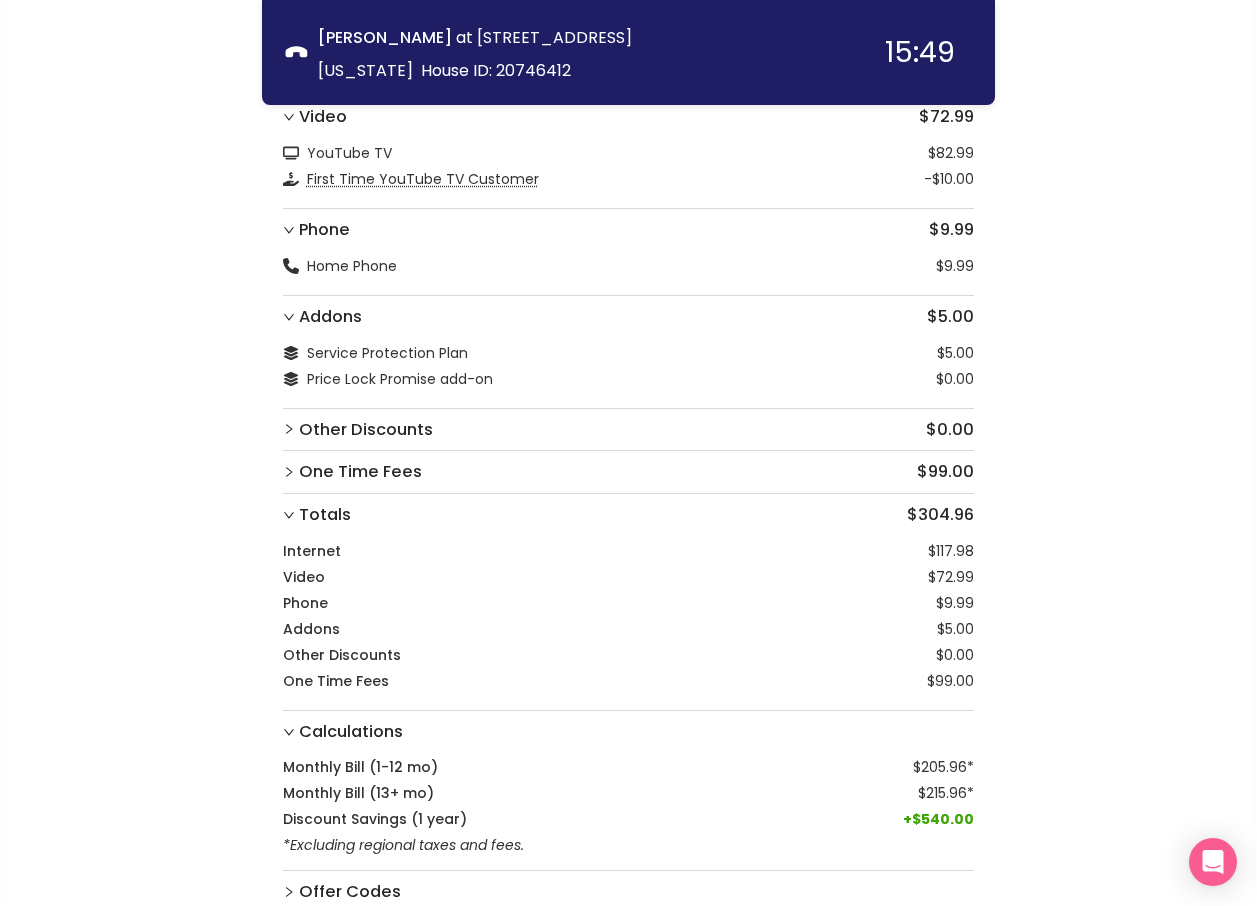 scroll, scrollTop: 600, scrollLeft: 0, axis: vertical 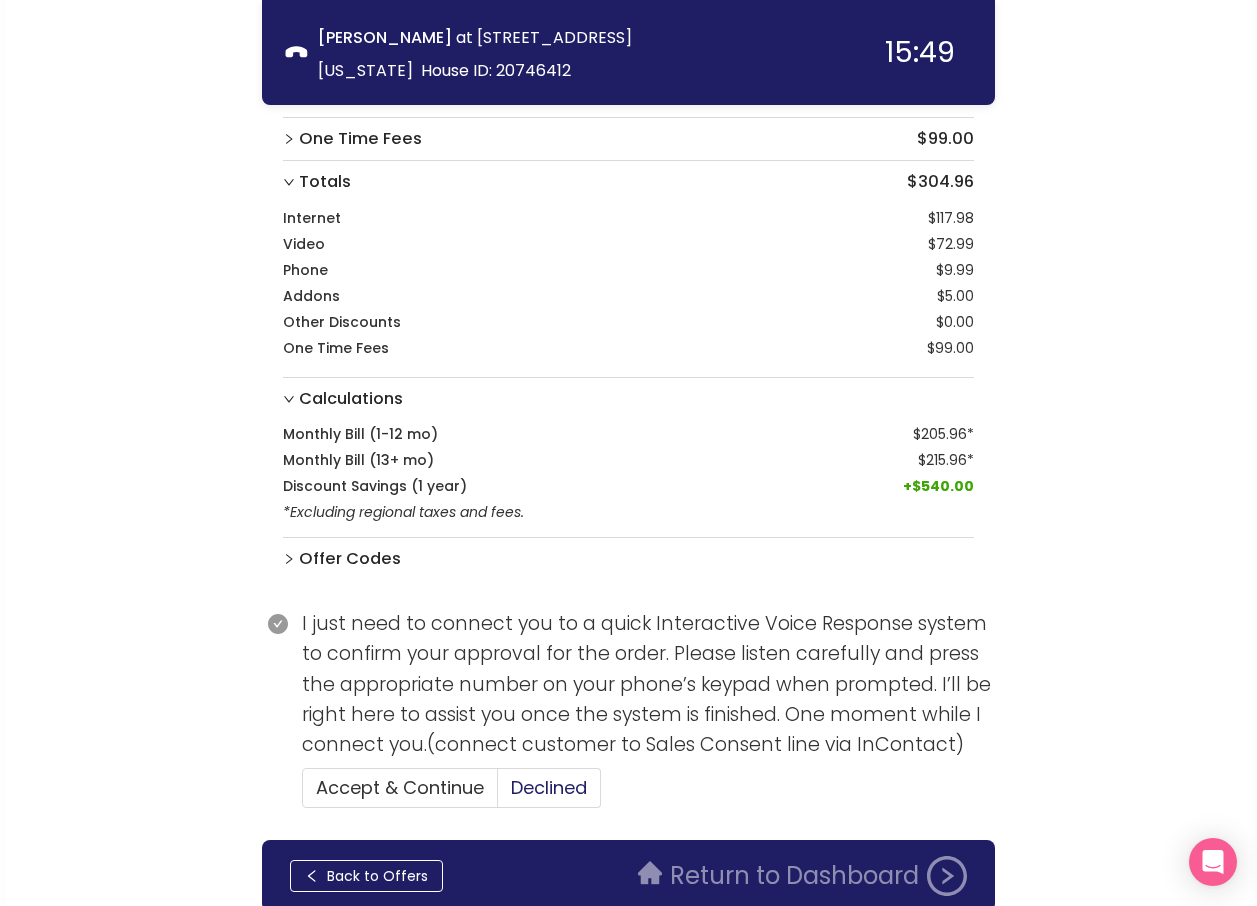 click on "Declined" 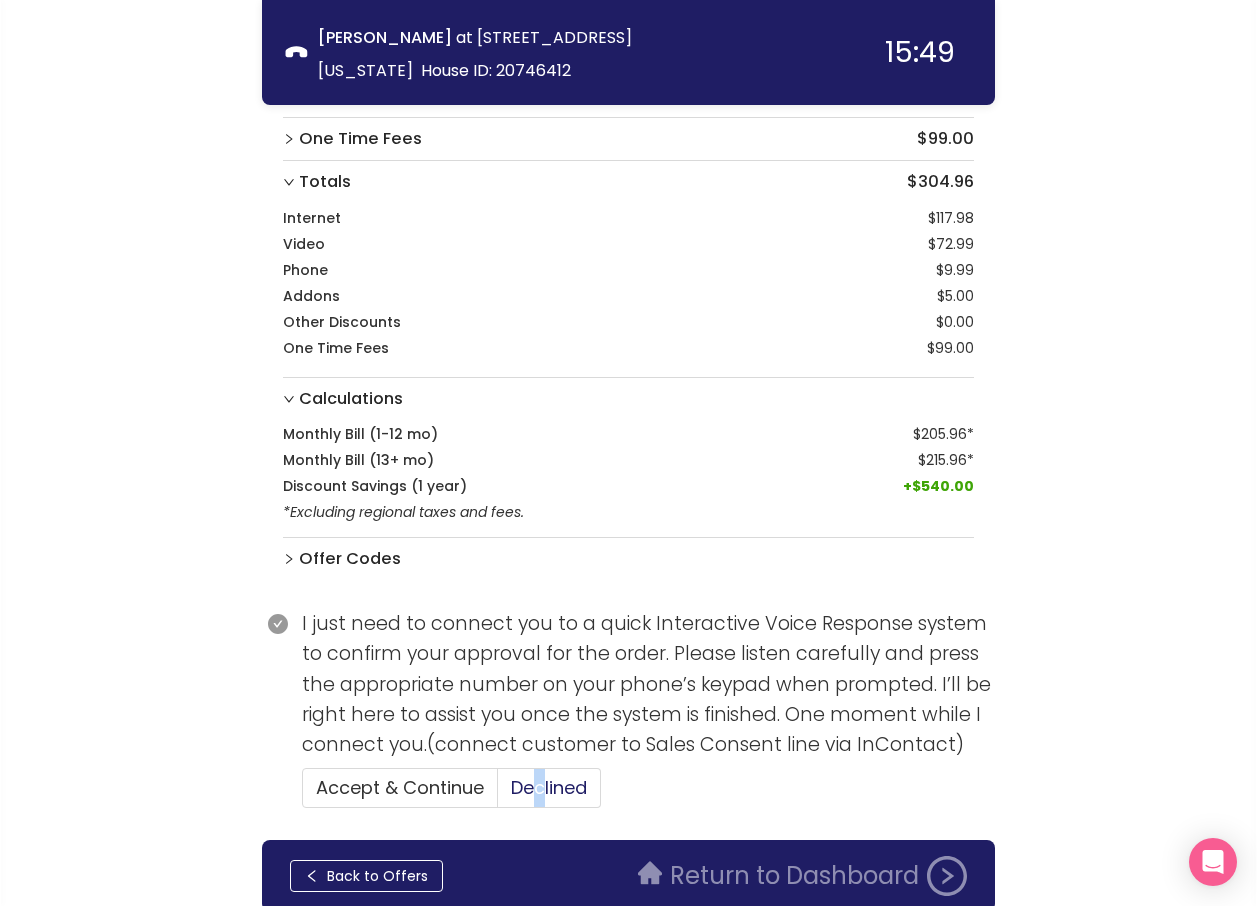 drag, startPoint x: 530, startPoint y: 771, endPoint x: 528, endPoint y: 782, distance: 11.18034 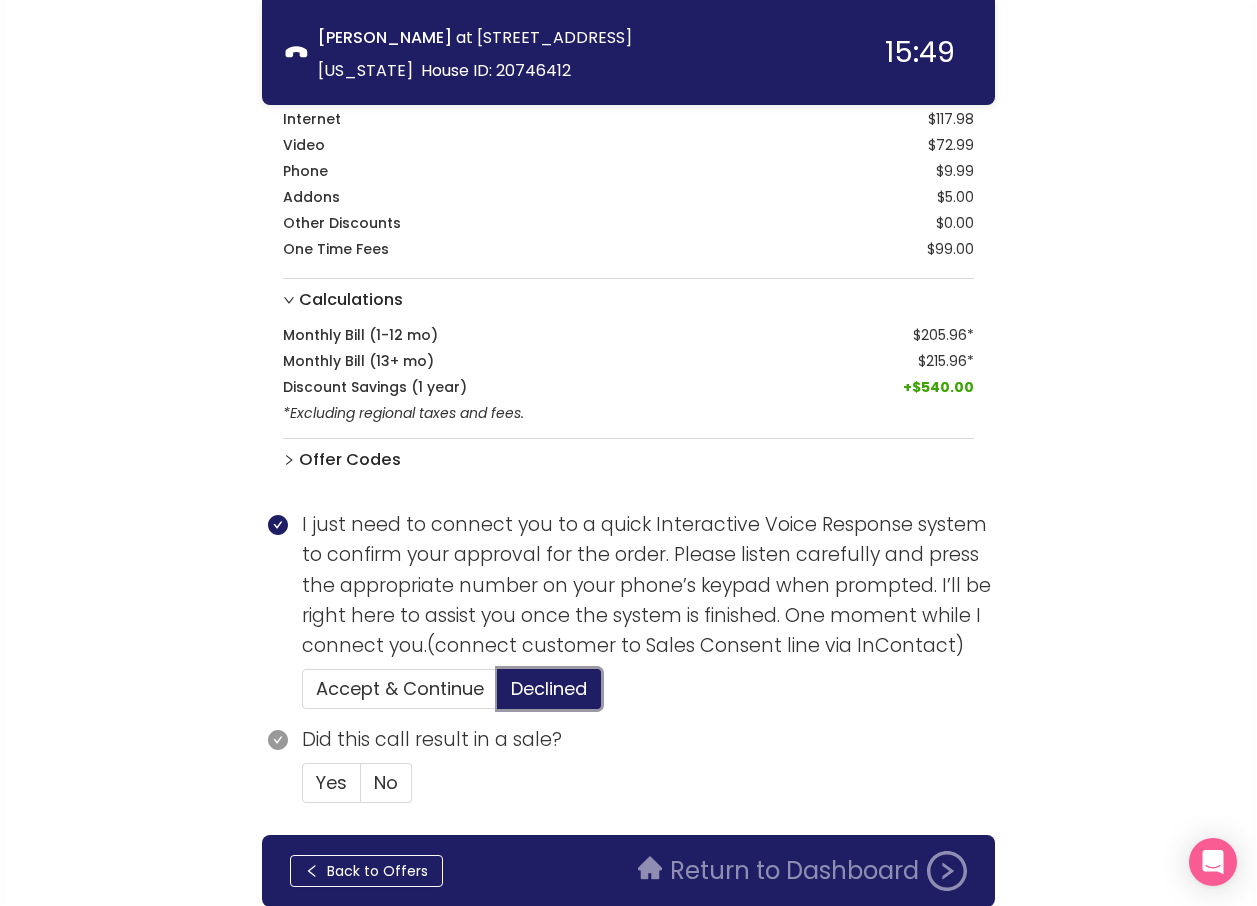 scroll, scrollTop: 780, scrollLeft: 0, axis: vertical 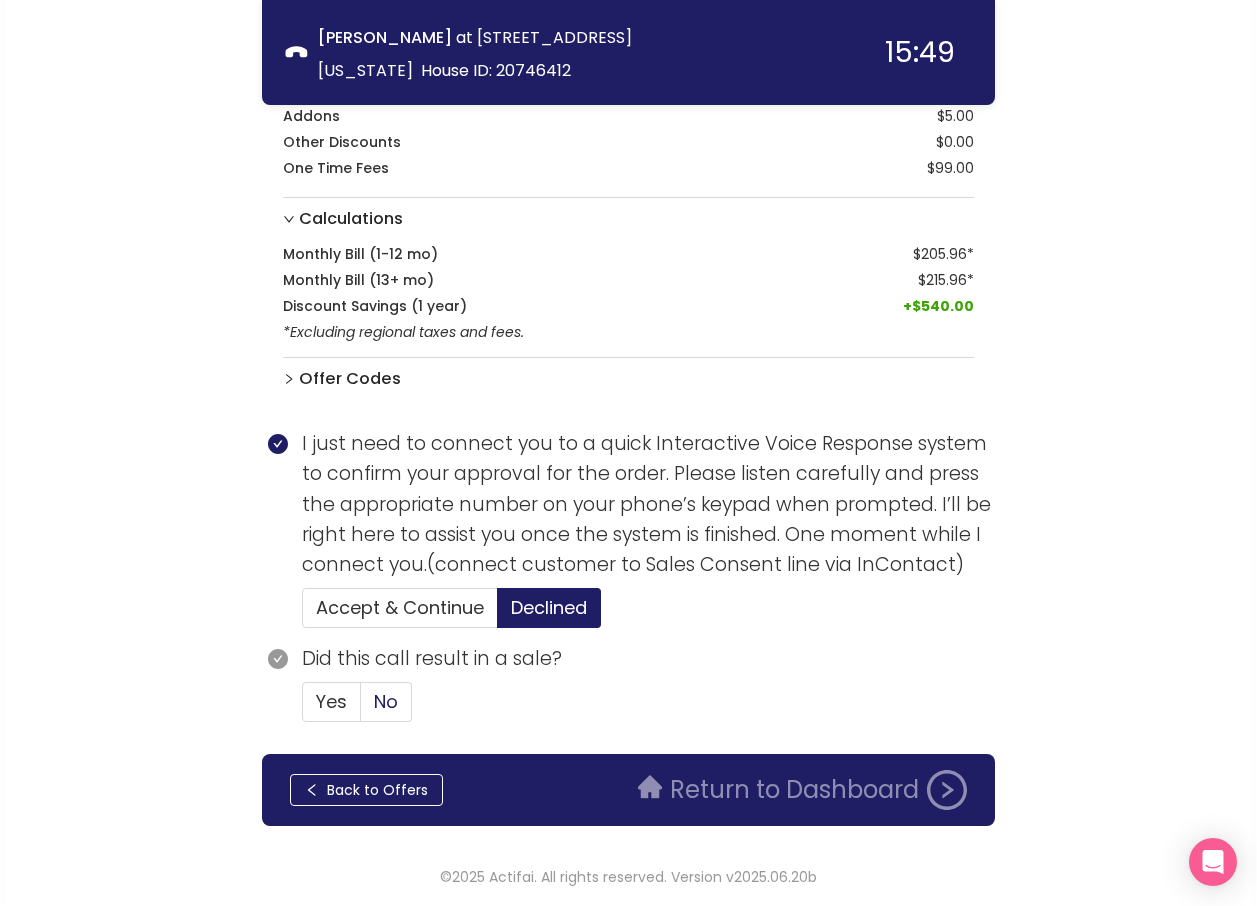 click on "No" at bounding box center [386, 701] 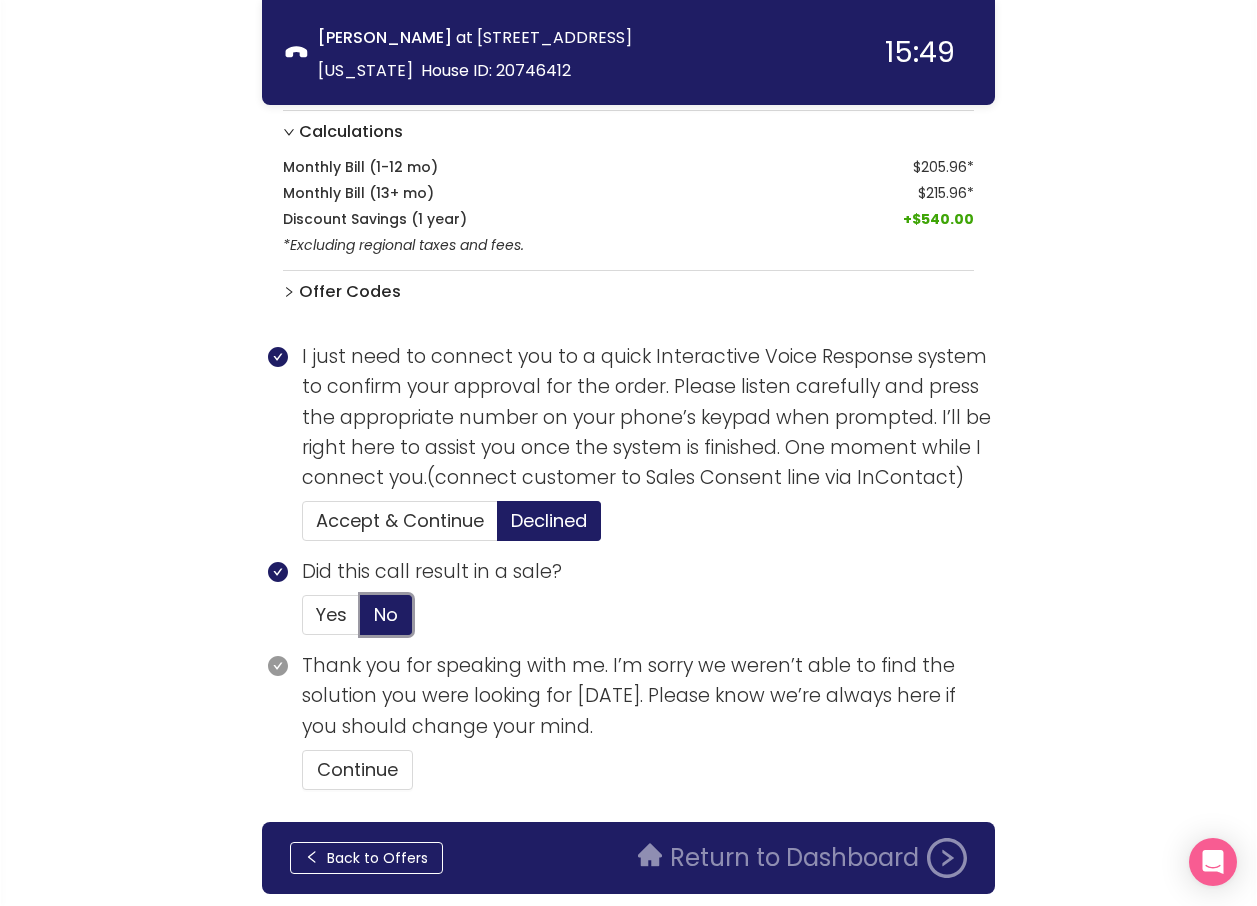 scroll, scrollTop: 935, scrollLeft: 0, axis: vertical 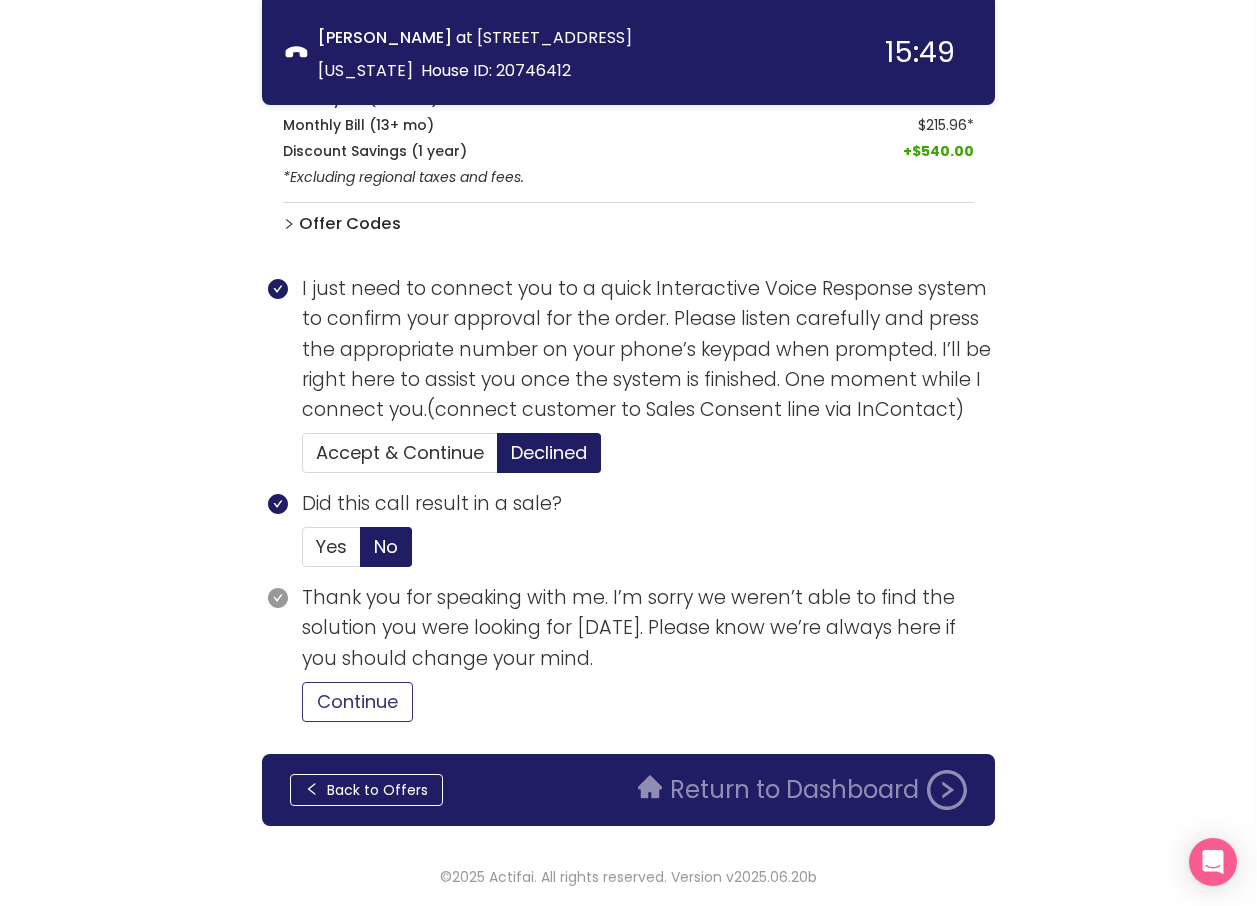 click on "Continue" at bounding box center (357, 702) 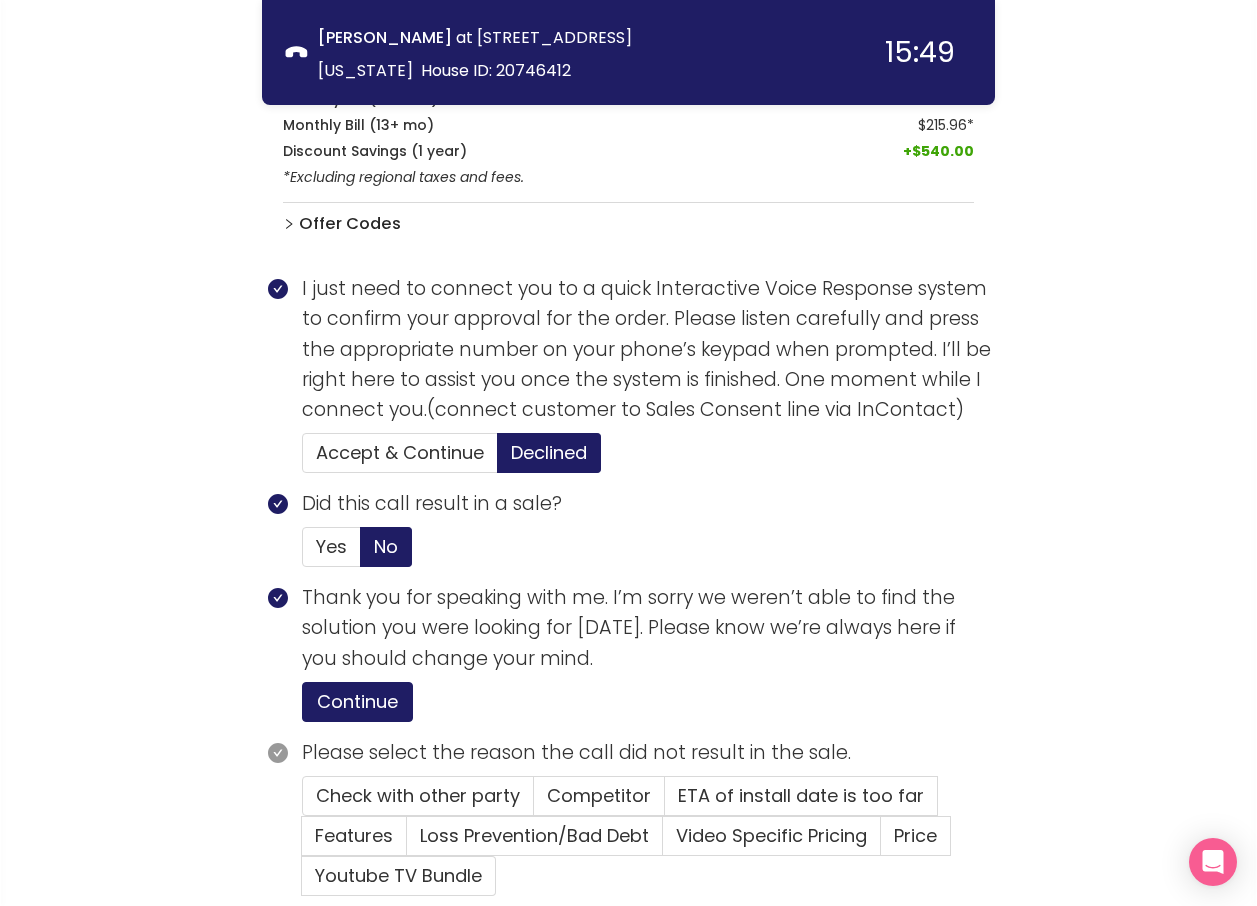 scroll, scrollTop: 1109, scrollLeft: 0, axis: vertical 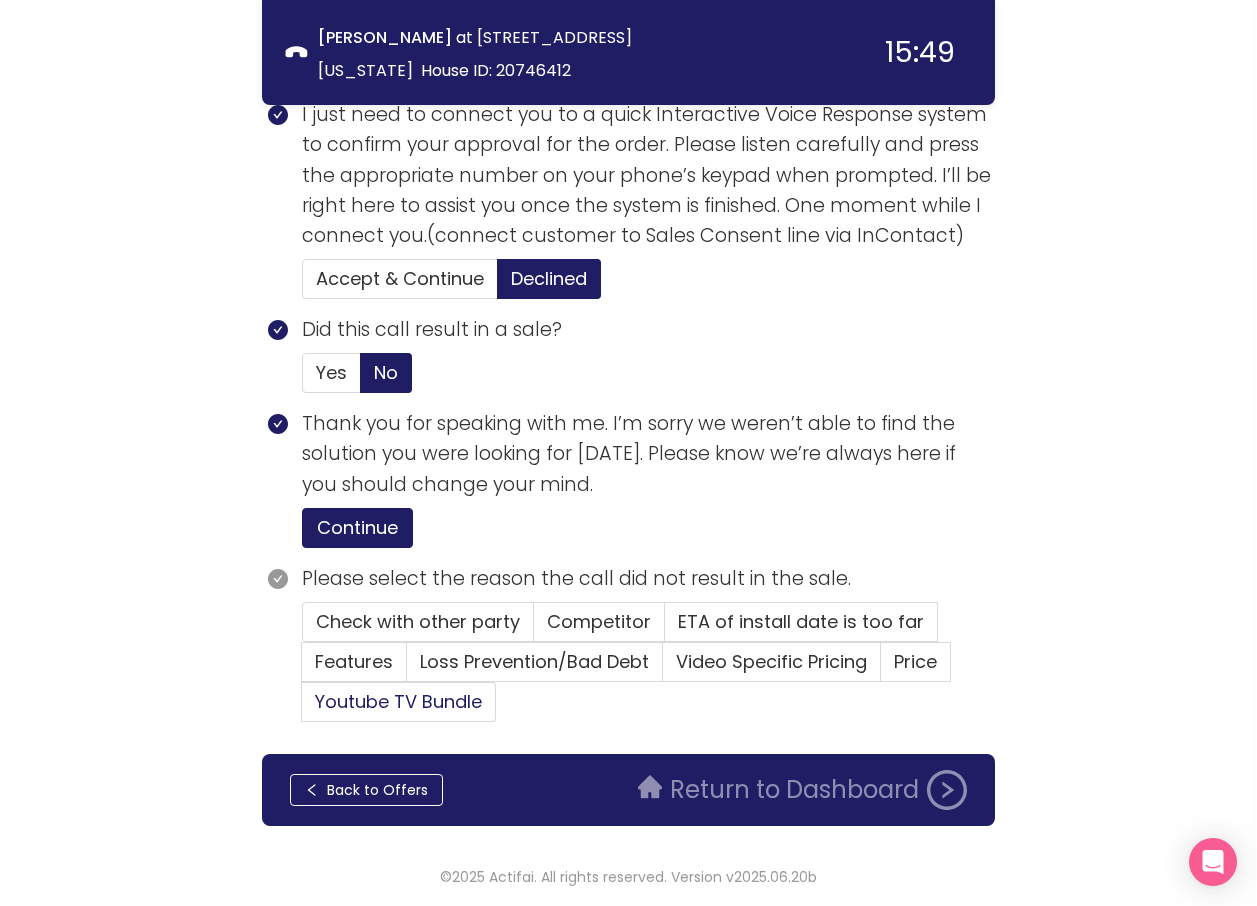 click on "Youtube TV Bundle" at bounding box center (398, 701) 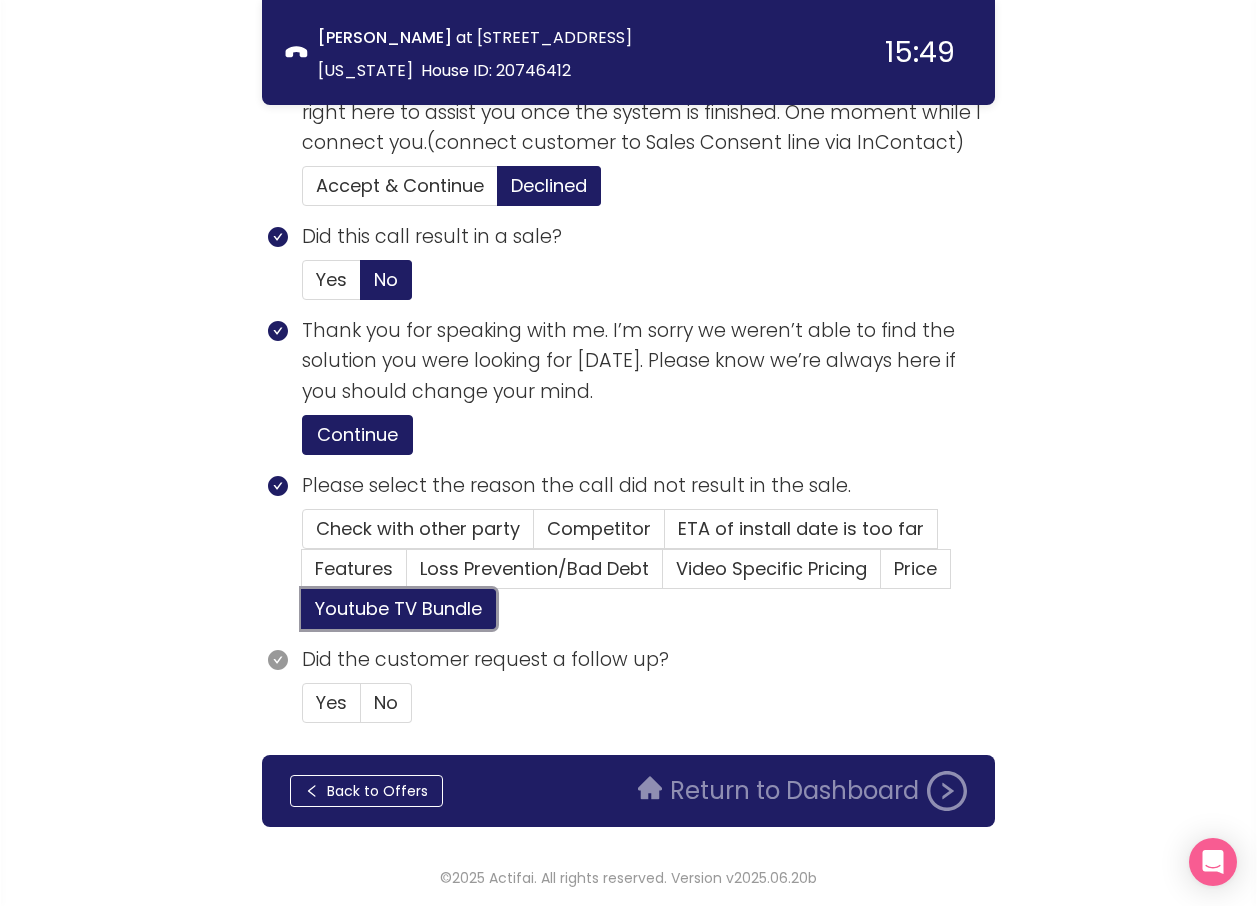scroll, scrollTop: 1203, scrollLeft: 0, axis: vertical 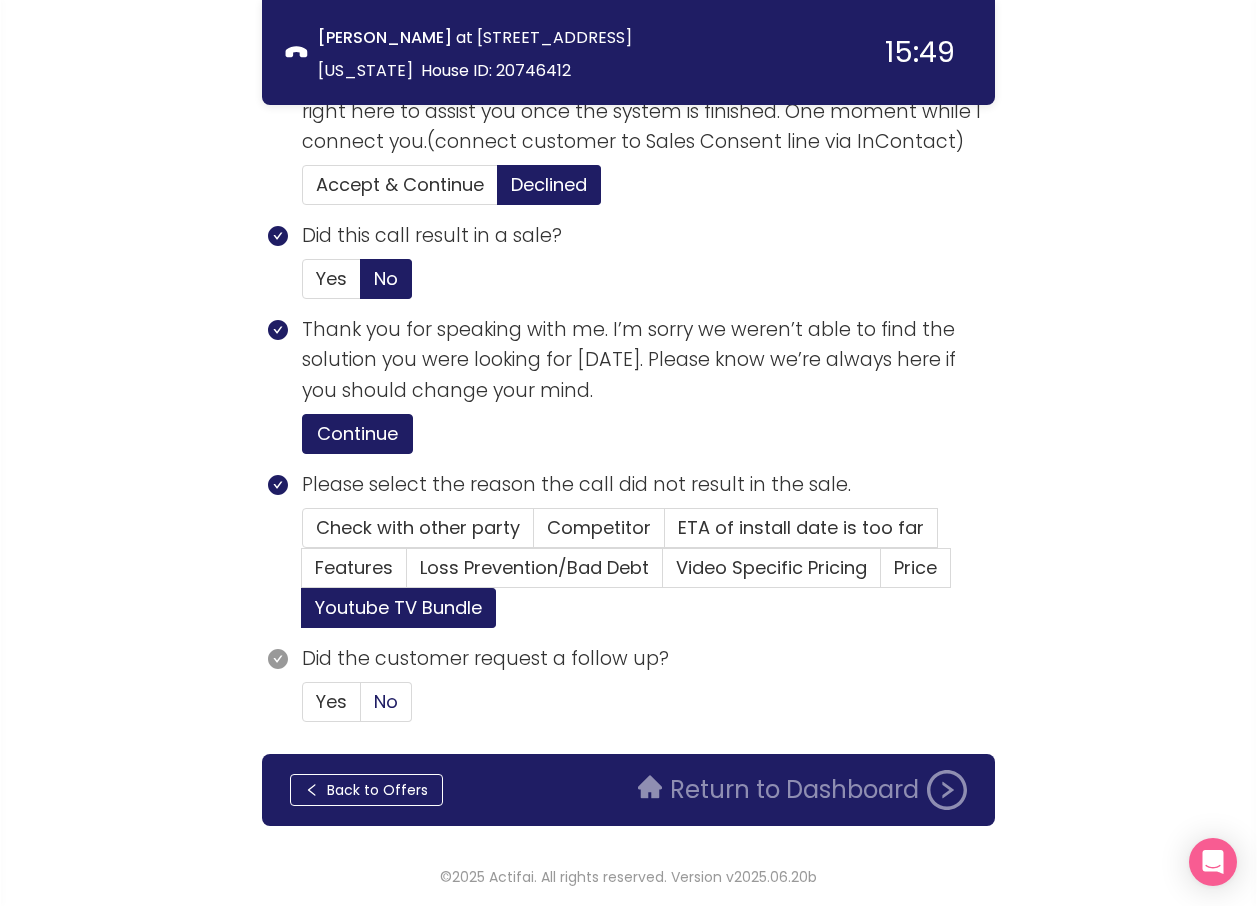 click on "No" at bounding box center [386, 701] 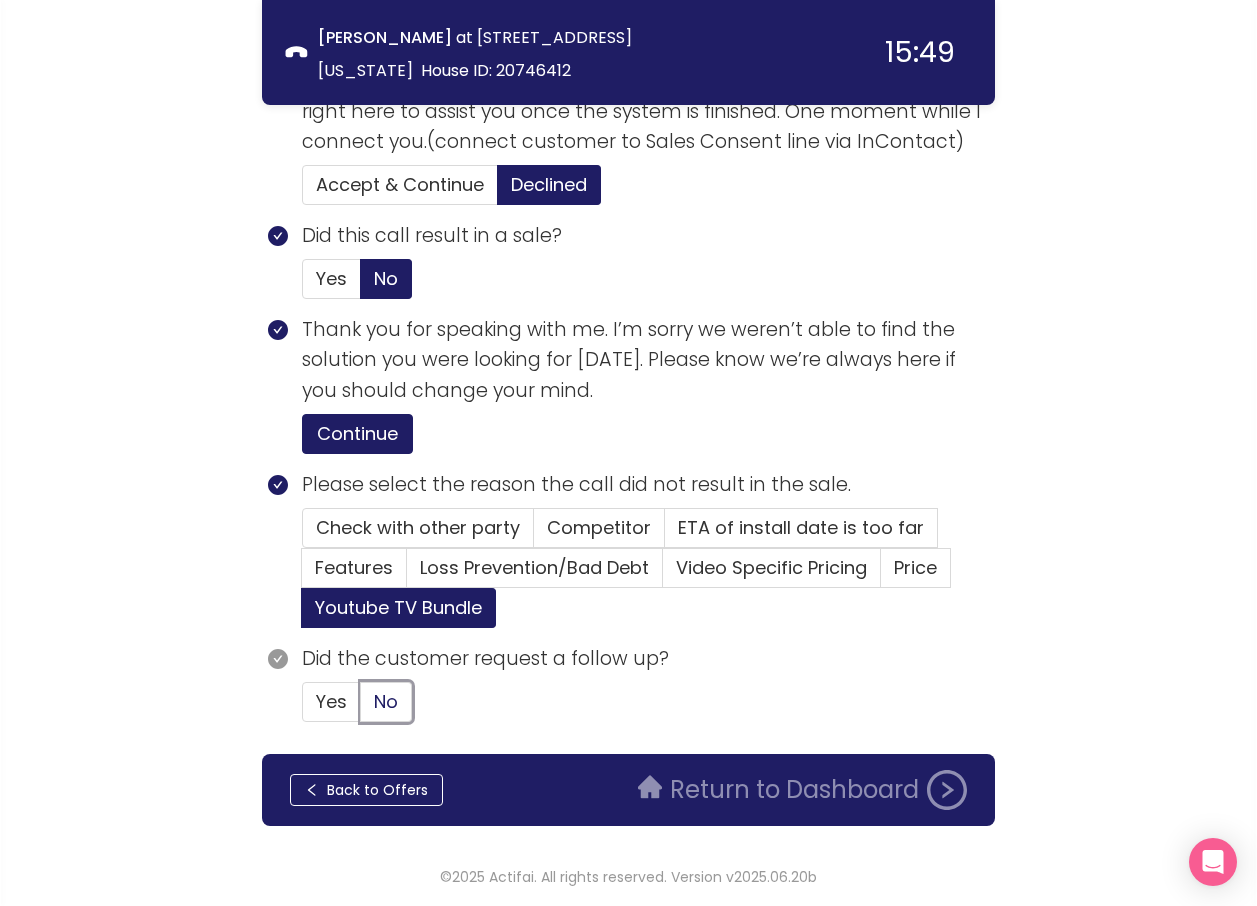 click on "No" at bounding box center [361, 708] 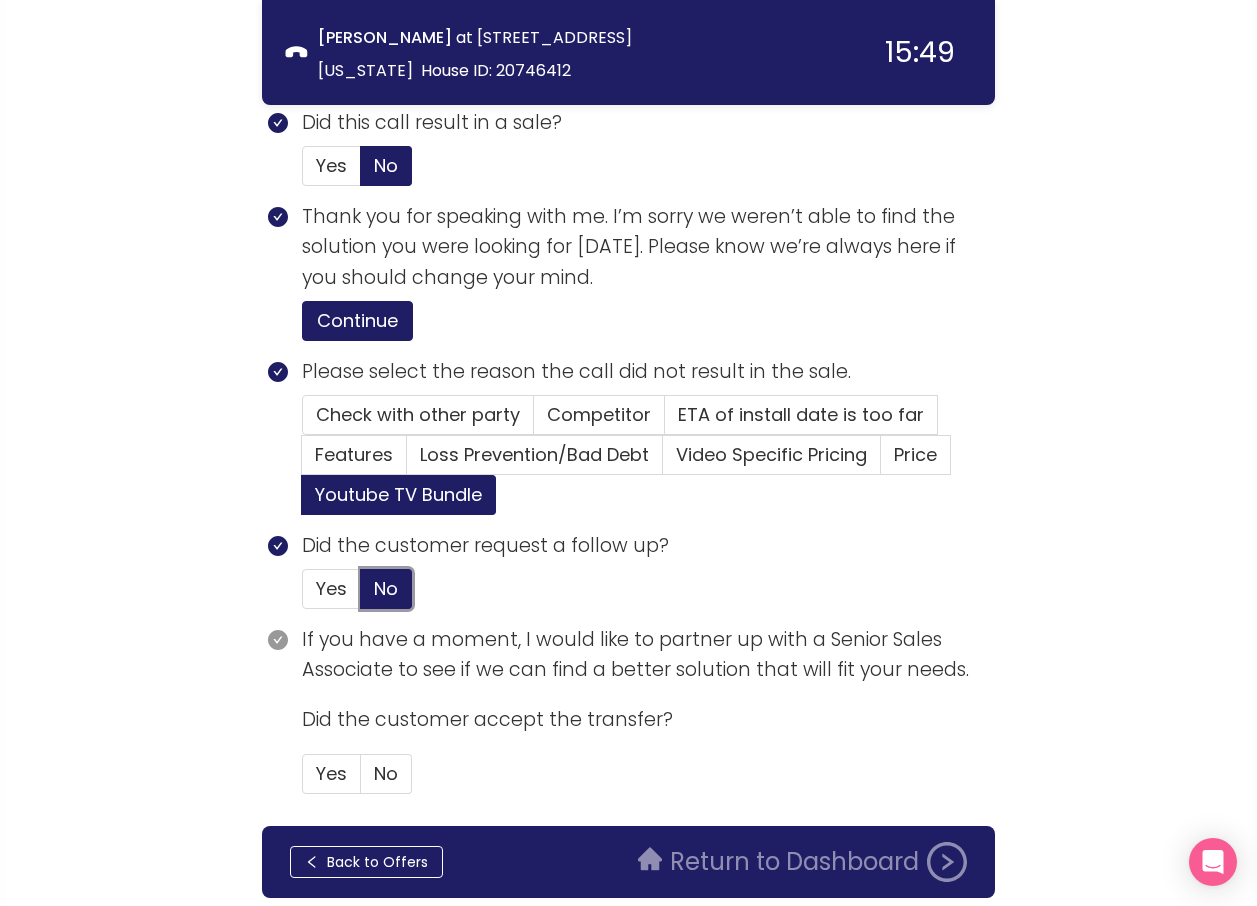 scroll, scrollTop: 1388, scrollLeft: 0, axis: vertical 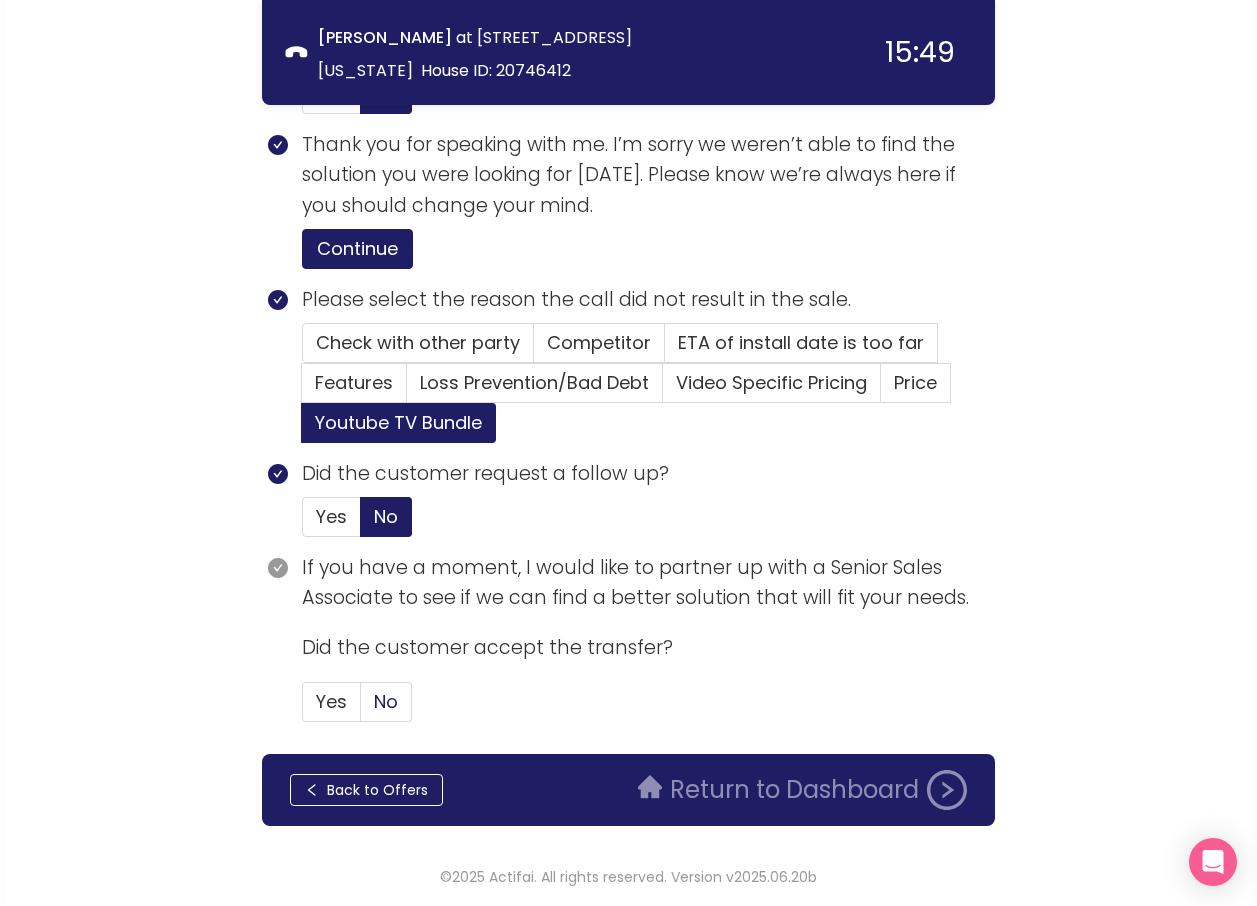 click on "No" at bounding box center (386, 701) 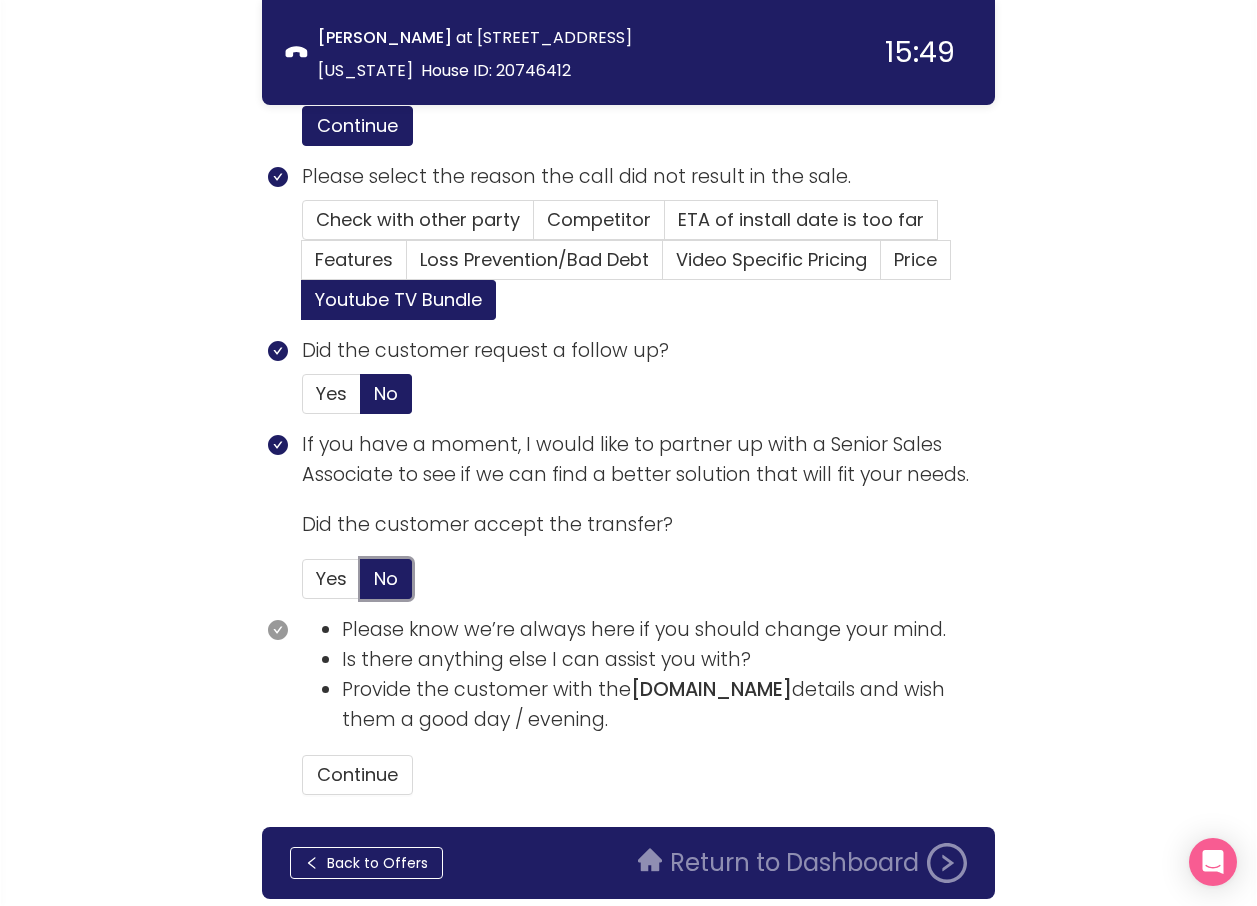 scroll, scrollTop: 1584, scrollLeft: 0, axis: vertical 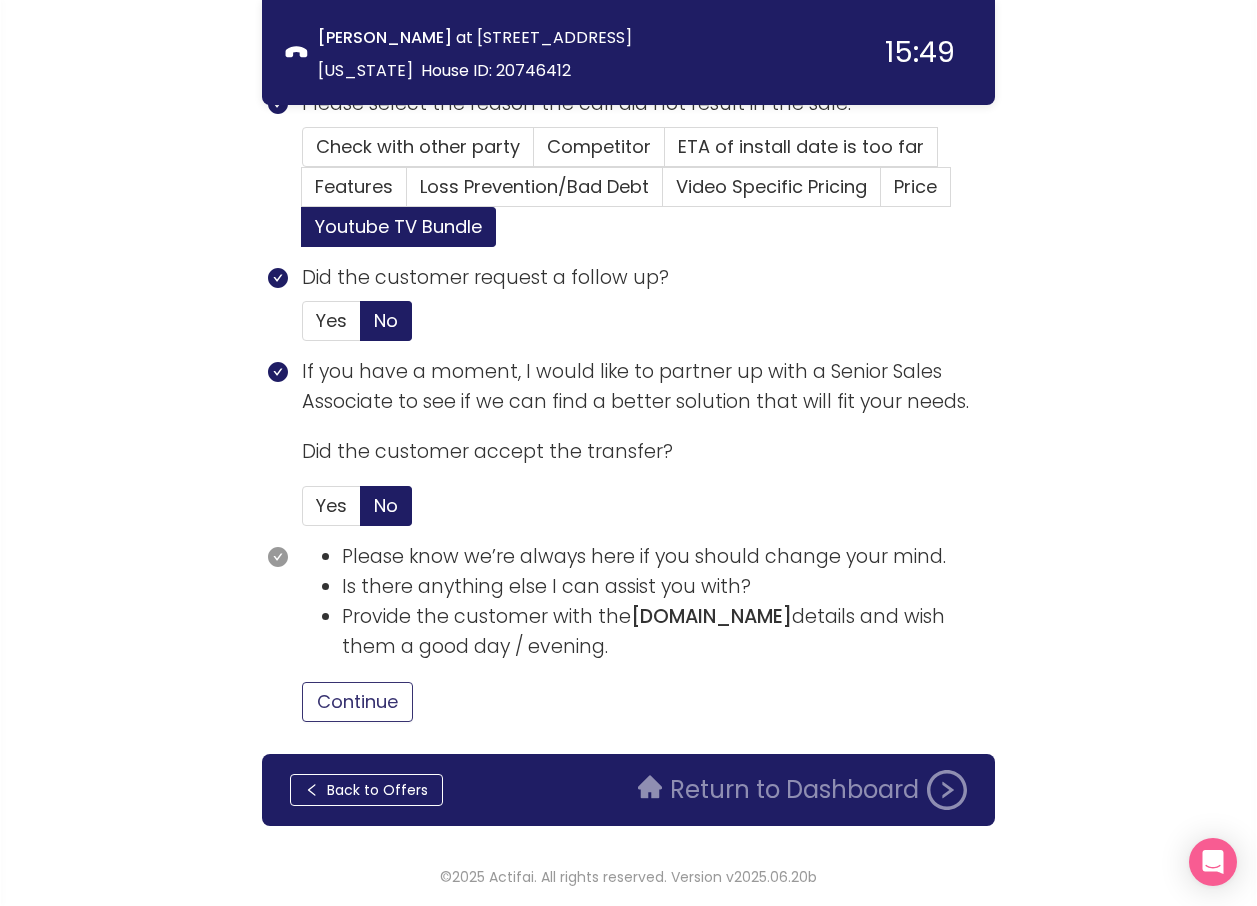 click on "Continue" at bounding box center (357, 702) 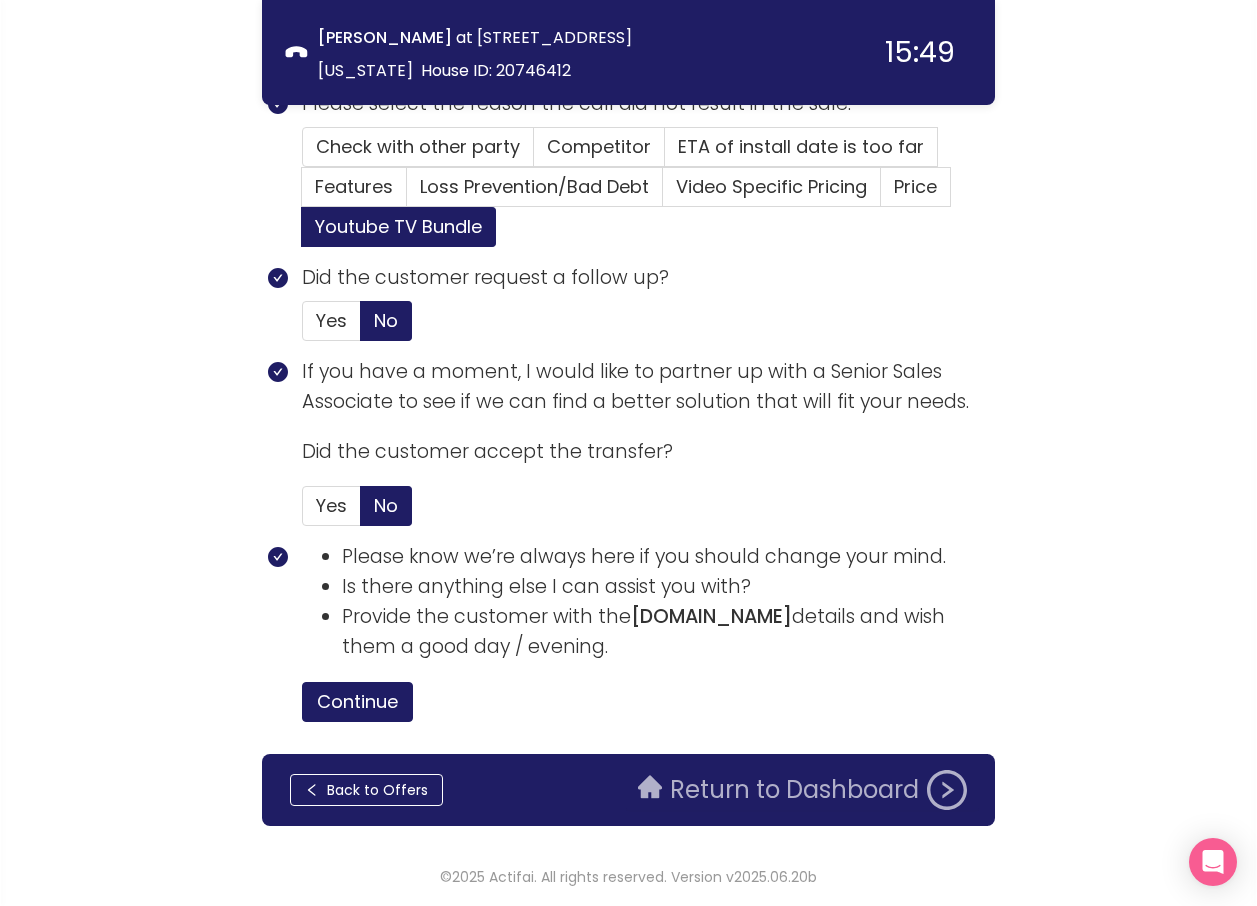 click on "Return to Dashboard" 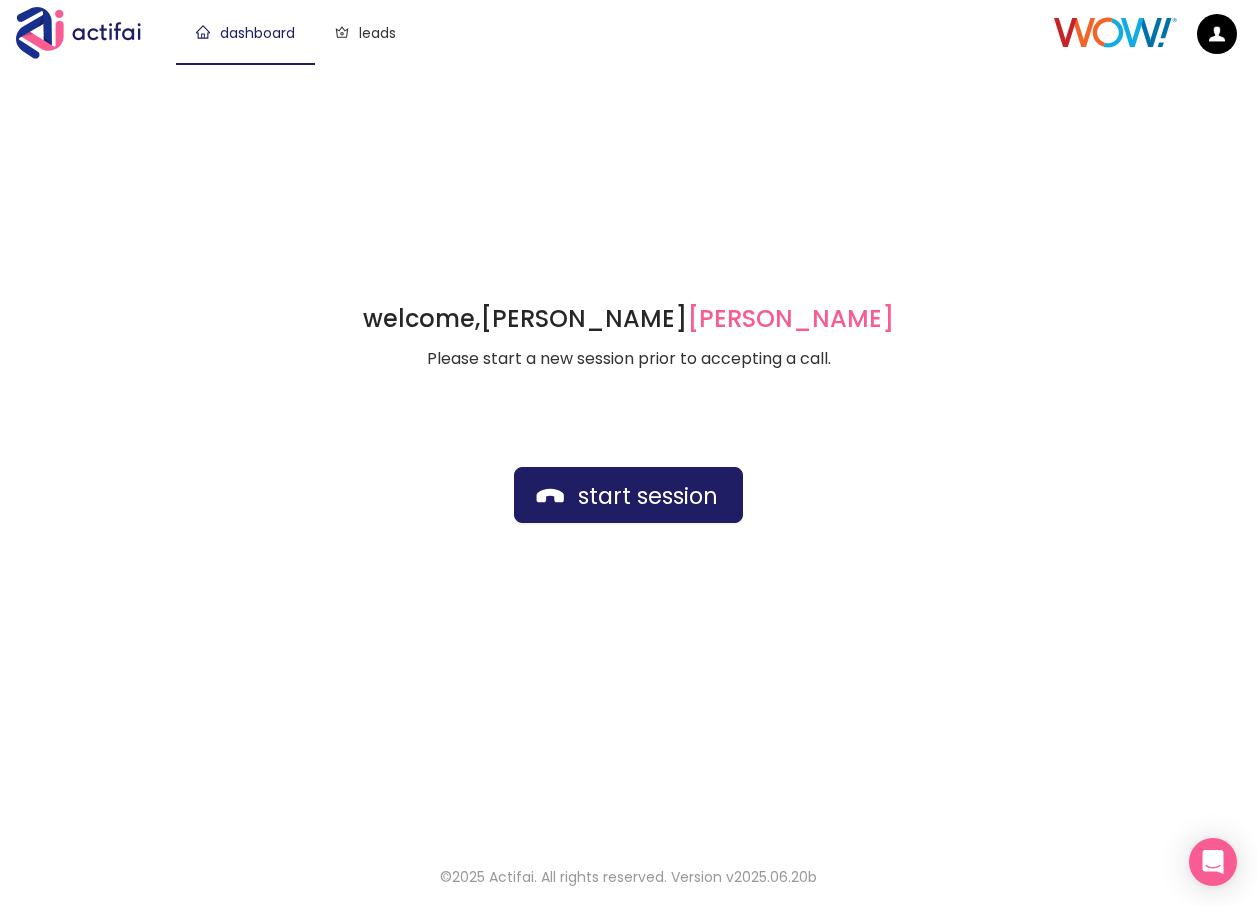 scroll, scrollTop: 0, scrollLeft: 0, axis: both 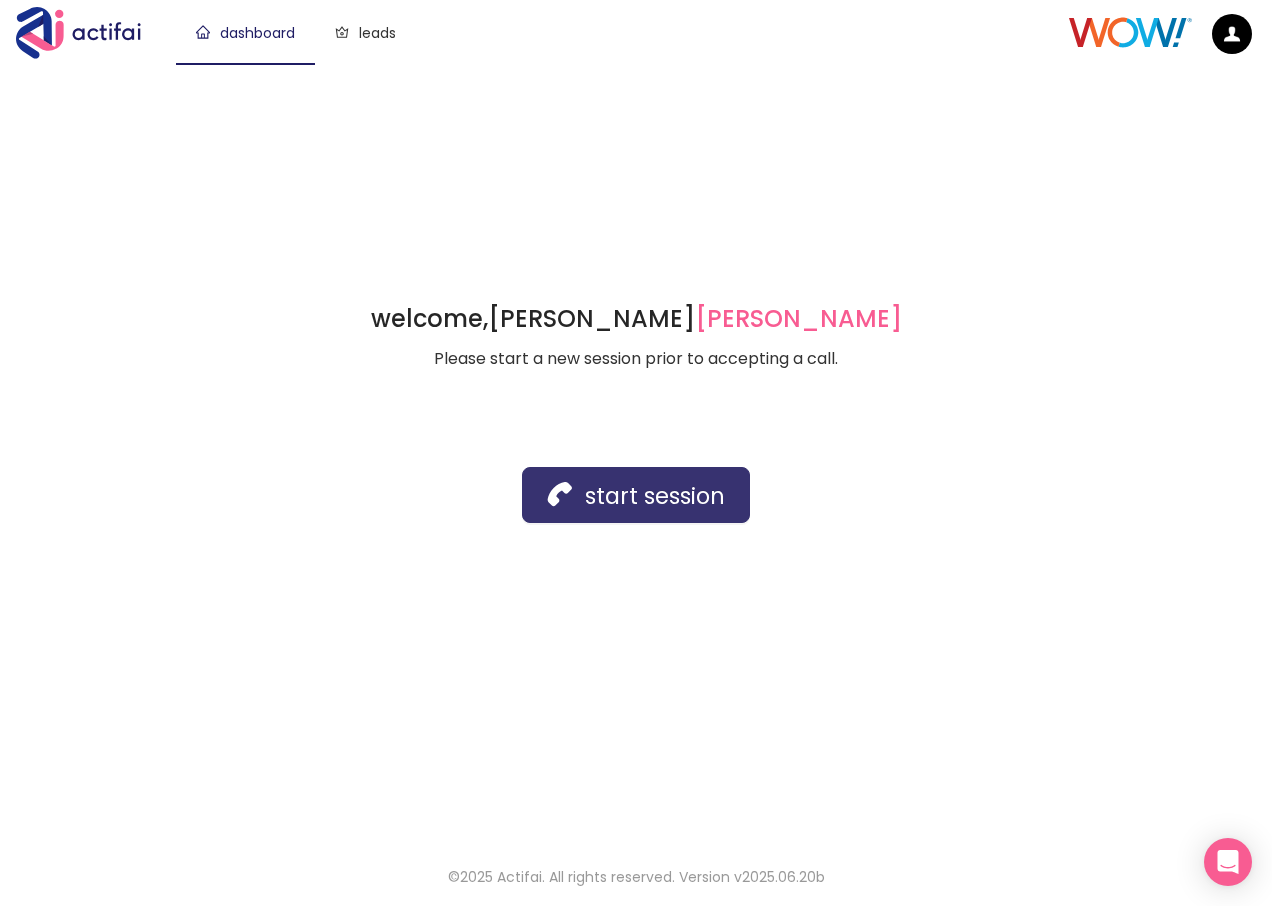 click on "start session" at bounding box center [636, 495] 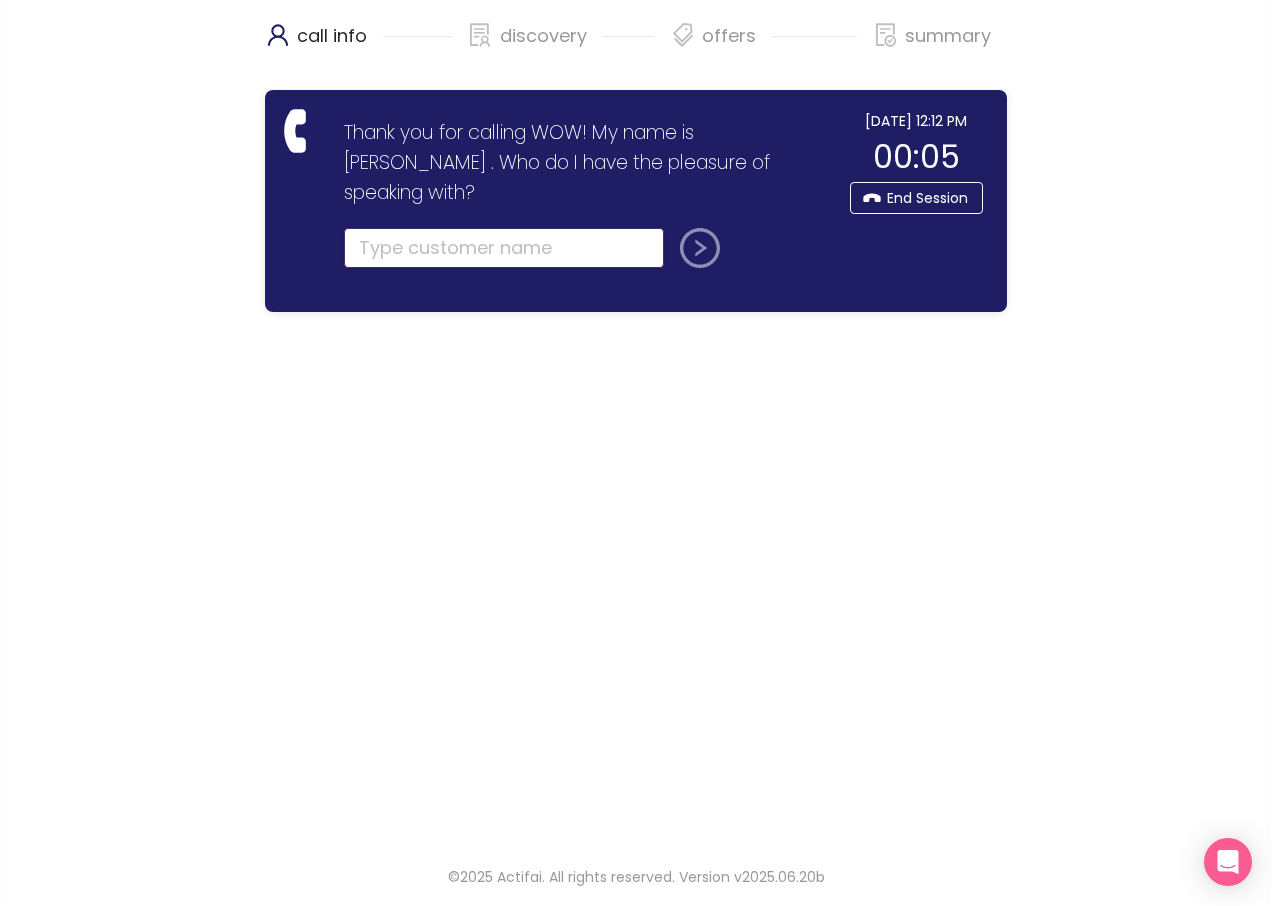 click 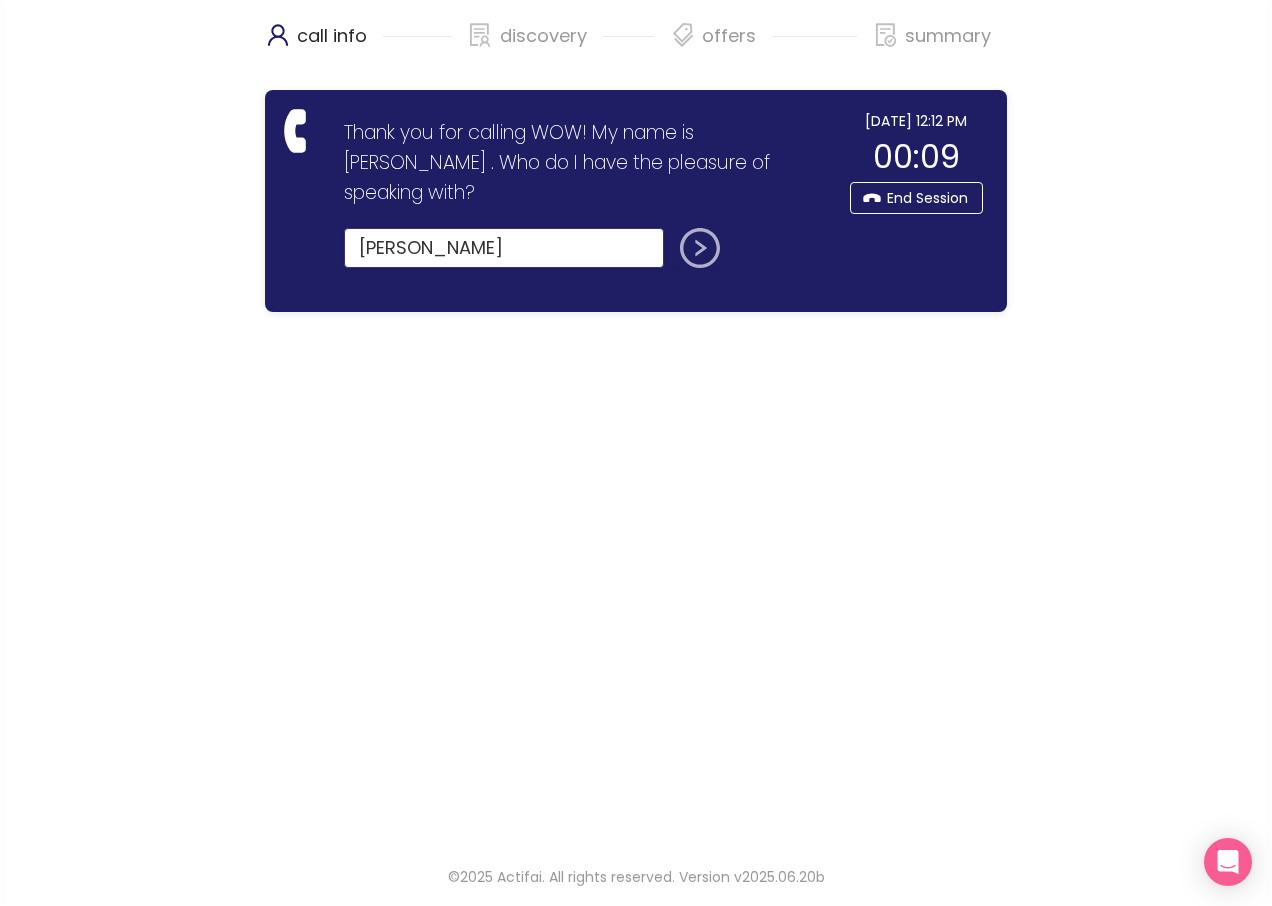 type on "[PERSON_NAME]" 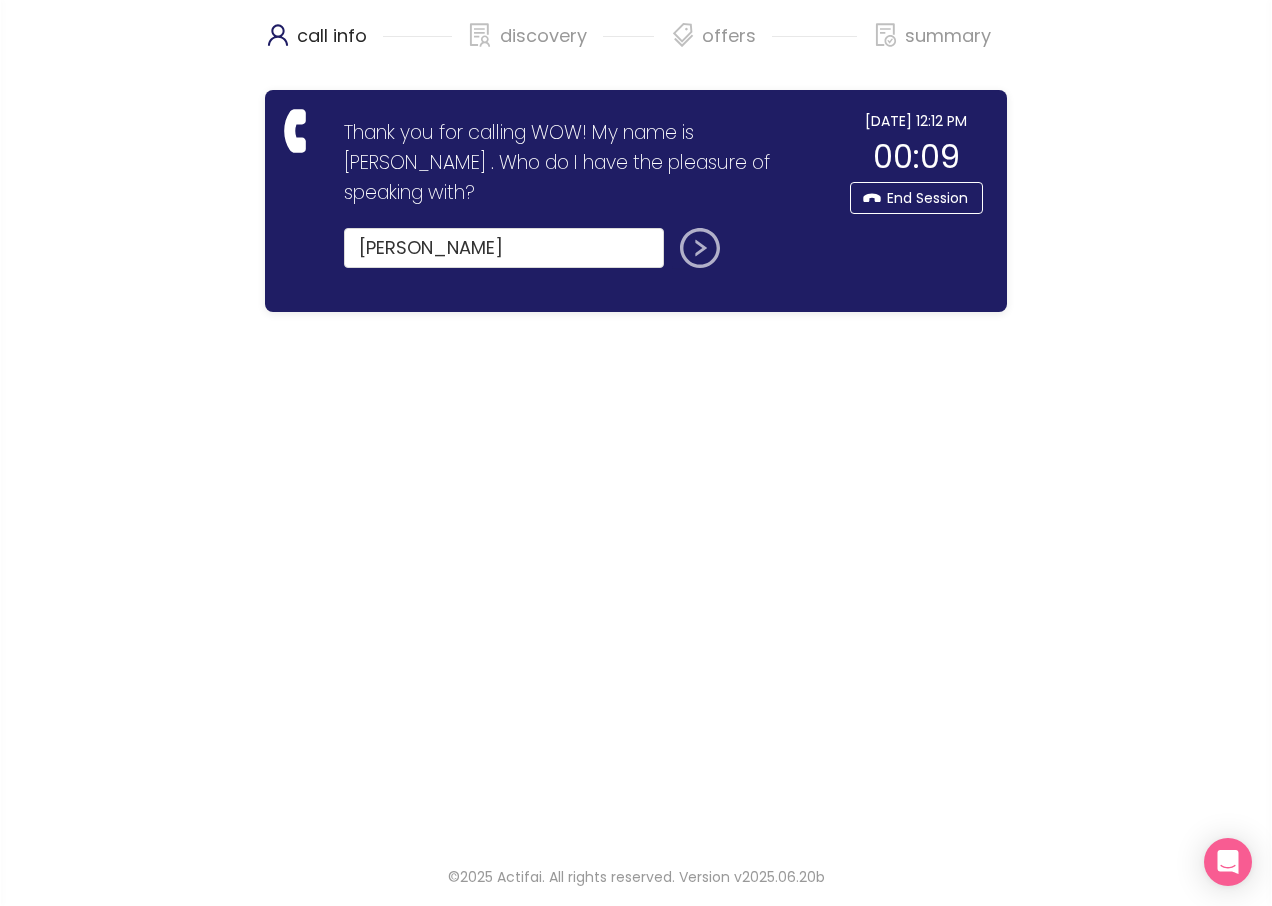 click 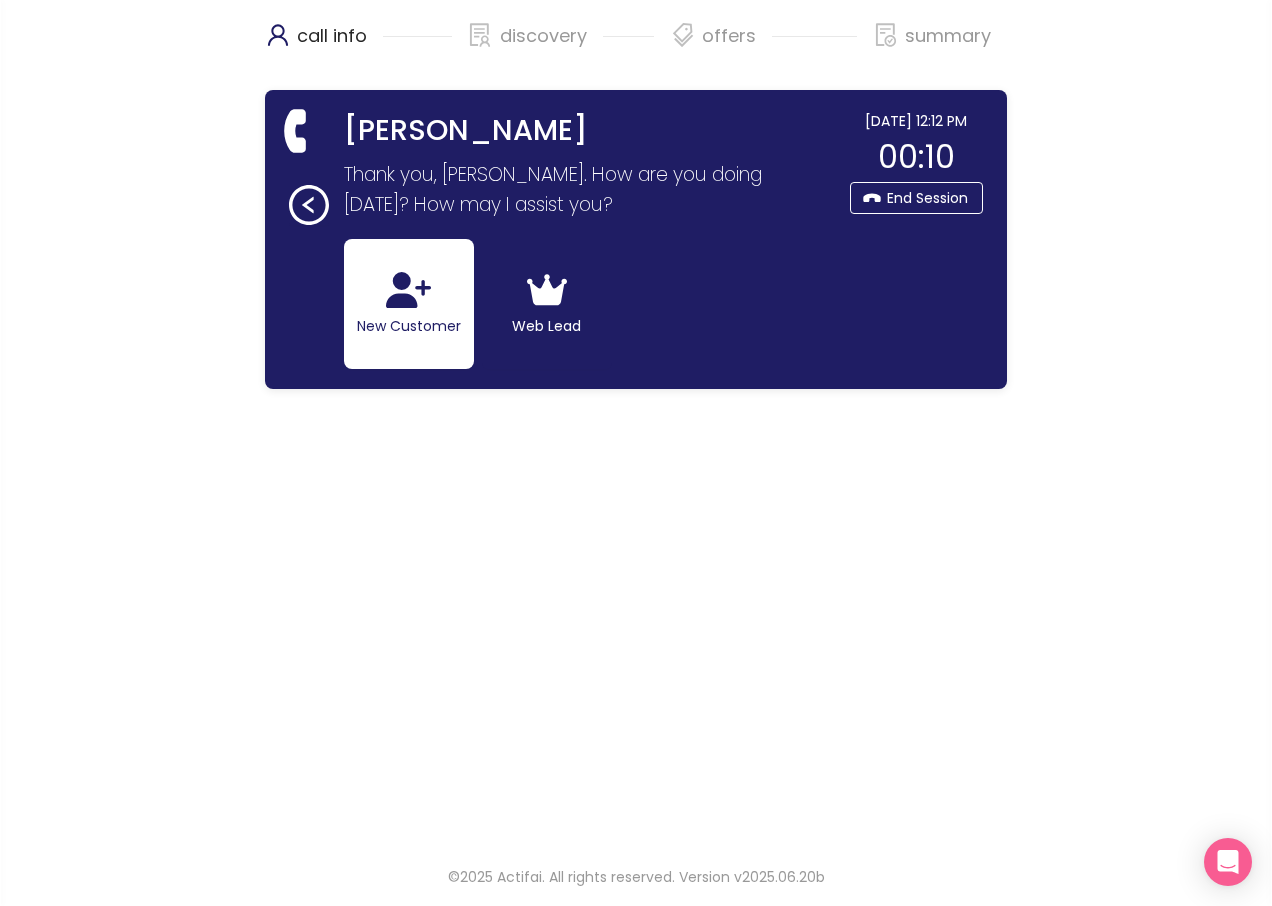 click on "New Customer" 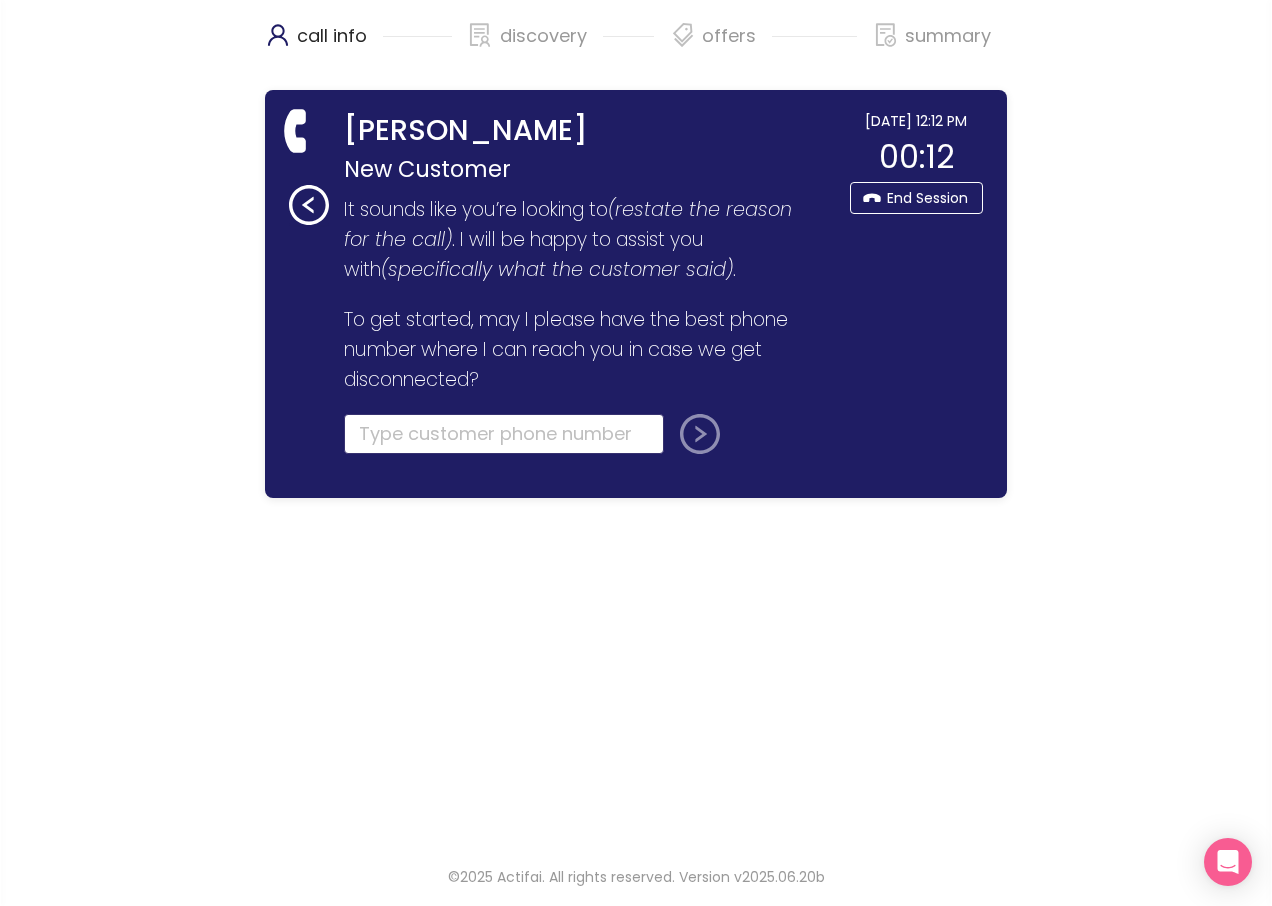 click 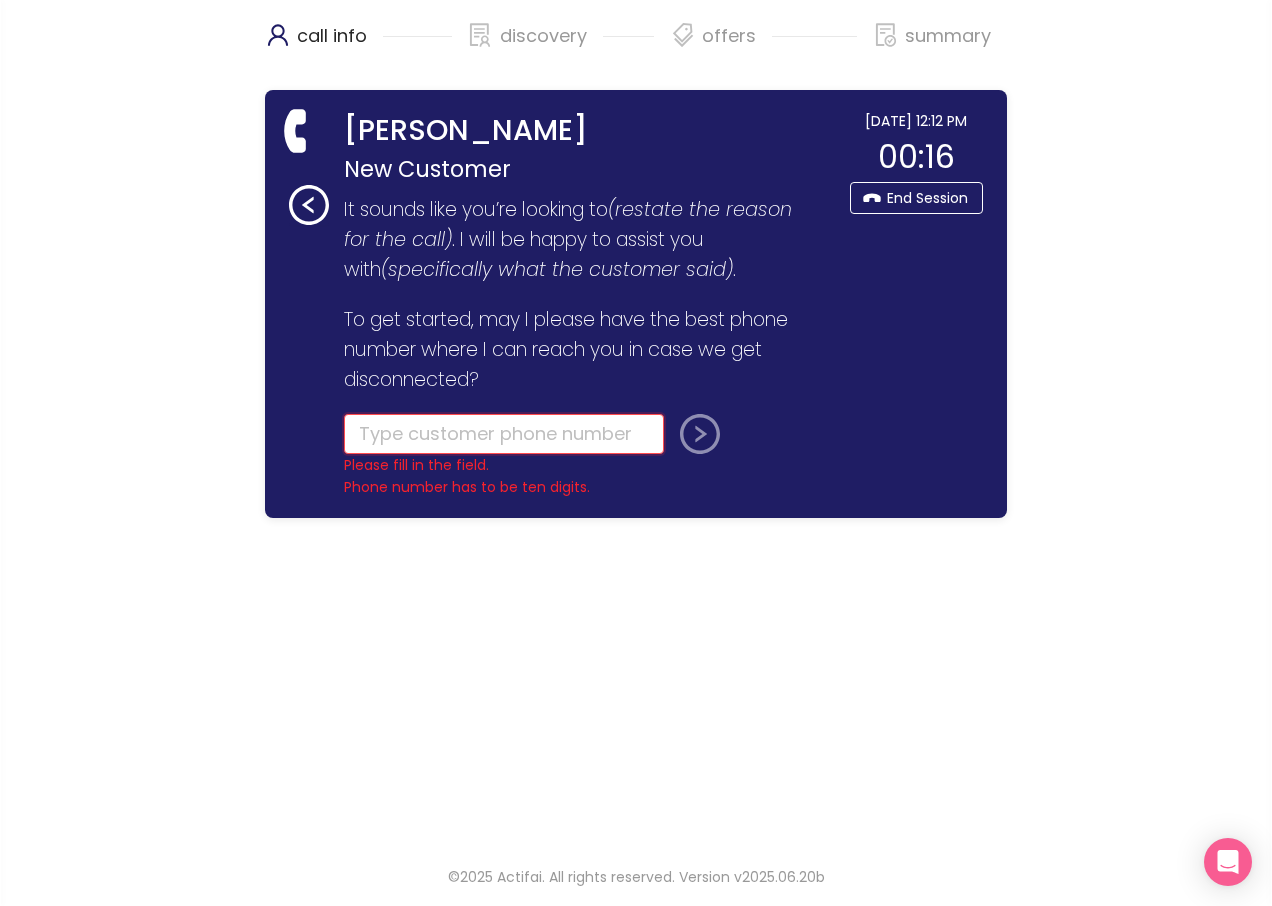 click 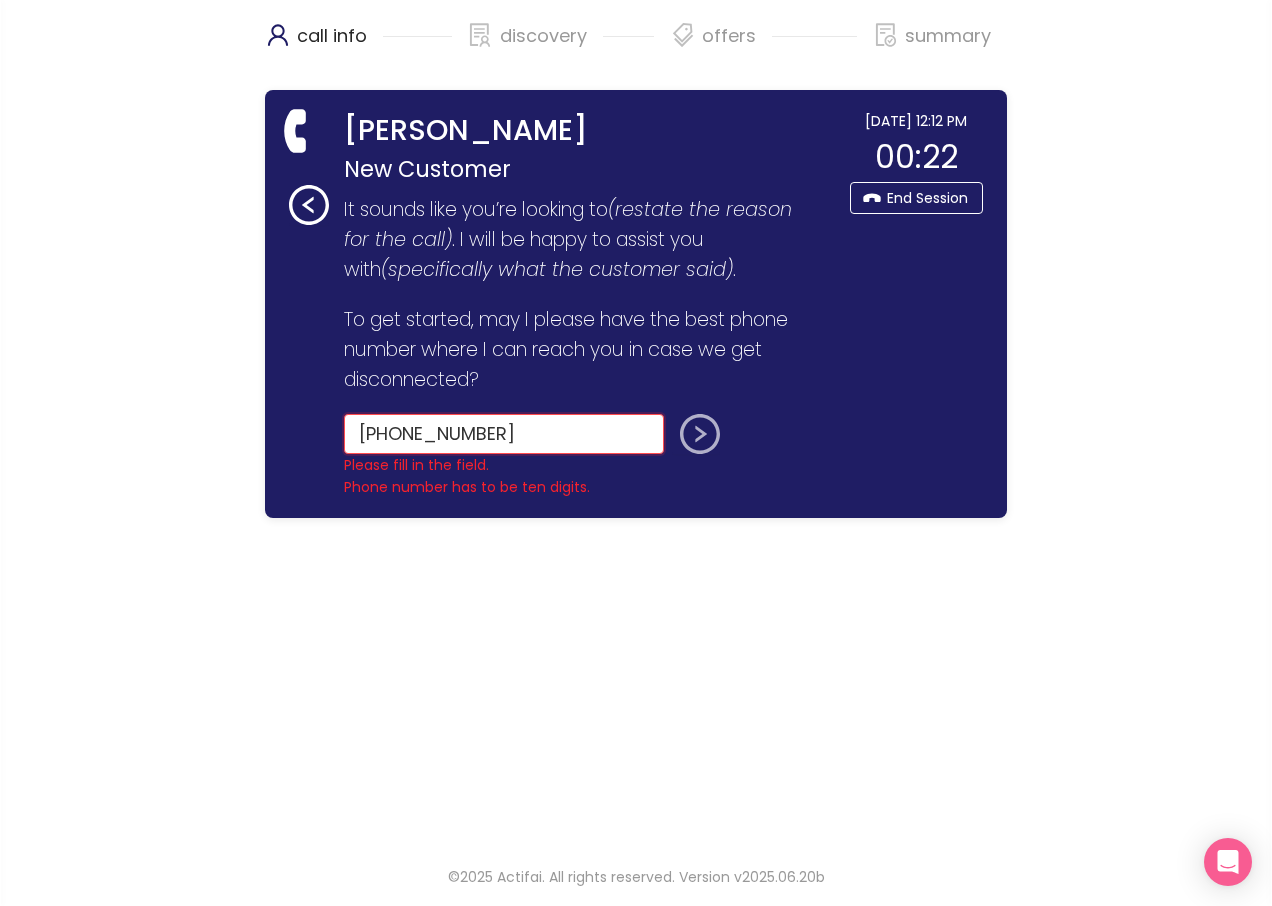 type on "[PHONE_NUMBER]" 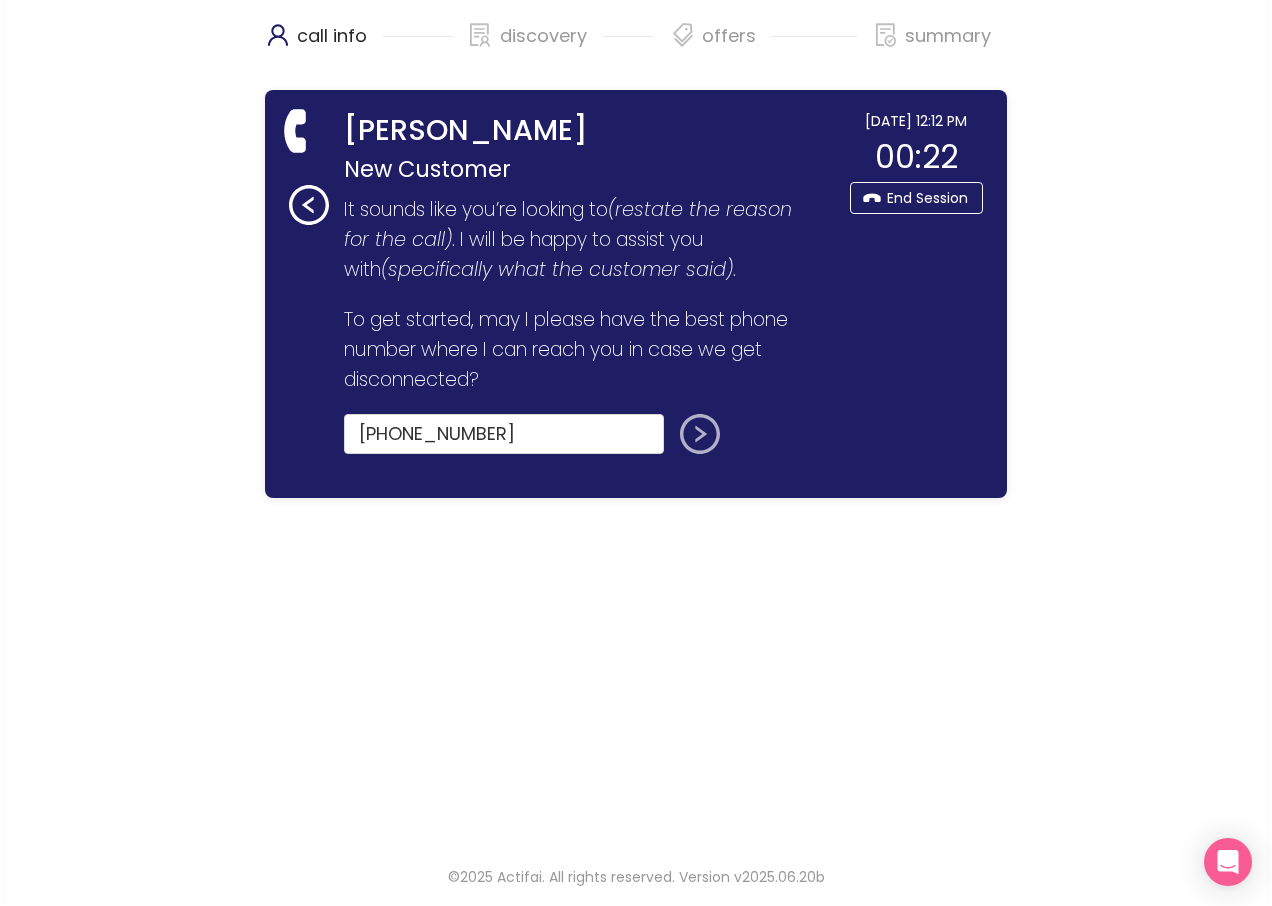 click 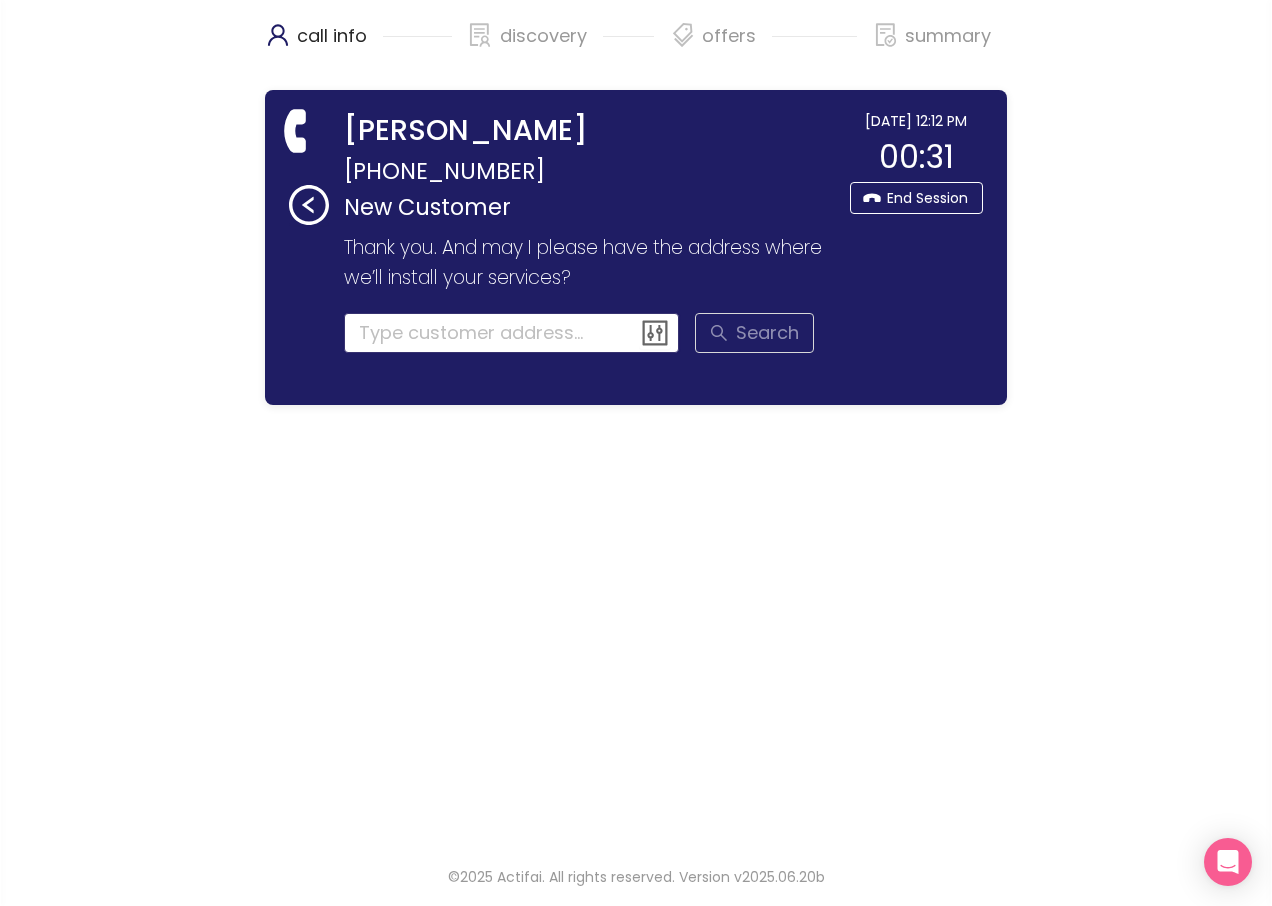 click at bounding box center (512, 333) 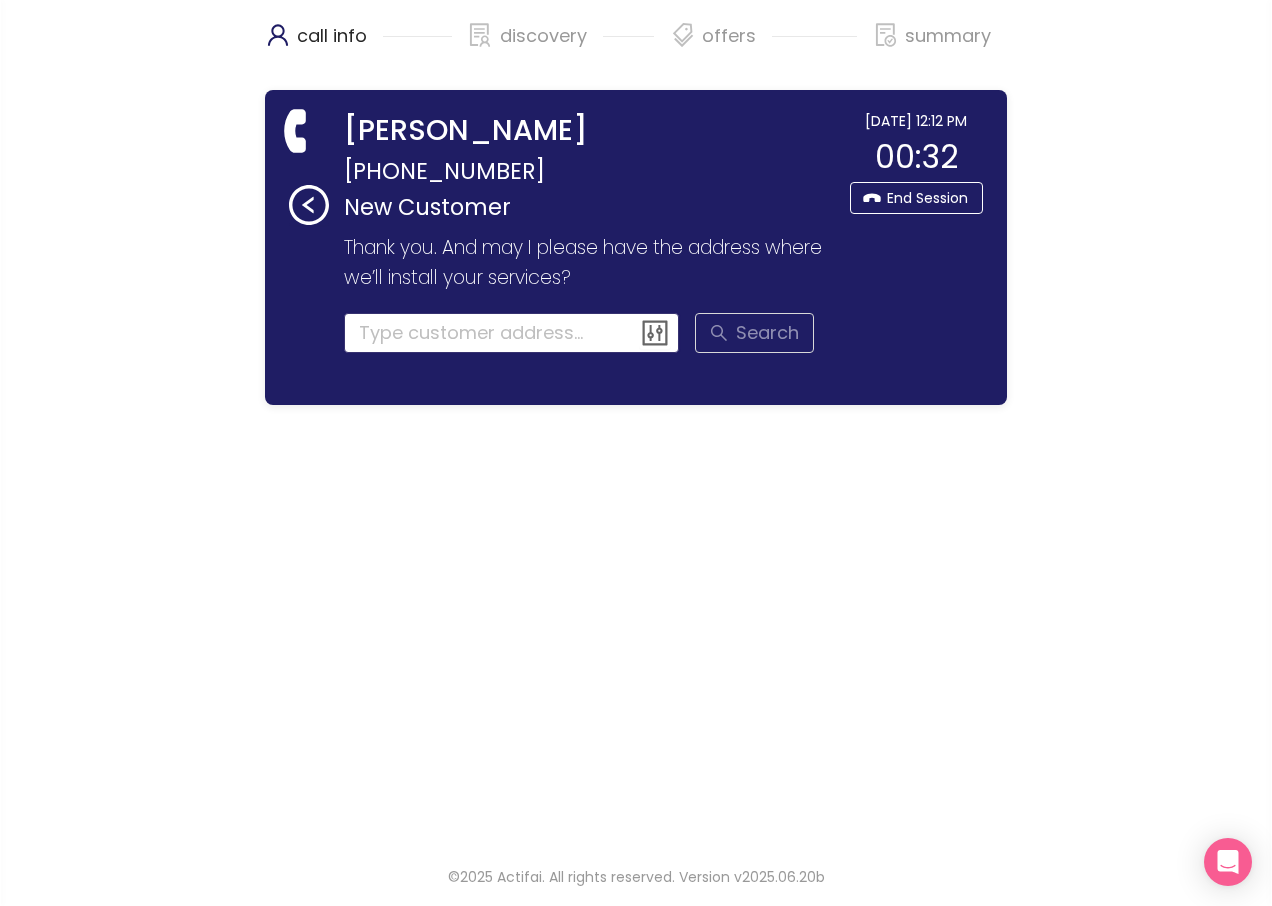 paste on "614 [PERSON_NAME]" 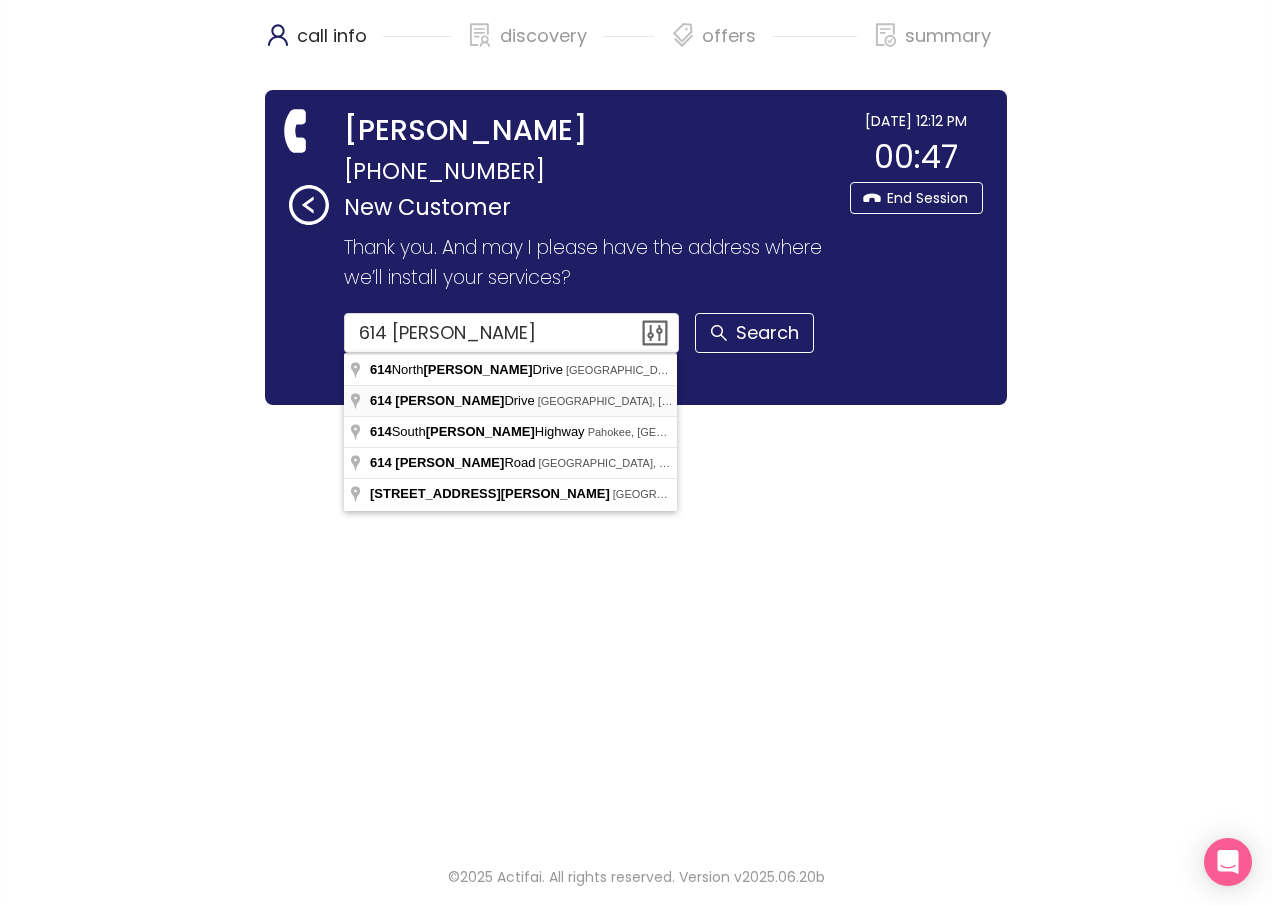 type on "[STREET_ADDRESS][PERSON_NAME]" 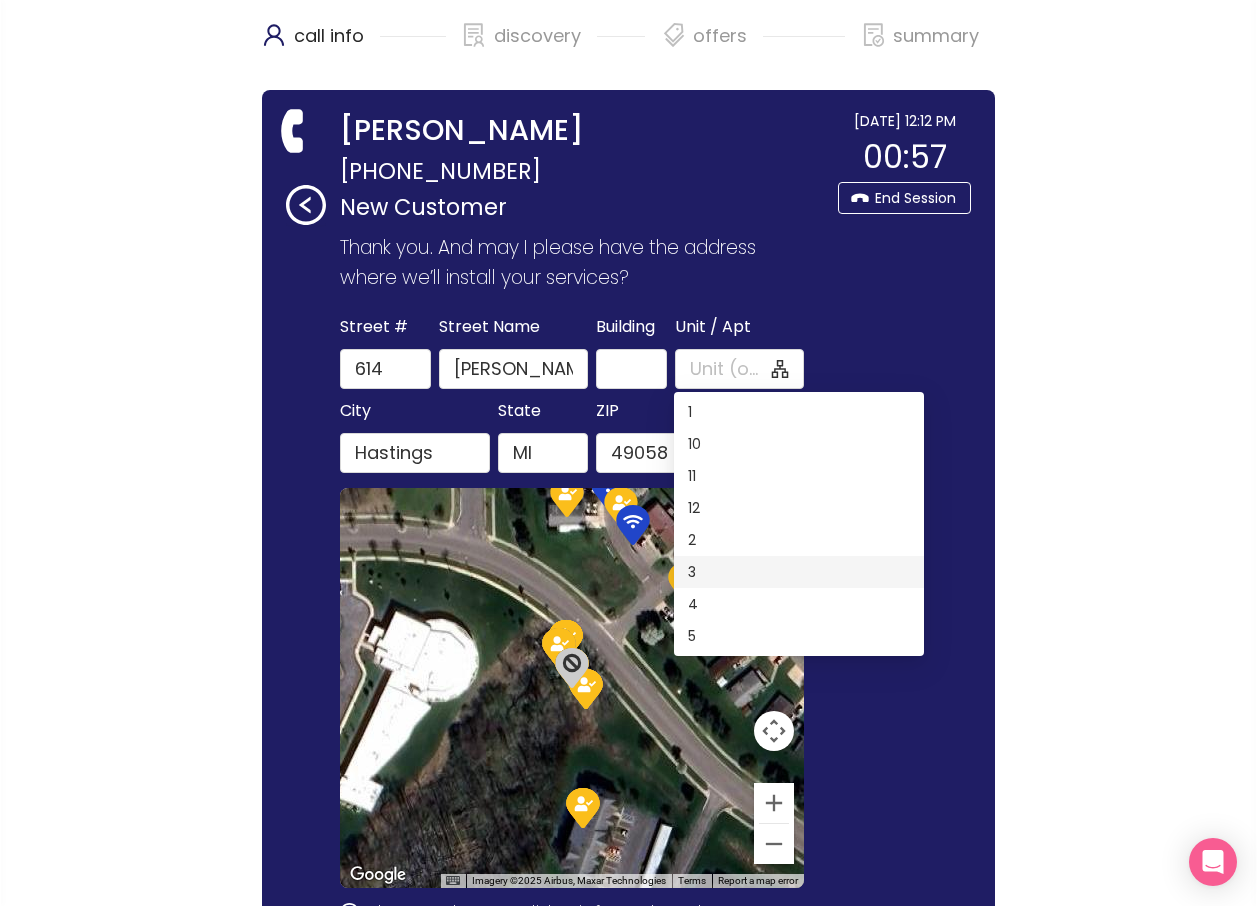 click on "3" at bounding box center (799, 572) 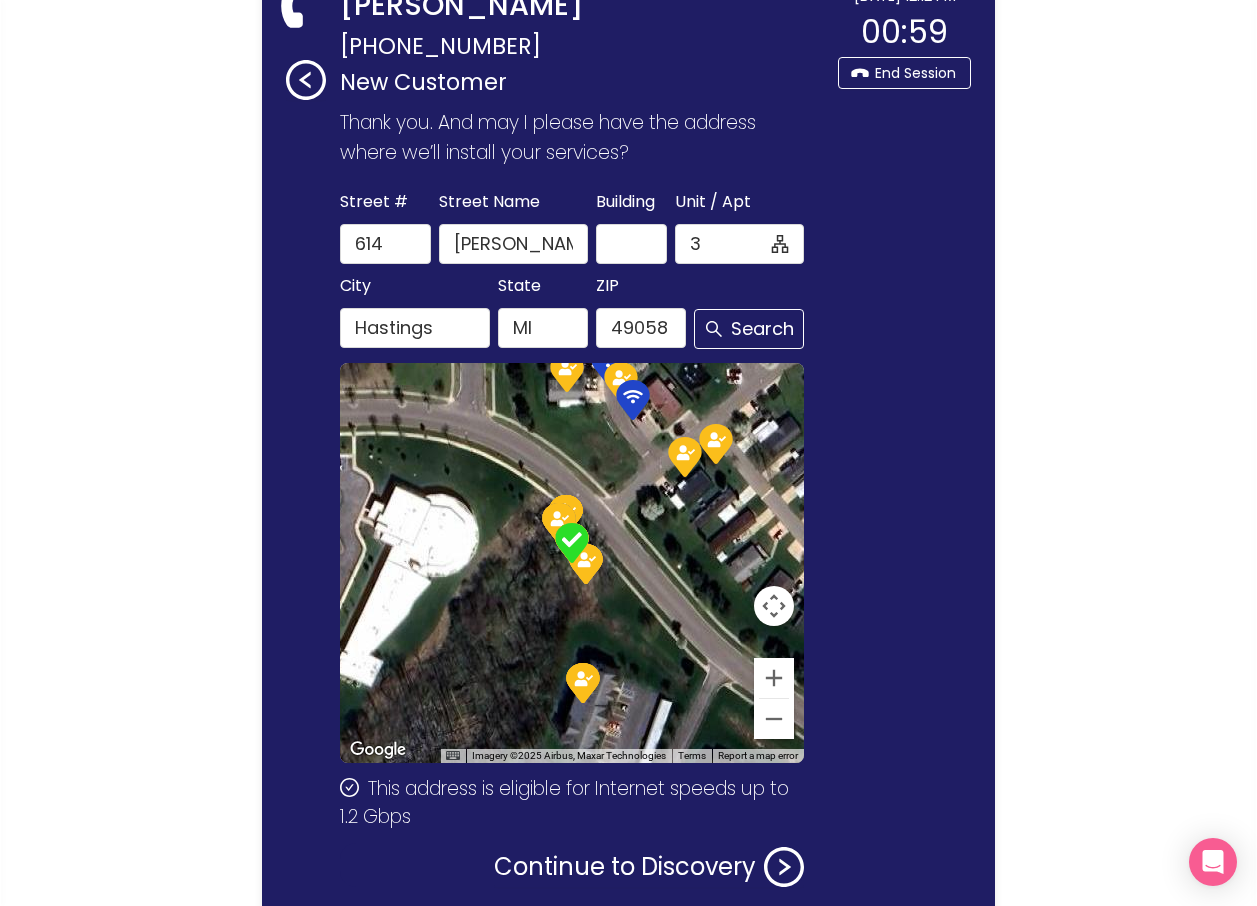 scroll, scrollTop: 230, scrollLeft: 0, axis: vertical 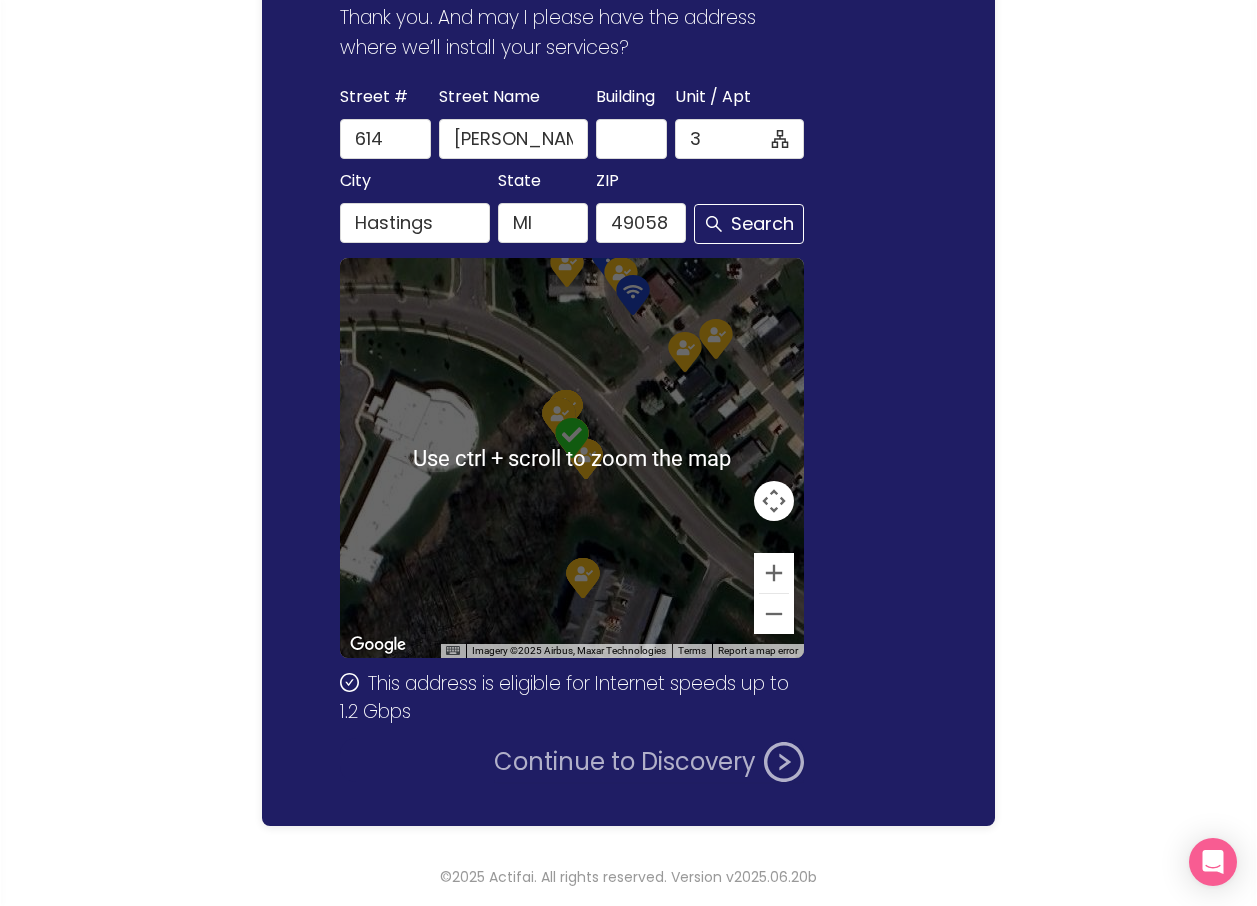 click on "Continue to Discovery" 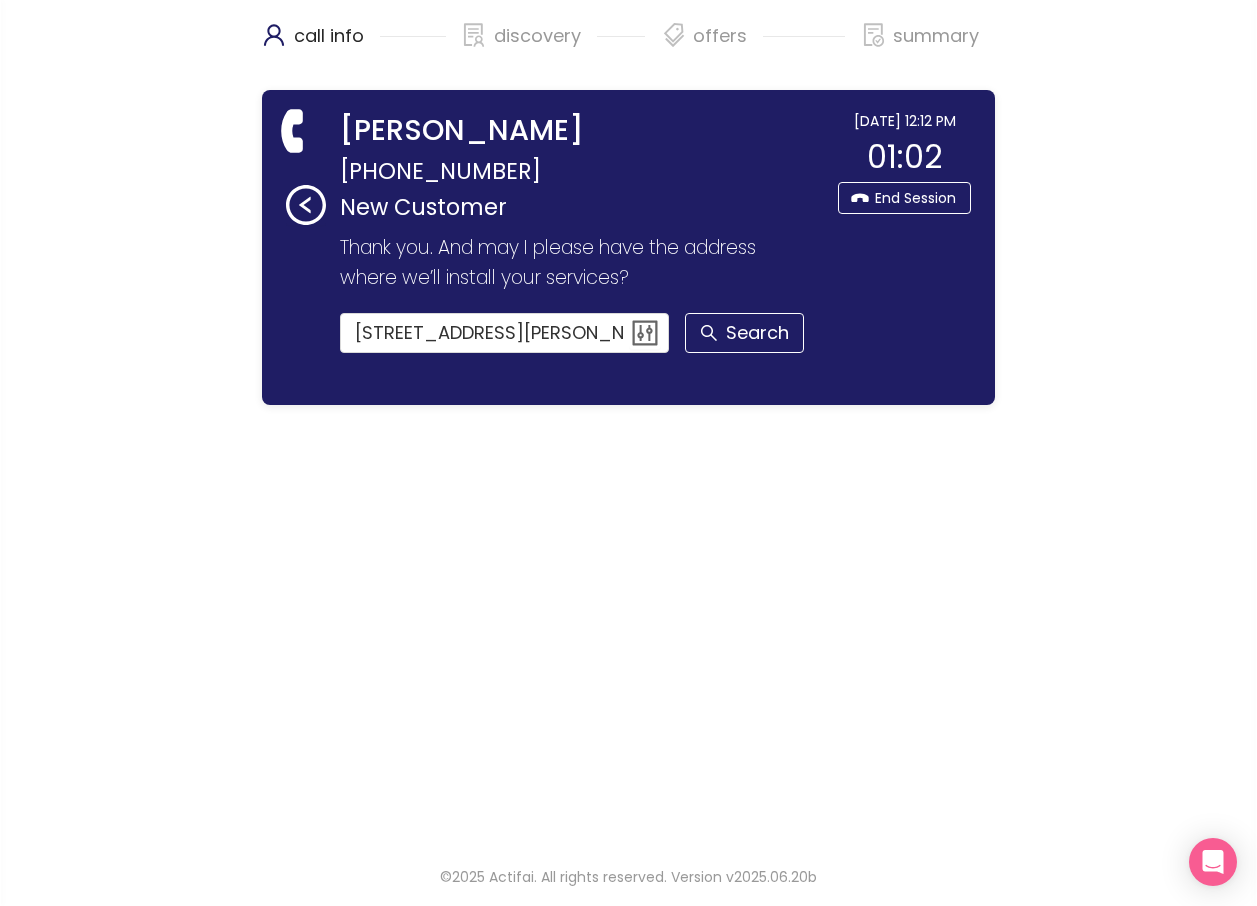 scroll, scrollTop: 0, scrollLeft: 0, axis: both 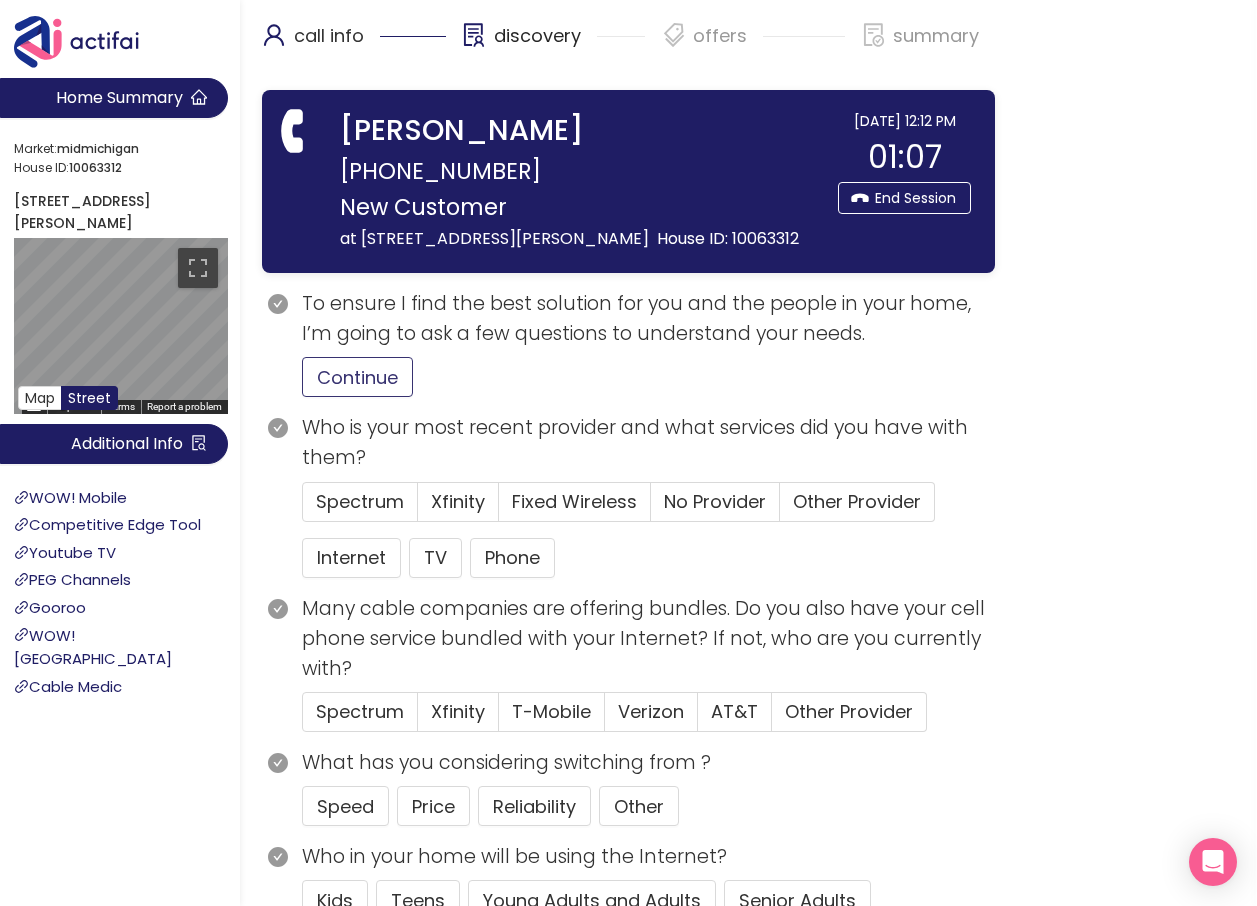 click on "Continue" at bounding box center (357, 377) 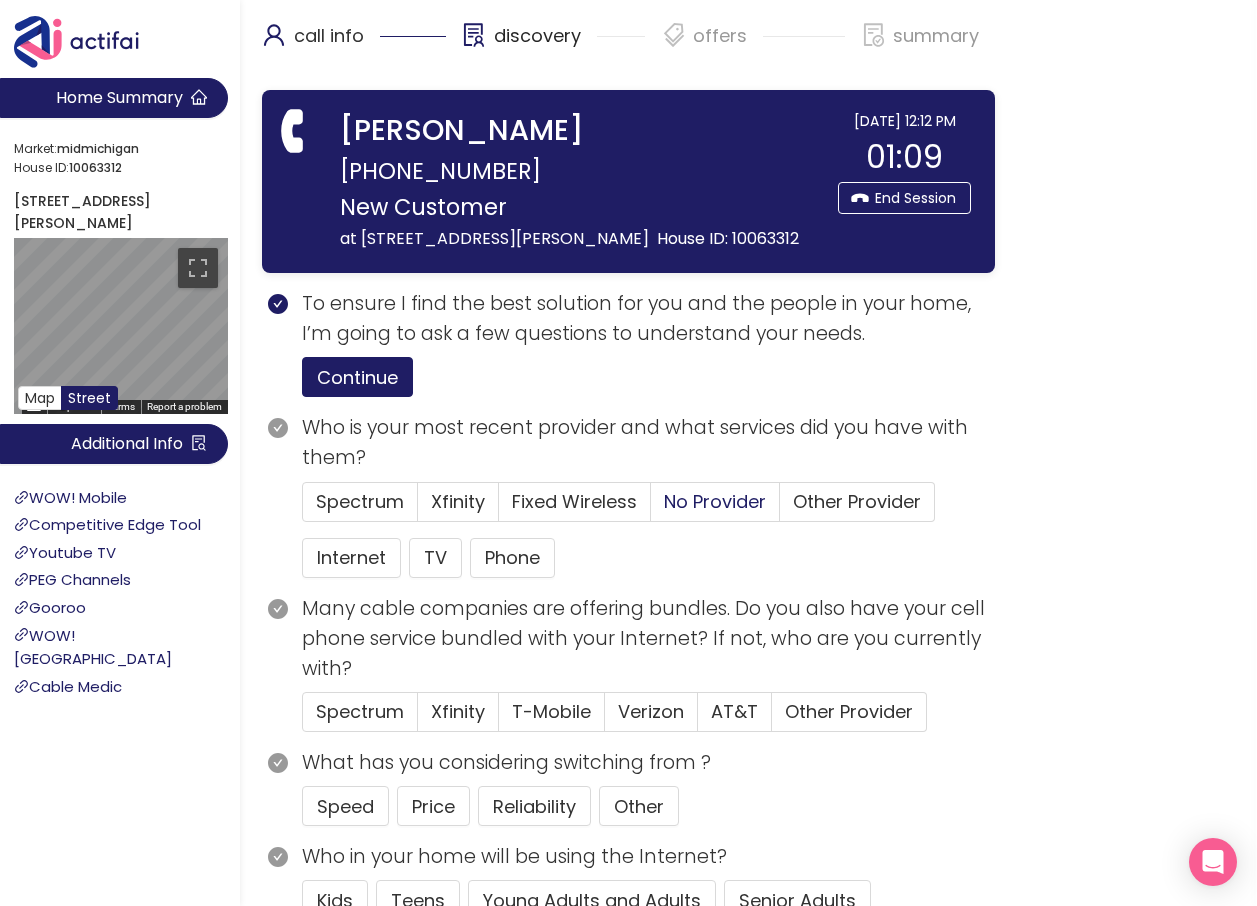 click on "No Provider" at bounding box center (715, 501) 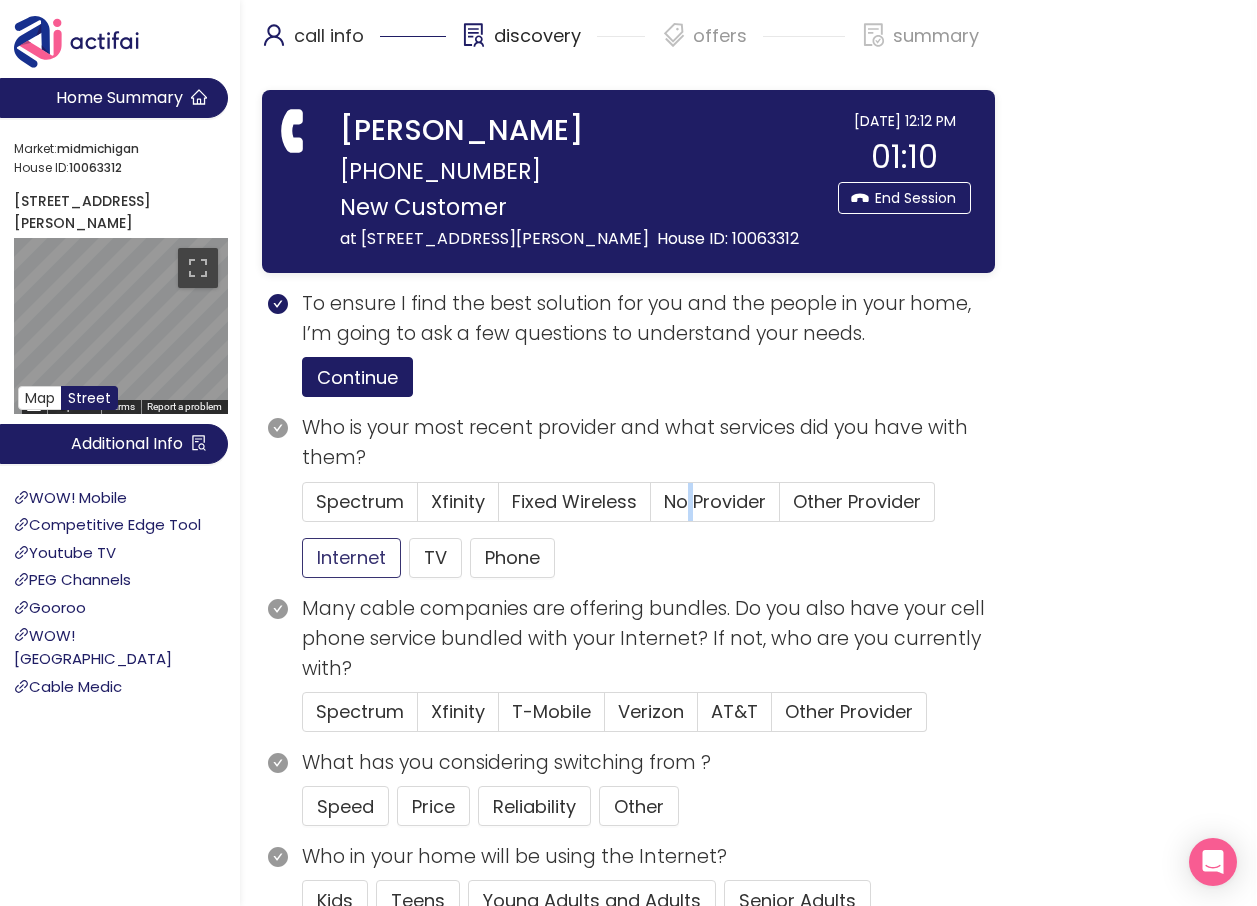 click on "Internet" 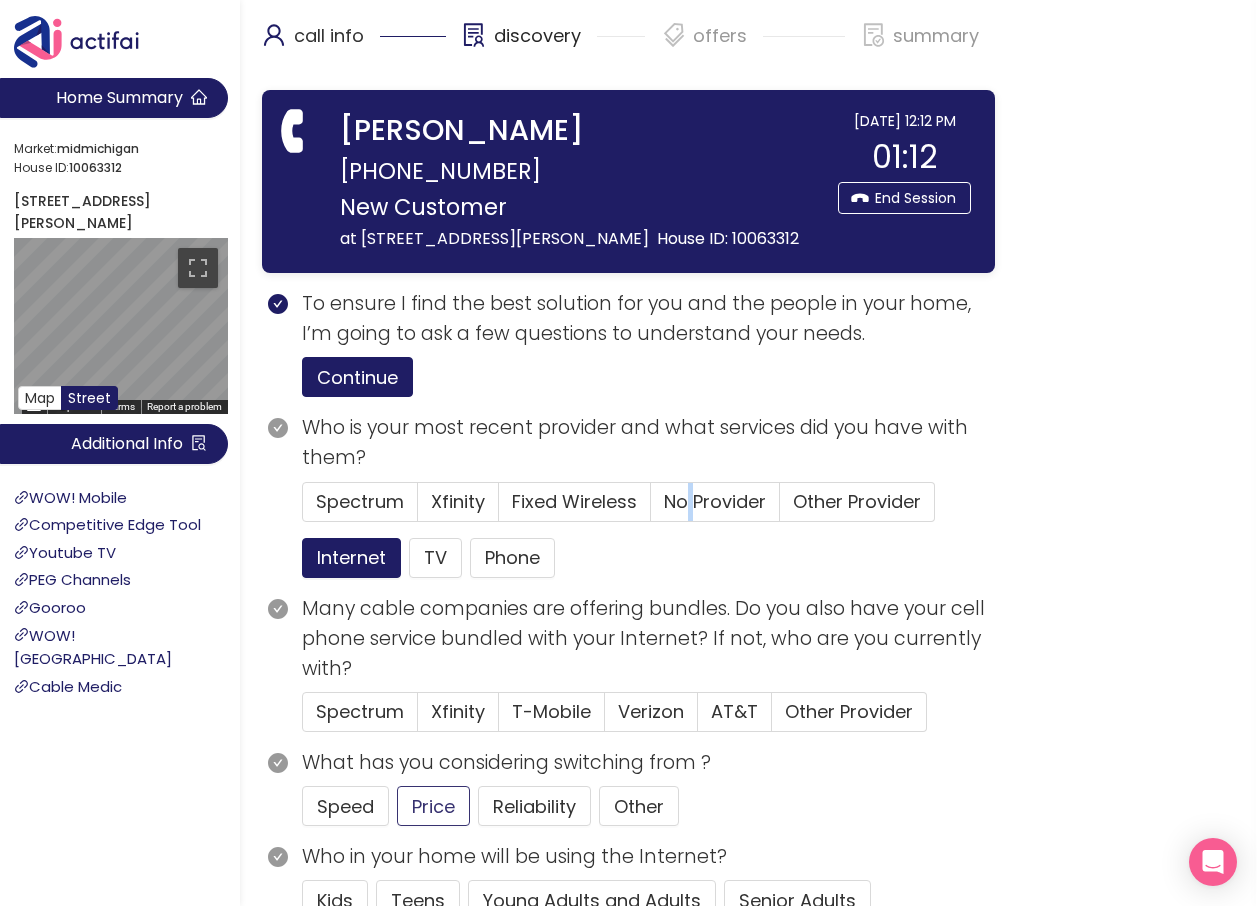 click on "Price" 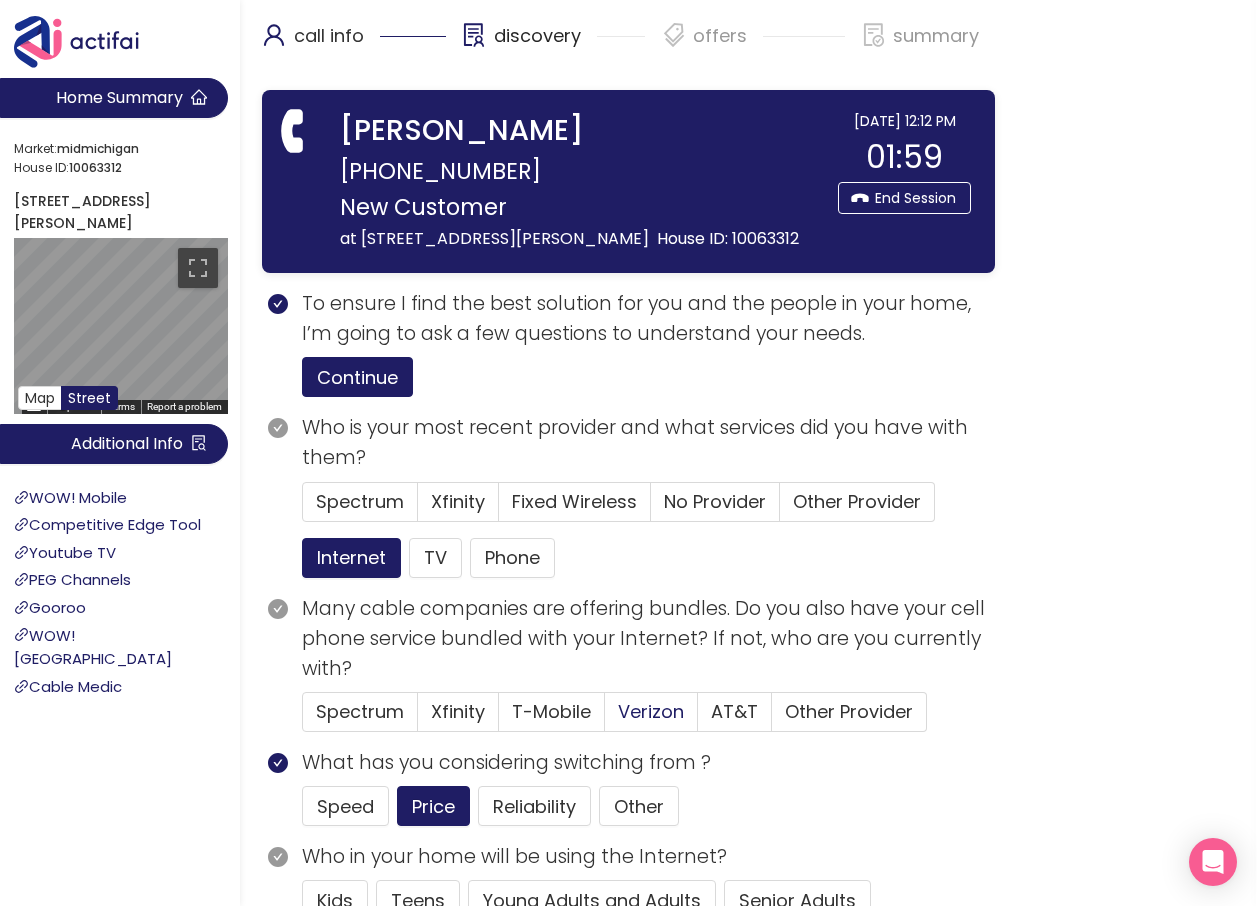 click on "Verizon" at bounding box center (651, 711) 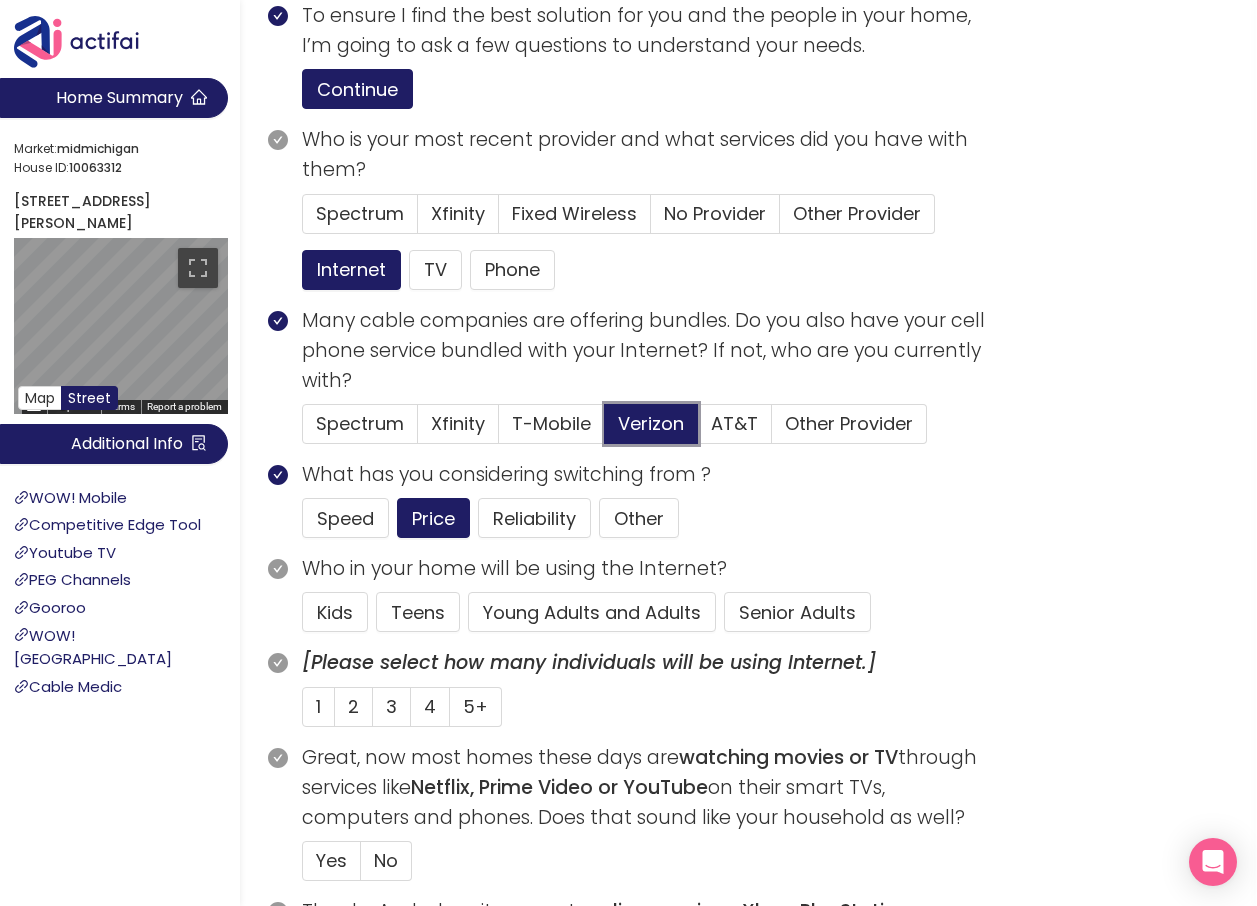 scroll, scrollTop: 300, scrollLeft: 0, axis: vertical 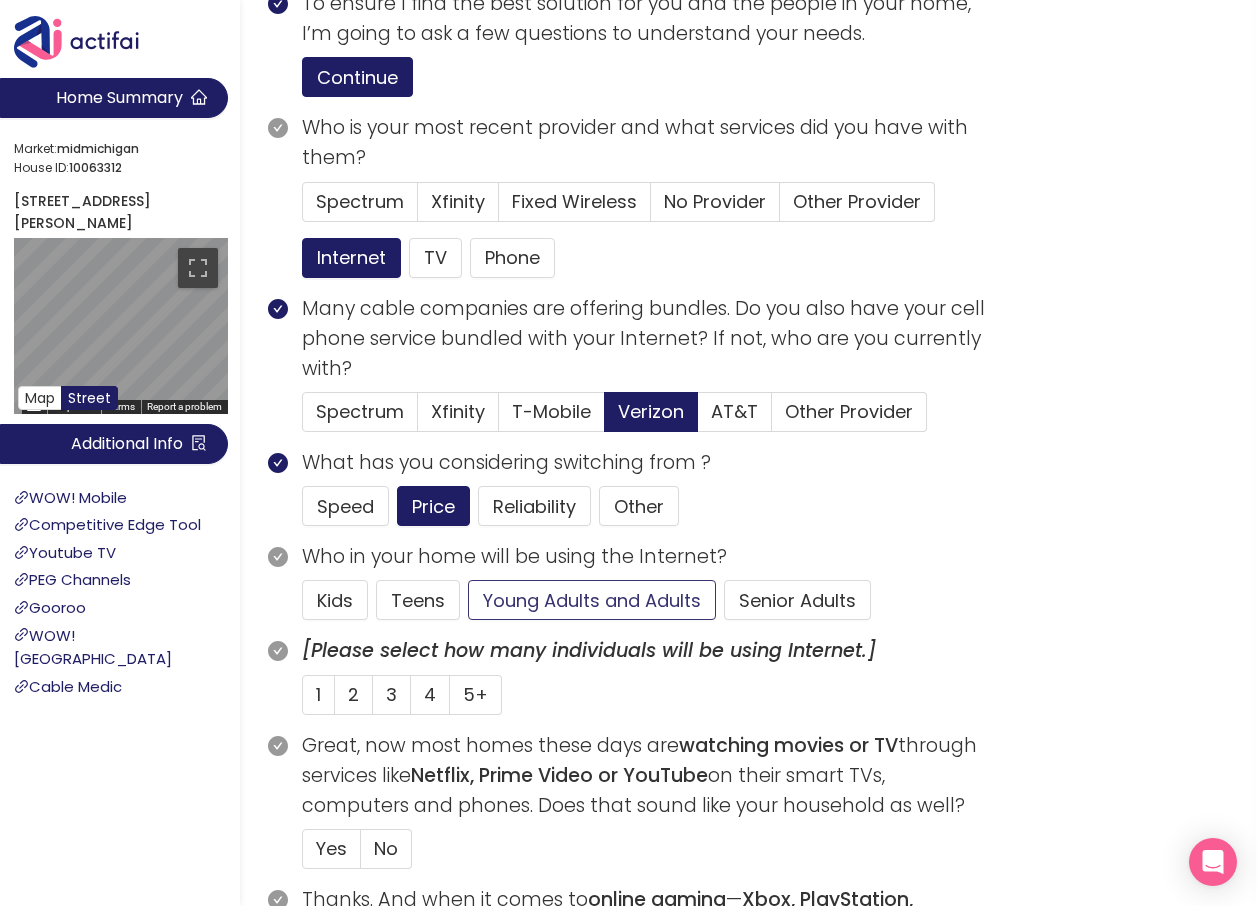 drag, startPoint x: 572, startPoint y: 612, endPoint x: 373, endPoint y: 679, distance: 209.9762 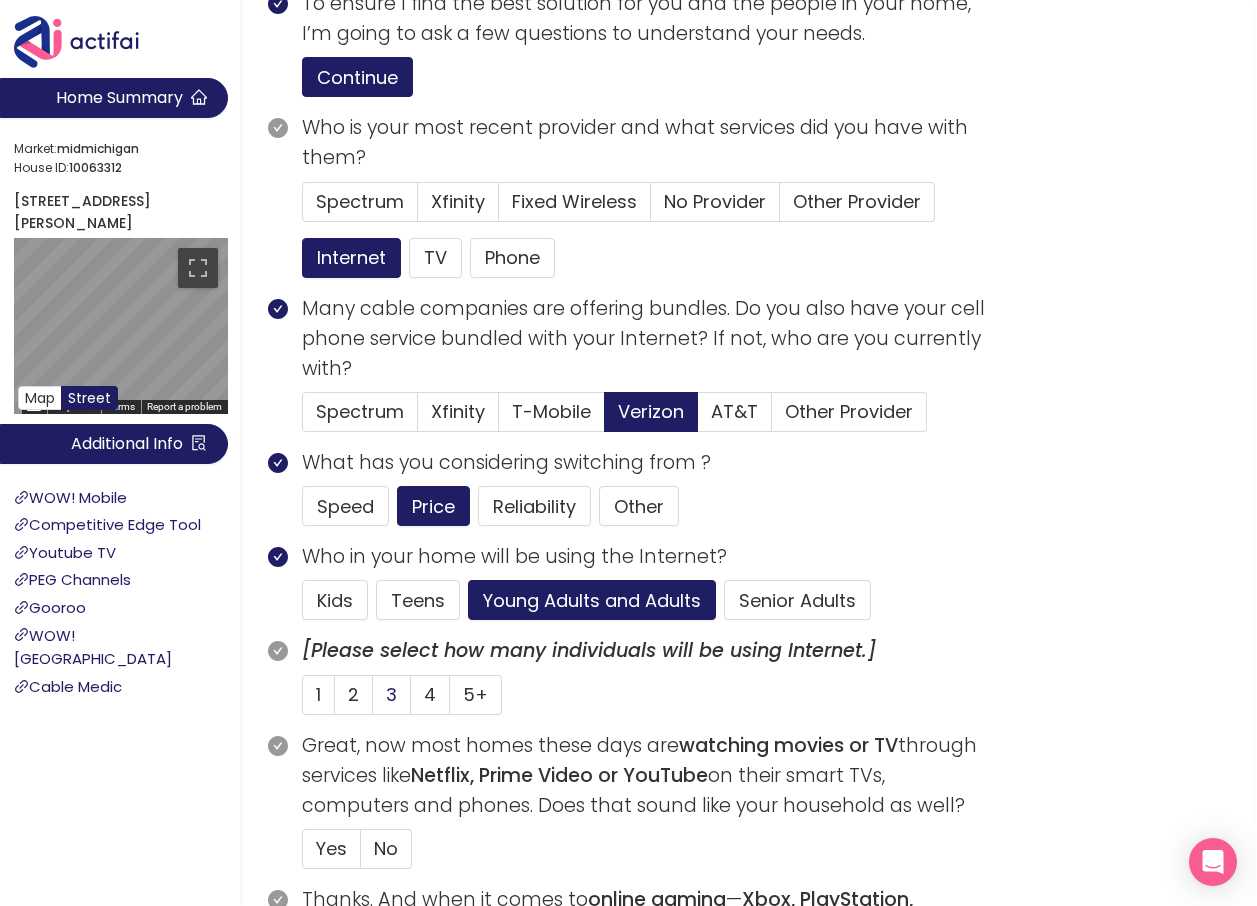 drag, startPoint x: 358, startPoint y: 734, endPoint x: 392, endPoint y: 723, distance: 35.735138 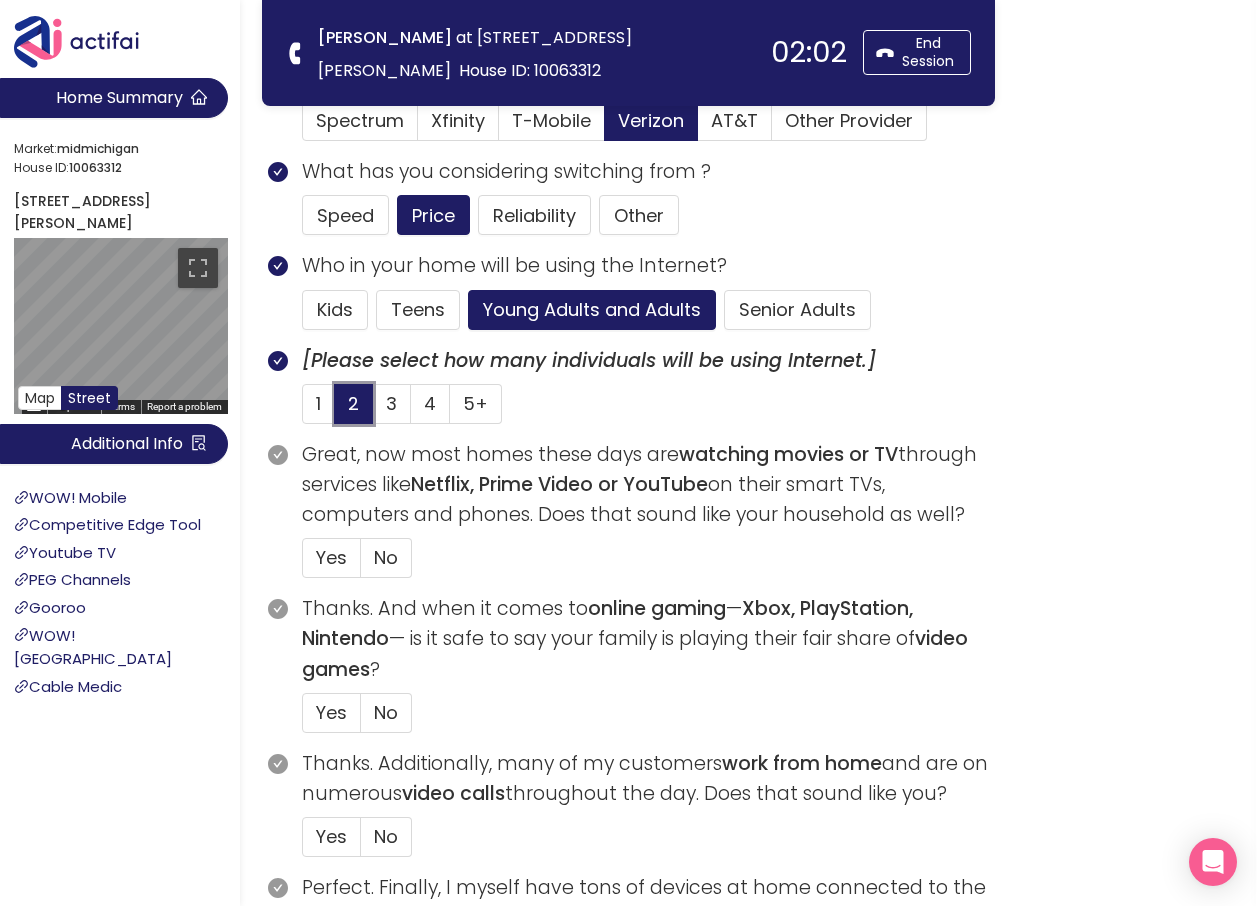 scroll, scrollTop: 500, scrollLeft: 0, axis: vertical 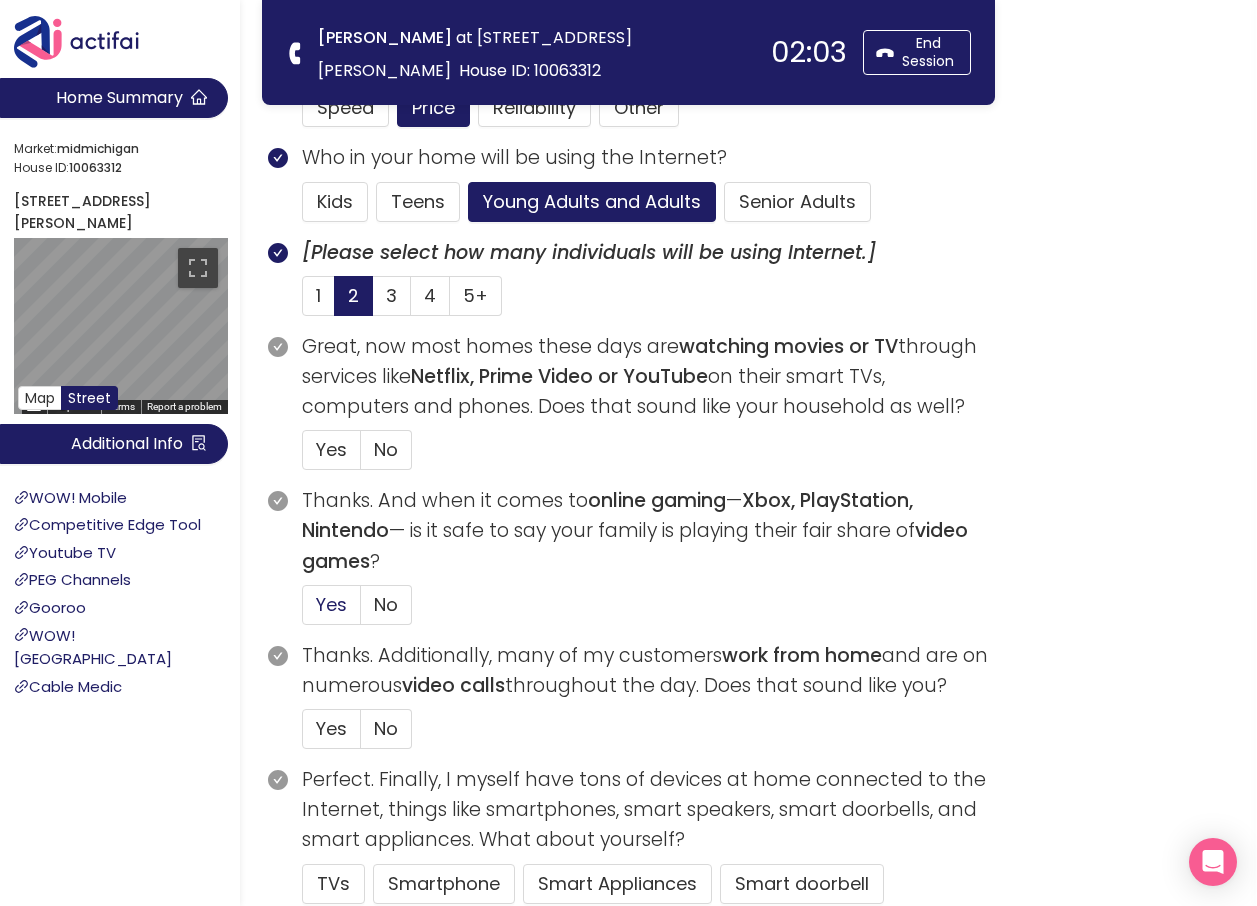click on "Yes" at bounding box center [331, 604] 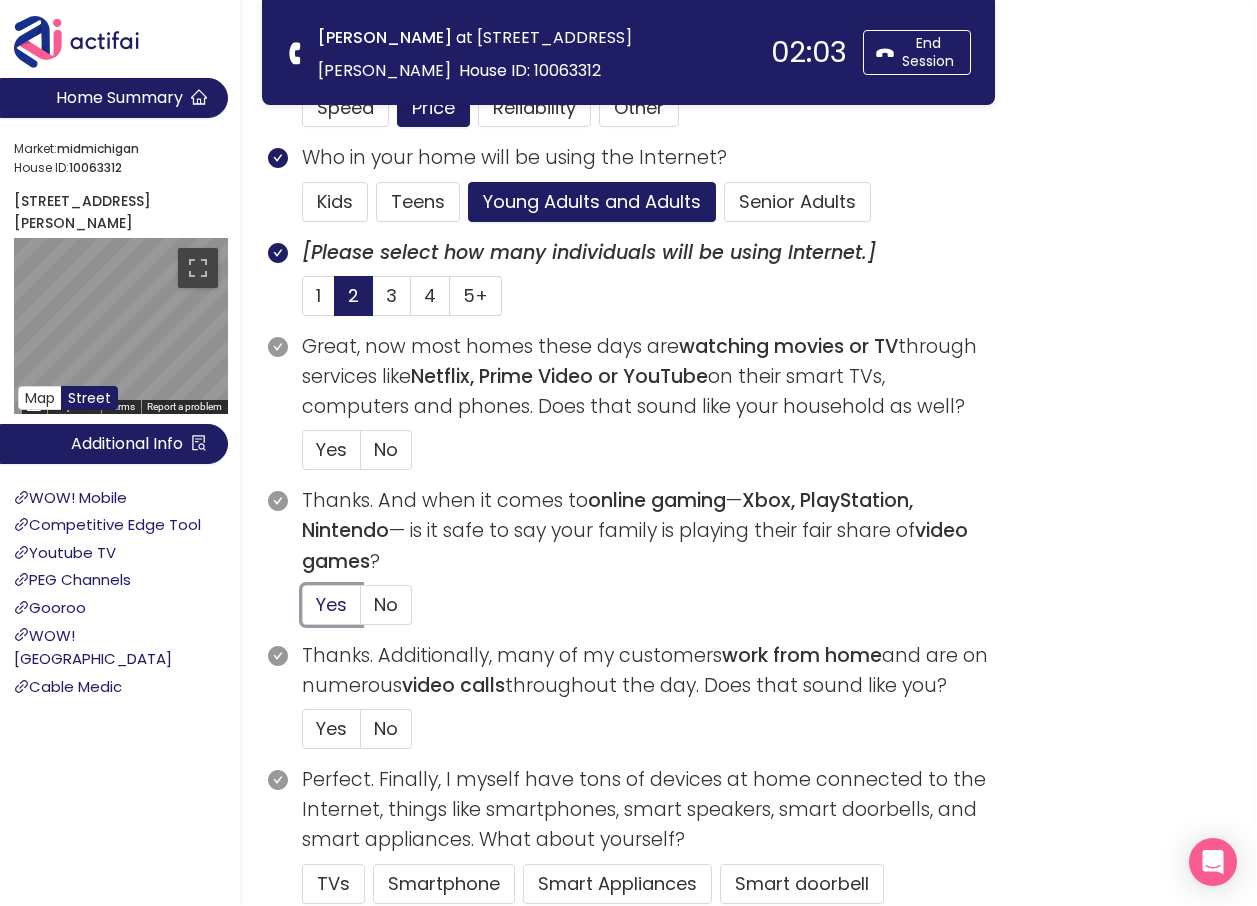 click on "Yes" at bounding box center (303, 611) 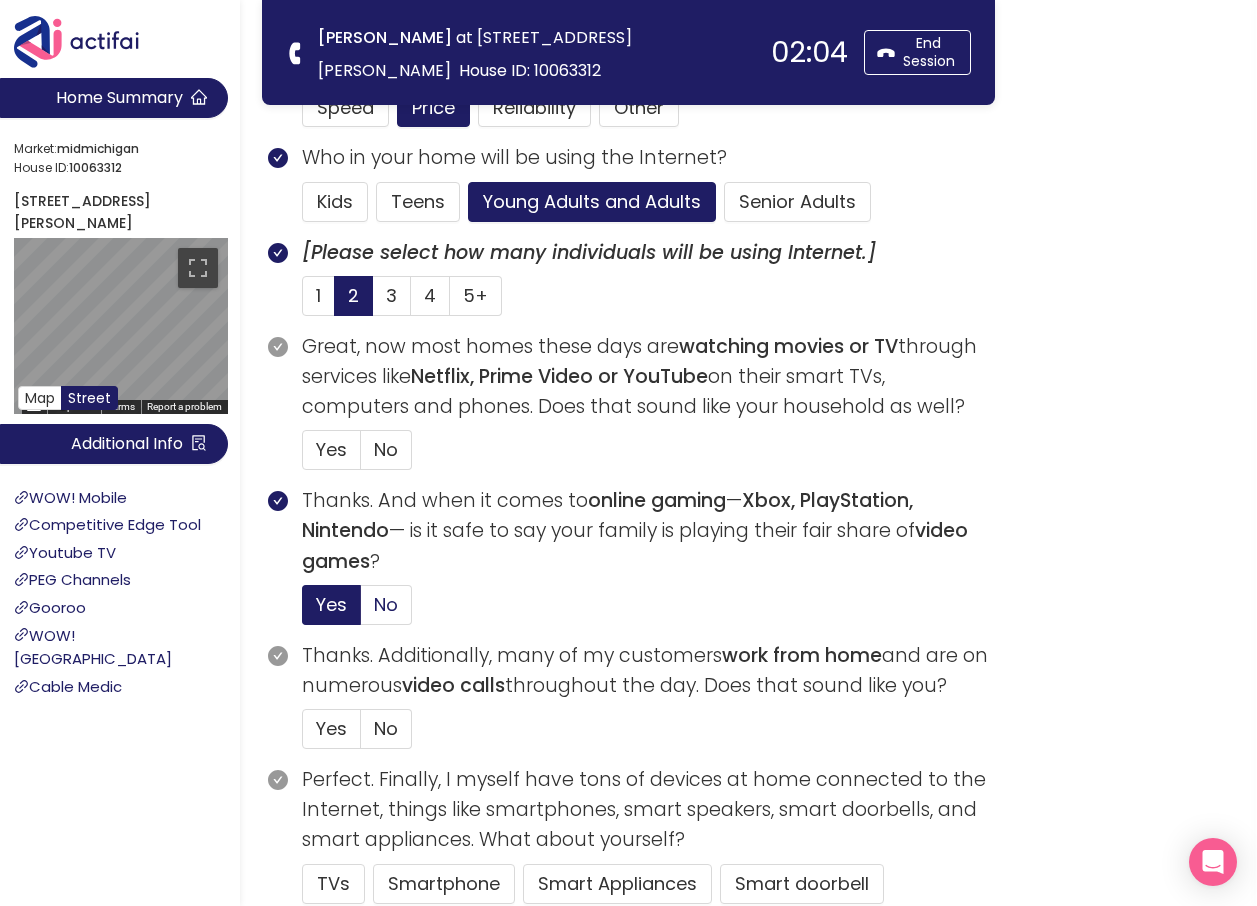 click on "No" at bounding box center [386, 604] 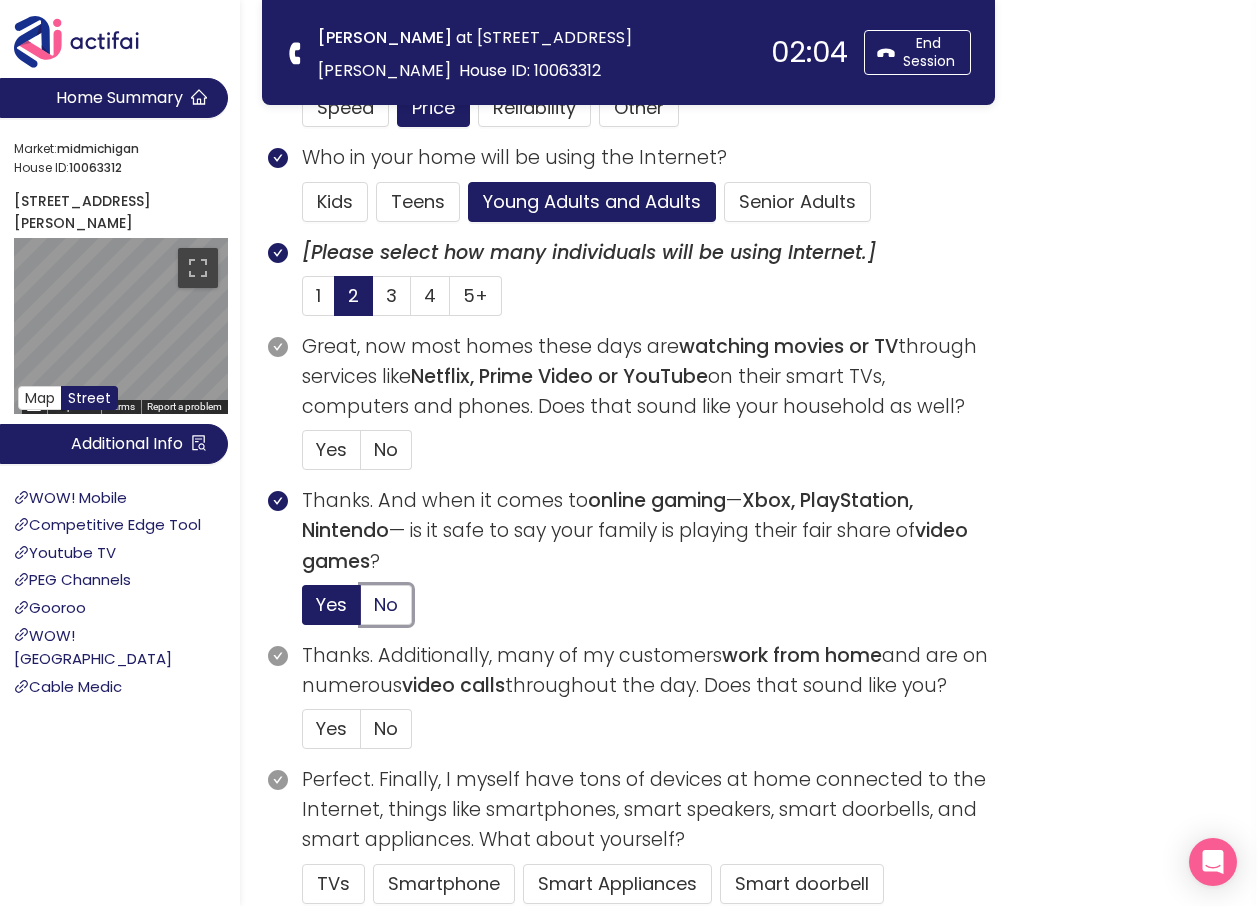 click on "No" at bounding box center (361, 611) 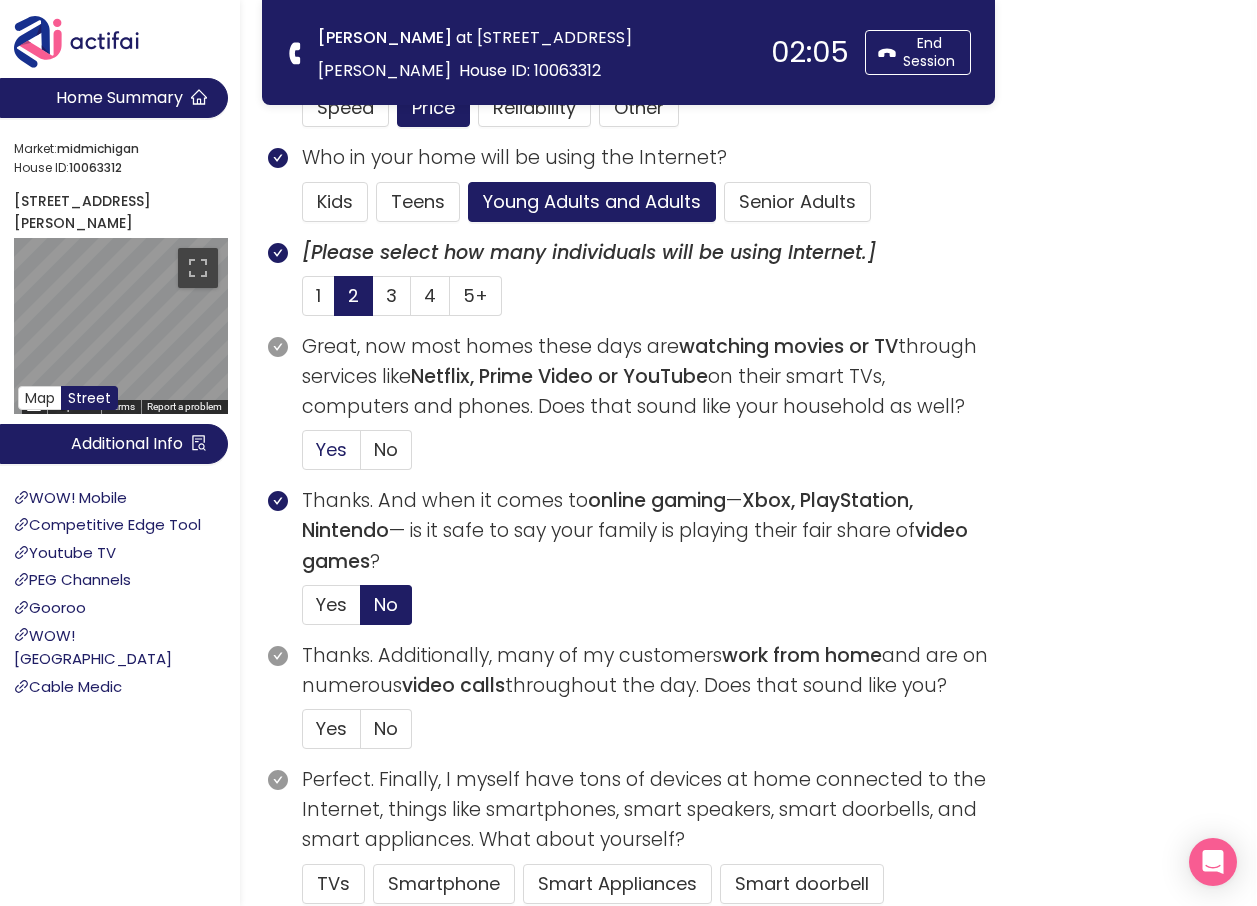 click on "Yes" at bounding box center [331, 449] 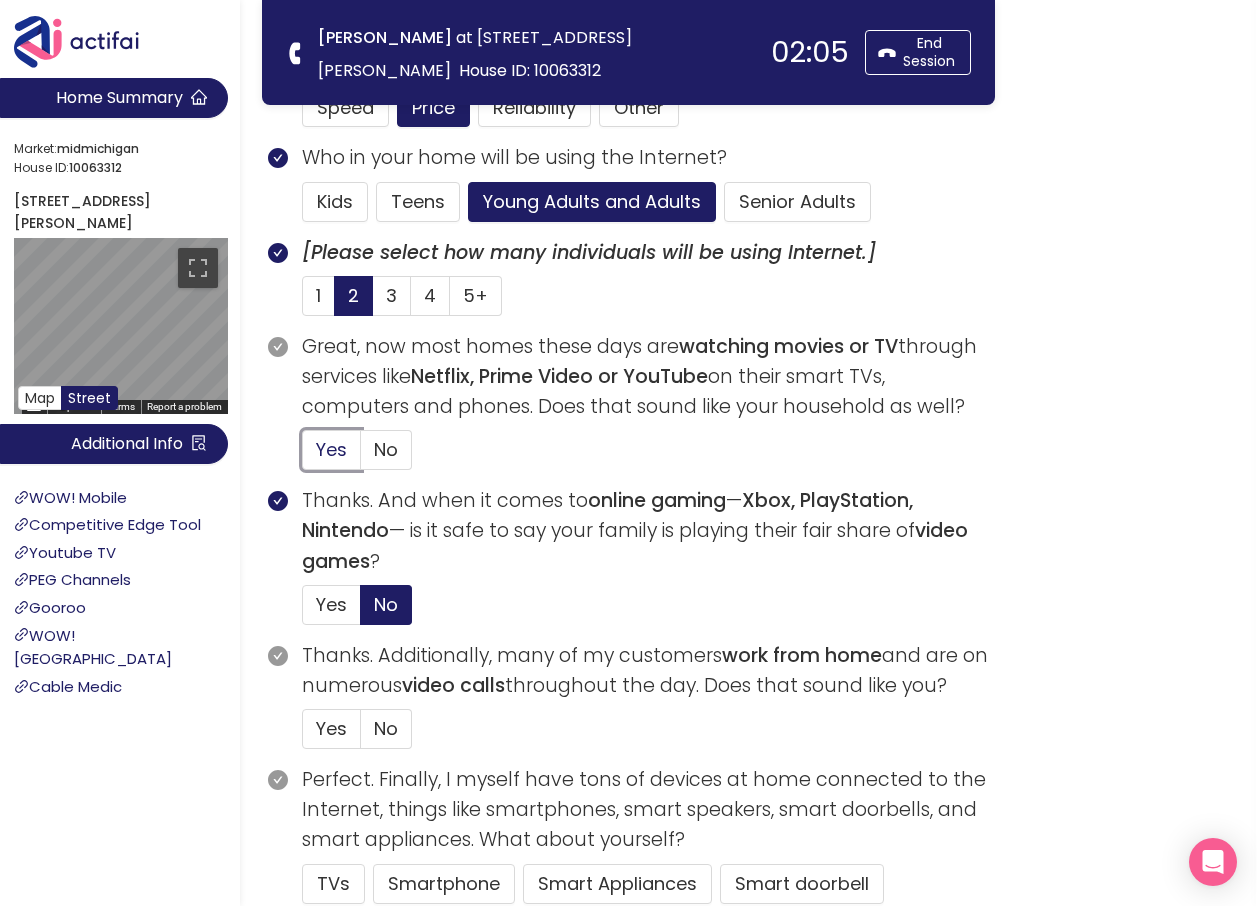 click on "Yes" at bounding box center (303, 456) 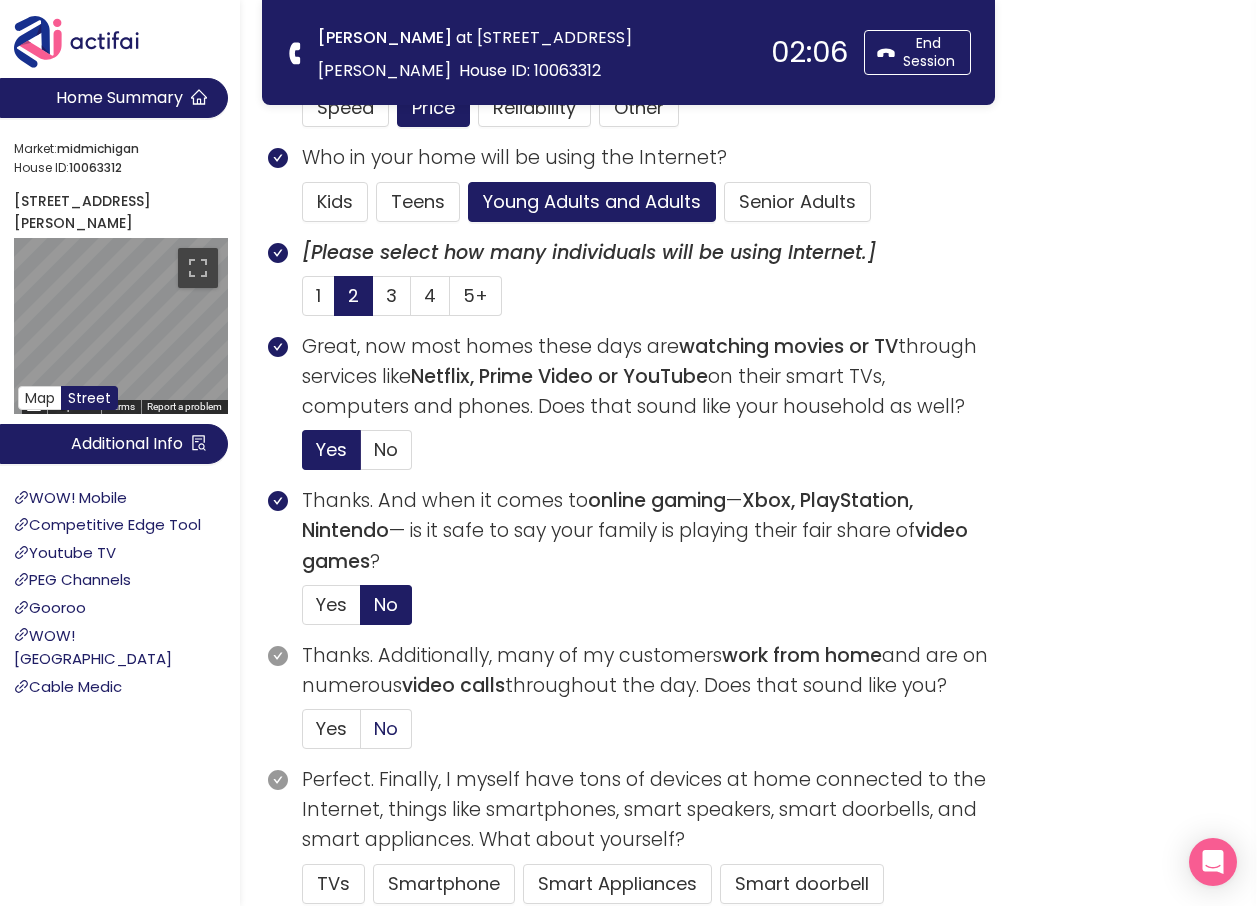 click on "No" 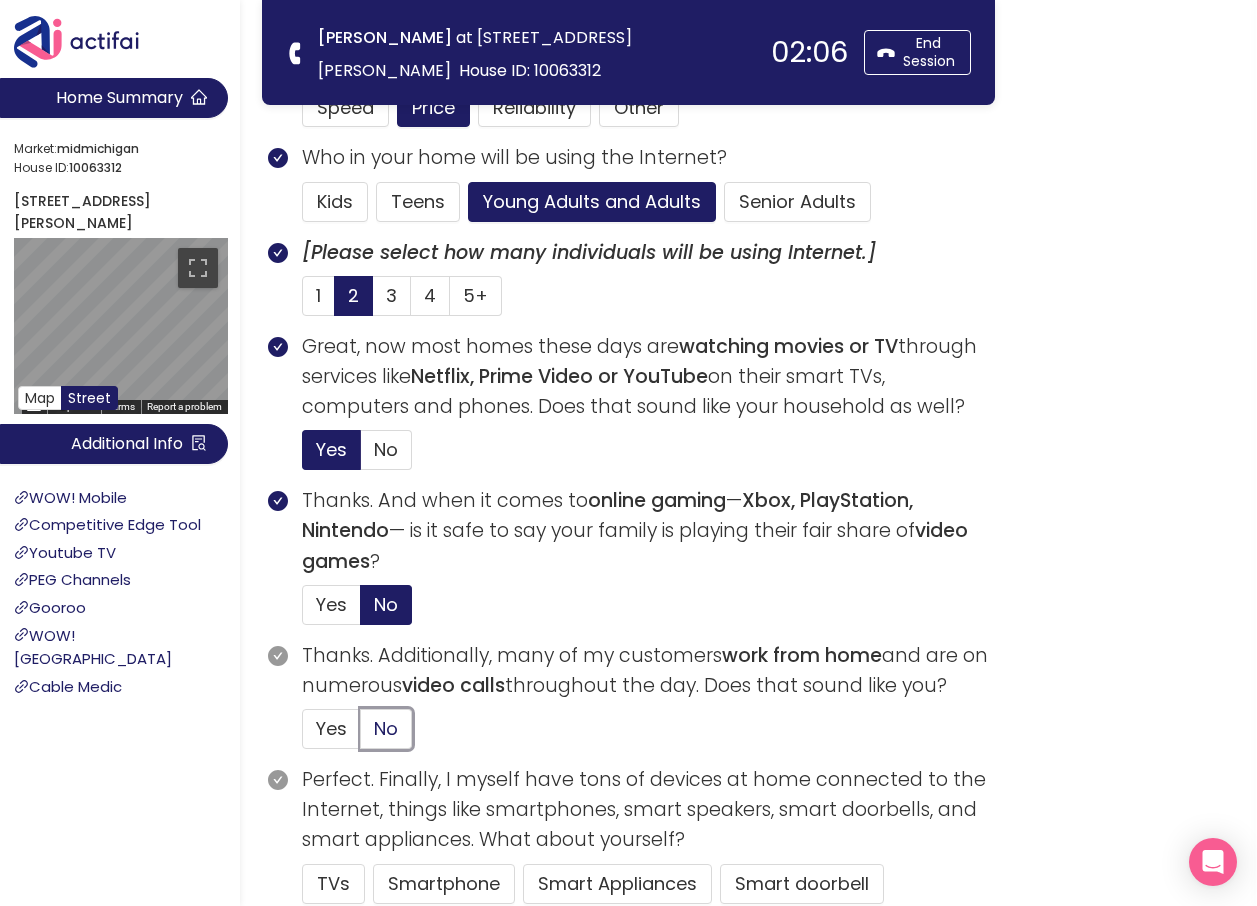 click on "No" at bounding box center [361, 735] 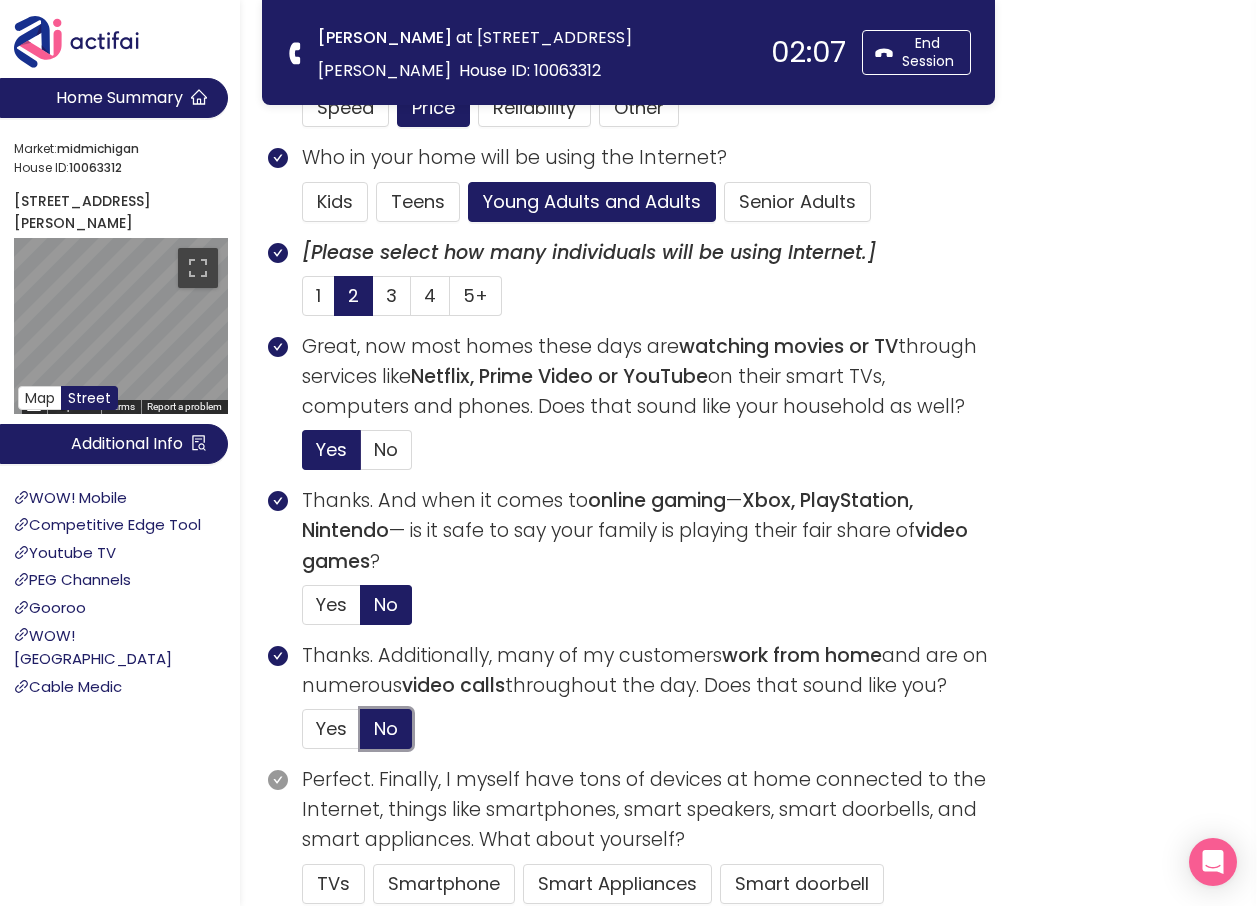 scroll, scrollTop: 800, scrollLeft: 0, axis: vertical 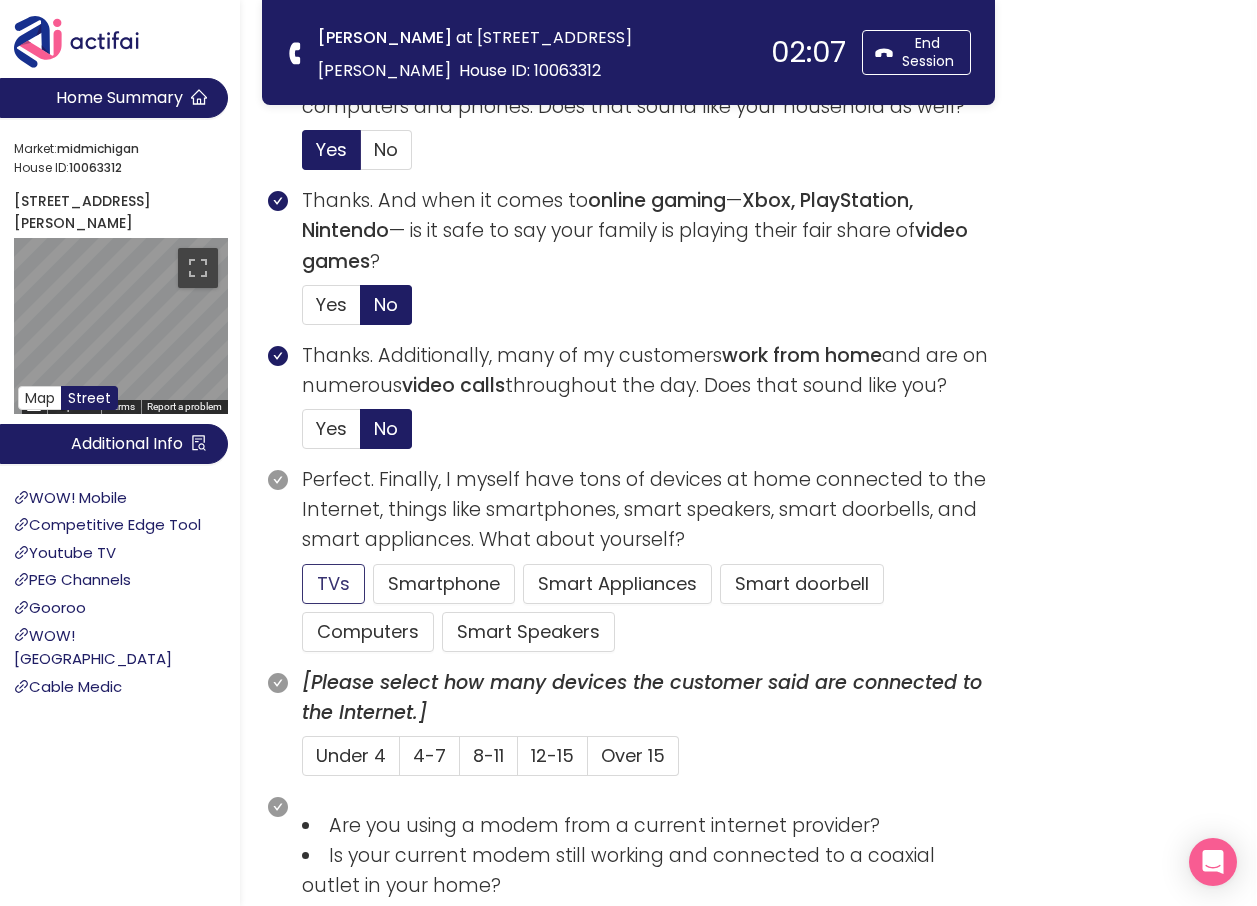 click on "TVs" 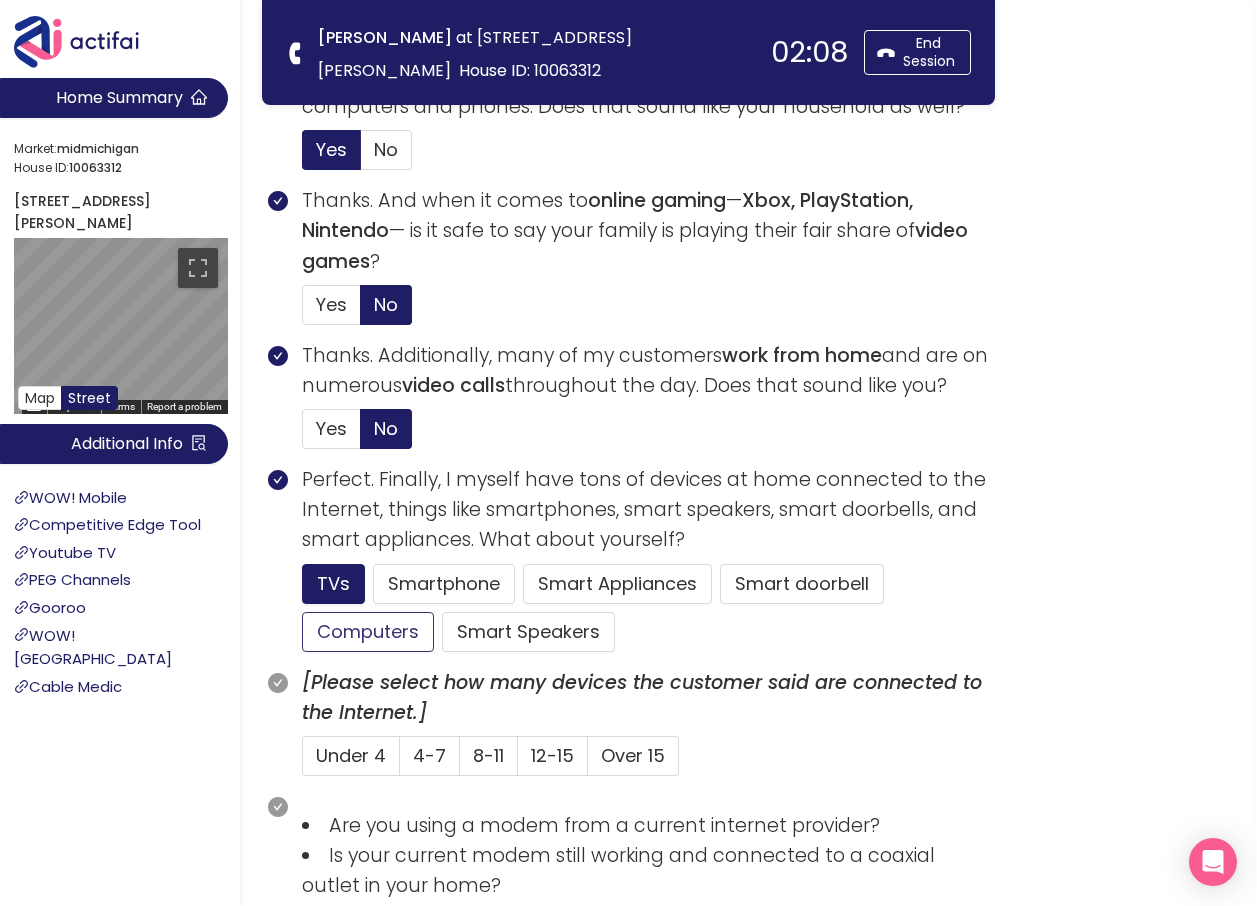 click on "Computers" 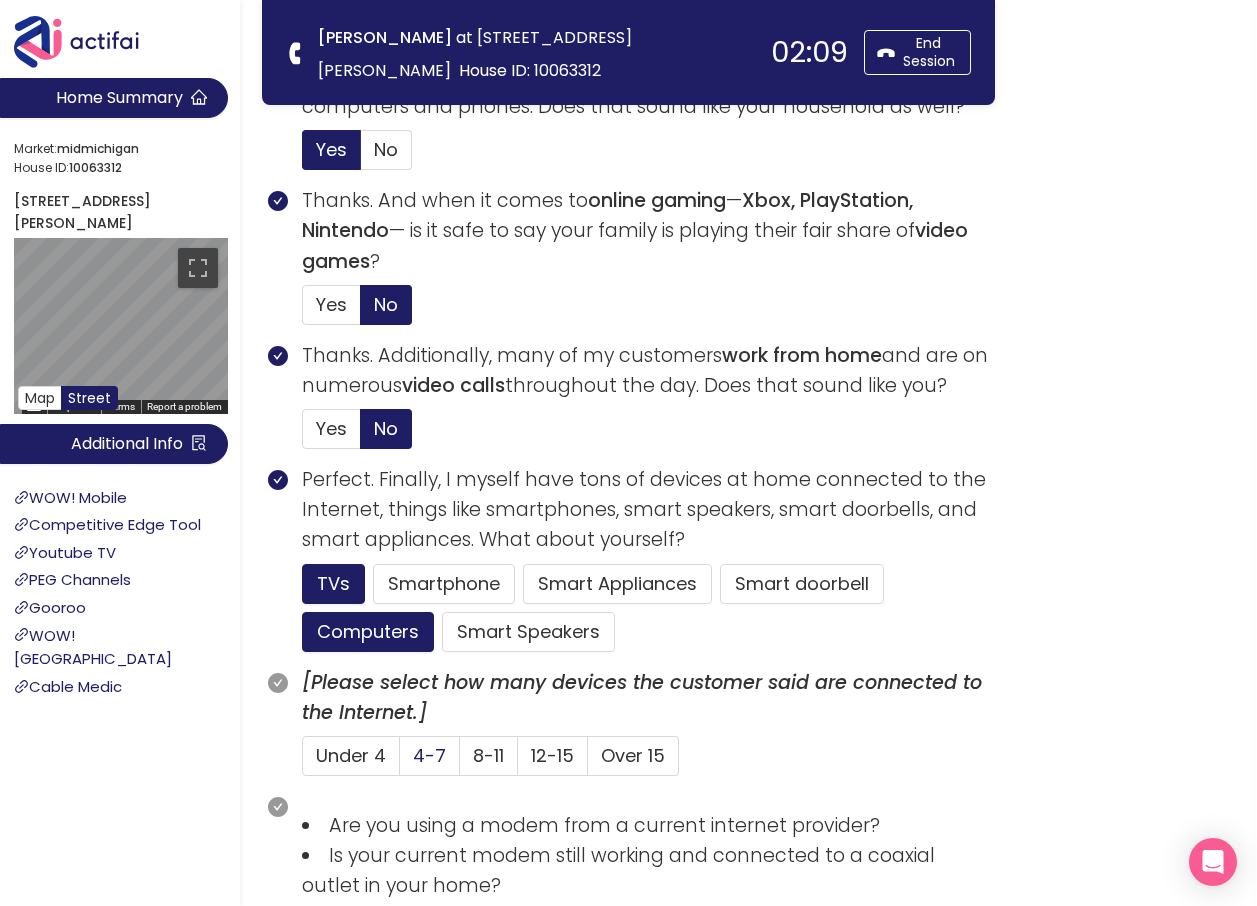 click on "4-7" 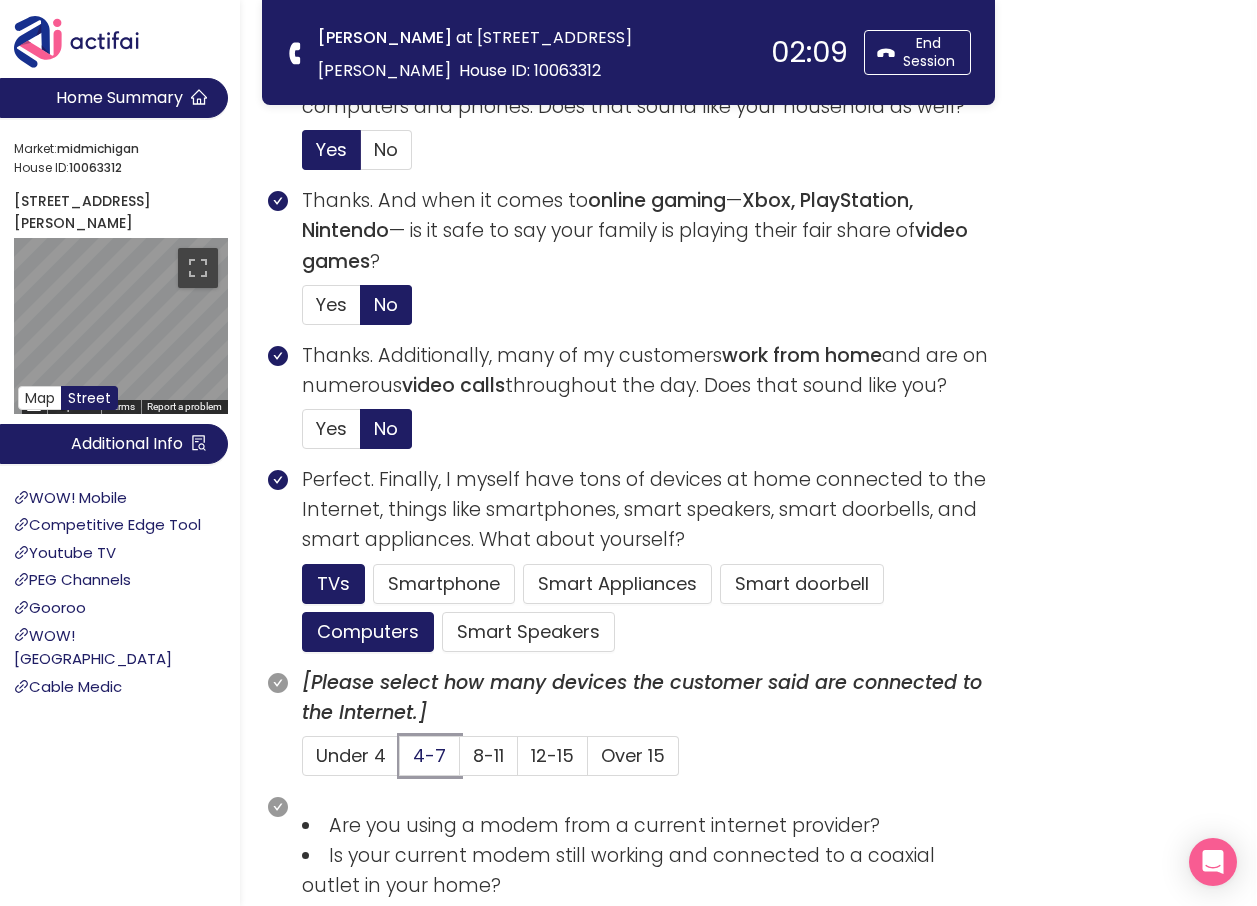 click on "4-7" at bounding box center (400, 762) 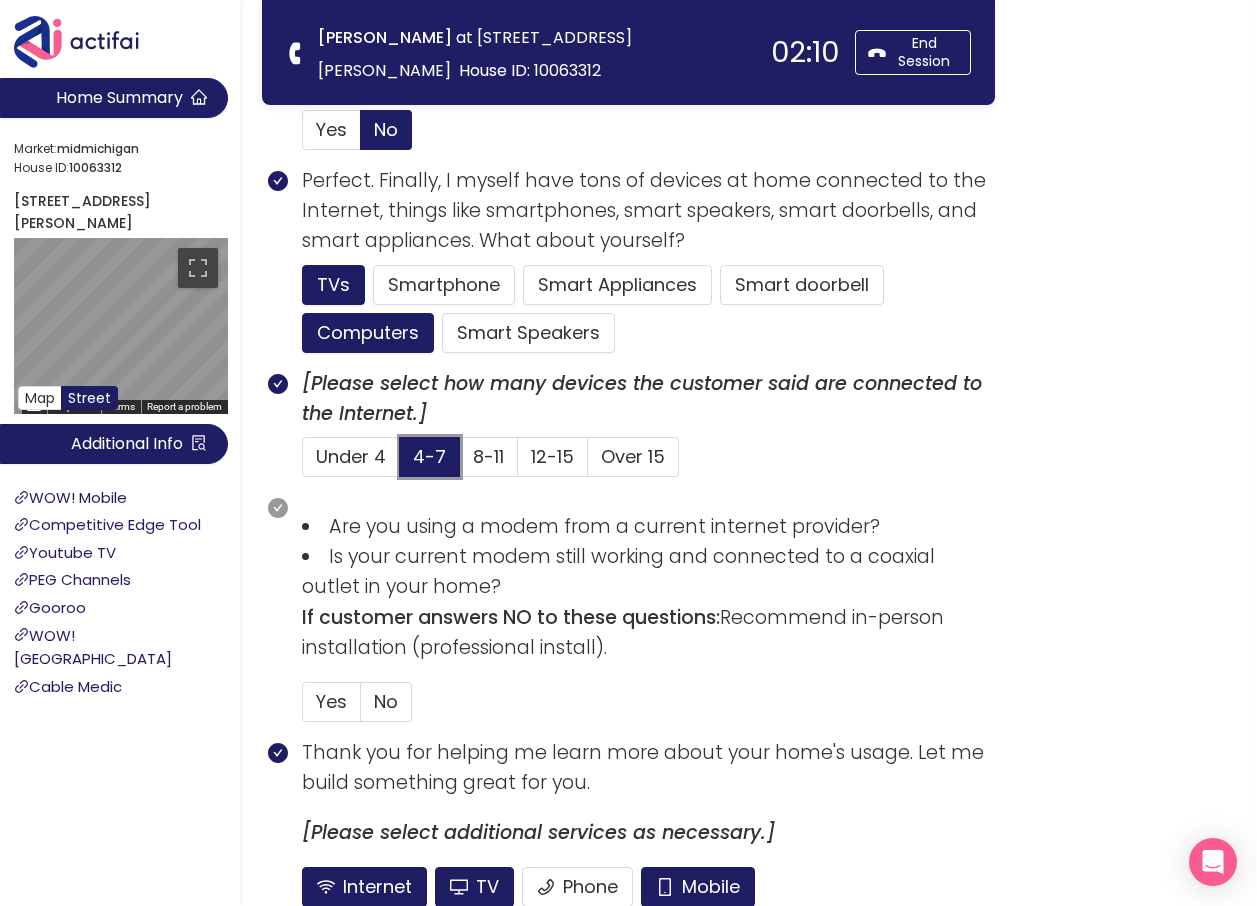 scroll, scrollTop: 1100, scrollLeft: 0, axis: vertical 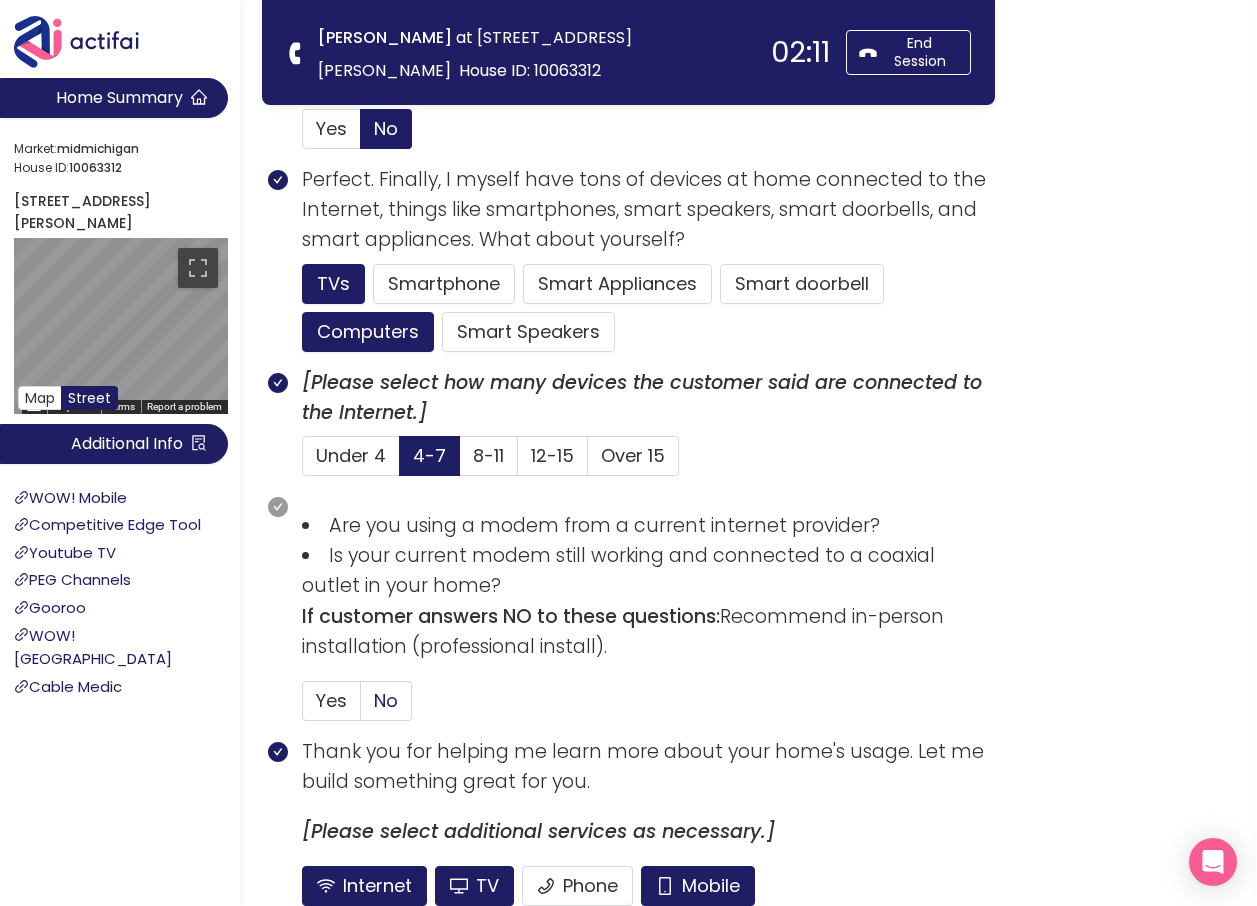 click on "No" at bounding box center (386, 700) 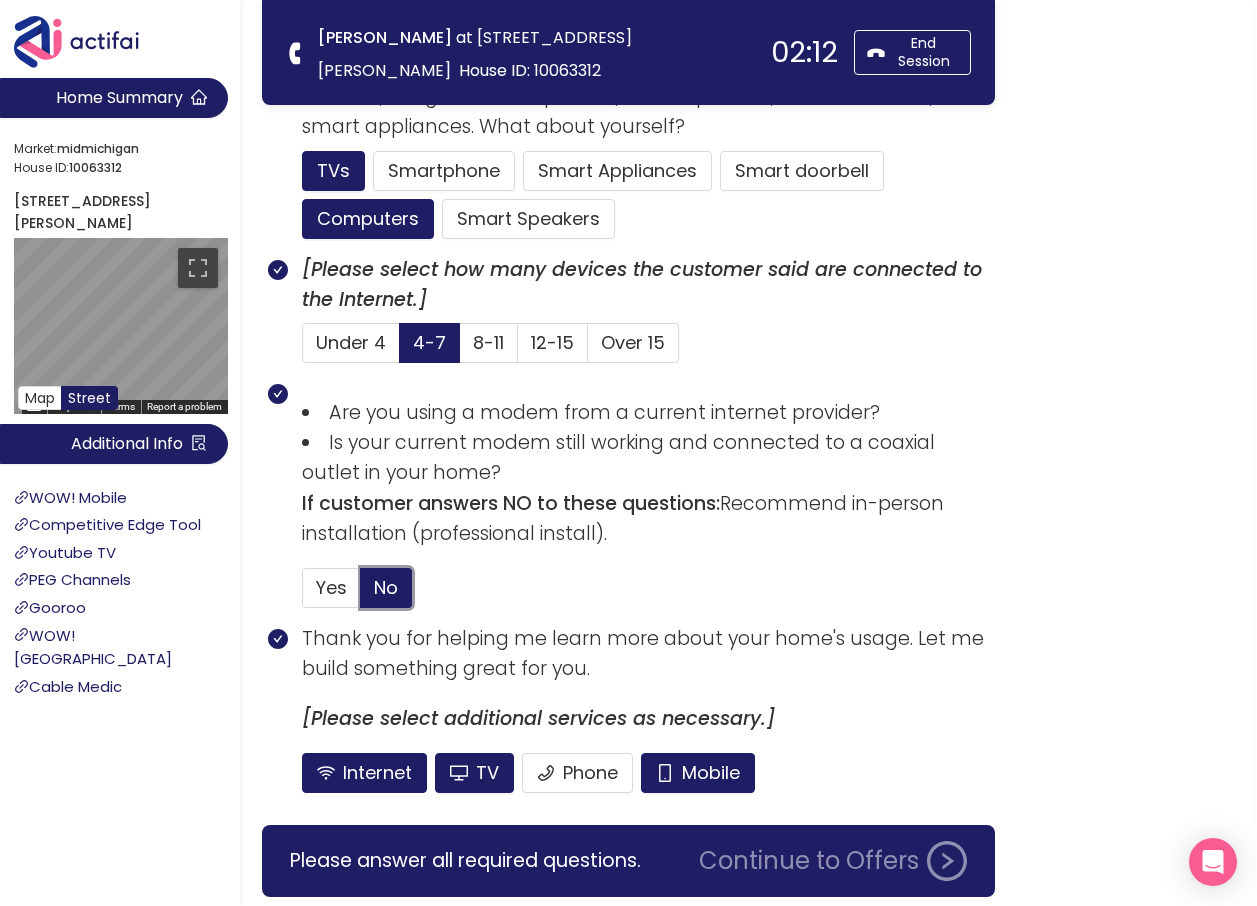 scroll, scrollTop: 1284, scrollLeft: 0, axis: vertical 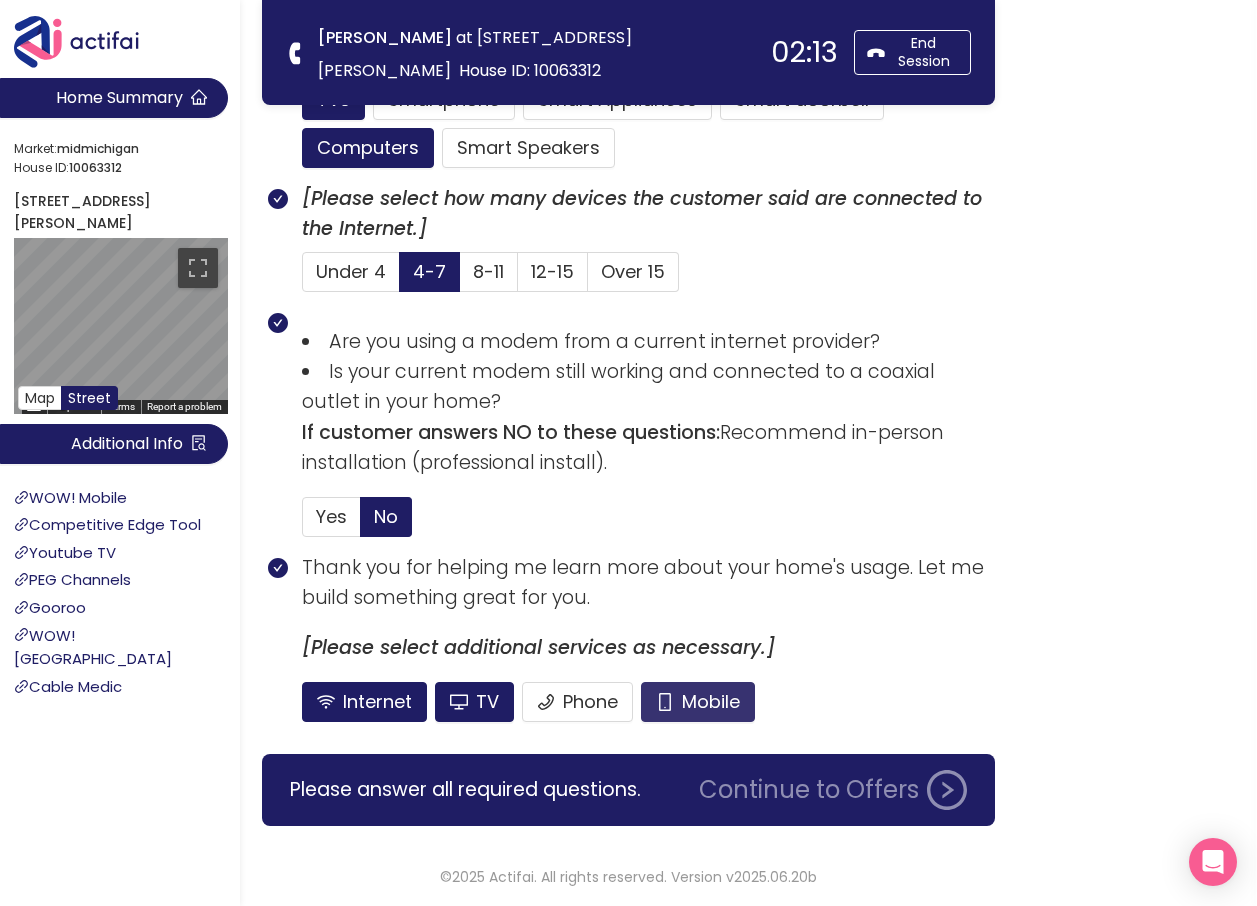 click on "Mobile" 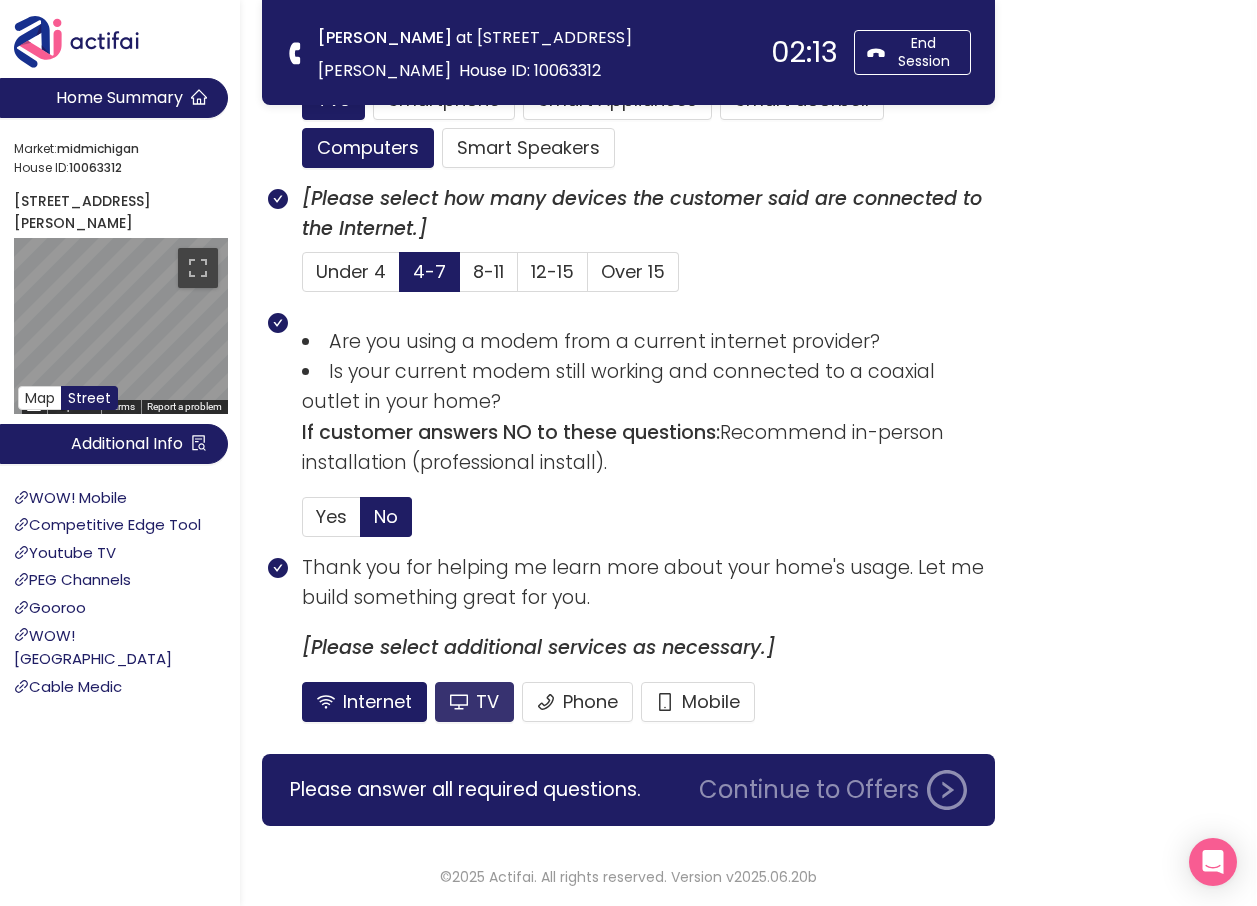 click on "TV" 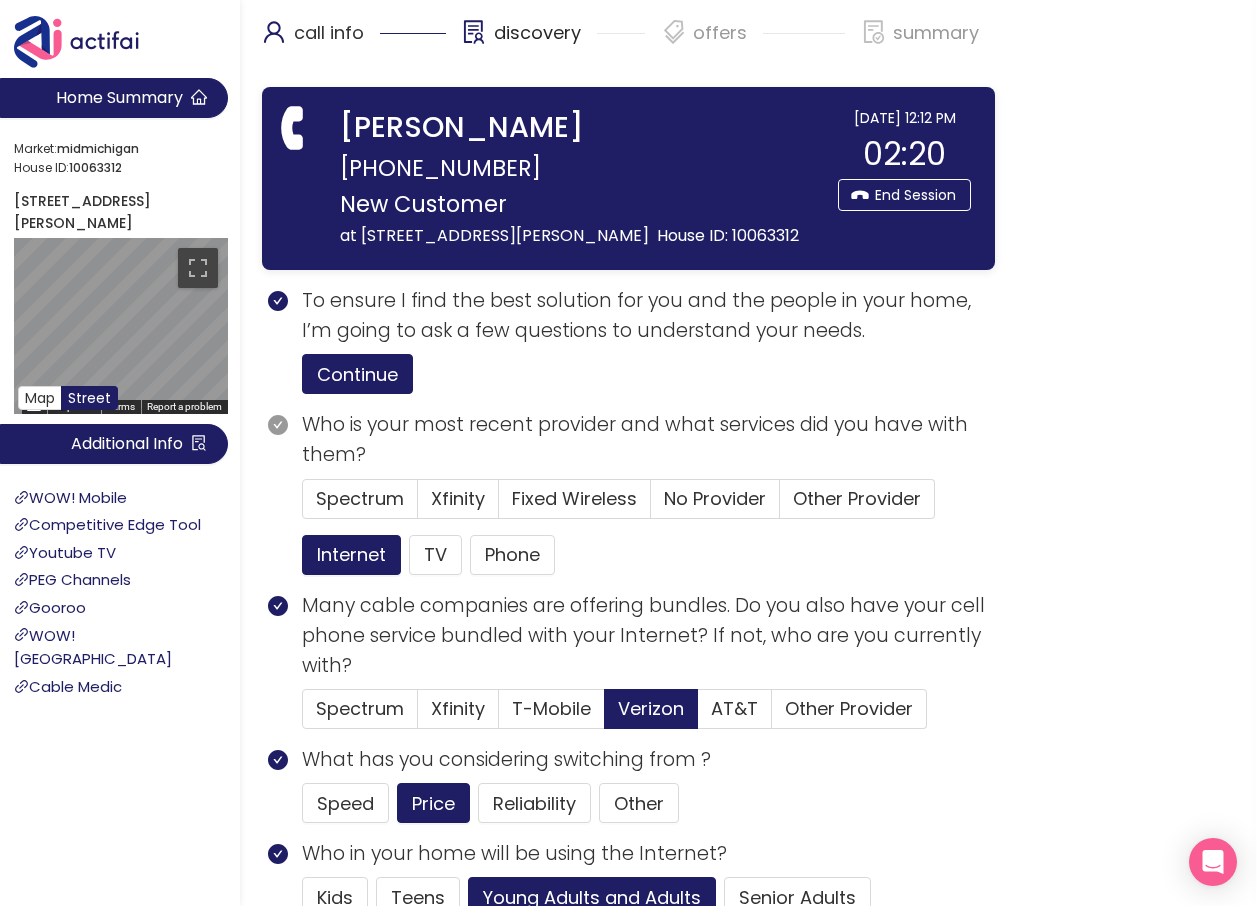 scroll, scrollTop: 0, scrollLeft: 0, axis: both 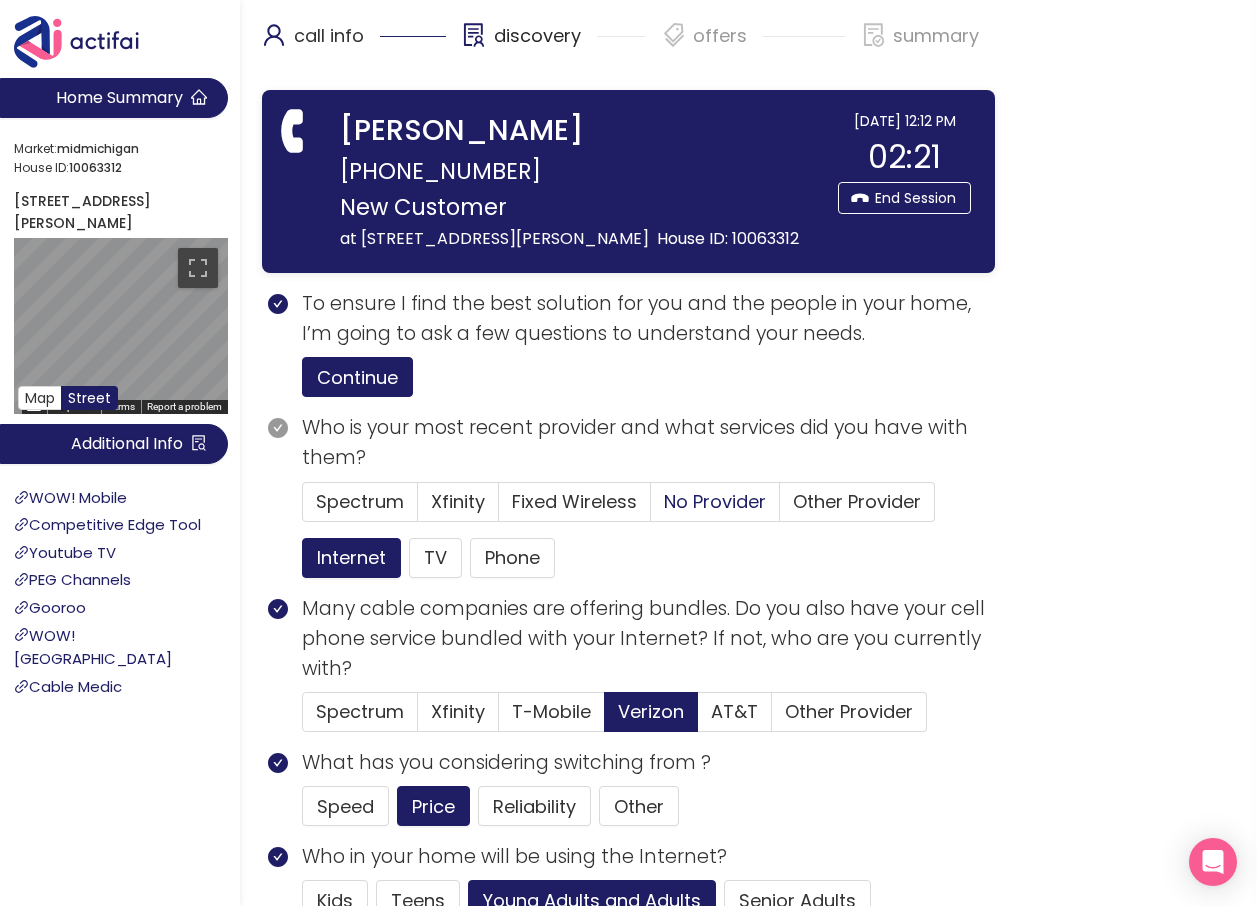 click on "No Provider" at bounding box center [715, 501] 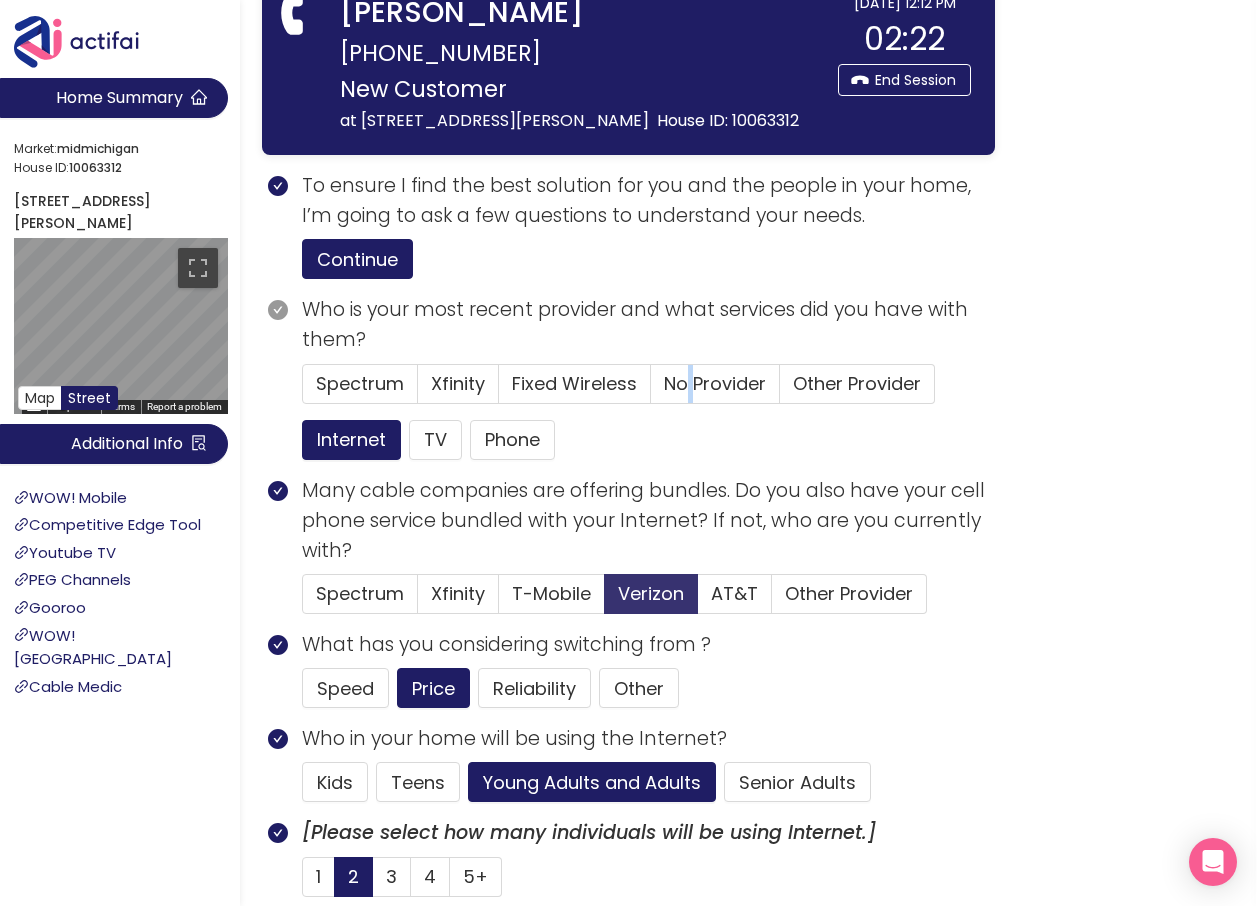 scroll, scrollTop: 300, scrollLeft: 0, axis: vertical 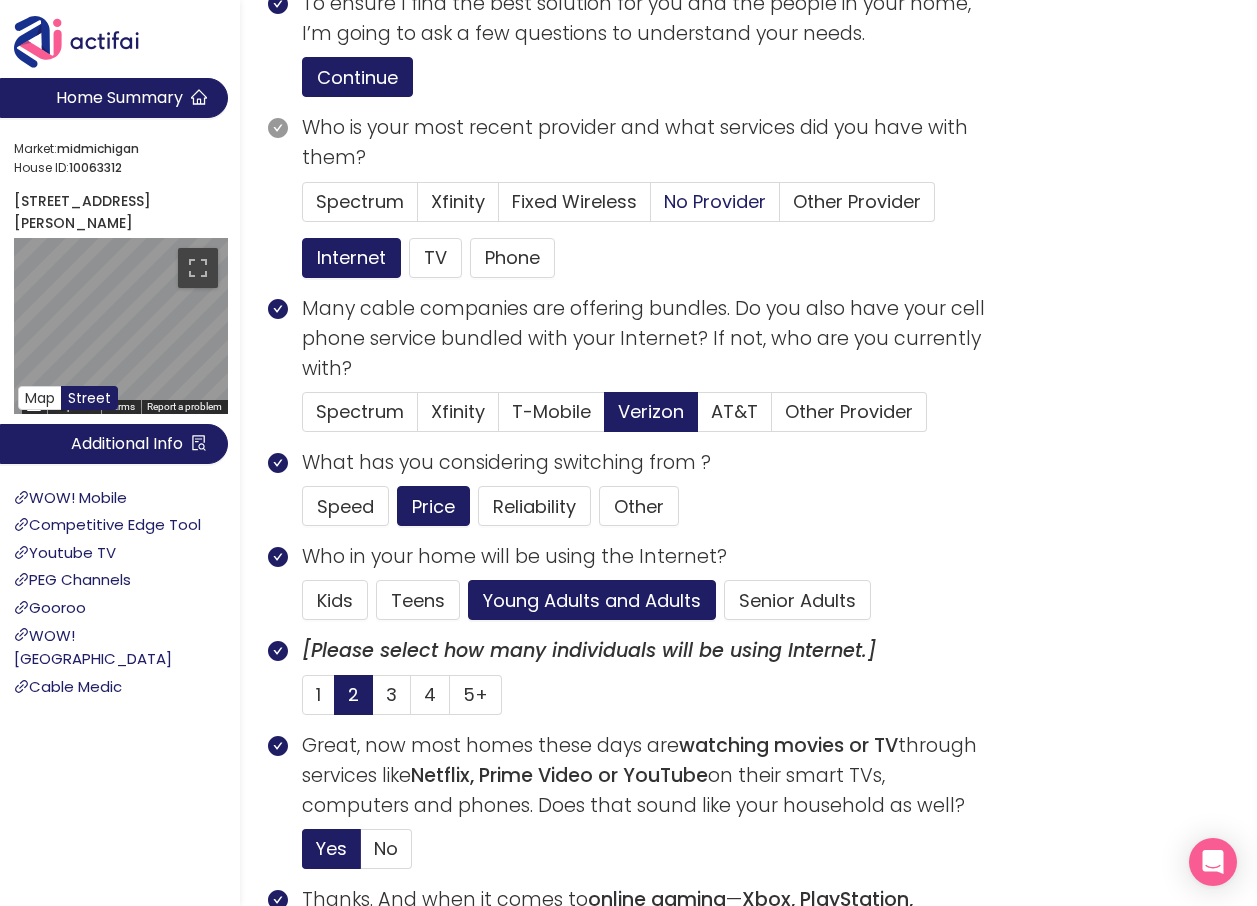 click on "No Provider" at bounding box center (715, 201) 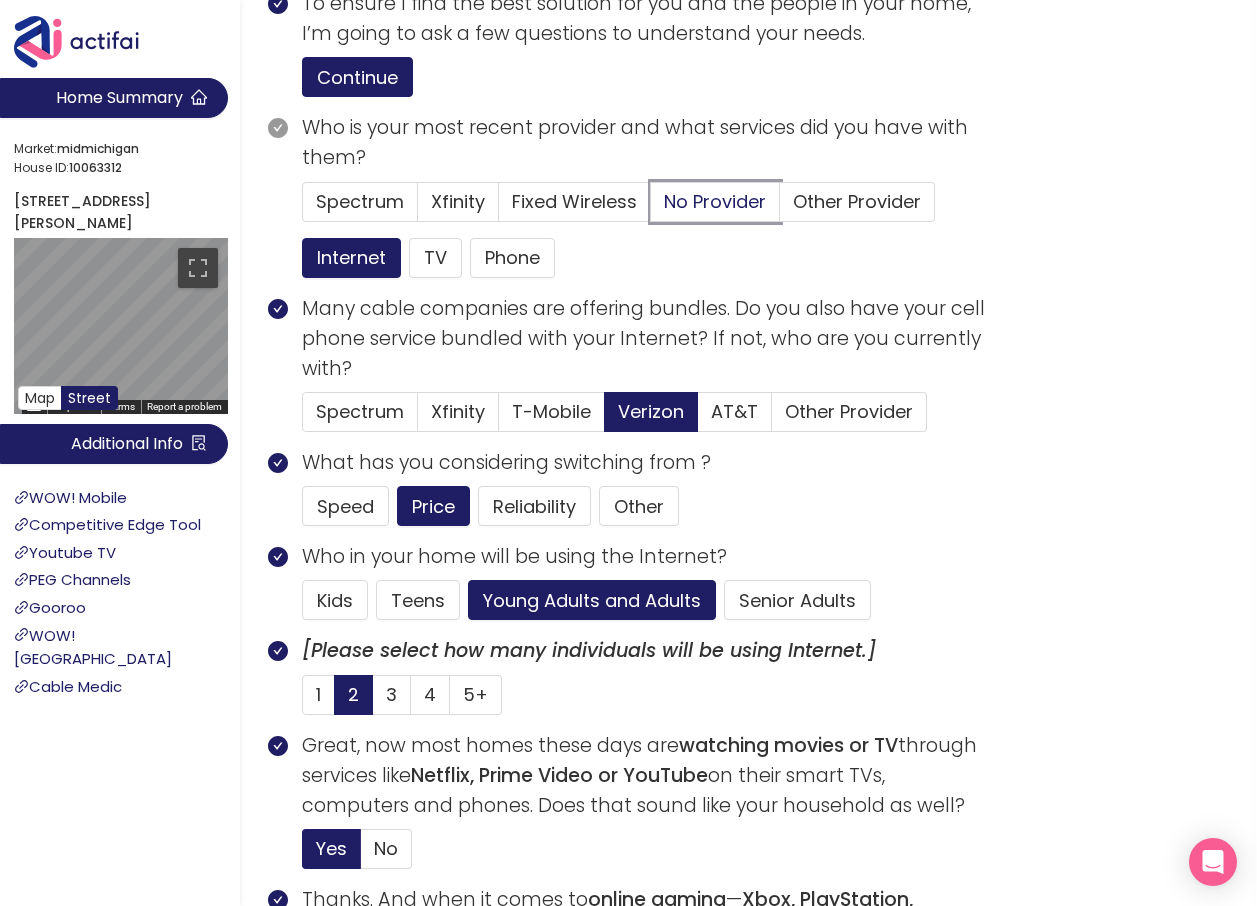 click on "No Provider" at bounding box center (651, 208) 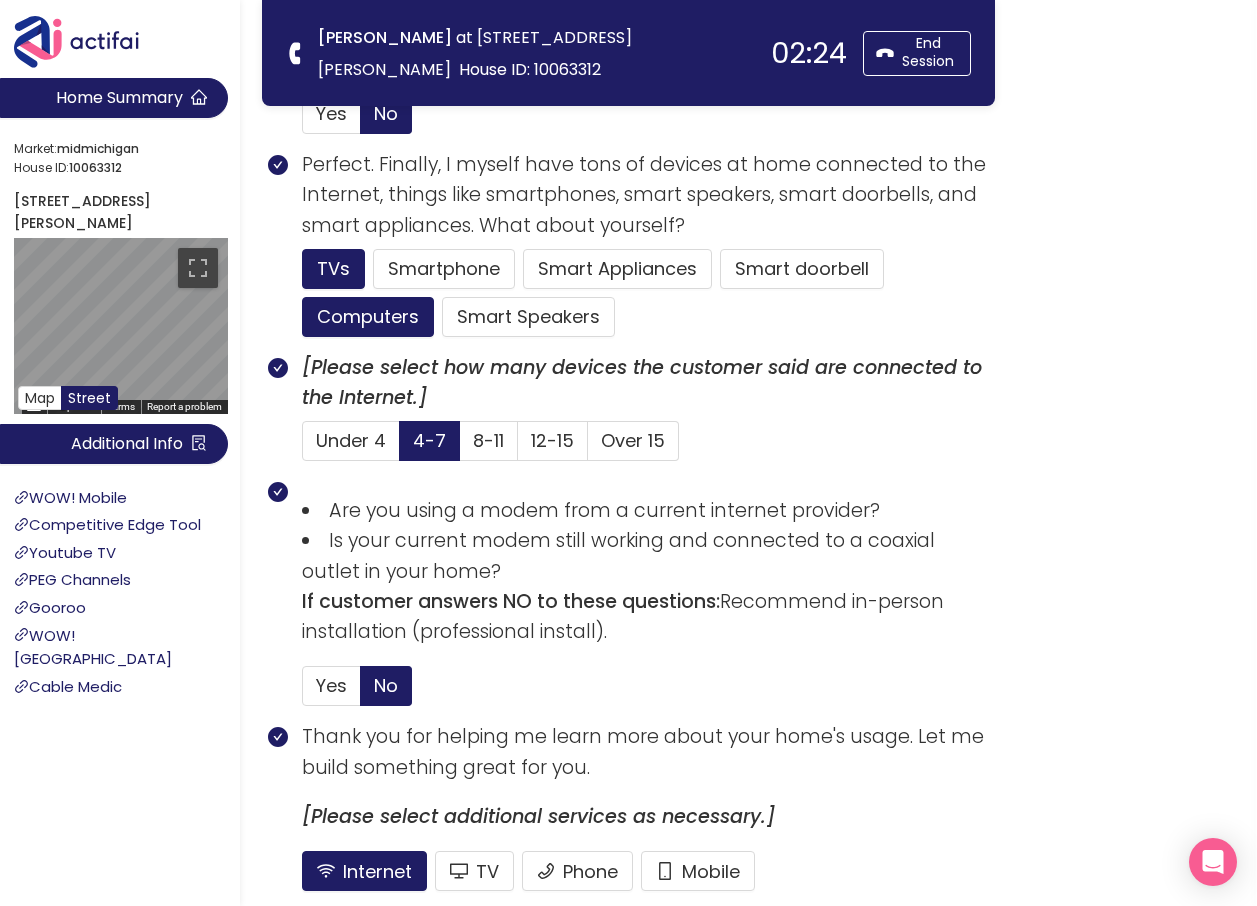 scroll, scrollTop: 1314, scrollLeft: 0, axis: vertical 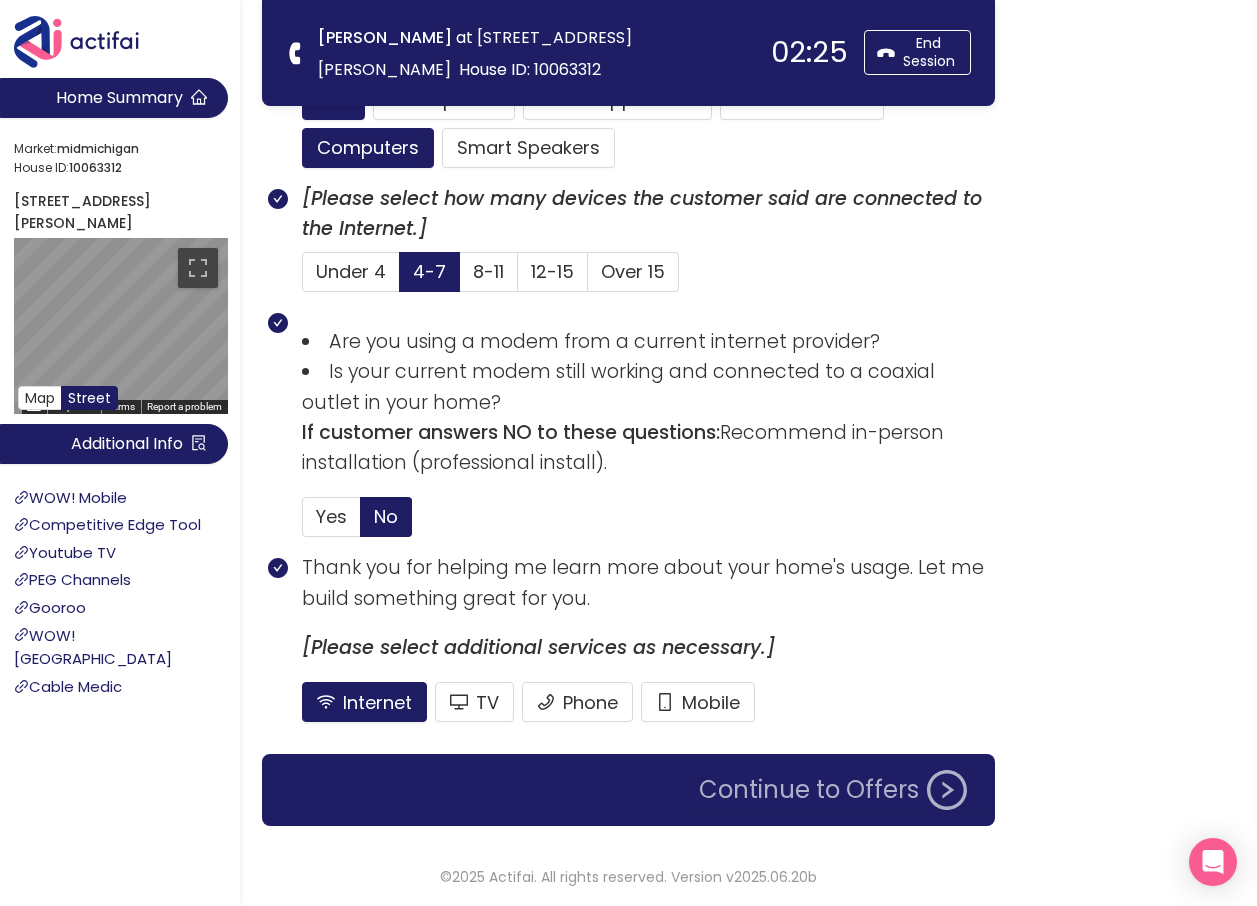 click on "Continue to Offers" 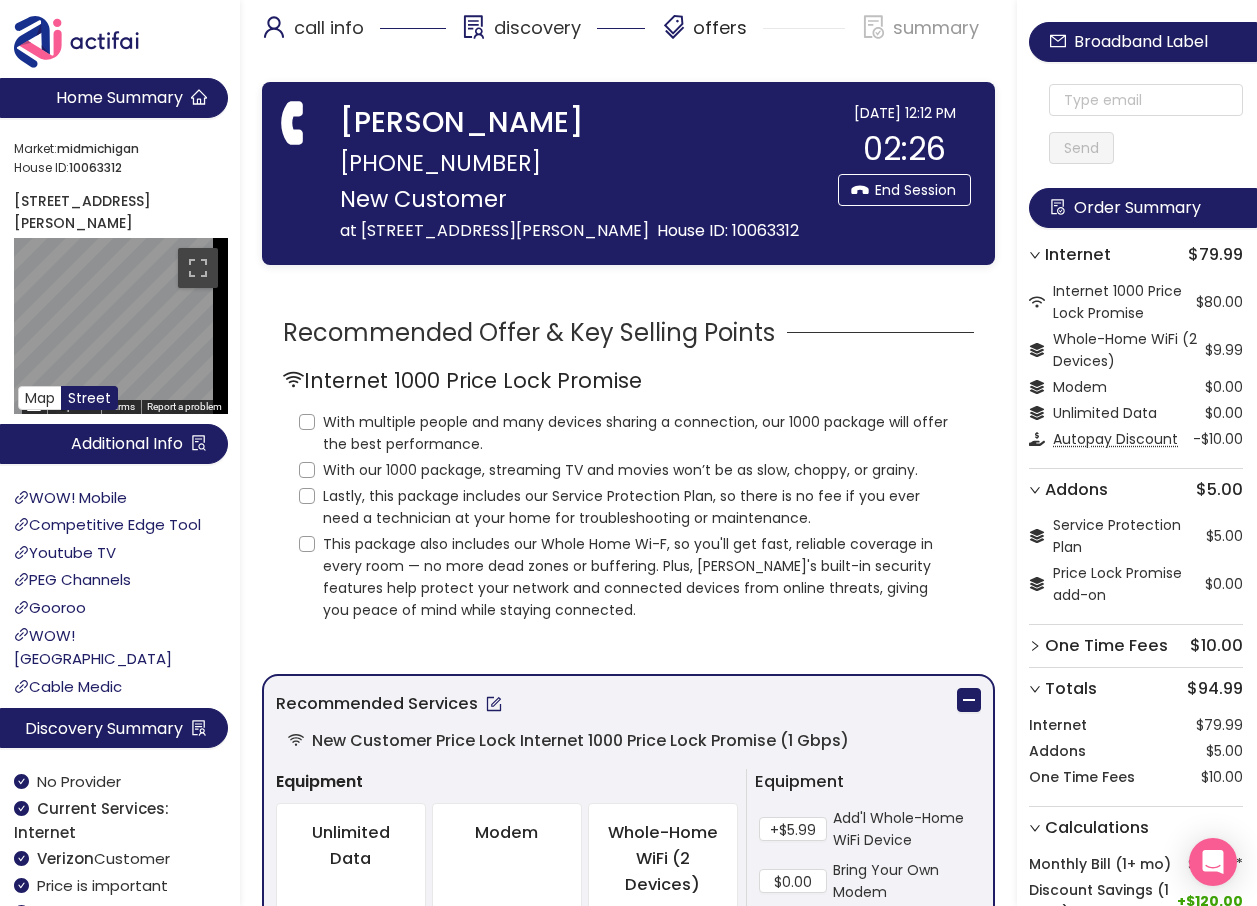 scroll, scrollTop: 0, scrollLeft: 0, axis: both 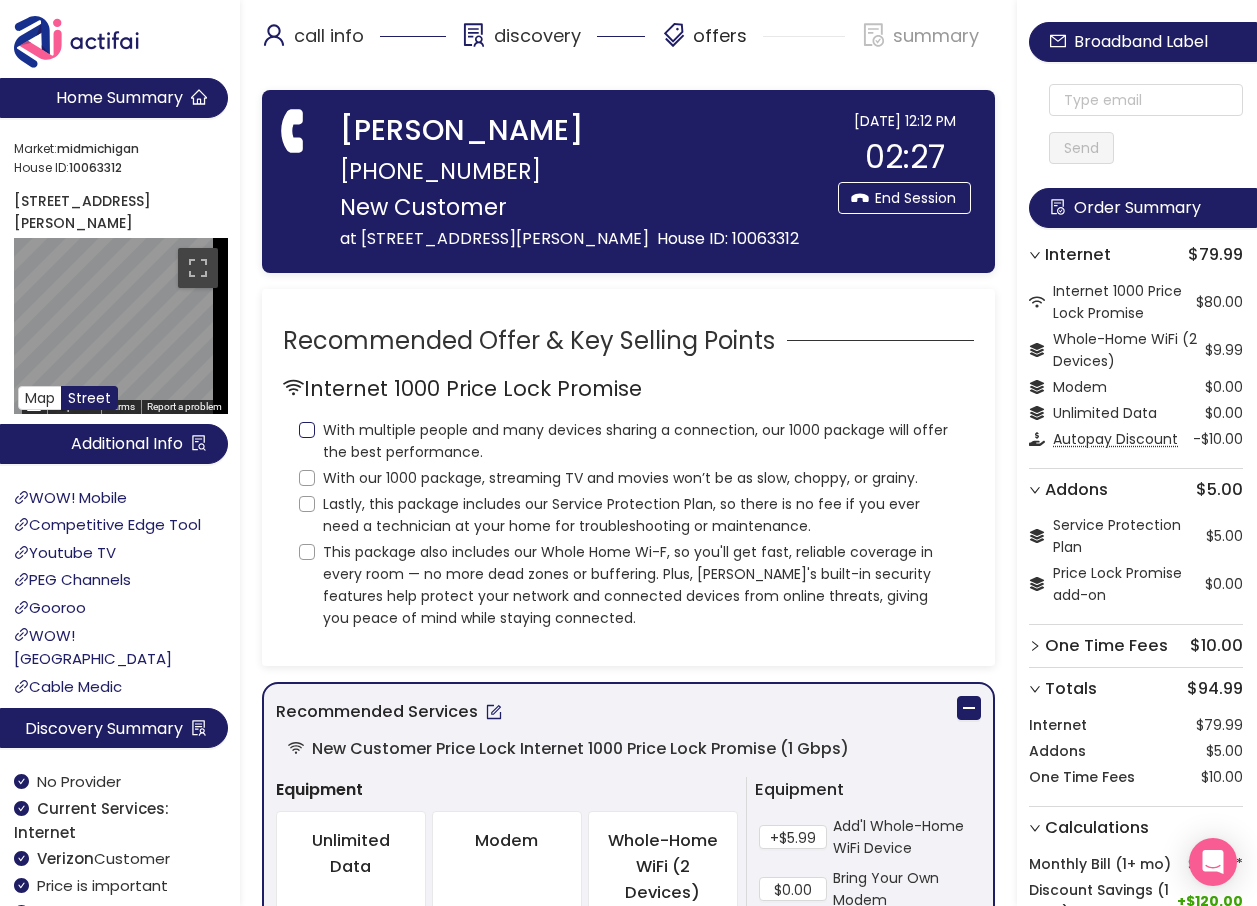 click on "With multiple people and many devices sharing a connection, our 1000 package will offer the best performance." at bounding box center (307, 430) 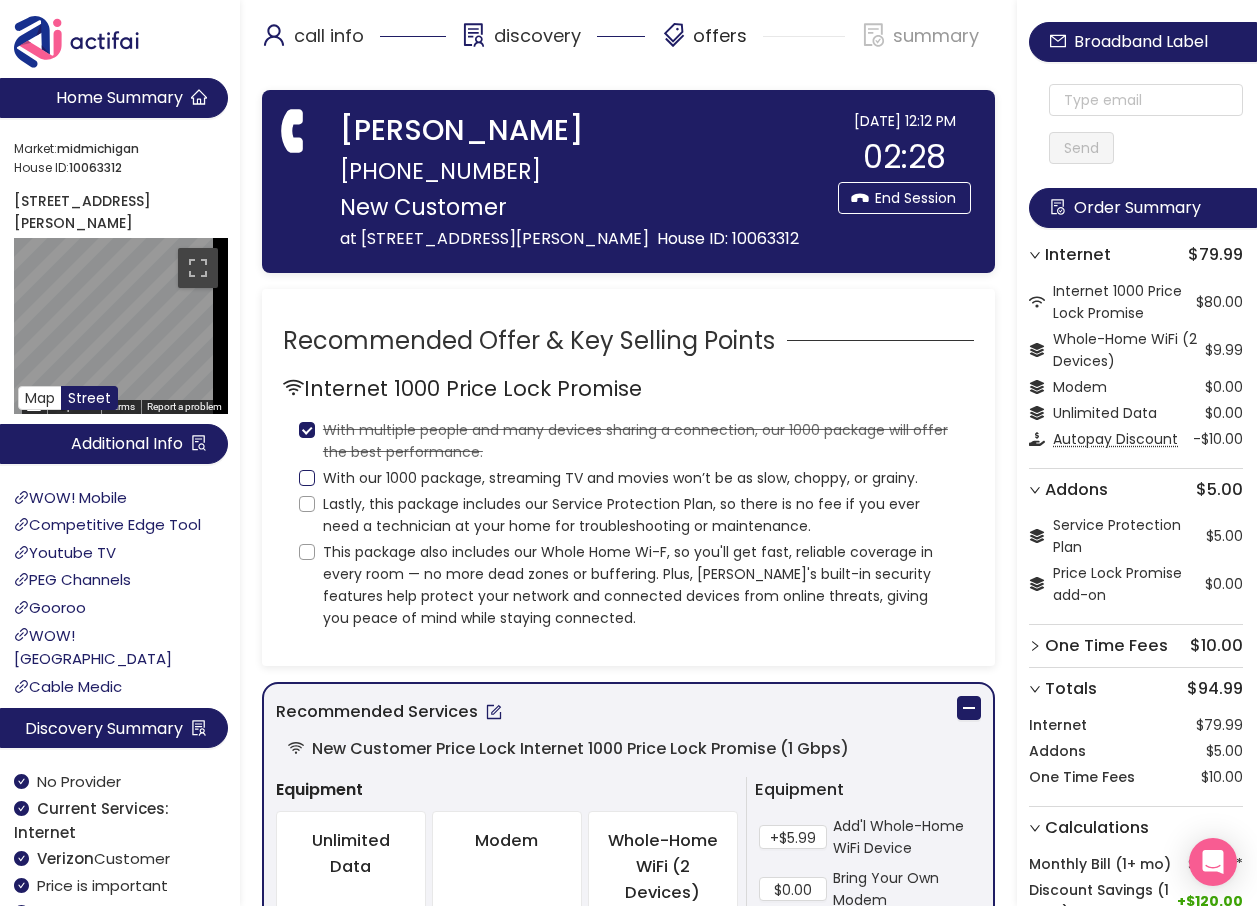 click on "With our 1000 package, streaming TV and movies won’t be as slow, choppy, or grainy." at bounding box center (307, 478) 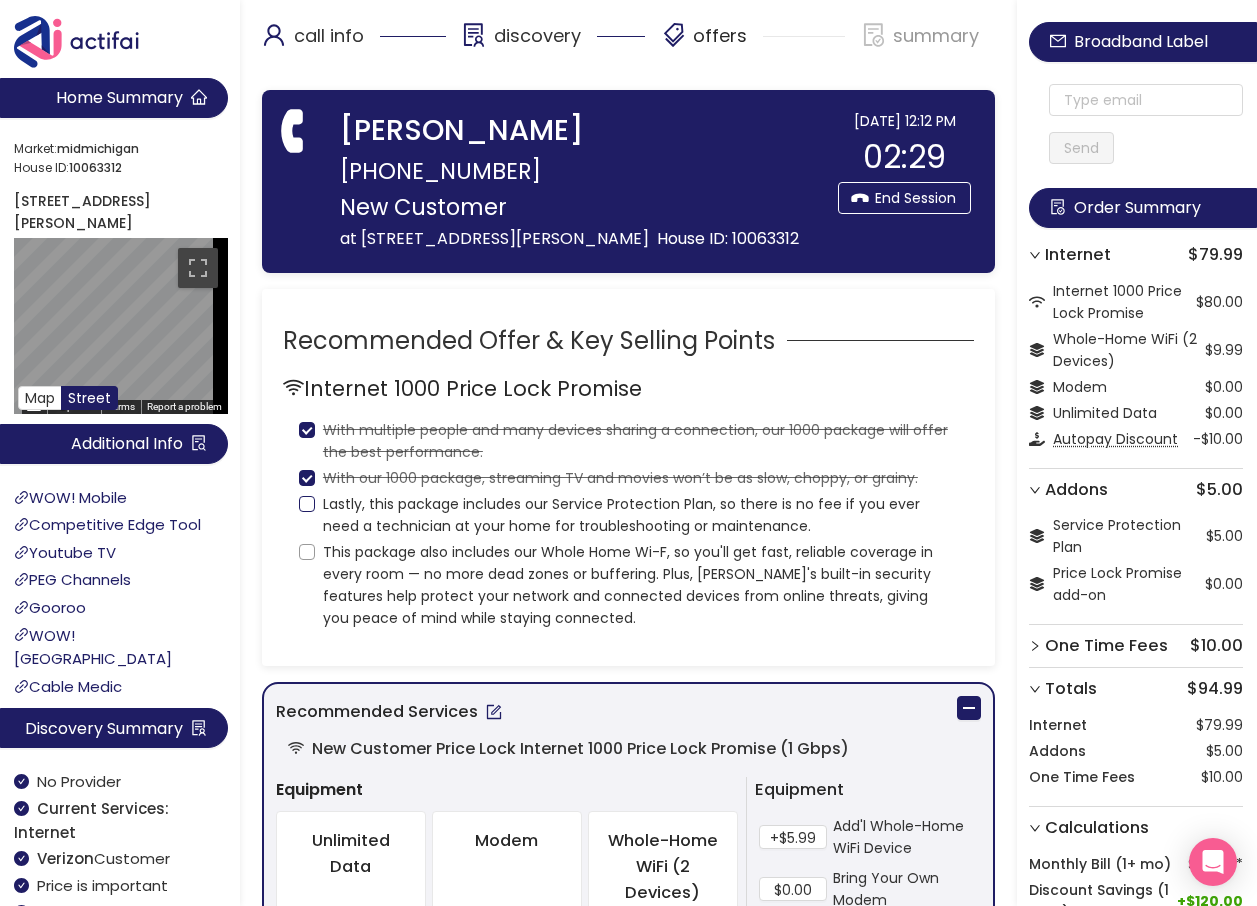 click on "Lastly, this package includes our Service Protection Plan, so there is no fee if you ever need a technician at your home for troubleshooting or maintenance." at bounding box center [307, 504] 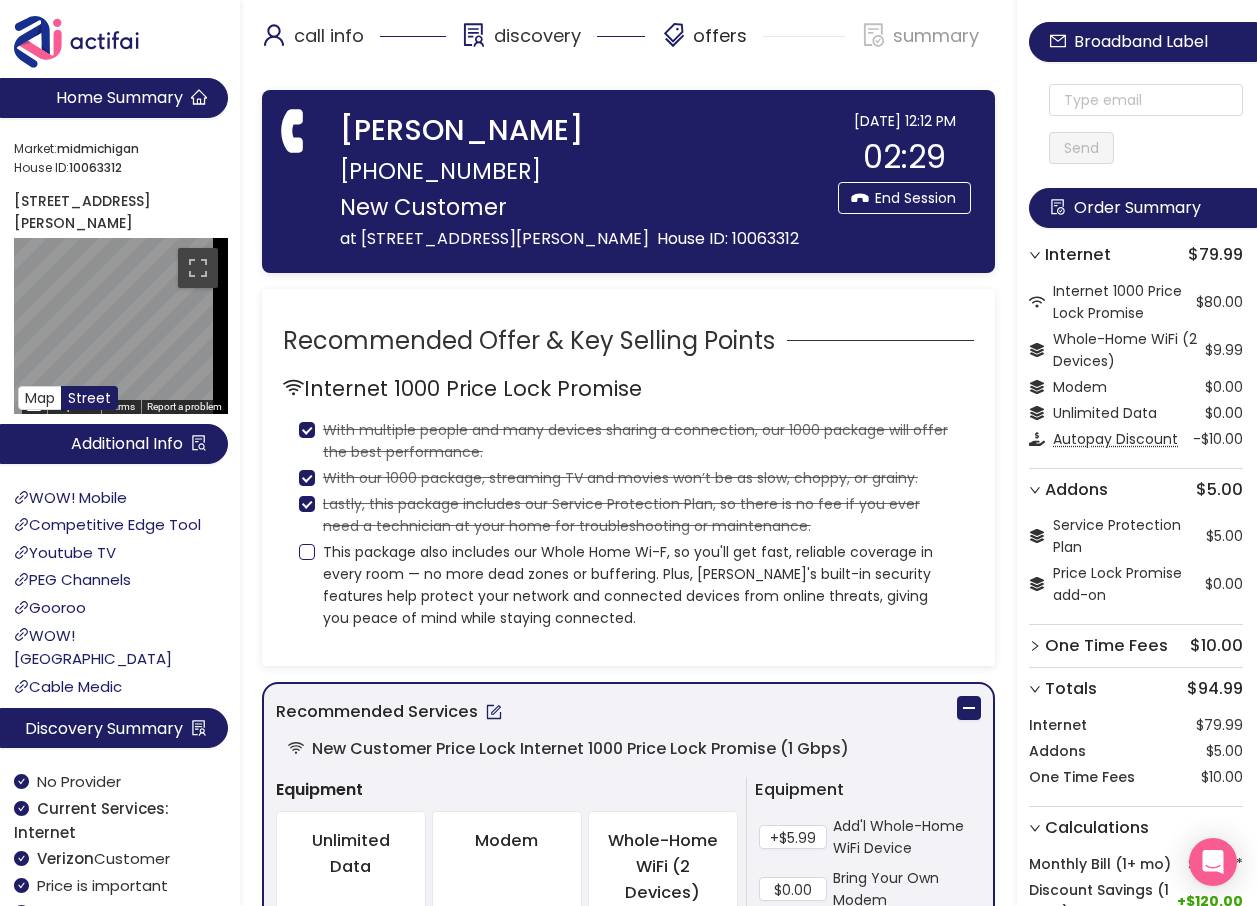 click on "This package also includes our Whole Home Wi-F, so you'll get fast, reliable coverage in every room — no more dead zones or buffering. Plus, [PERSON_NAME]'s built-in security features help protect your network and connected devices from online threats, giving you peace of mind while staying connected." at bounding box center (307, 552) 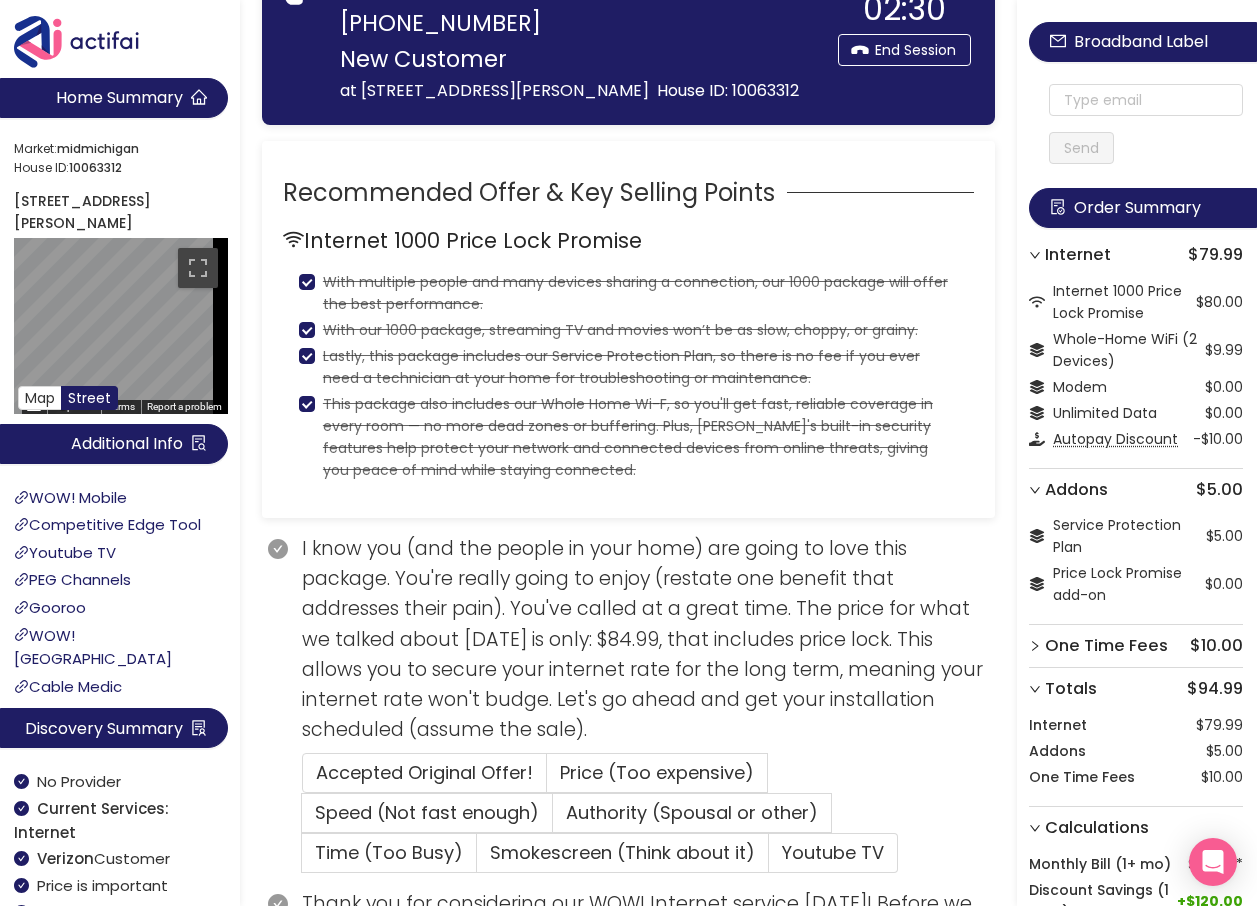 scroll, scrollTop: 300, scrollLeft: 0, axis: vertical 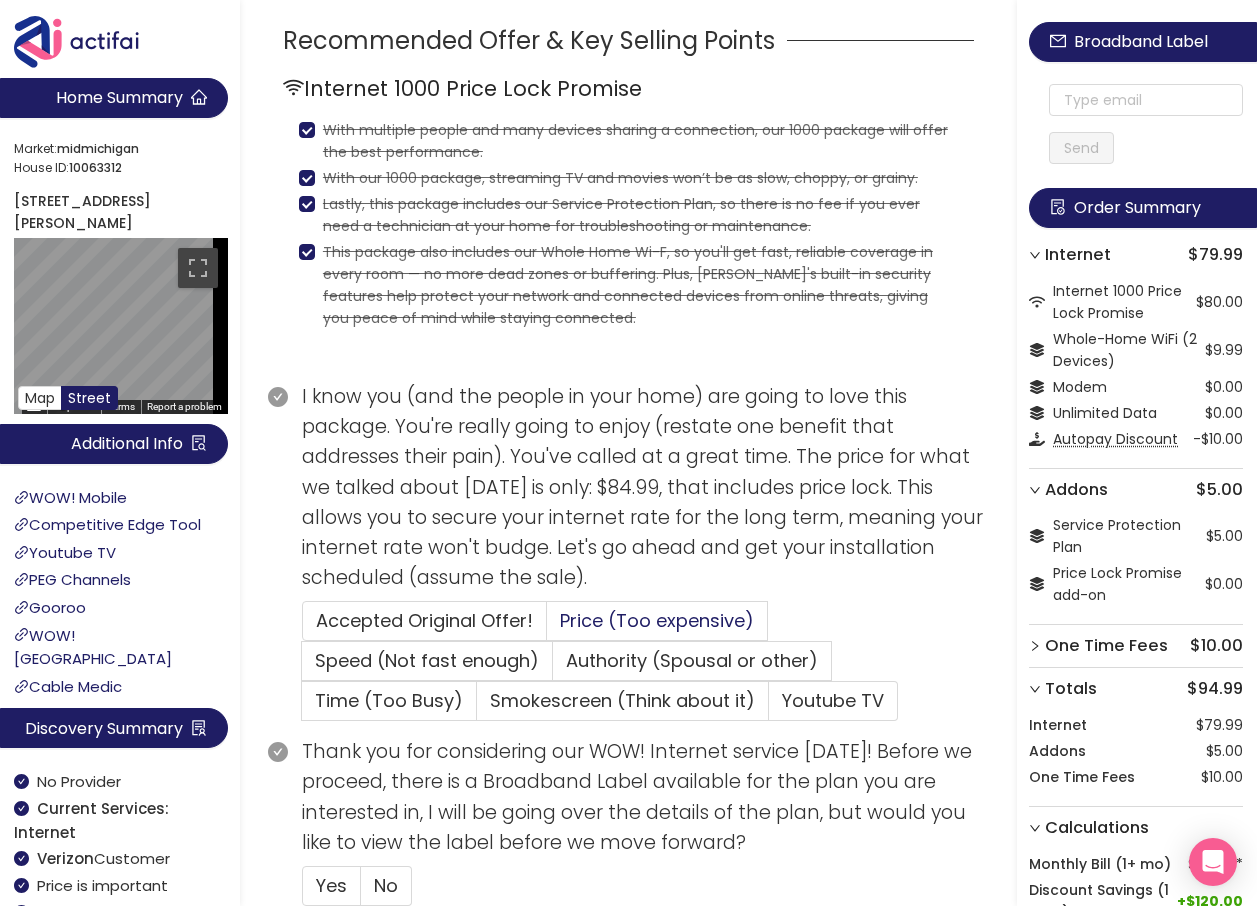 click on "Price (Too expensive)" at bounding box center (657, 620) 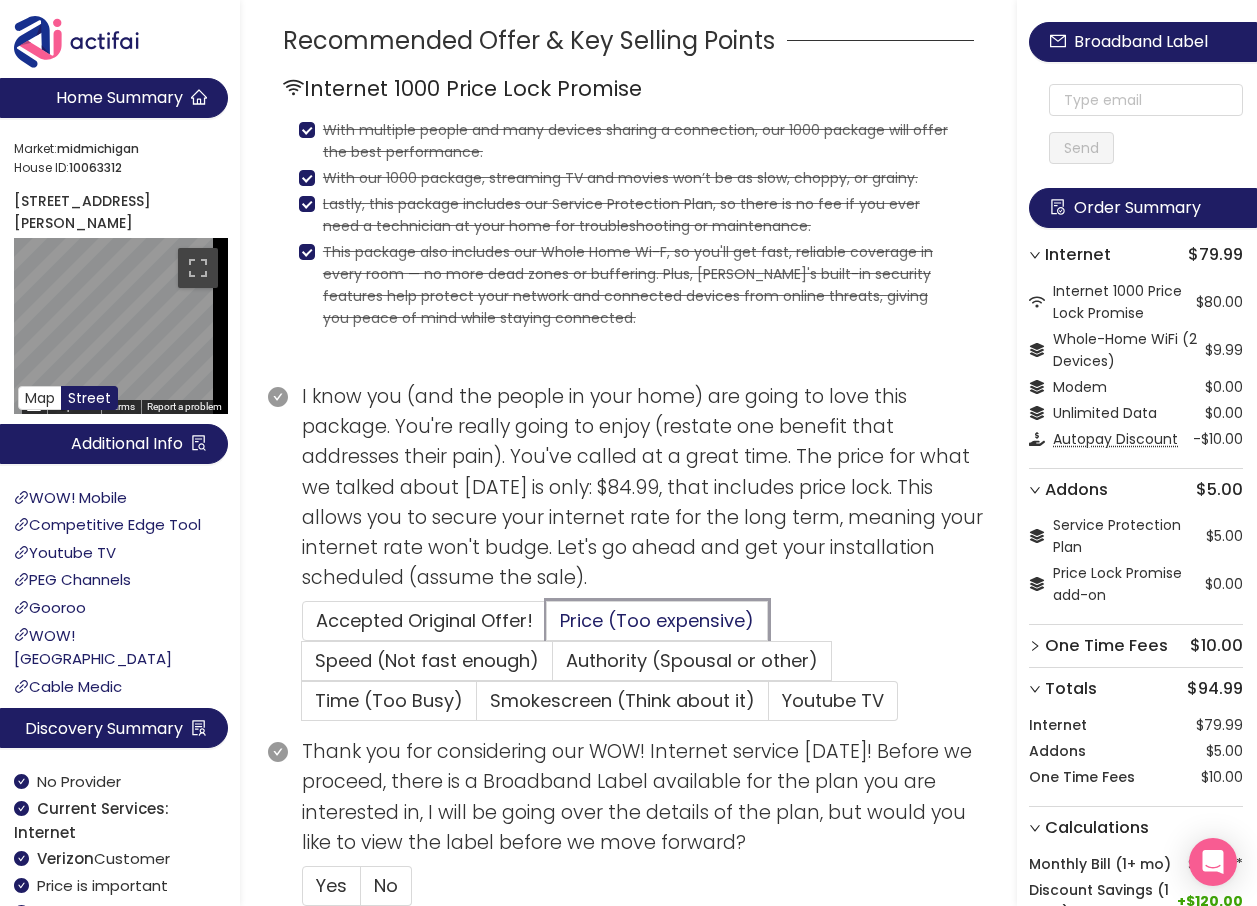 click on "Price (Too expensive)" at bounding box center [547, 627] 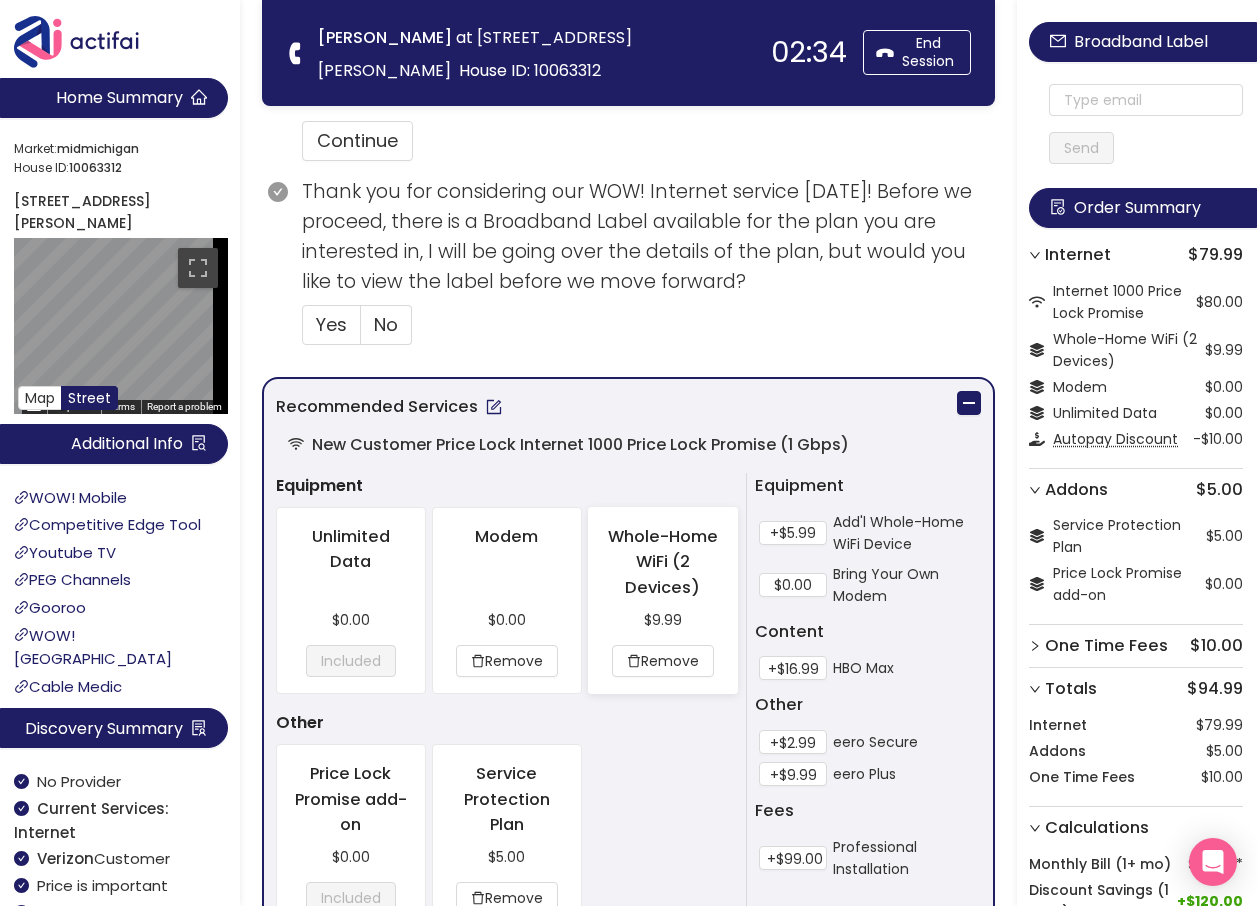 scroll, scrollTop: 1100, scrollLeft: 0, axis: vertical 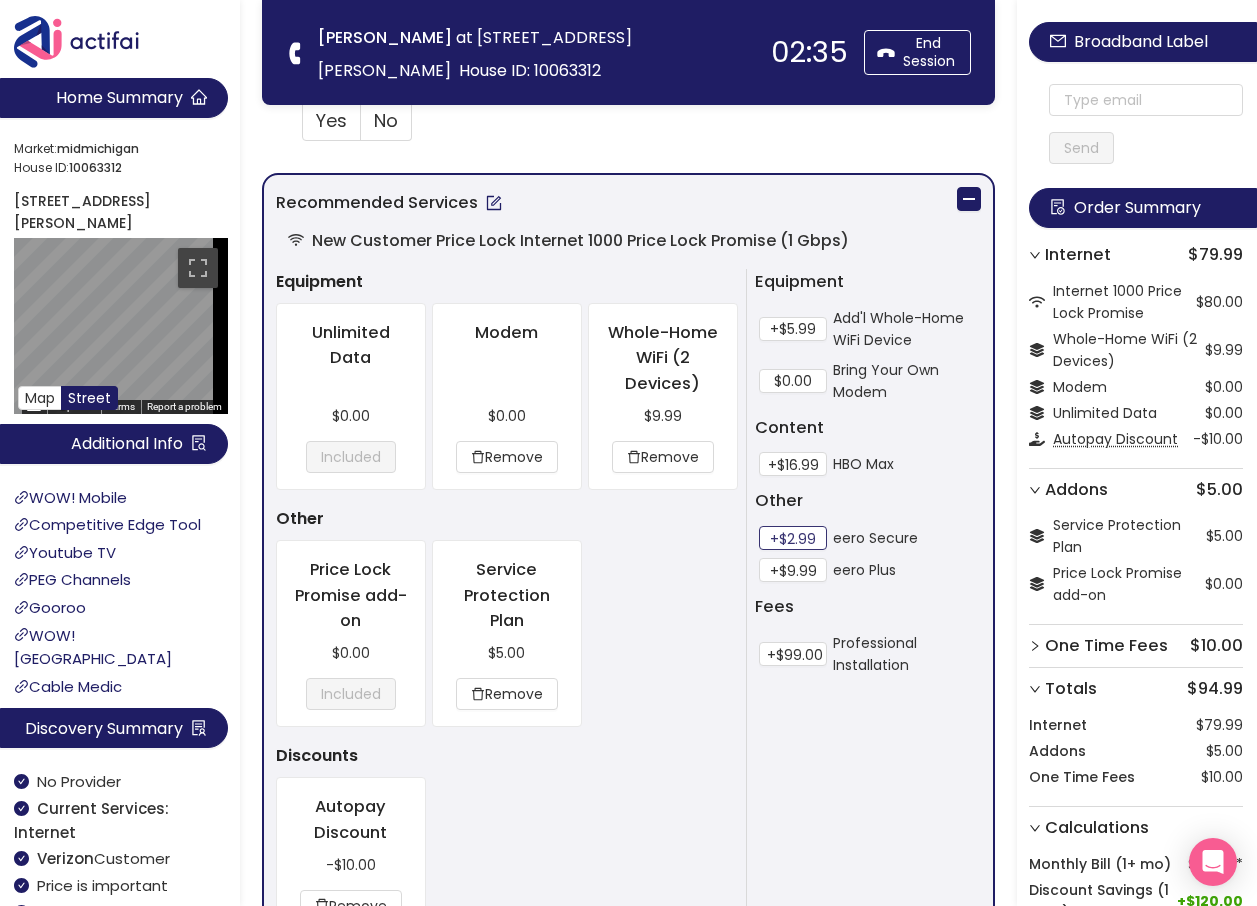 click on "+$2.99" at bounding box center [793, 538] 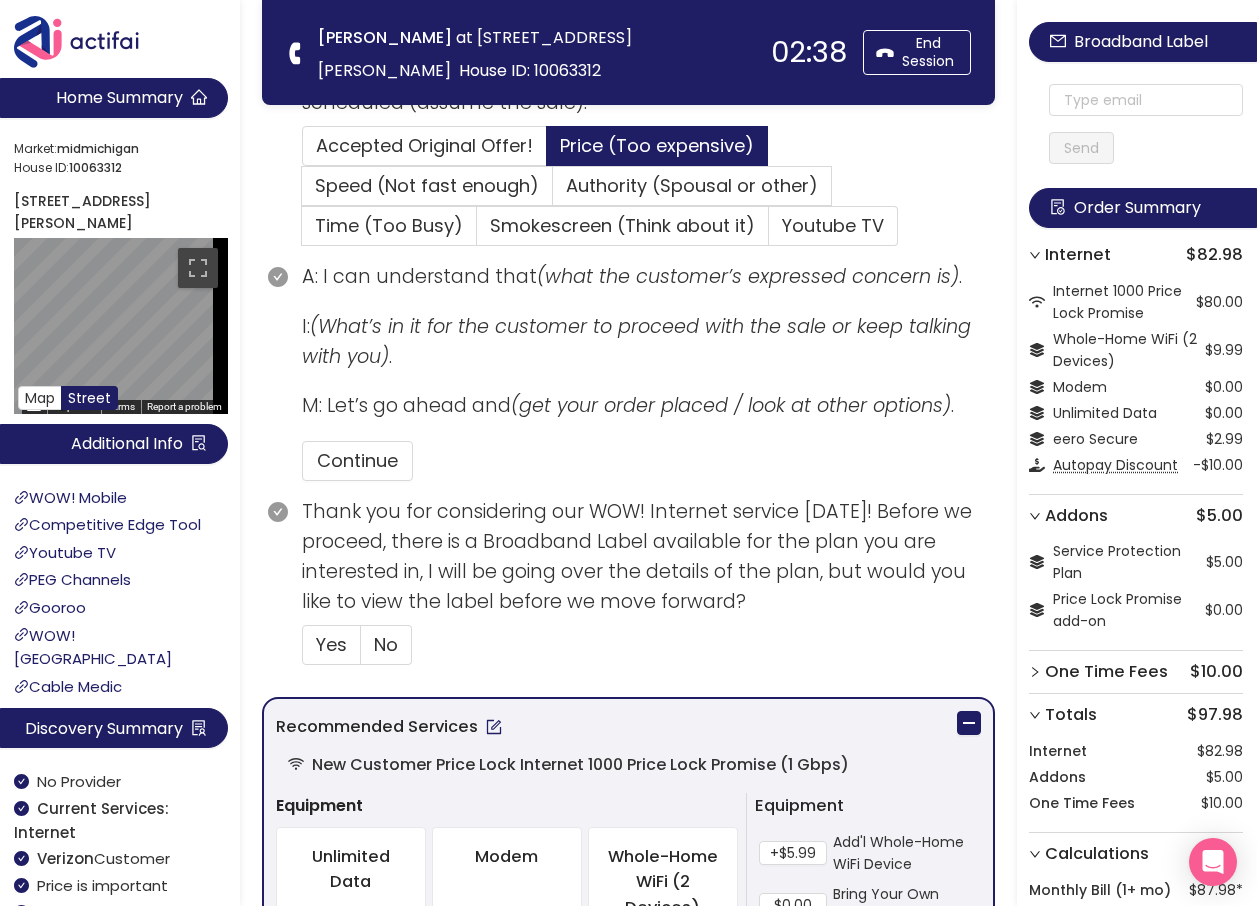 scroll, scrollTop: 800, scrollLeft: 0, axis: vertical 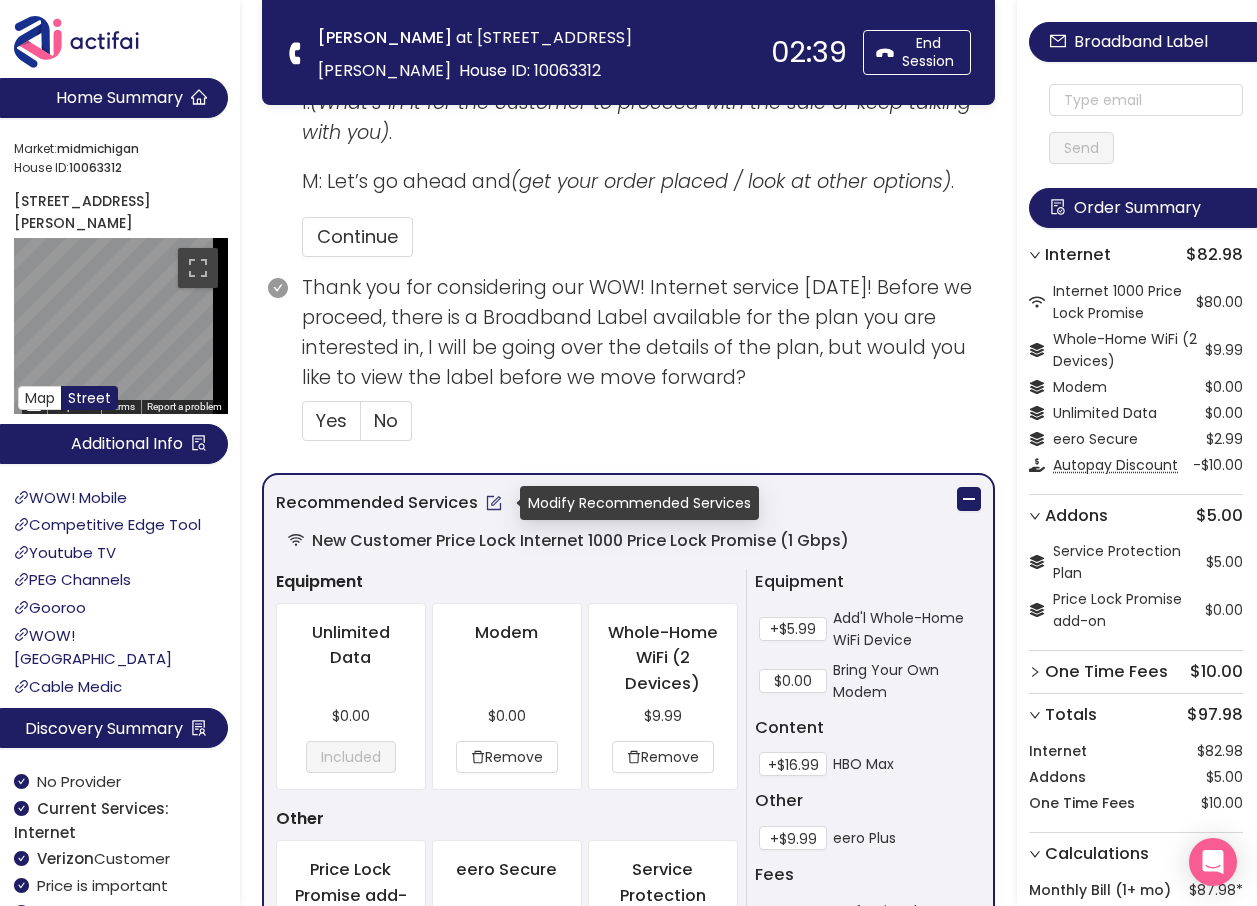 click 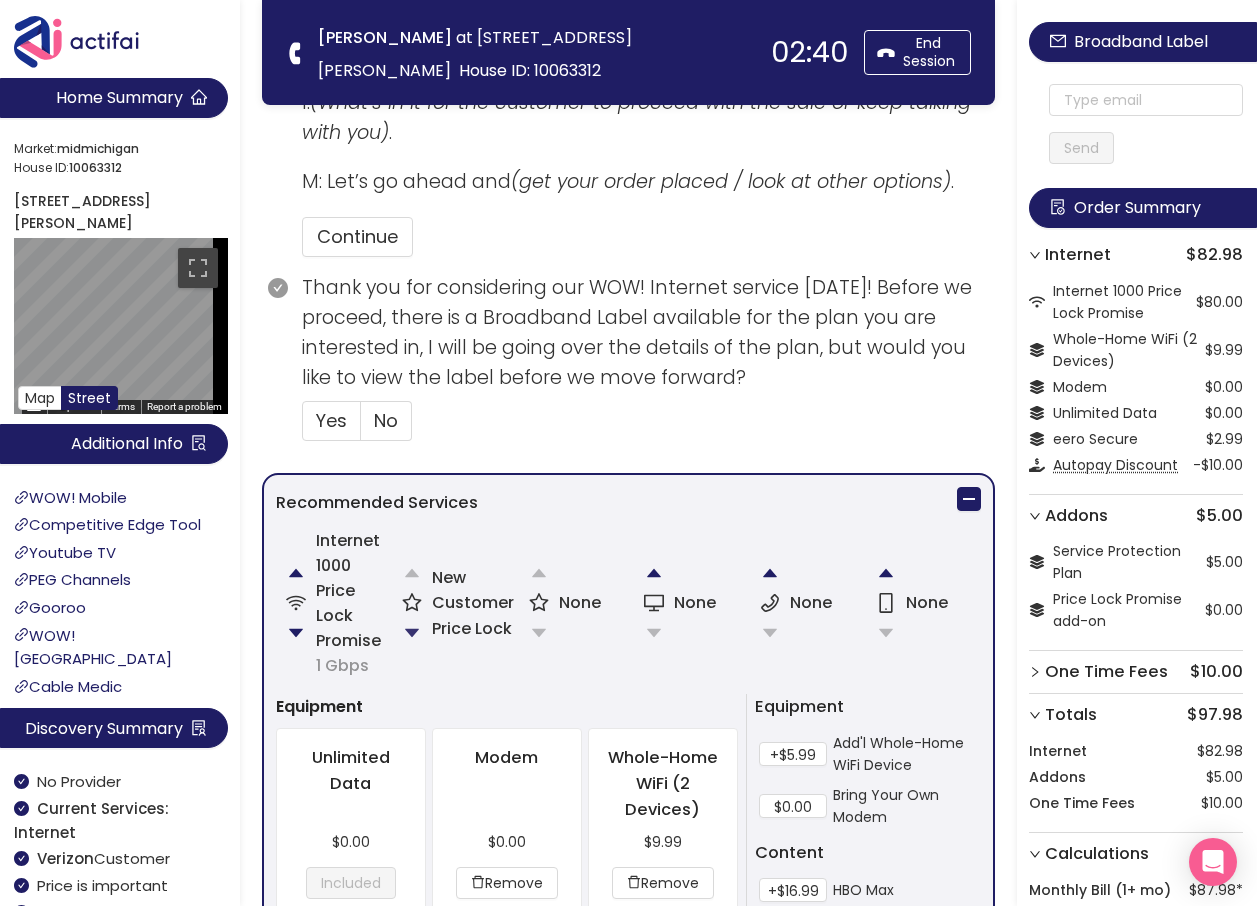 click 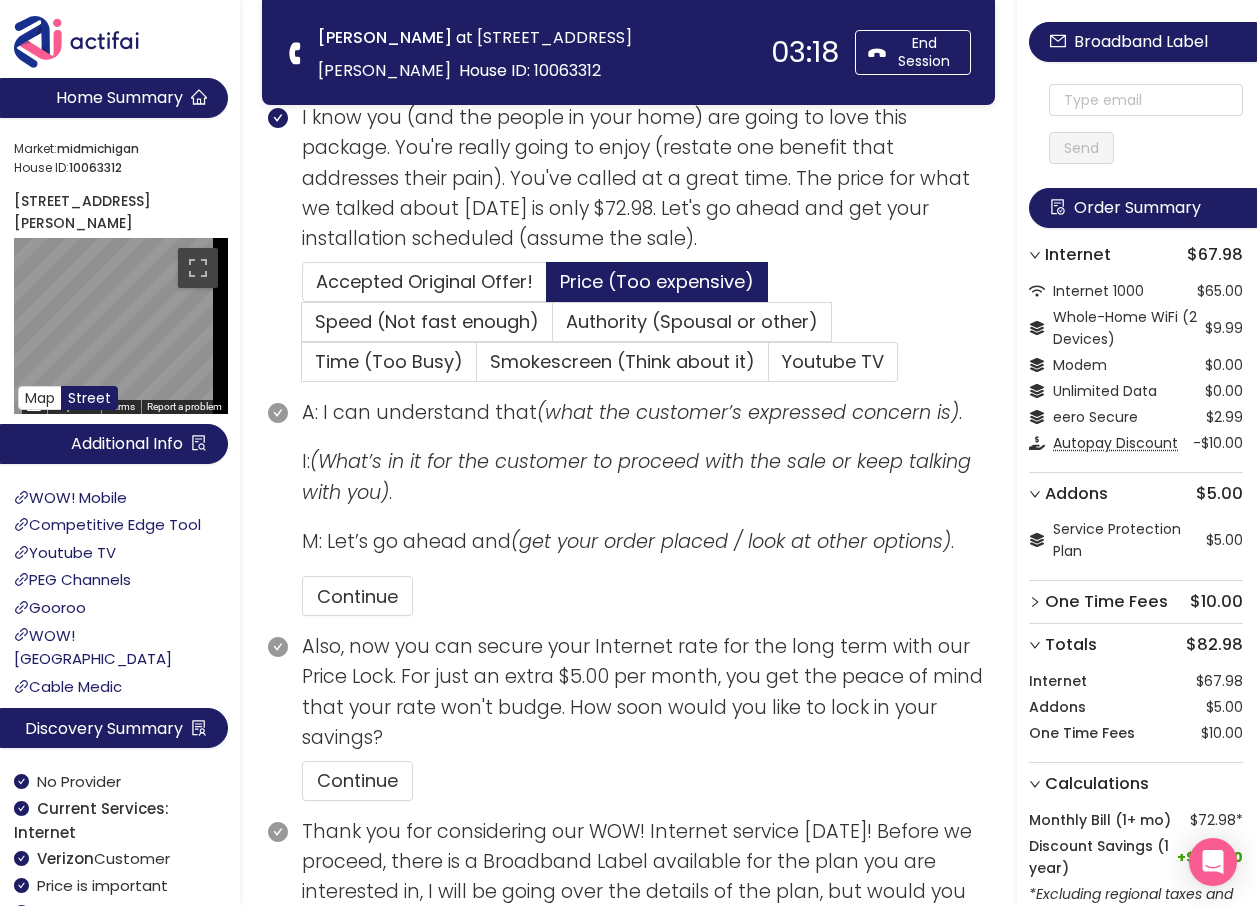 scroll, scrollTop: 340, scrollLeft: 0, axis: vertical 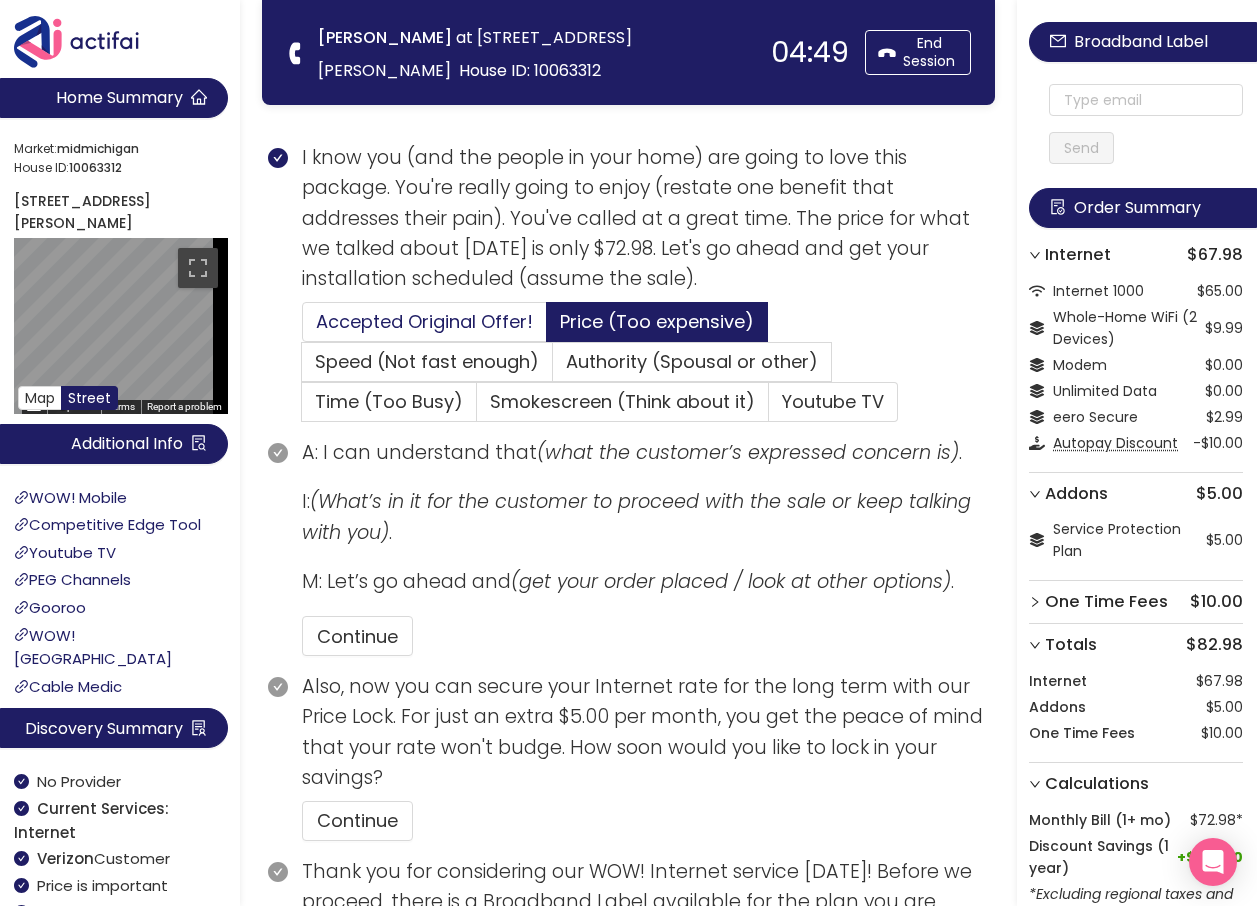 click on "Accepted Original Offer!" at bounding box center (424, 321) 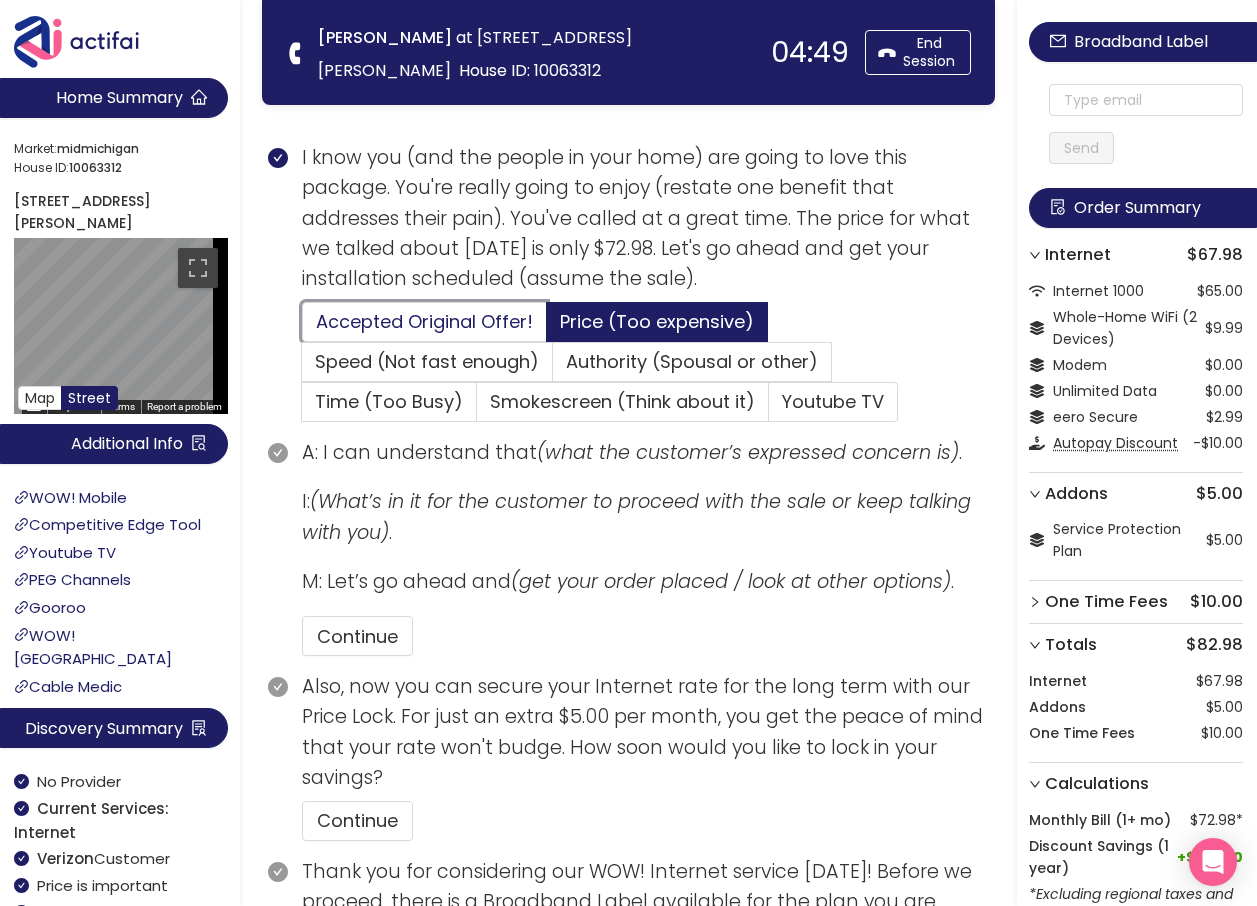 click on "Accepted Original Offer!" at bounding box center [303, 328] 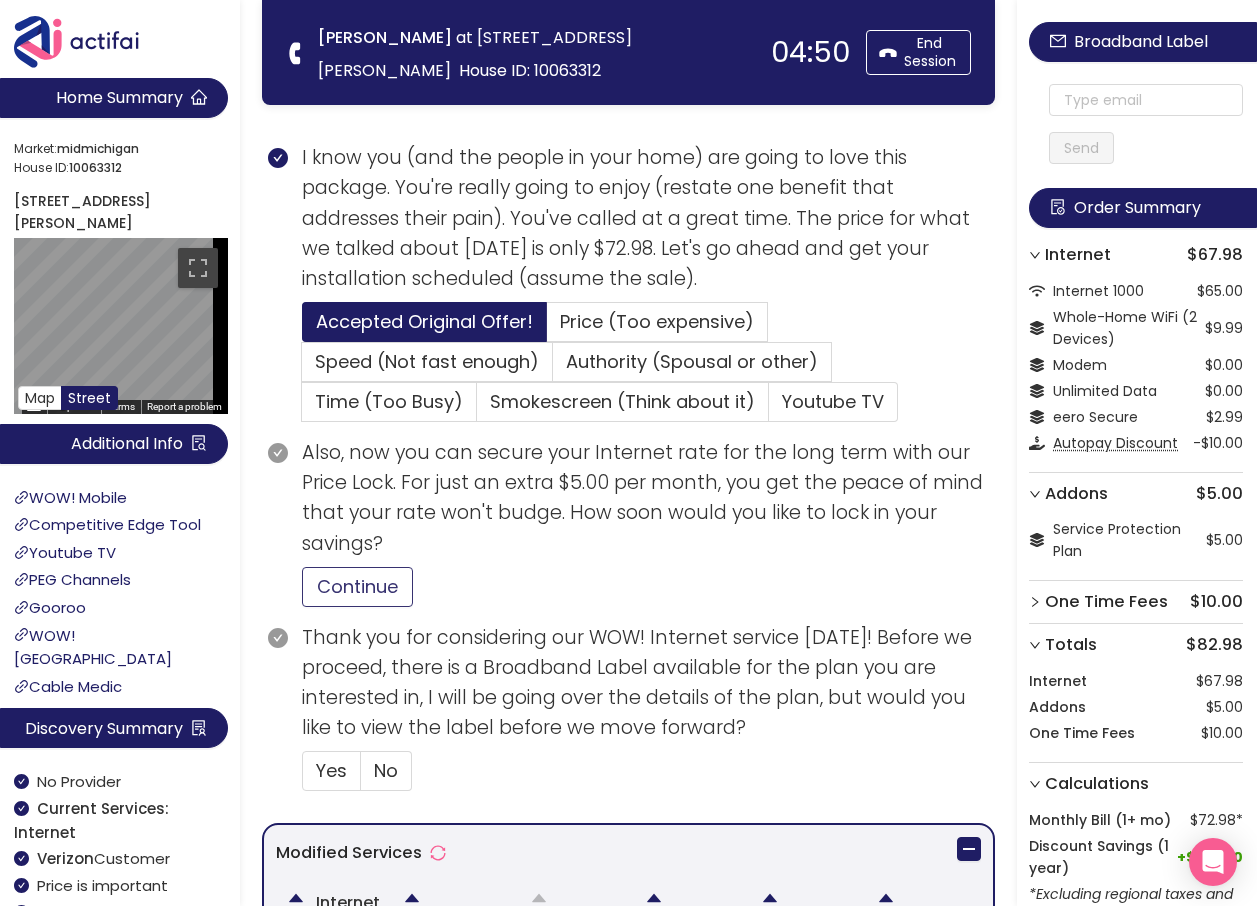 click on "Continue" at bounding box center [357, 587] 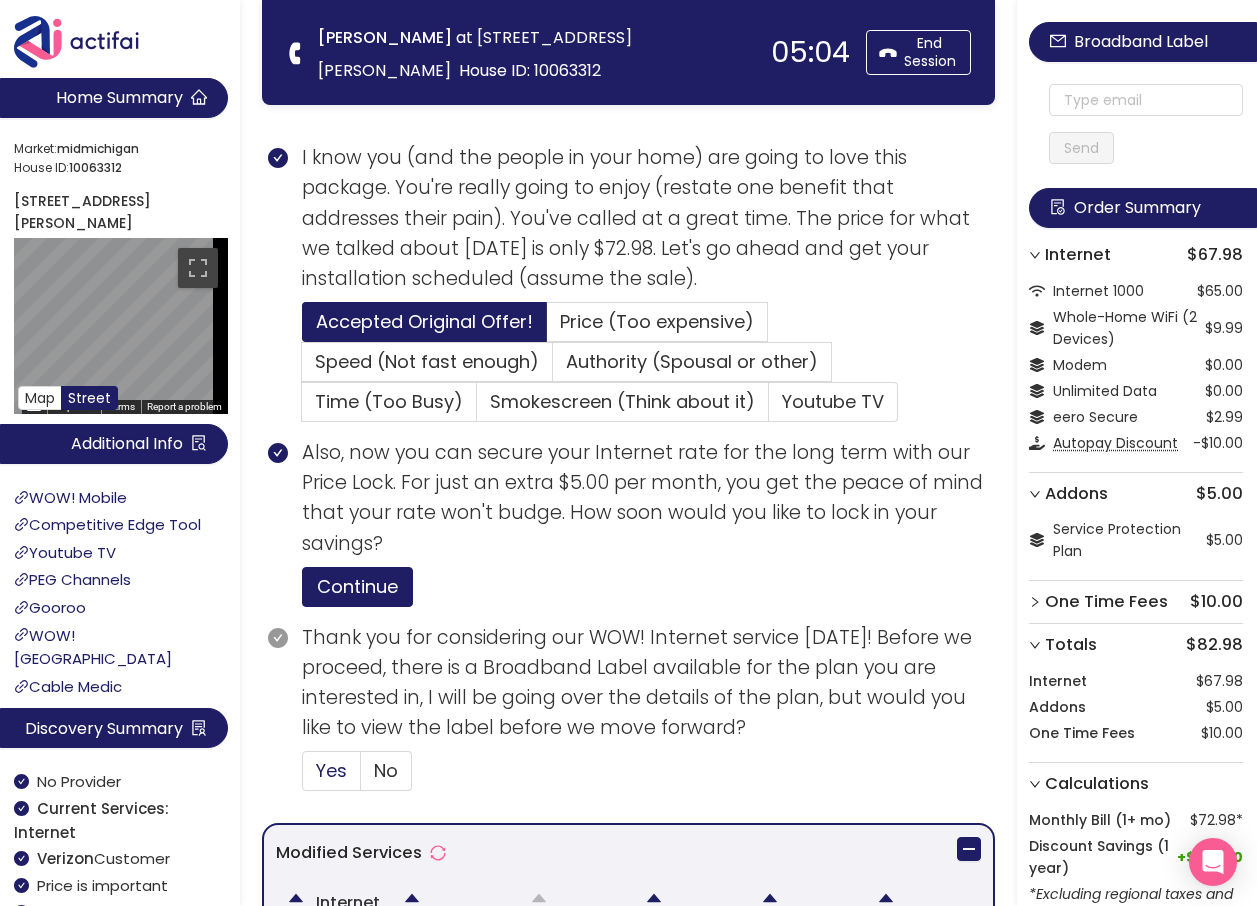 click on "Yes" at bounding box center (331, 770) 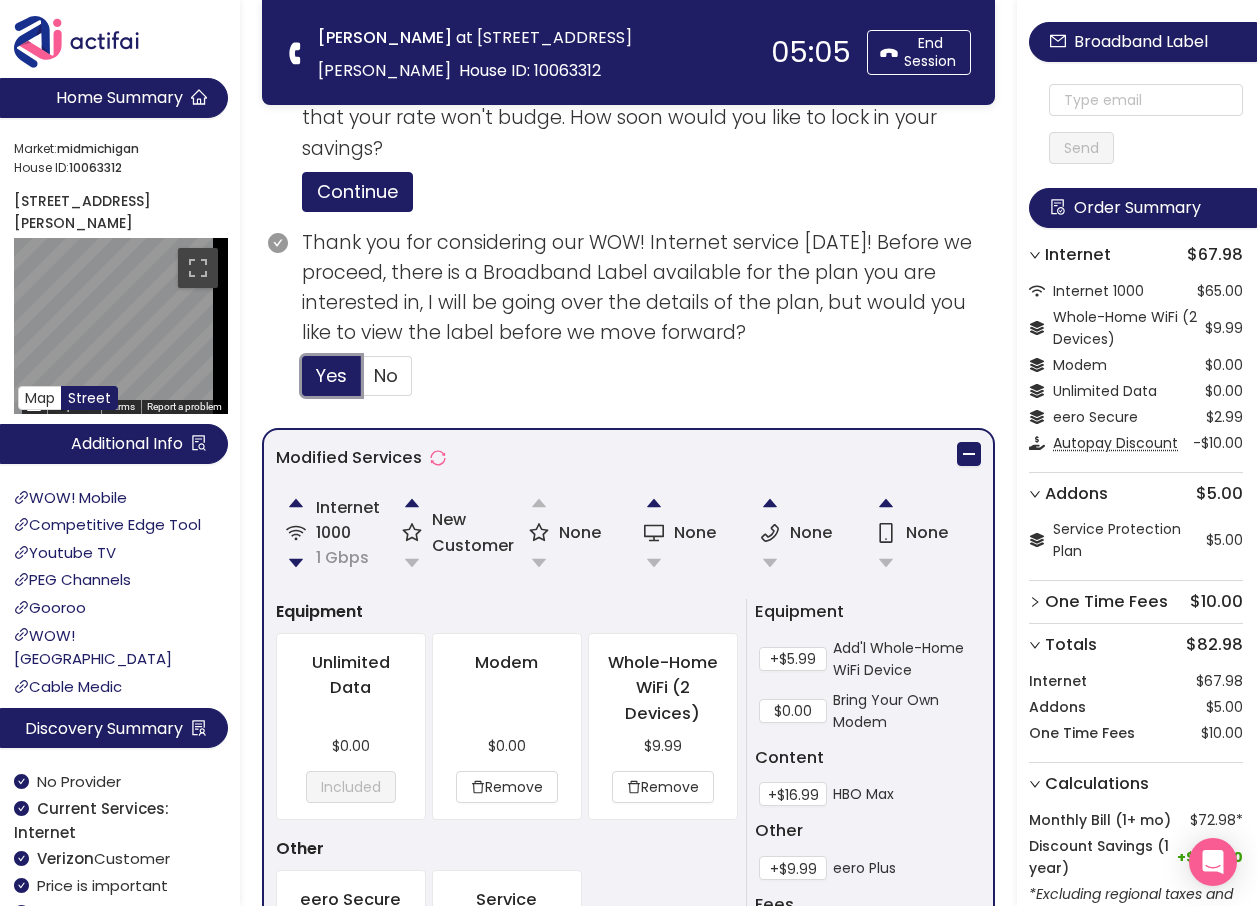 scroll, scrollTop: 740, scrollLeft: 0, axis: vertical 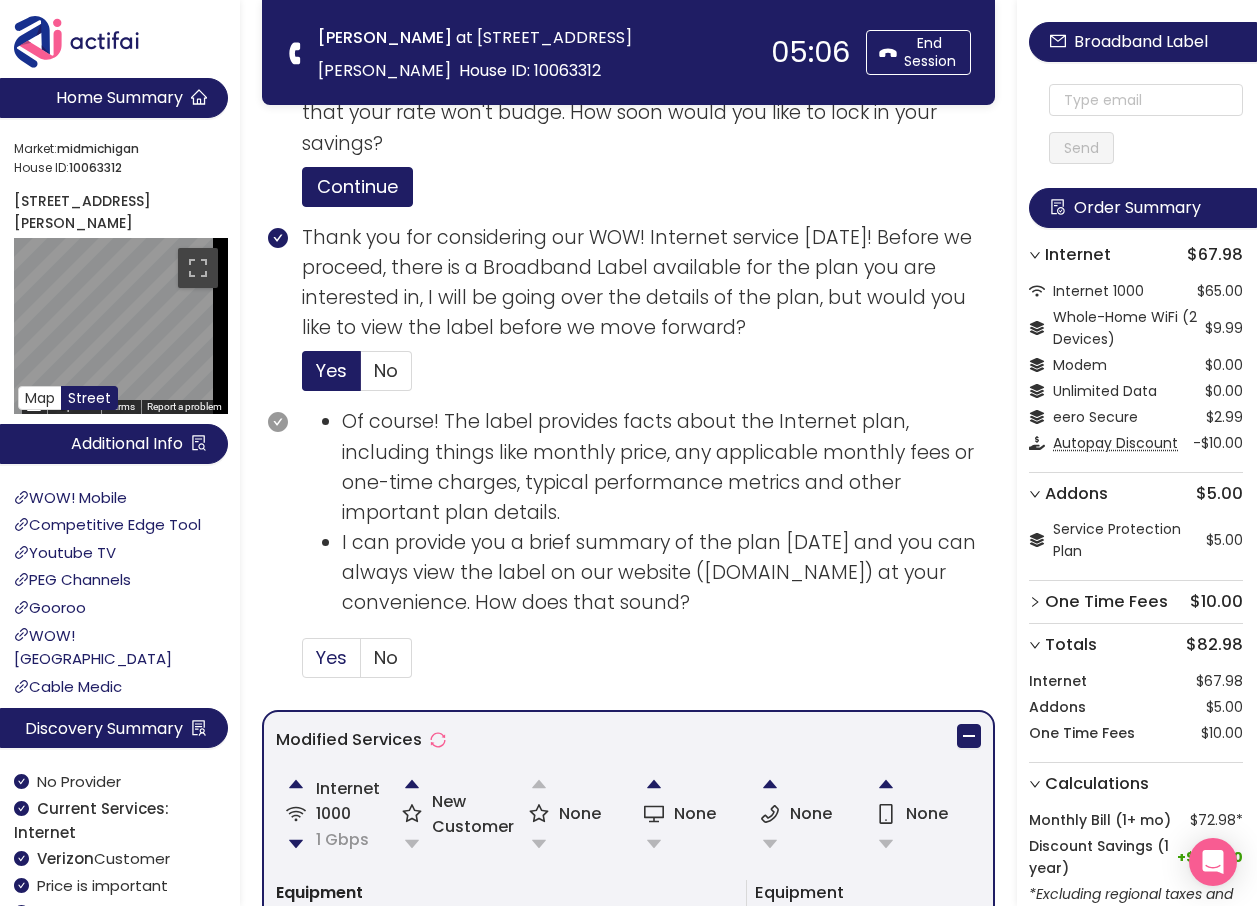 click on "Yes" at bounding box center [331, 657] 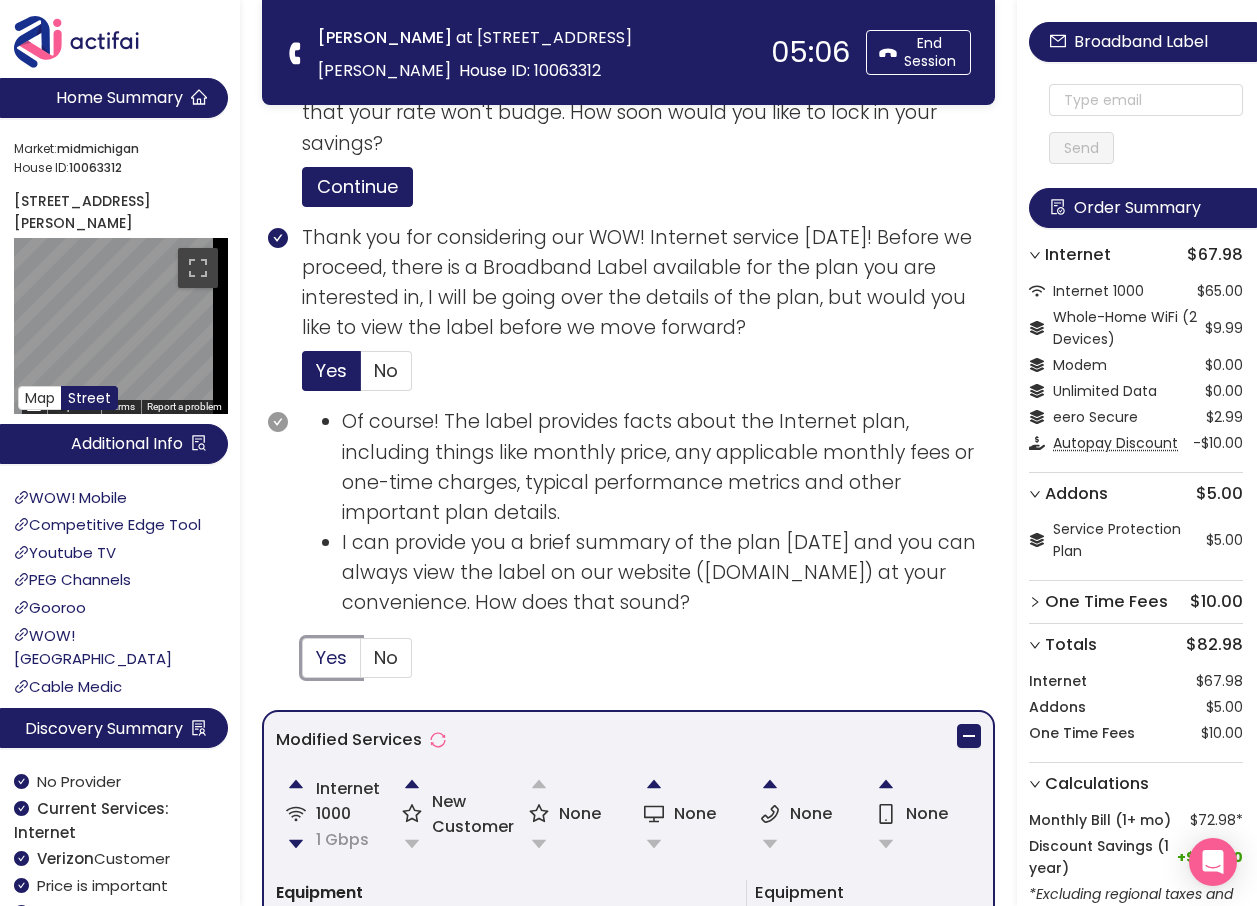 click on "Yes" at bounding box center (303, 664) 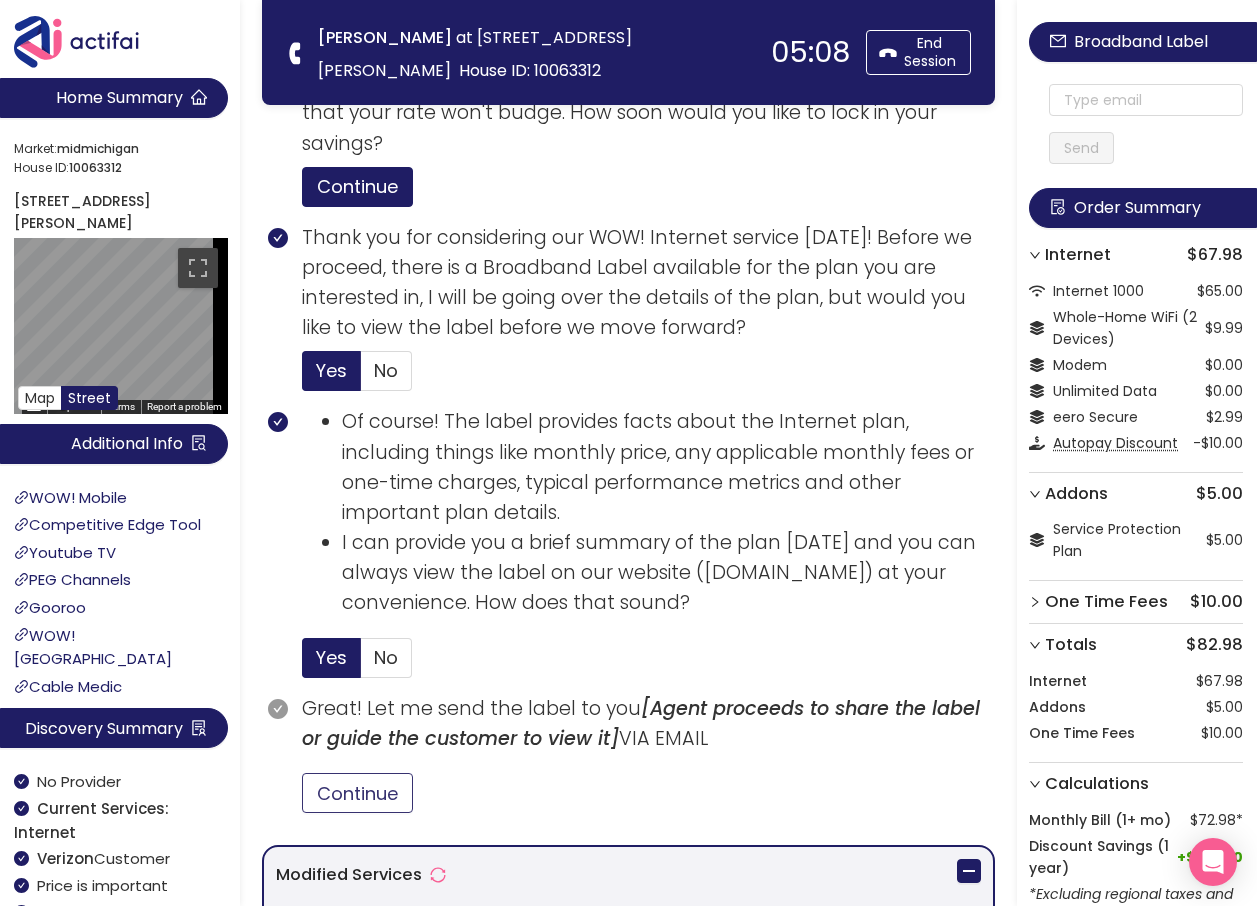 click on "Continue" at bounding box center (357, 793) 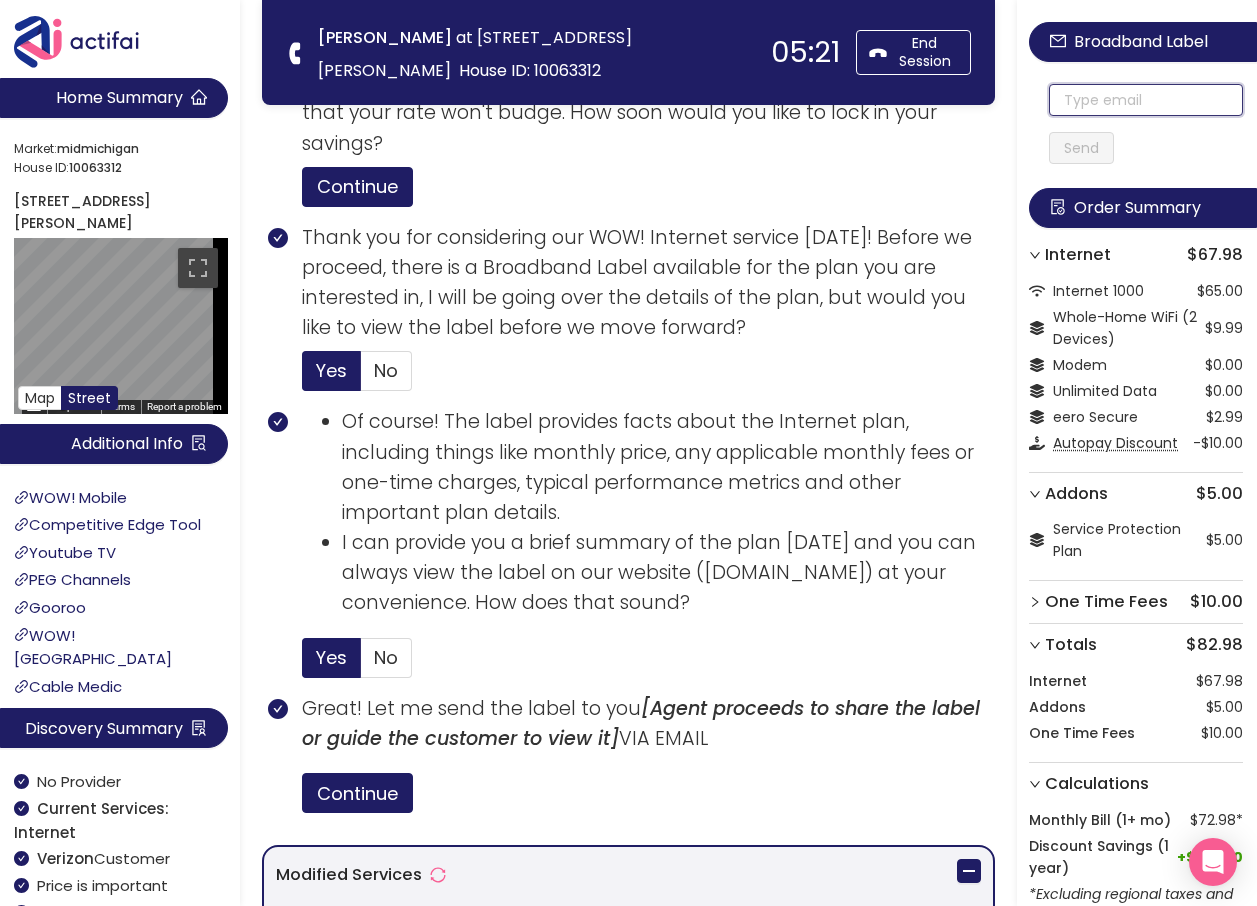 click 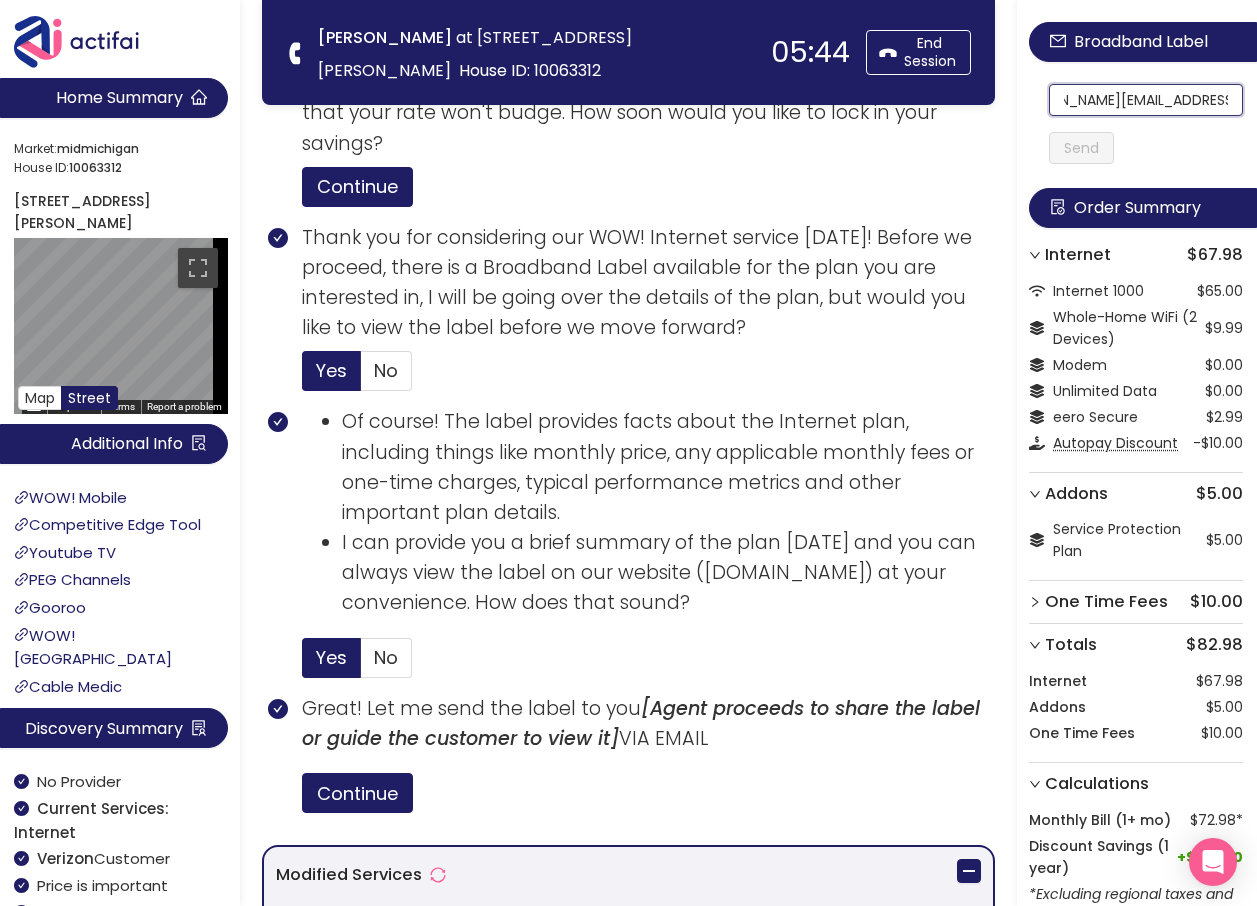 scroll, scrollTop: 0, scrollLeft: 65, axis: horizontal 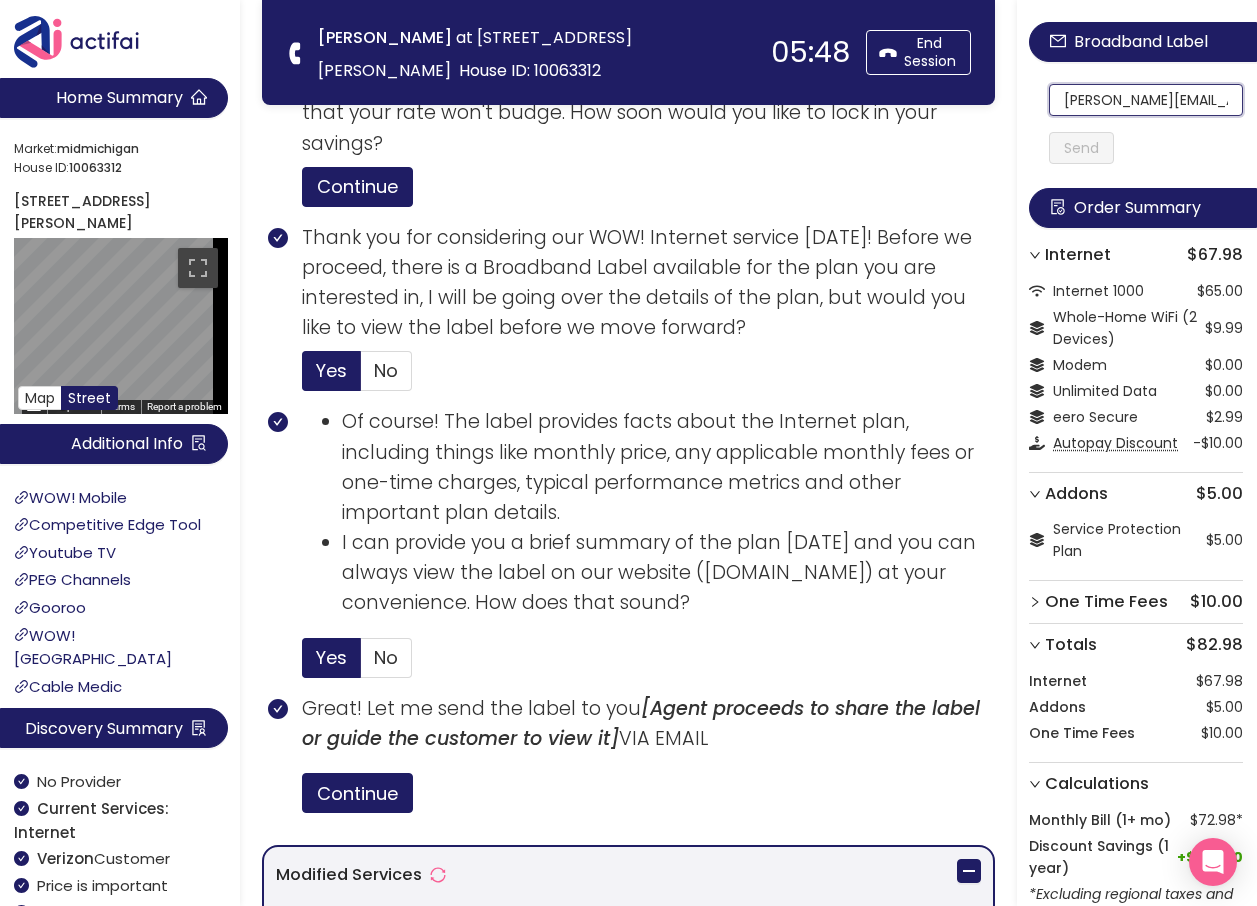 drag, startPoint x: 1162, startPoint y: 99, endPoint x: 1038, endPoint y: 93, distance: 124.14507 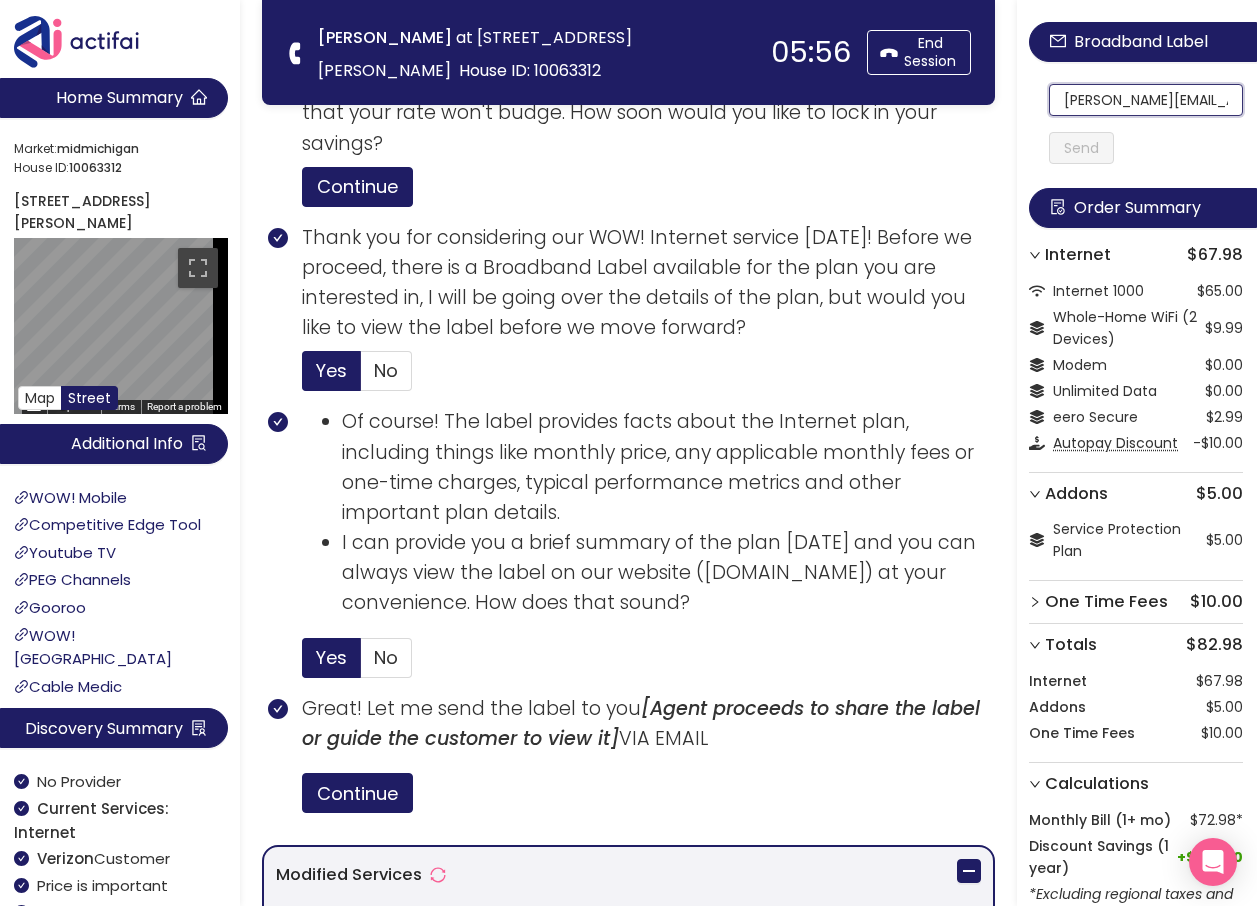 click on "[PERSON_NAME][EMAIL_ADDRESS][DOMAIN_NAME]" 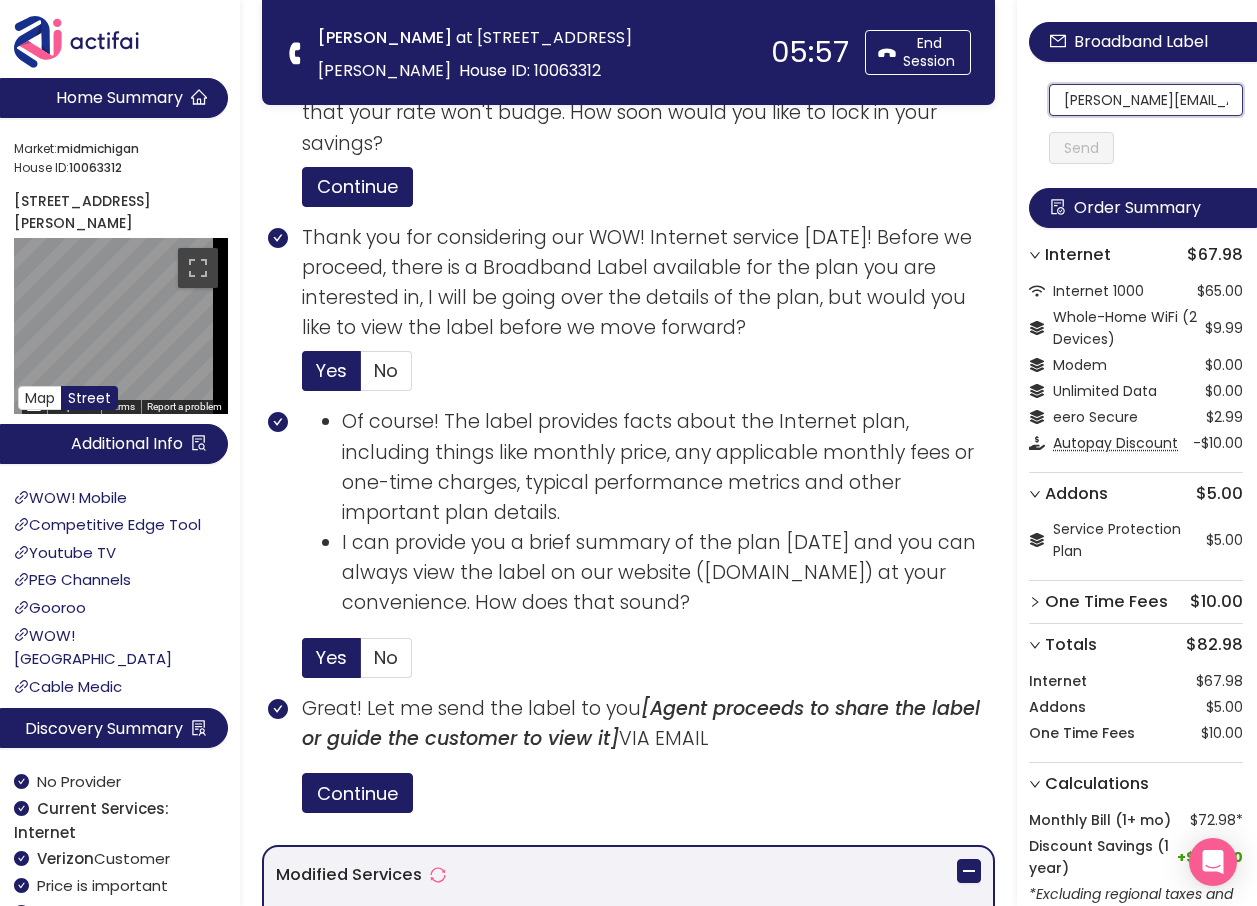 scroll, scrollTop: 0, scrollLeft: 65, axis: horizontal 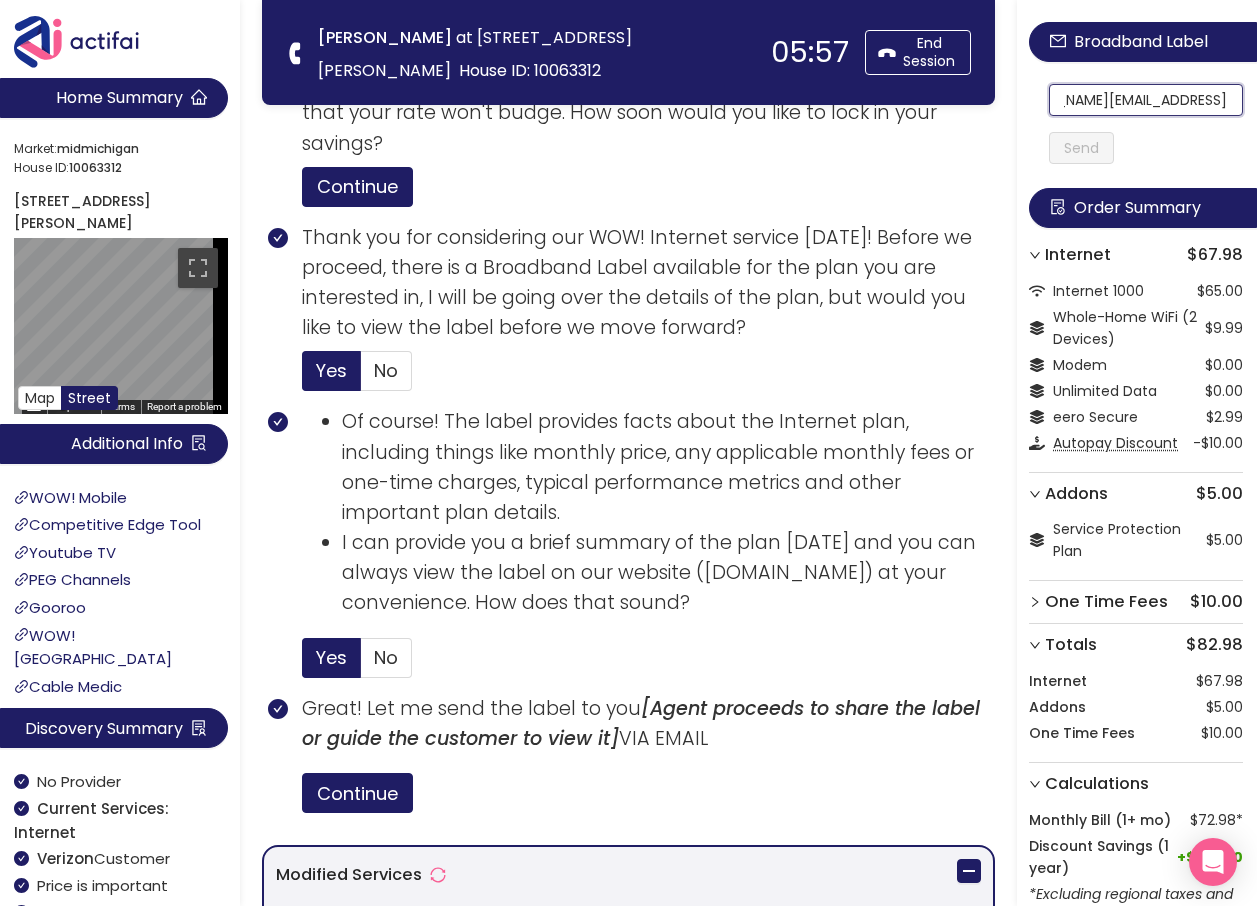 drag, startPoint x: 1074, startPoint y: 100, endPoint x: 1227, endPoint y: 121, distance: 154.43445 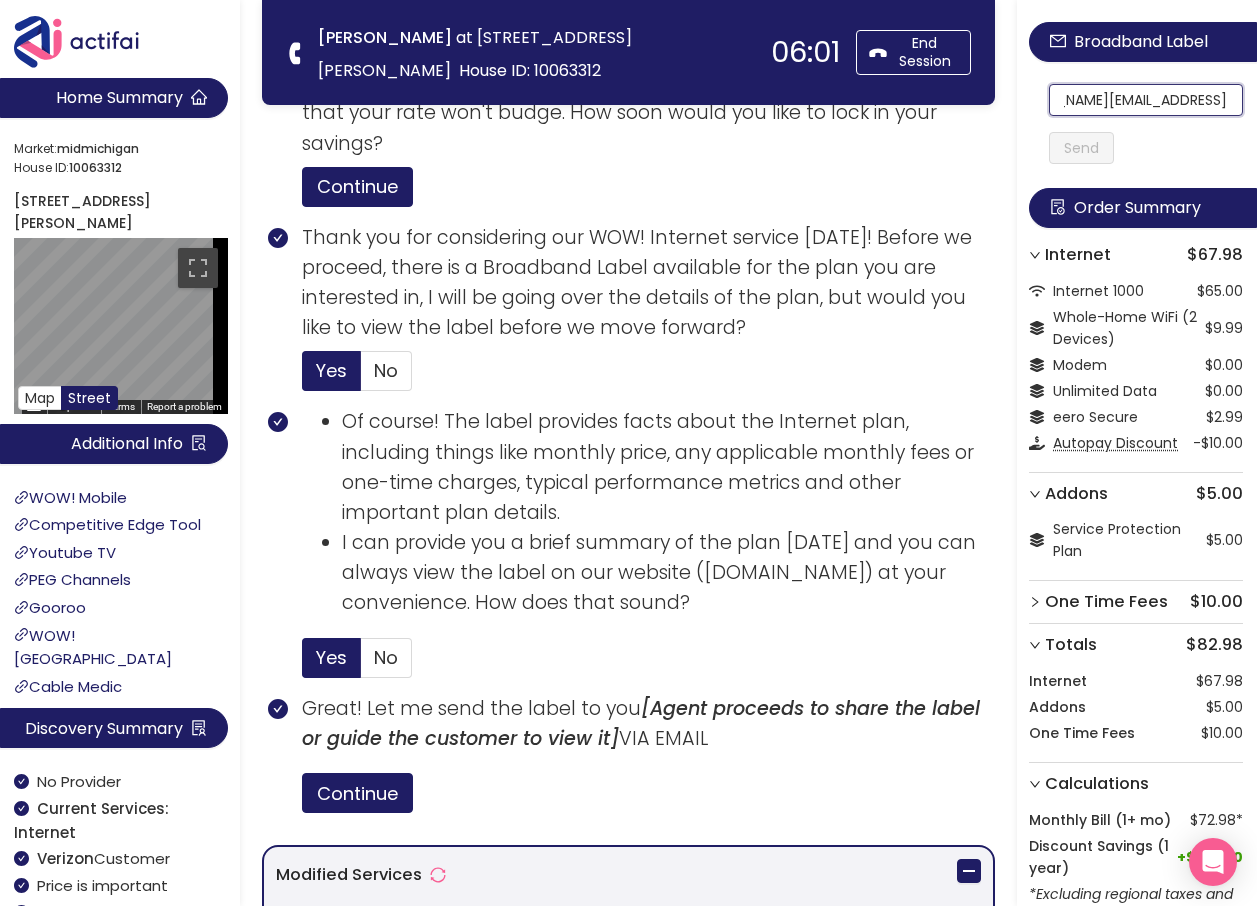 type on "[PERSON_NAME][EMAIL_ADDRESS][DOMAIN_NAME]" 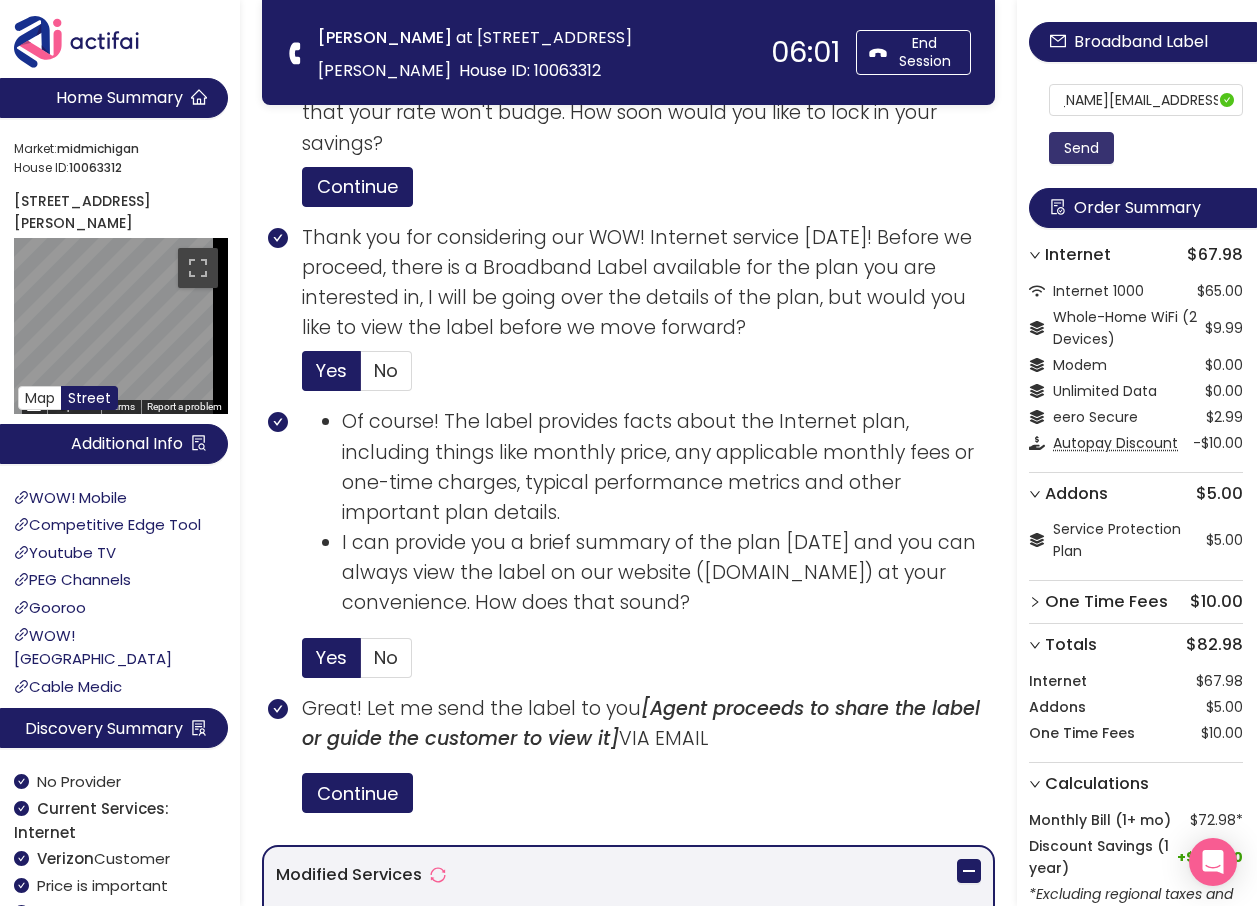 click on "Send" at bounding box center (1081, 148) 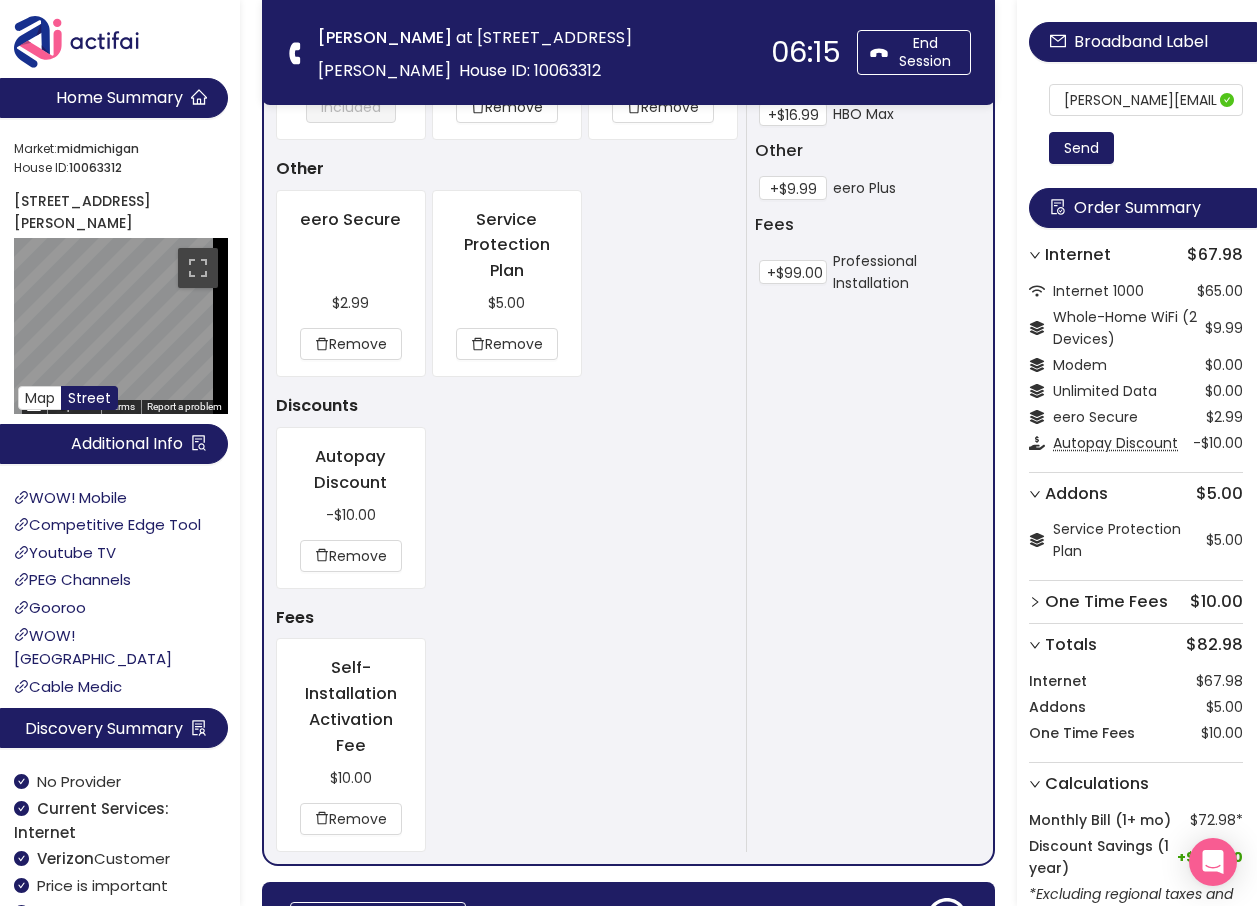 scroll, scrollTop: 1965, scrollLeft: 0, axis: vertical 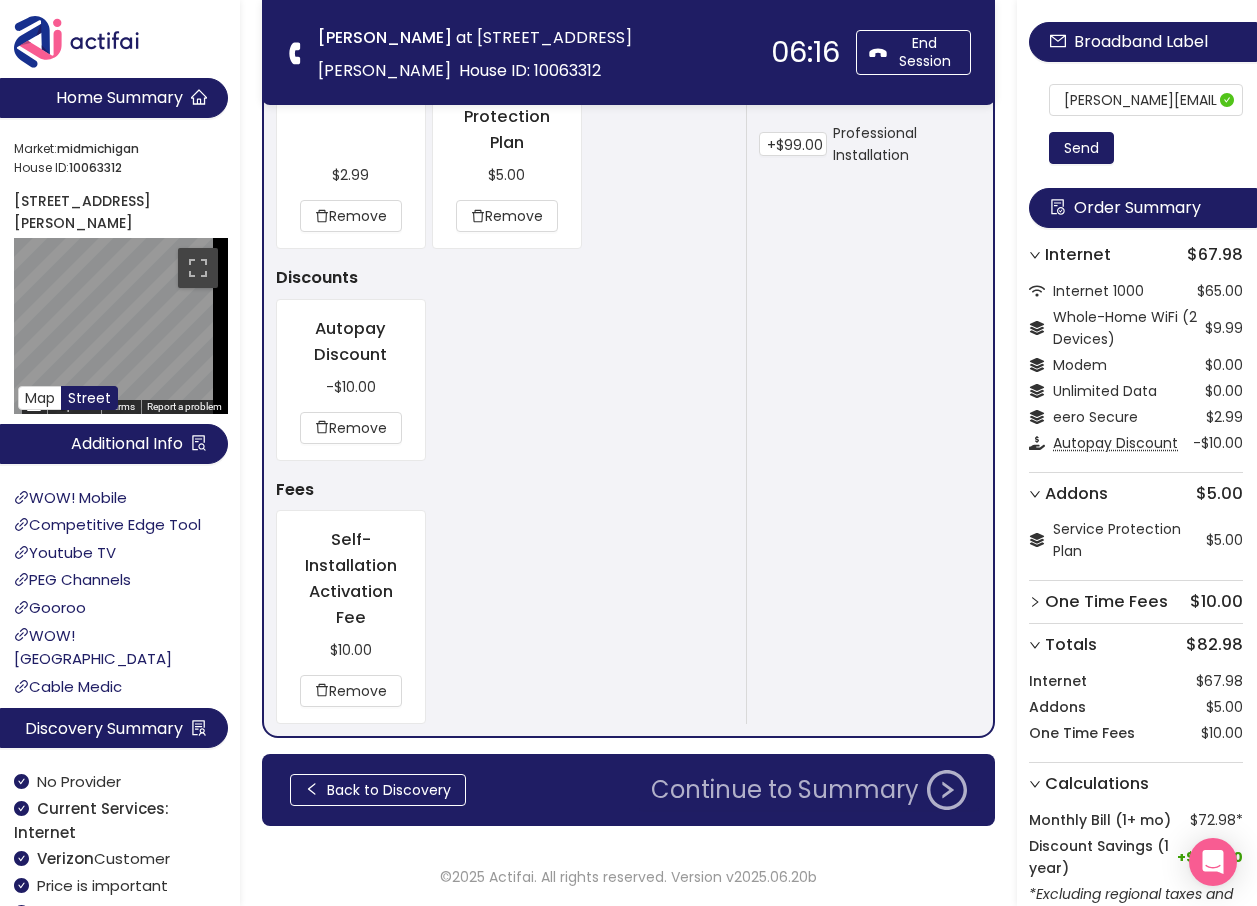 click on "Continue to Summary" 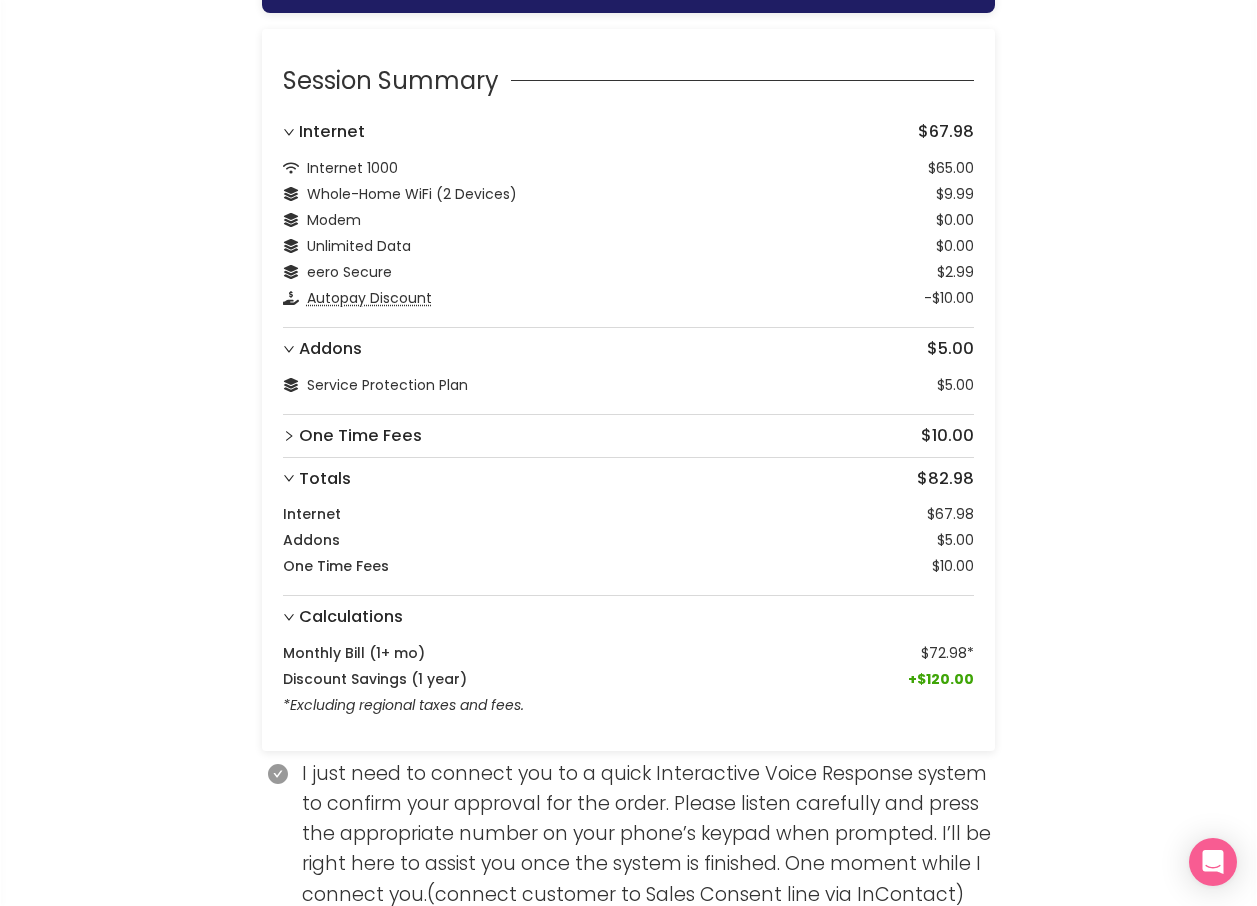 scroll, scrollTop: 297, scrollLeft: 0, axis: vertical 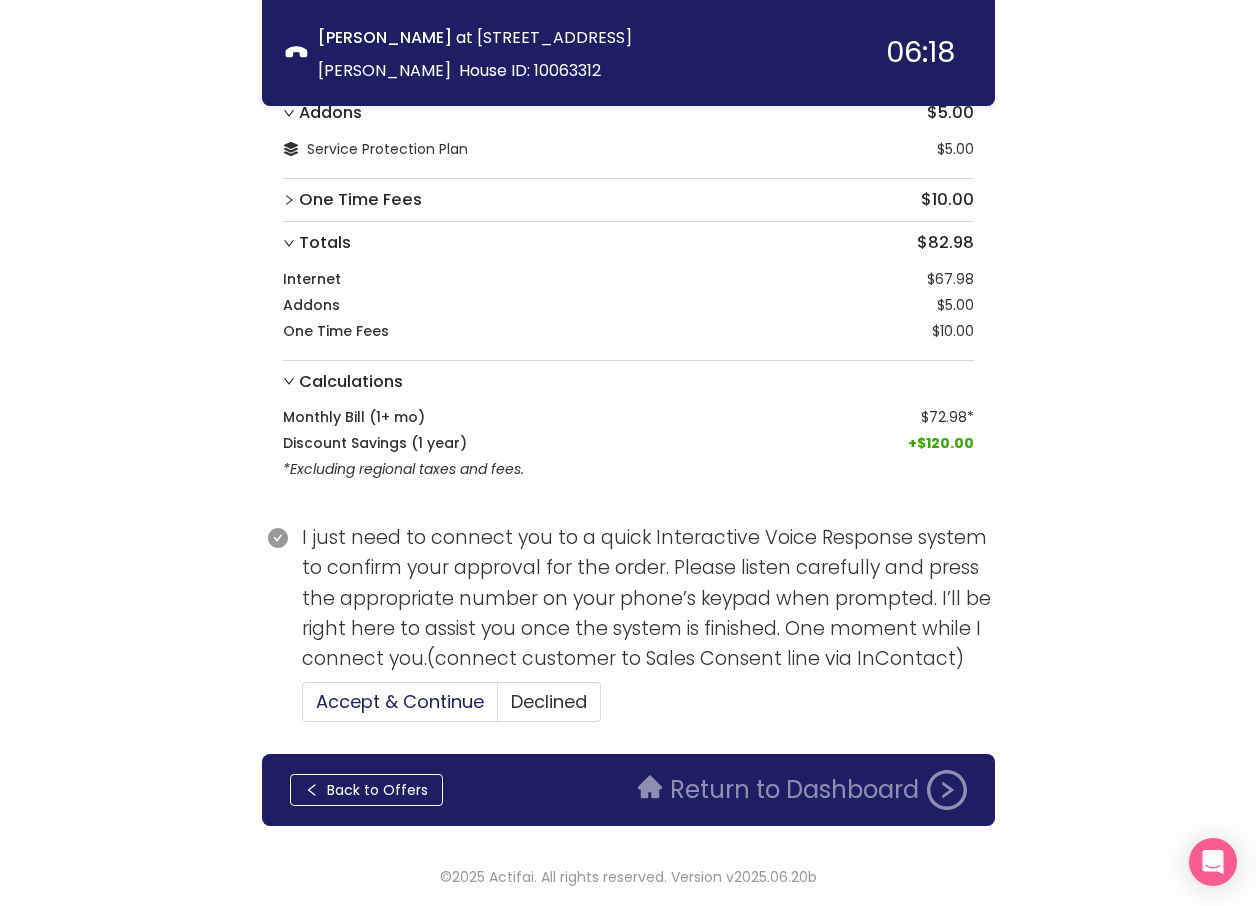 click on "Accept & Continue" at bounding box center [400, 701] 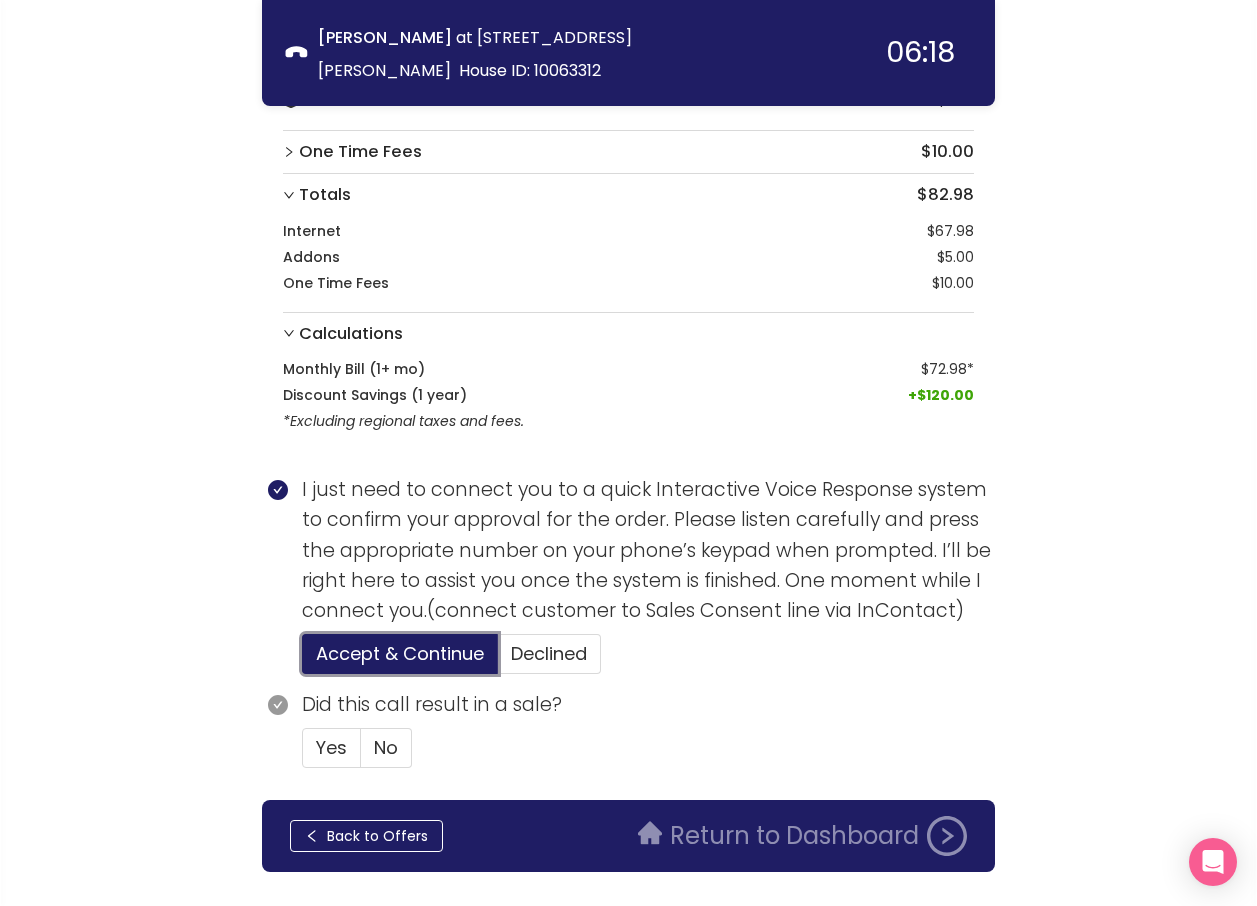 scroll, scrollTop: 391, scrollLeft: 0, axis: vertical 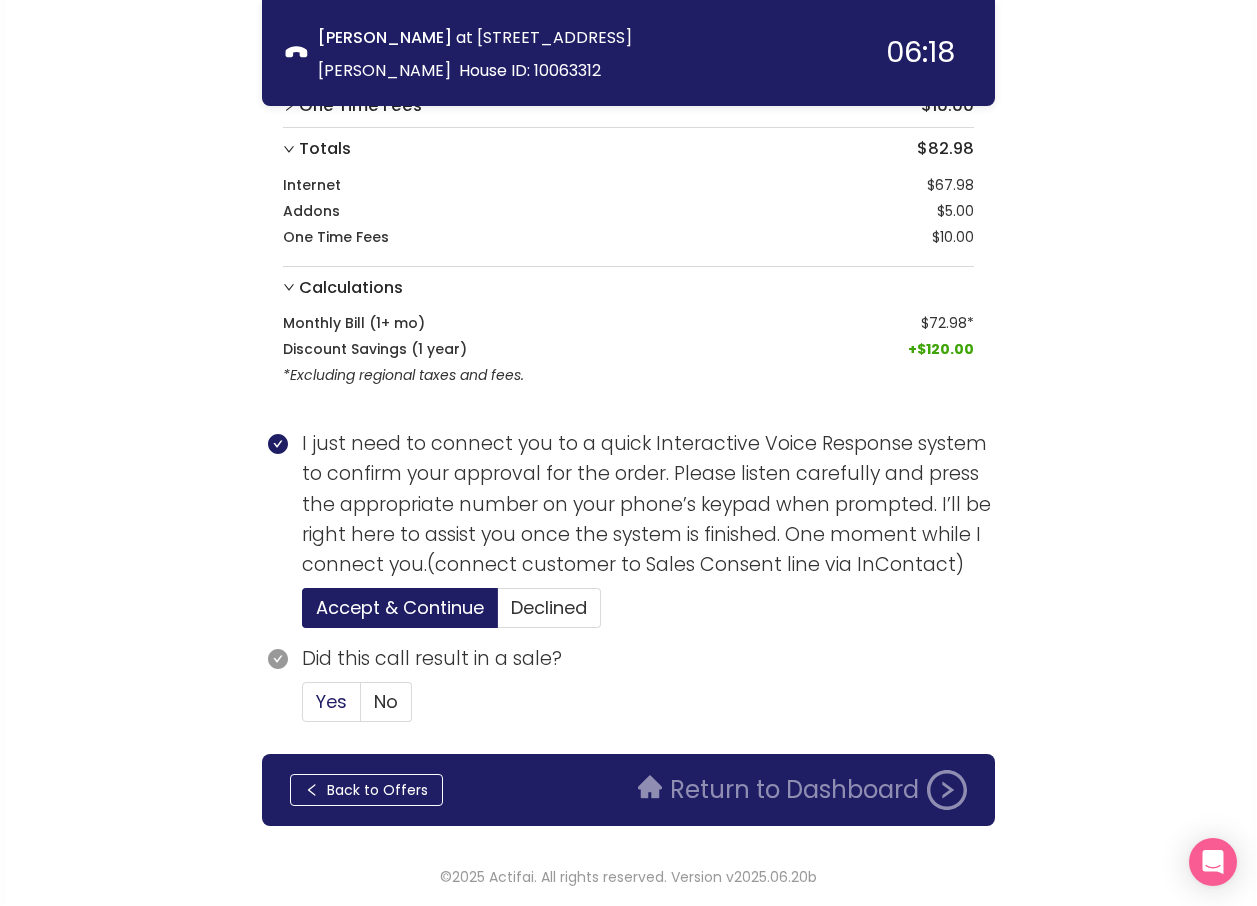 click on "Yes" at bounding box center (331, 701) 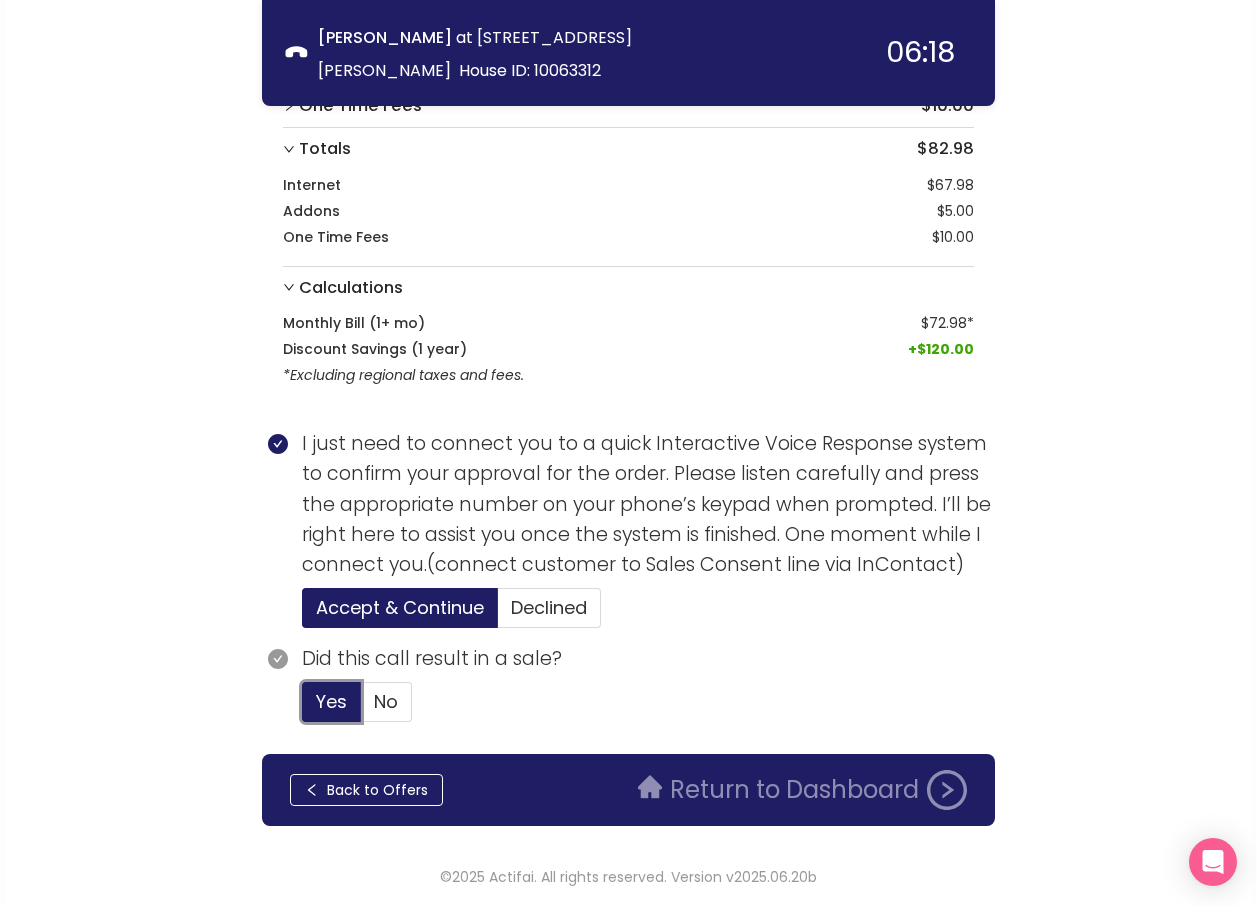 type 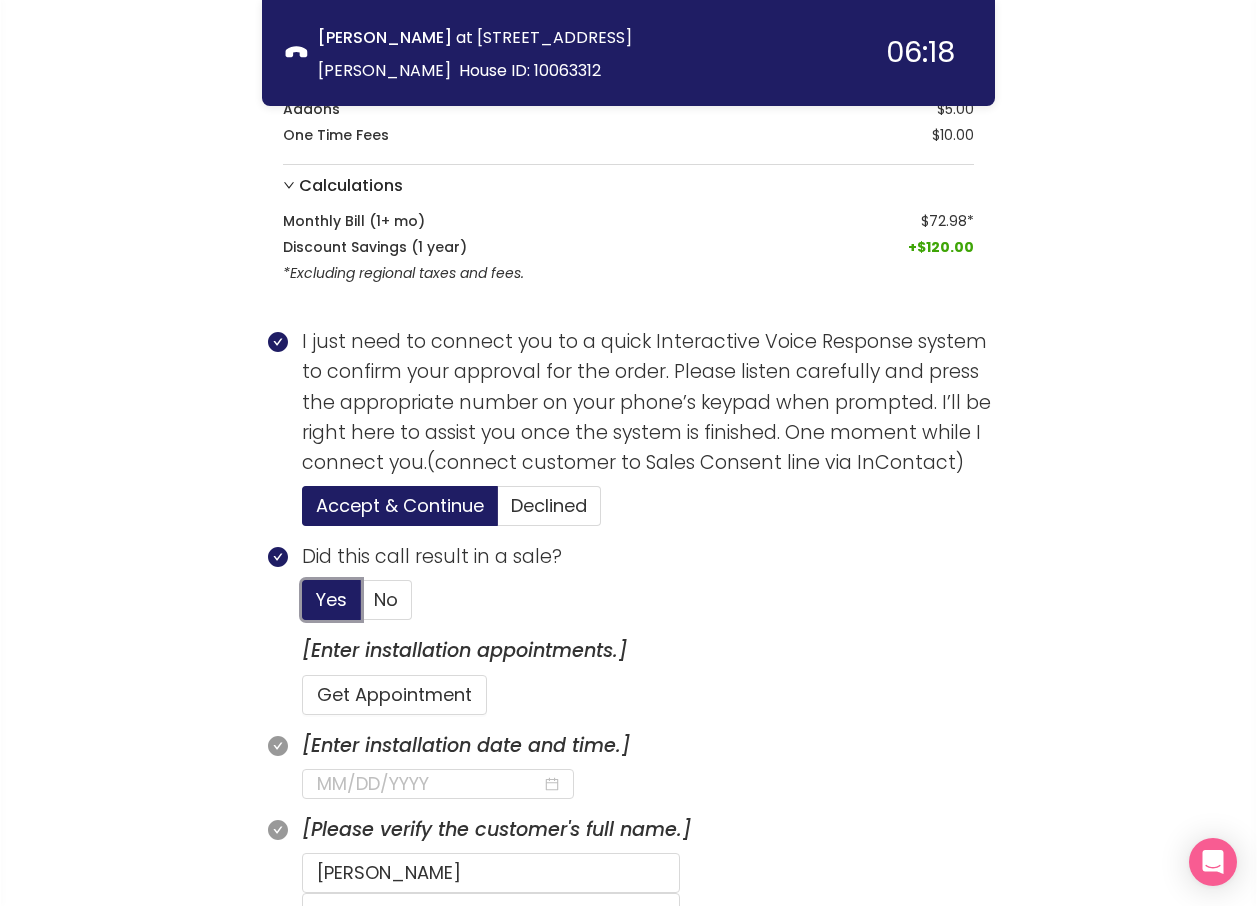 scroll, scrollTop: 591, scrollLeft: 0, axis: vertical 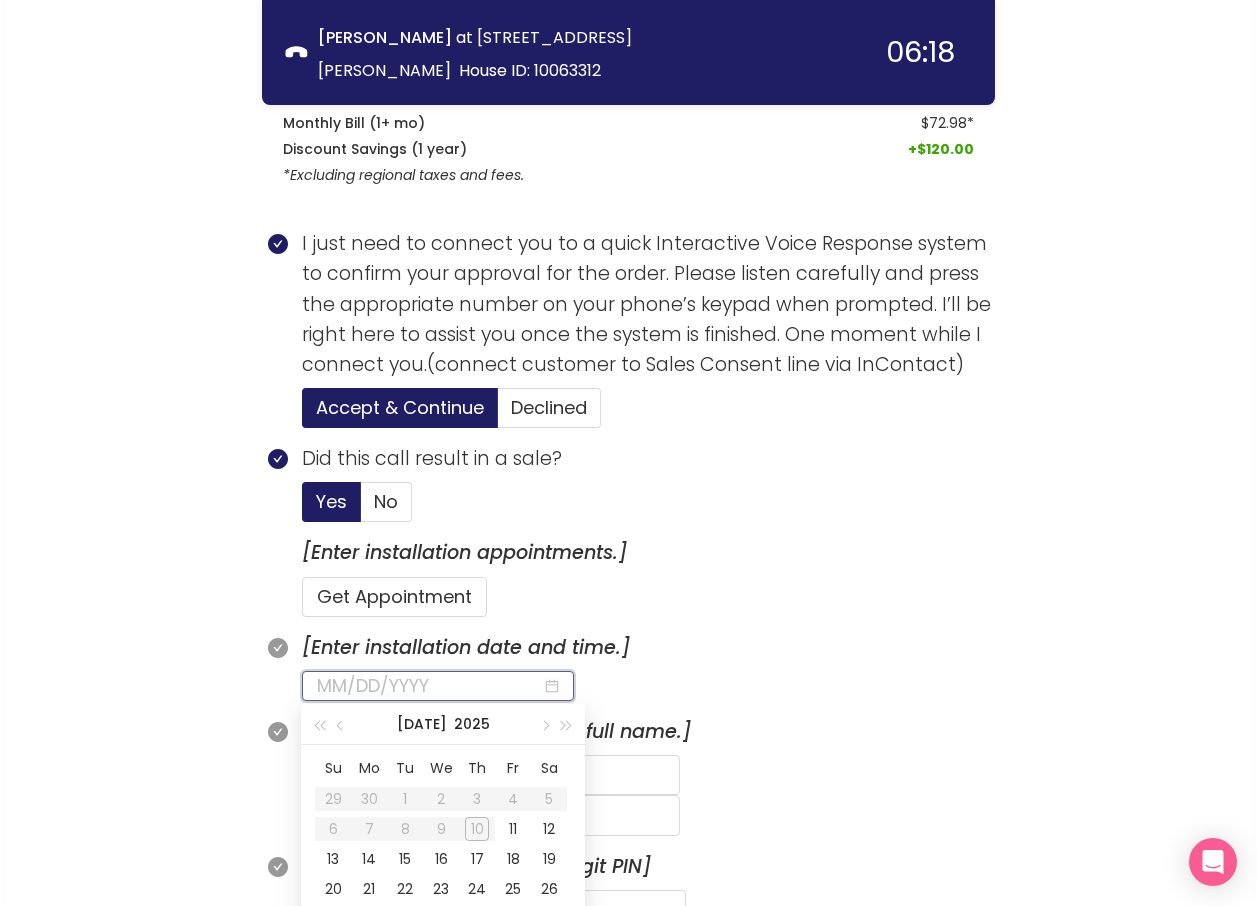 click at bounding box center [429, 686] 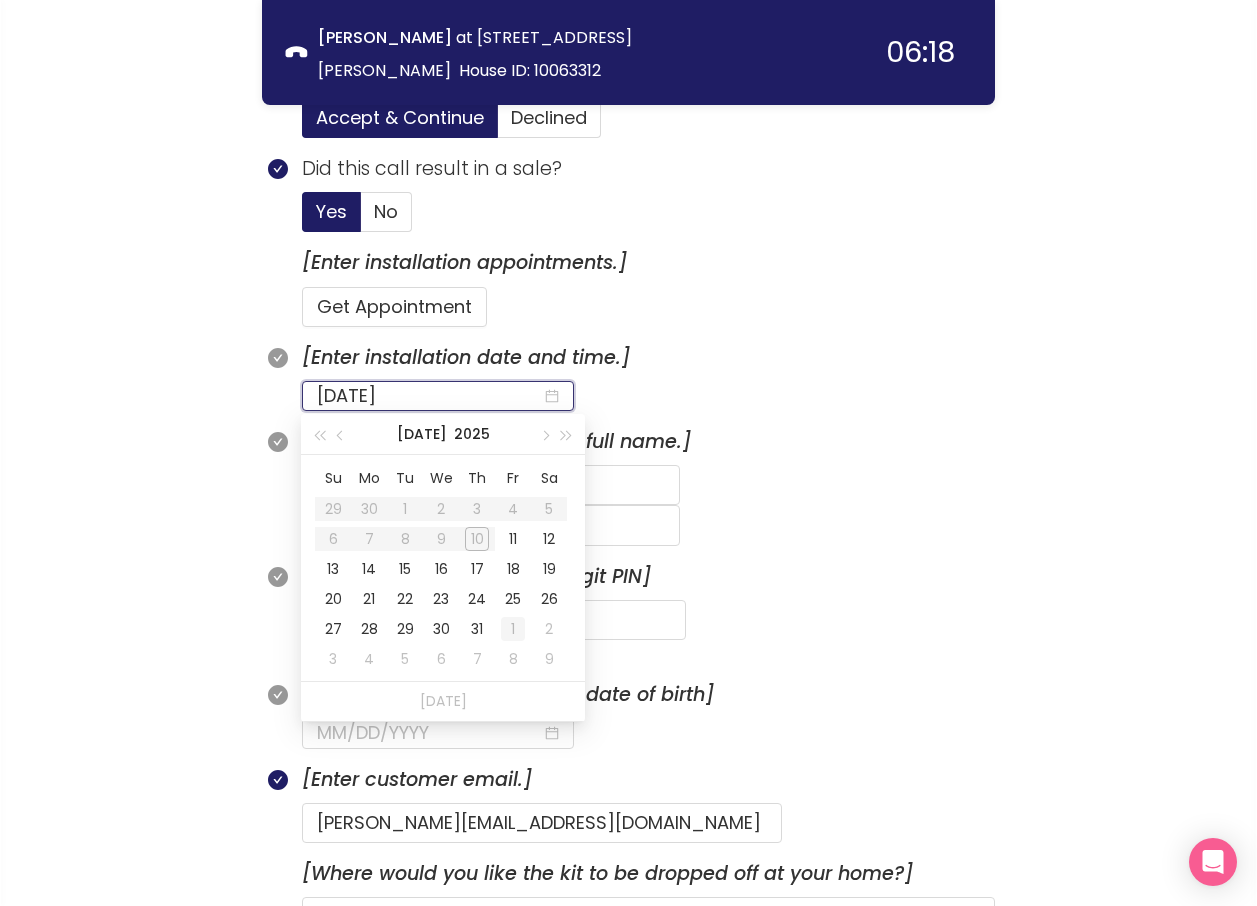 type on "[DATE]" 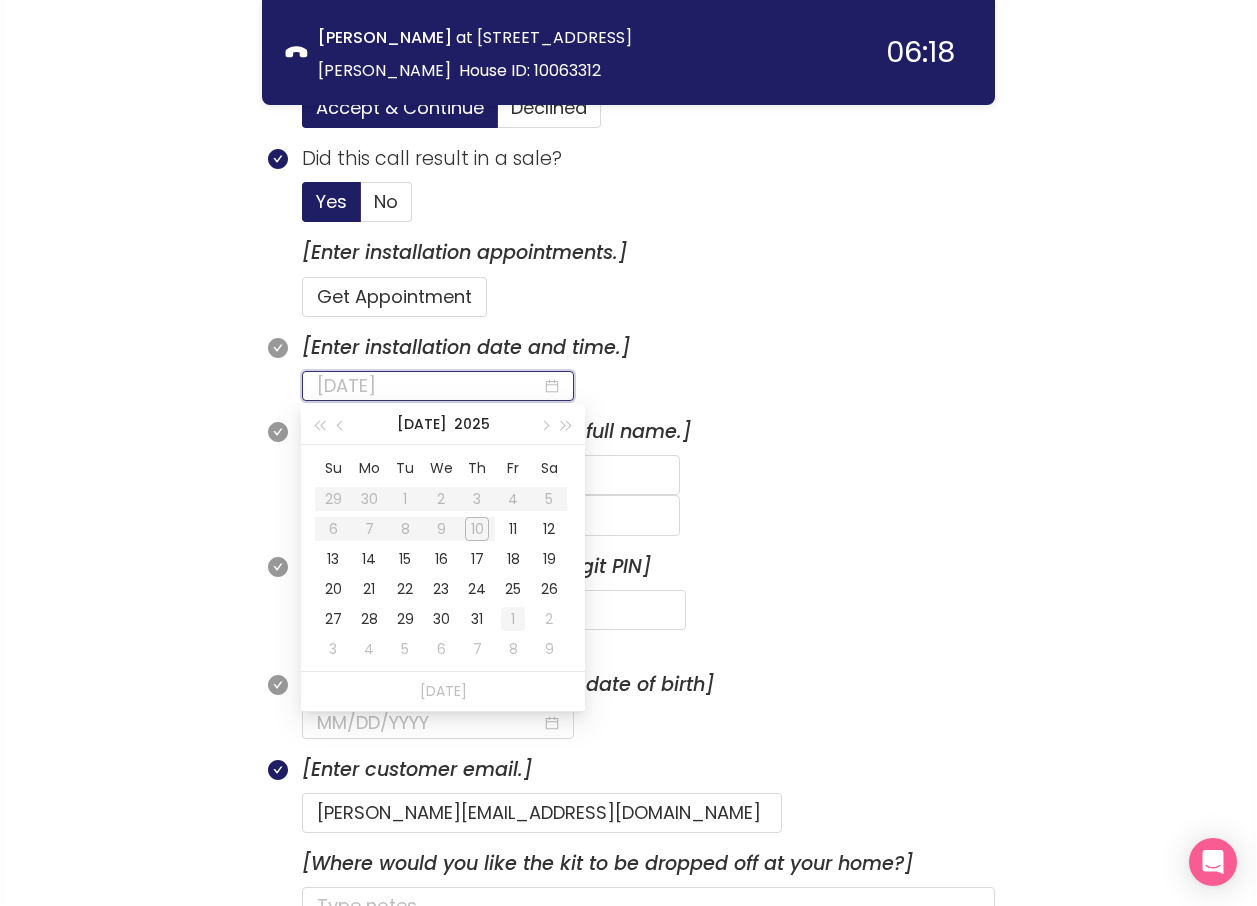 click on "1" at bounding box center (513, 619) 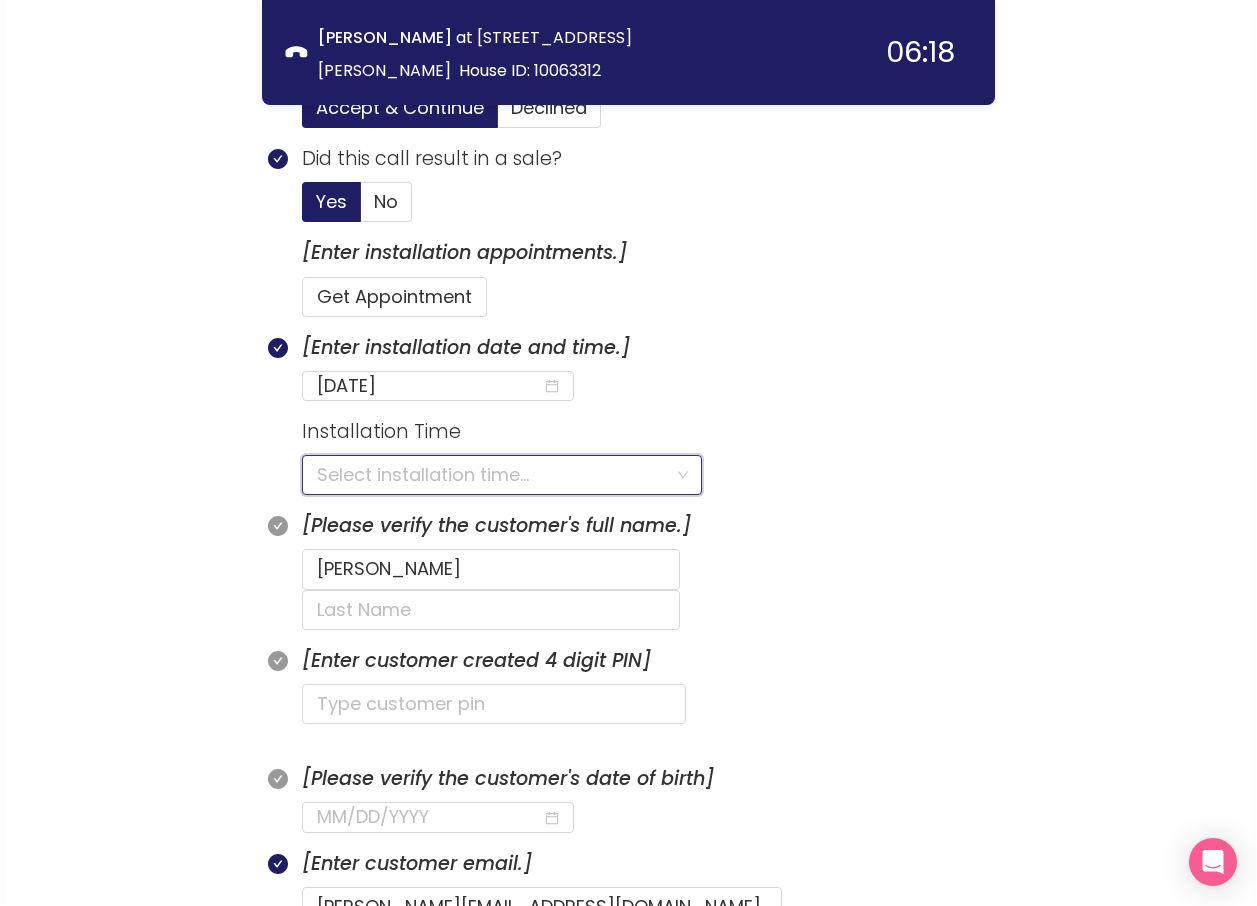 click at bounding box center (495, 475) 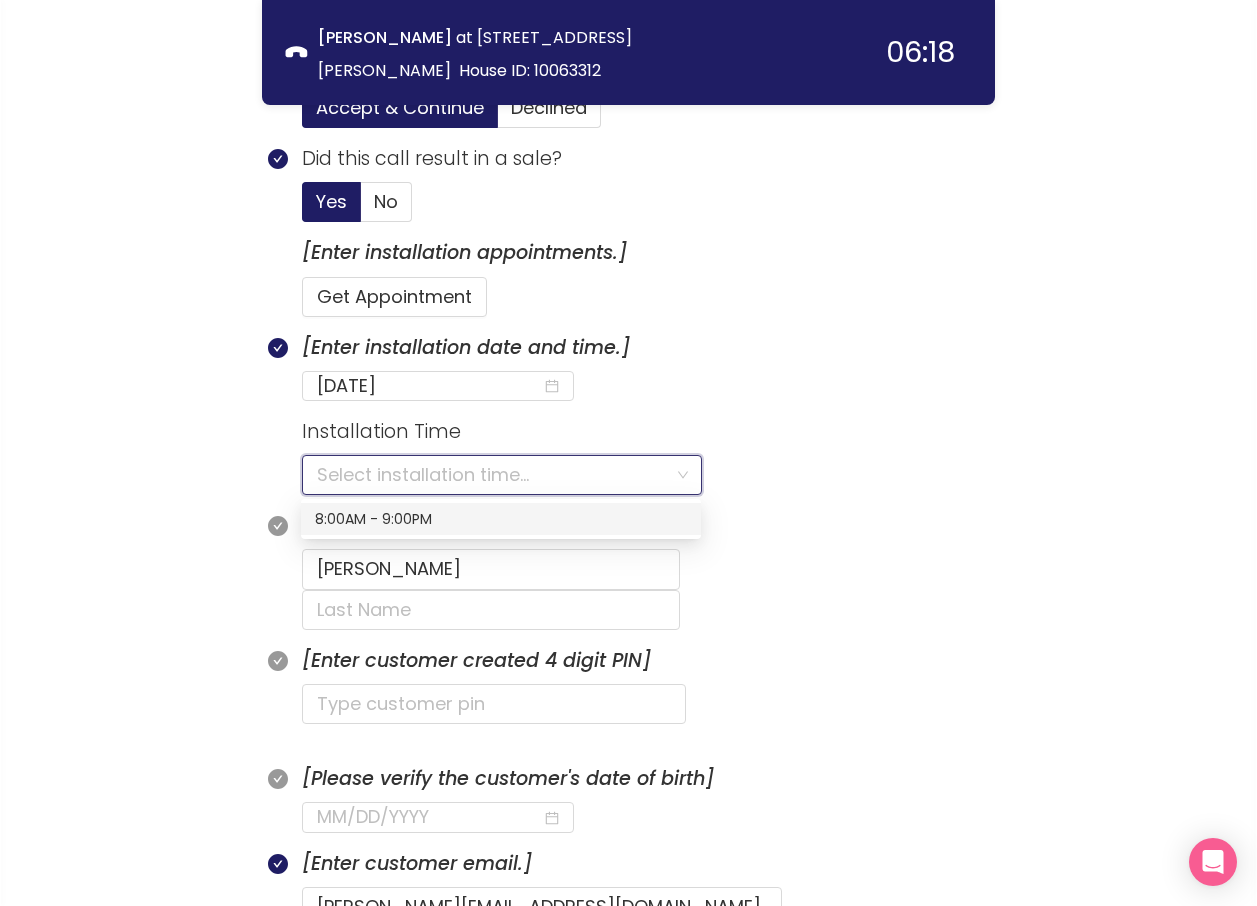 click on "8:00AM - 9:00PM" at bounding box center [501, 519] 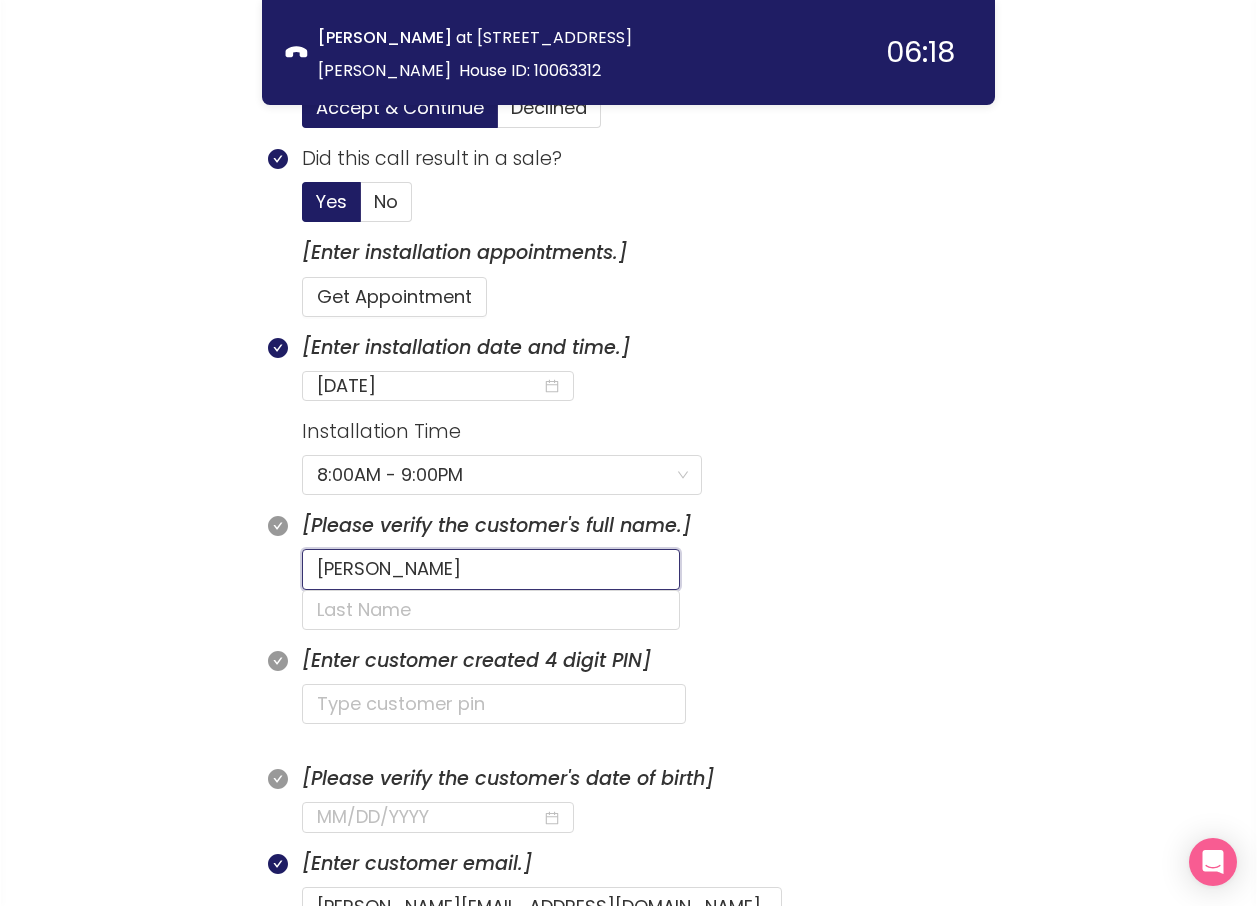 drag, startPoint x: 299, startPoint y: 559, endPoint x: 287, endPoint y: 558, distance: 12.0415945 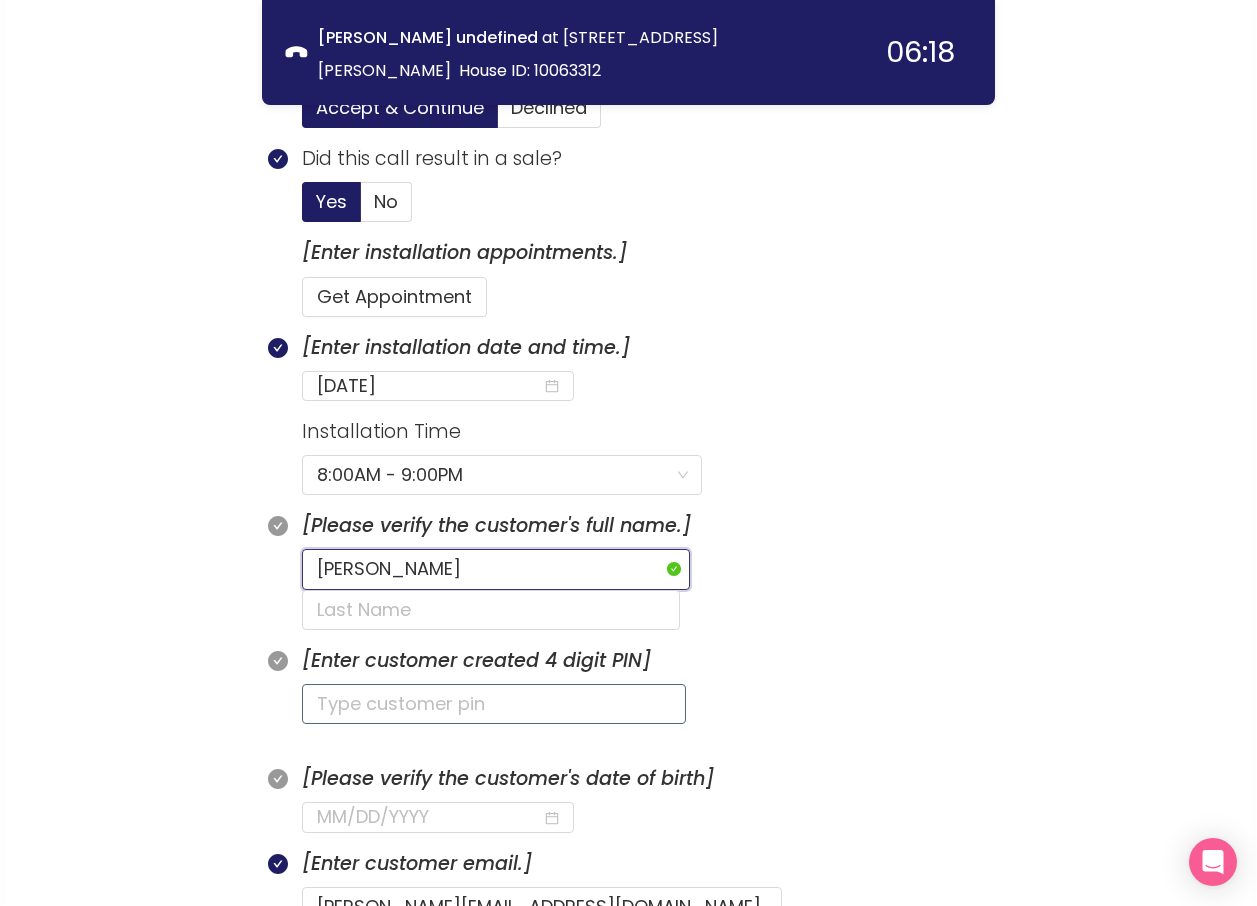 type on "[PERSON_NAME]" 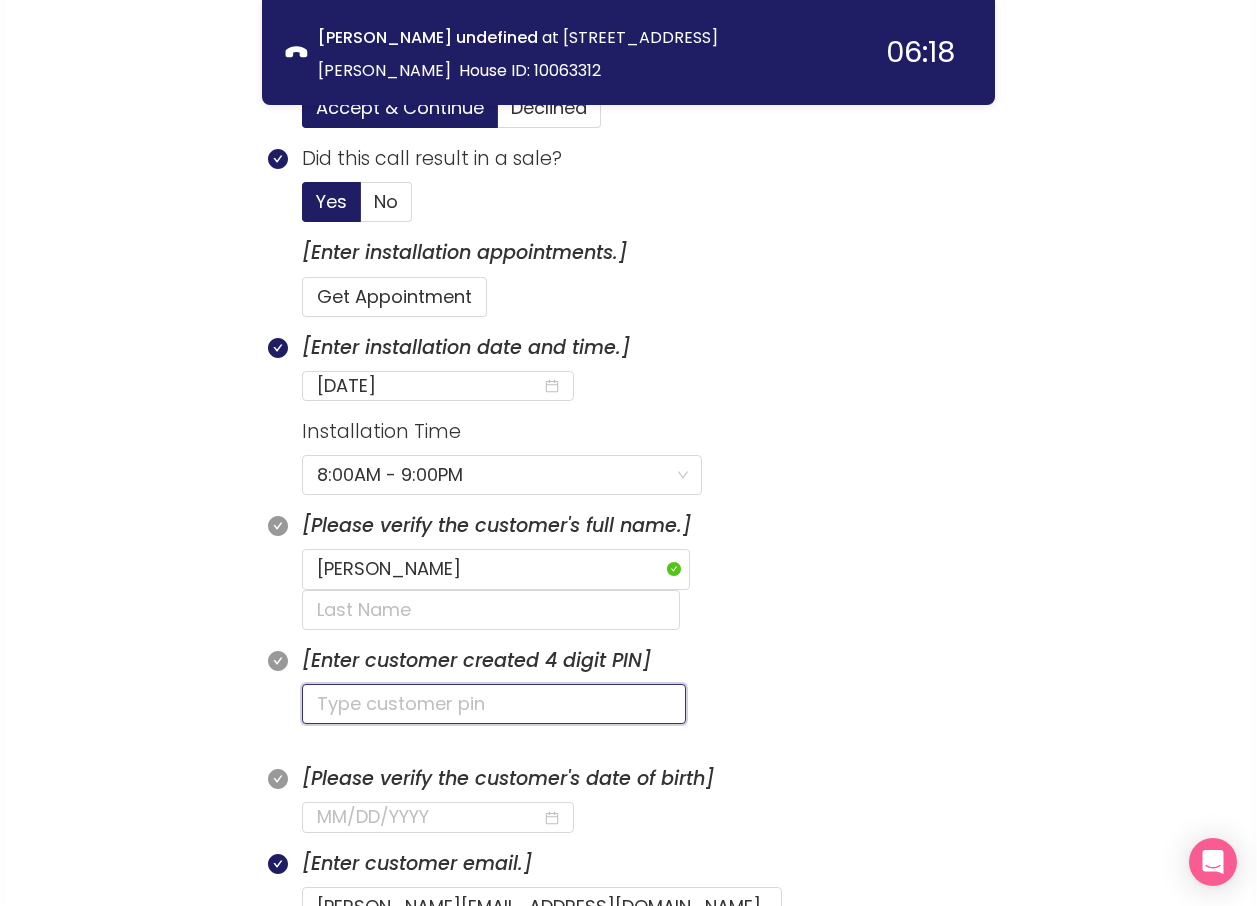 click 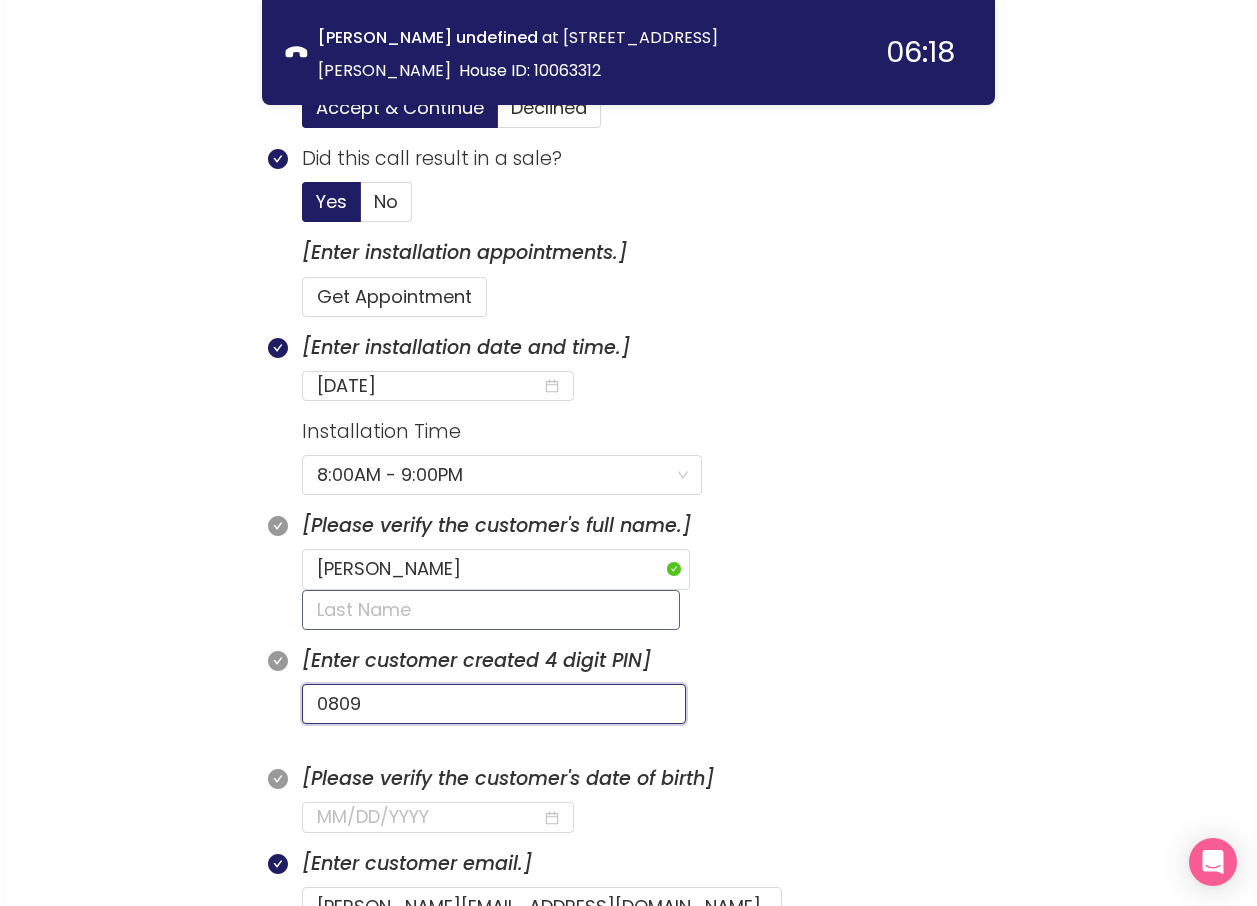 type on "0809" 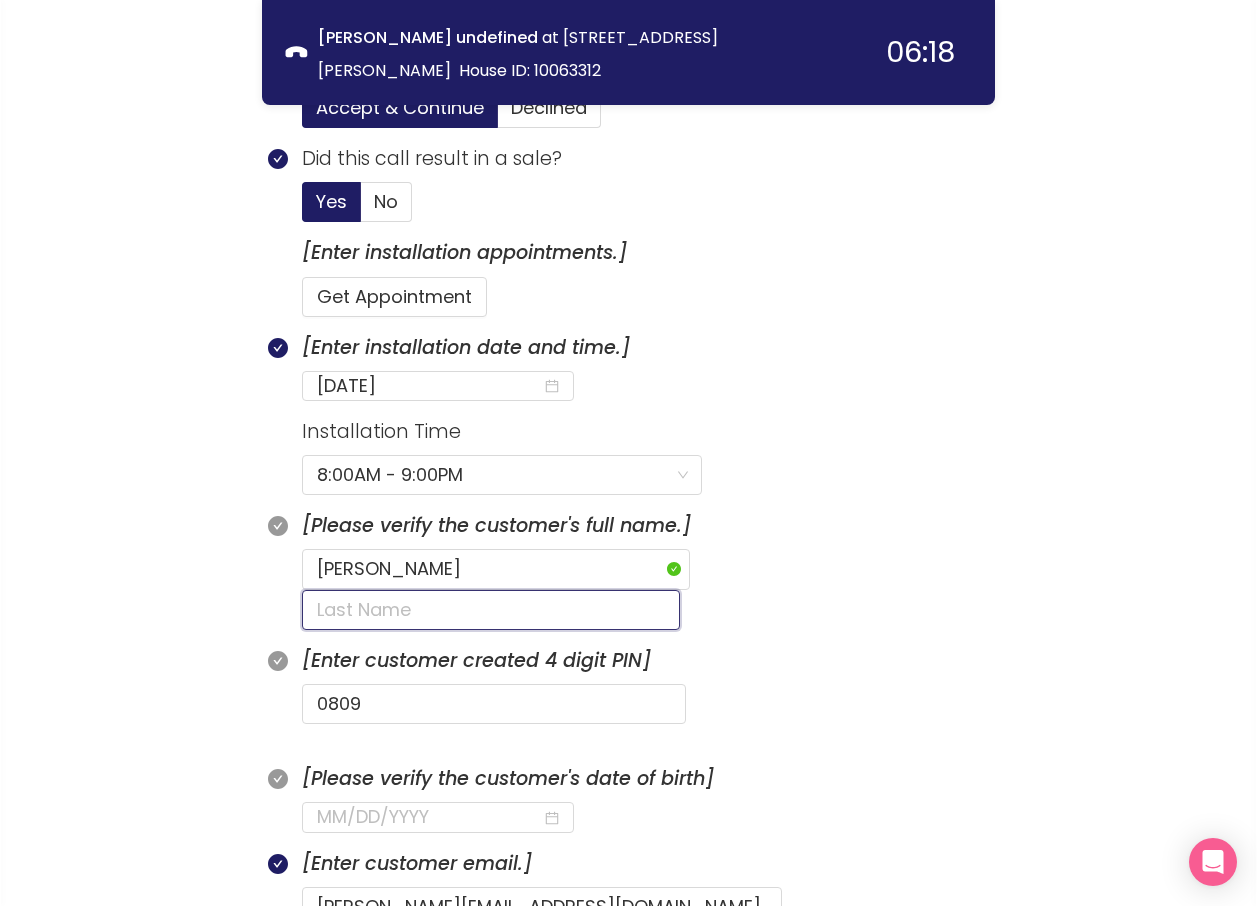 click 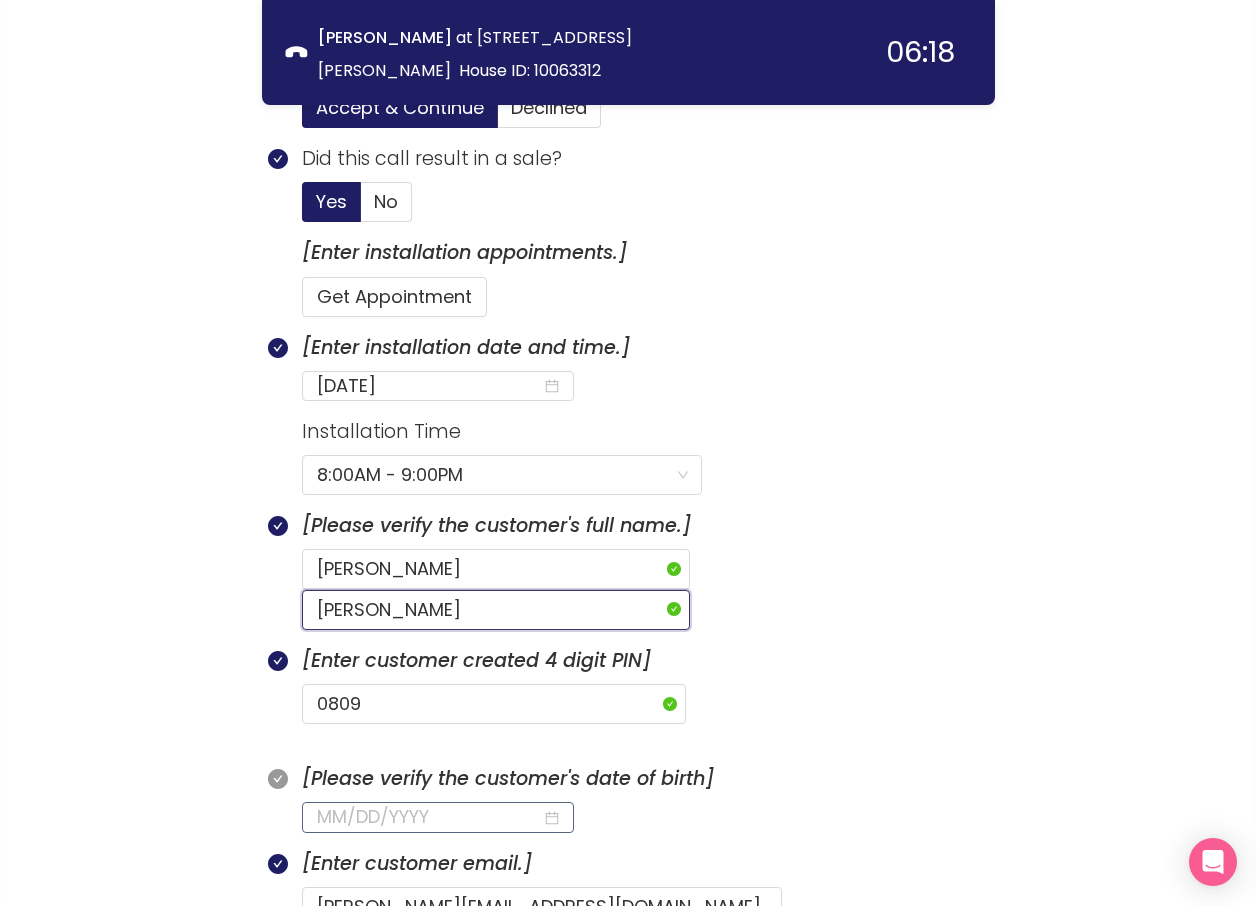 type on "[PERSON_NAME]" 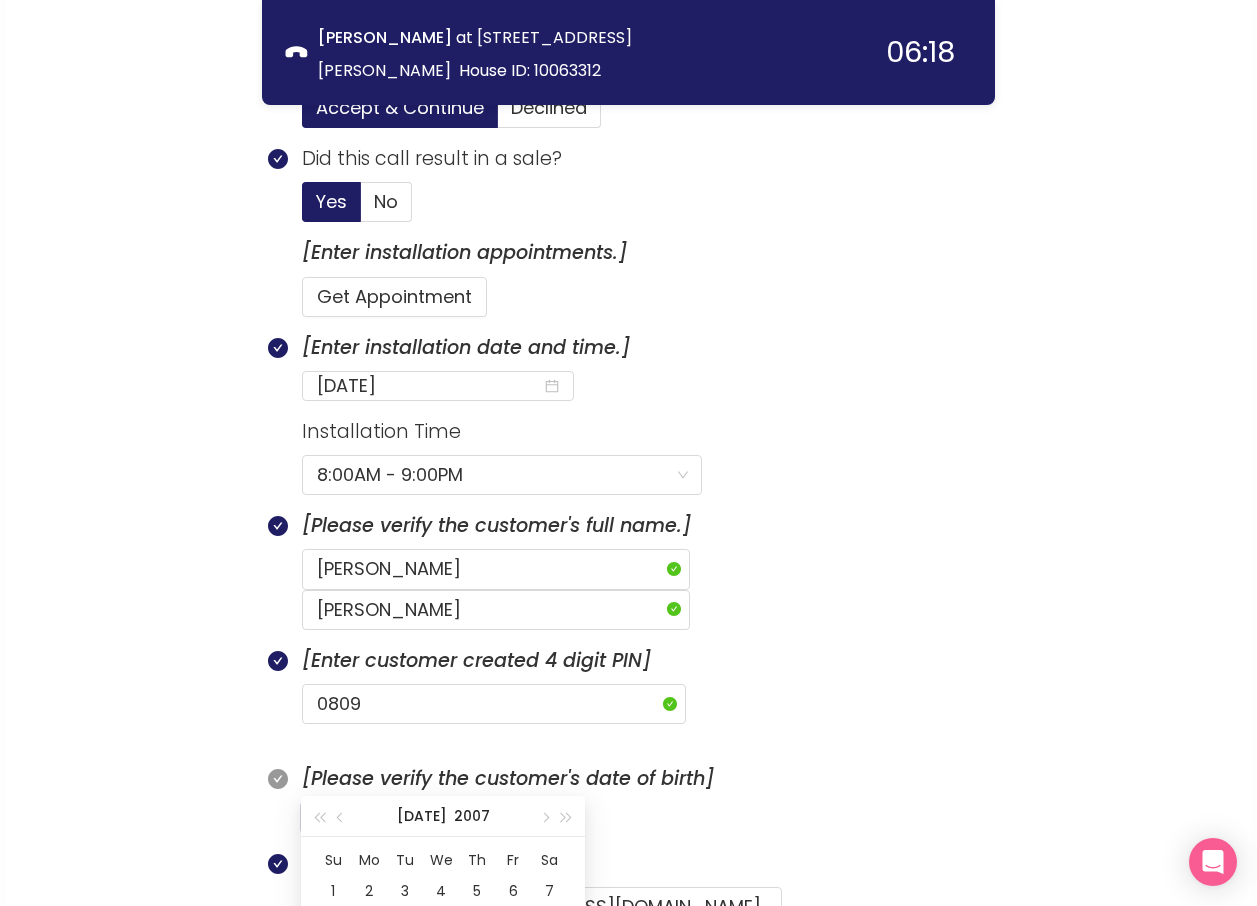 click at bounding box center [429, 817] 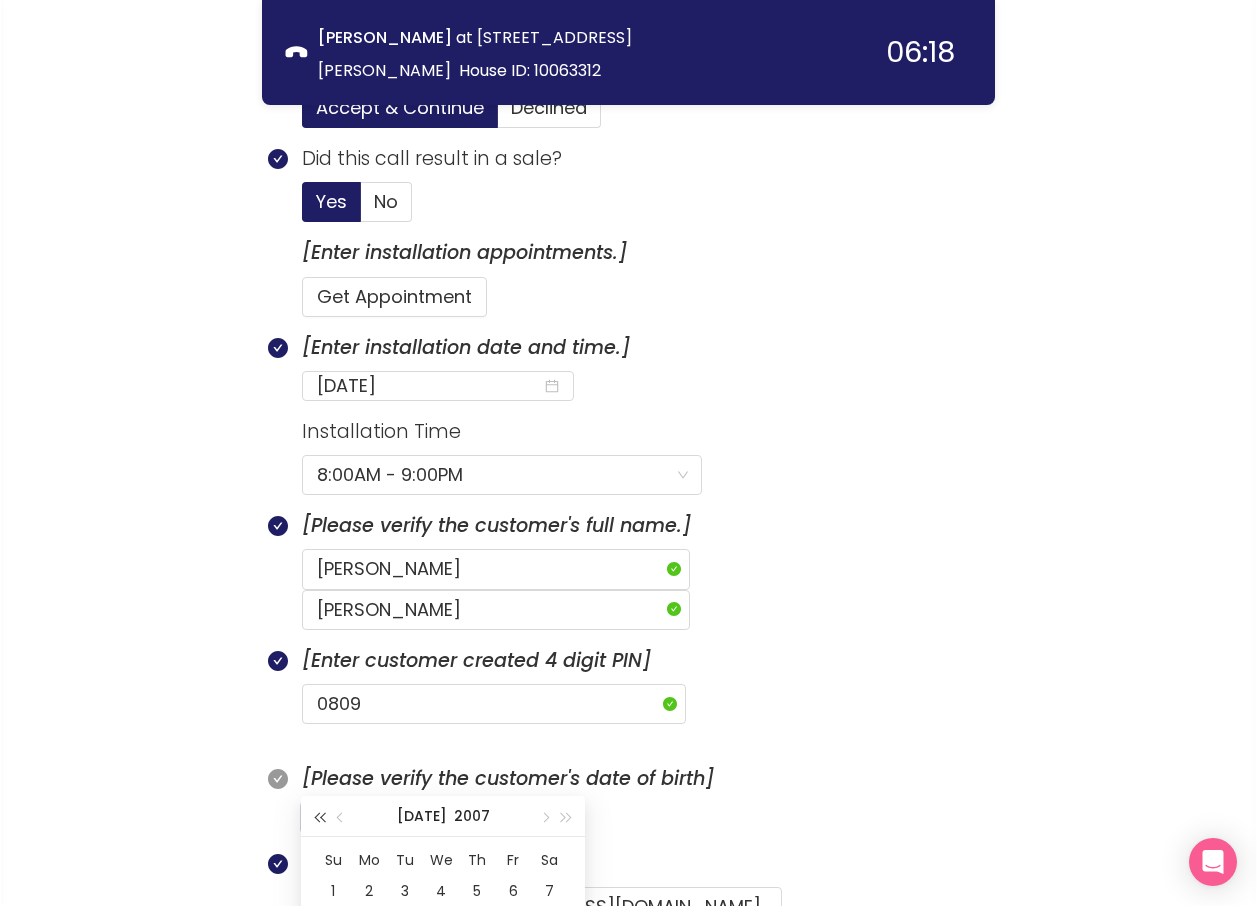 type on "[DATE]" 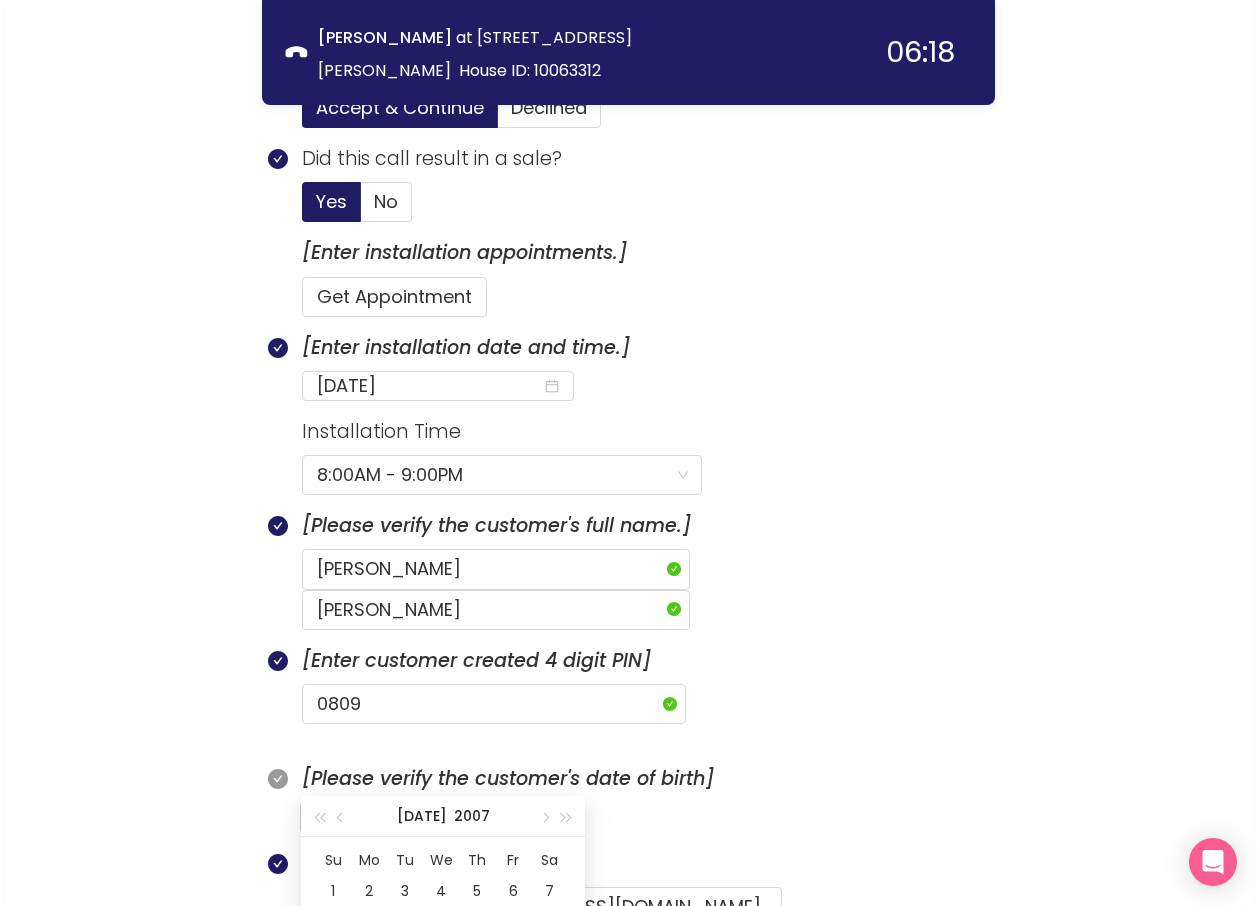 click at bounding box center [429, 817] 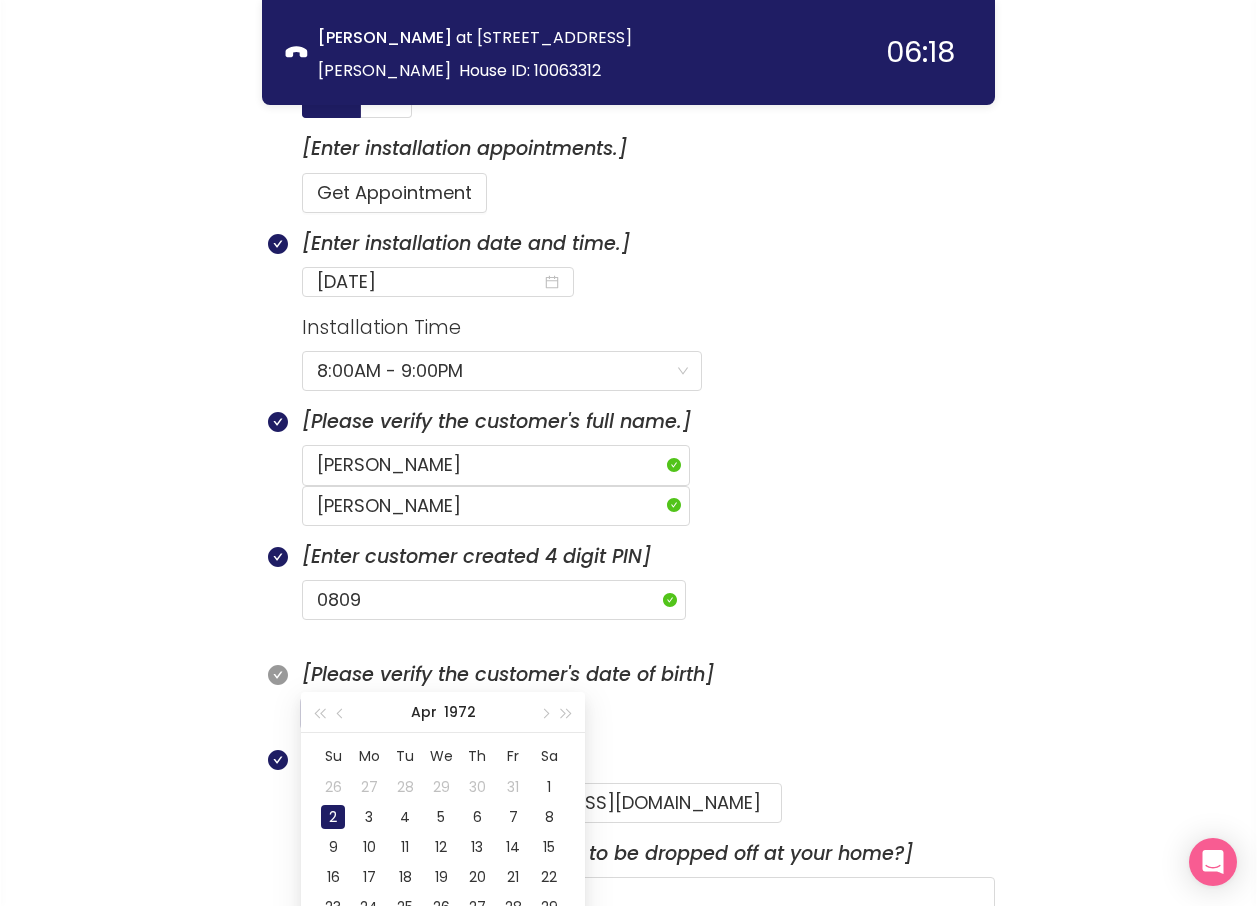scroll, scrollTop: 1191, scrollLeft: 0, axis: vertical 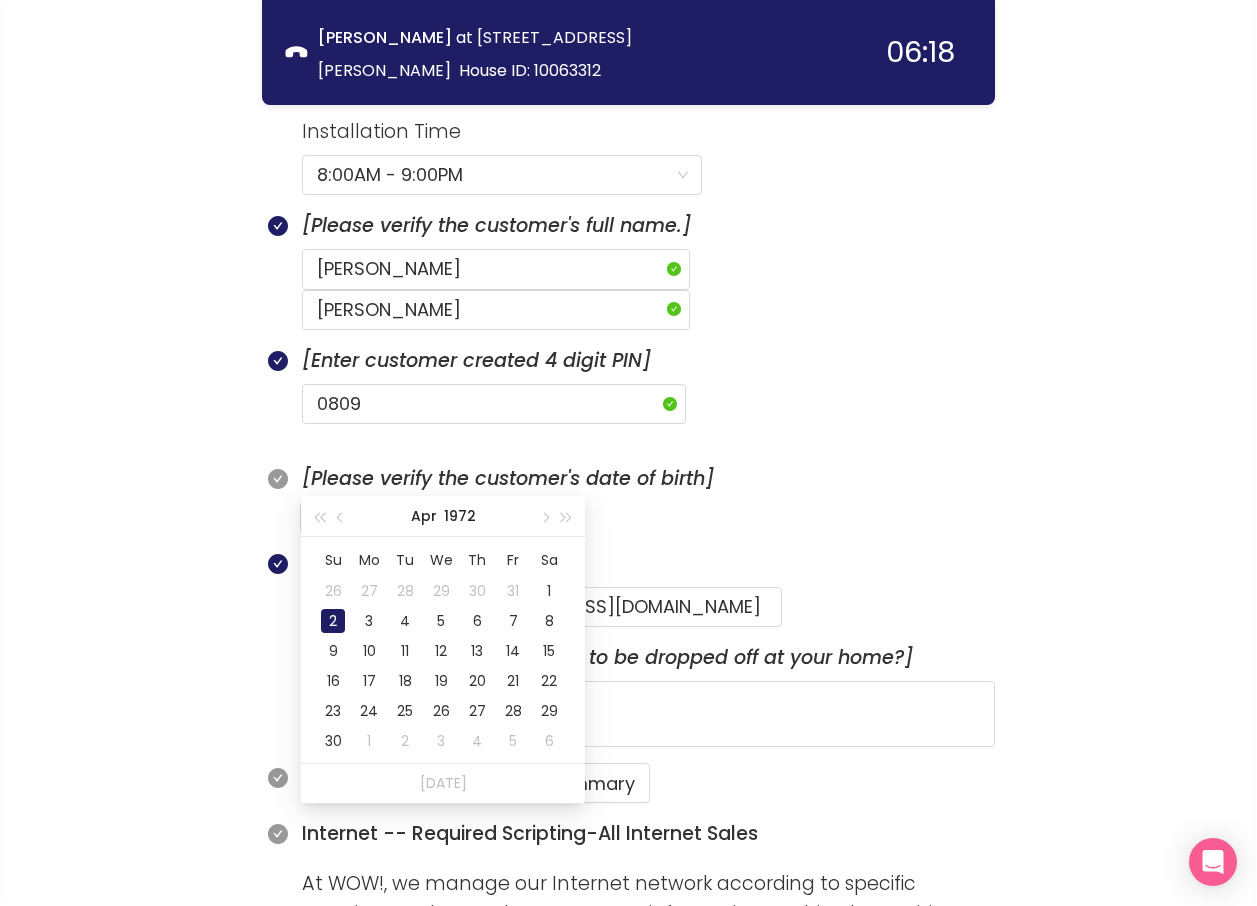 click on "2" at bounding box center (333, 621) 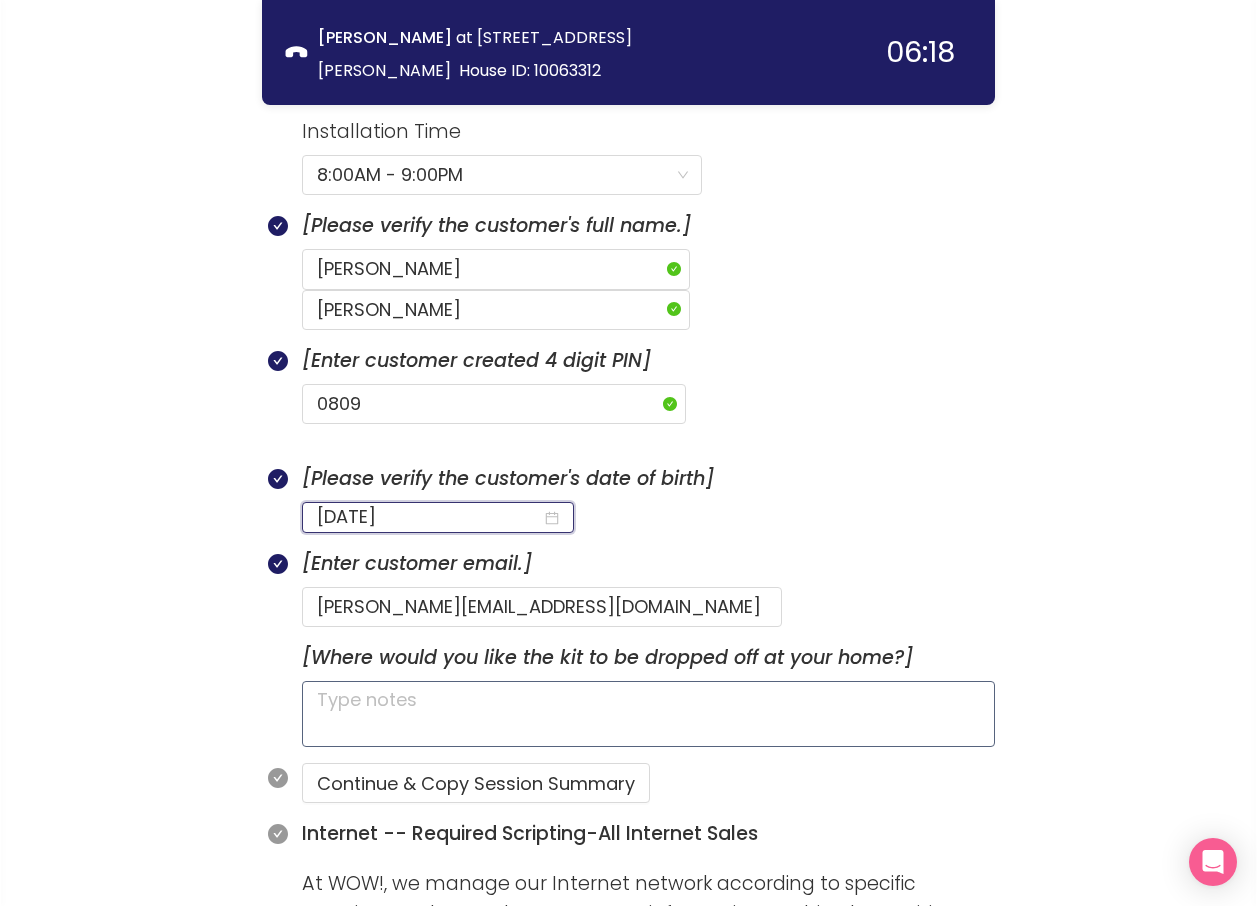 type on "[DATE]" 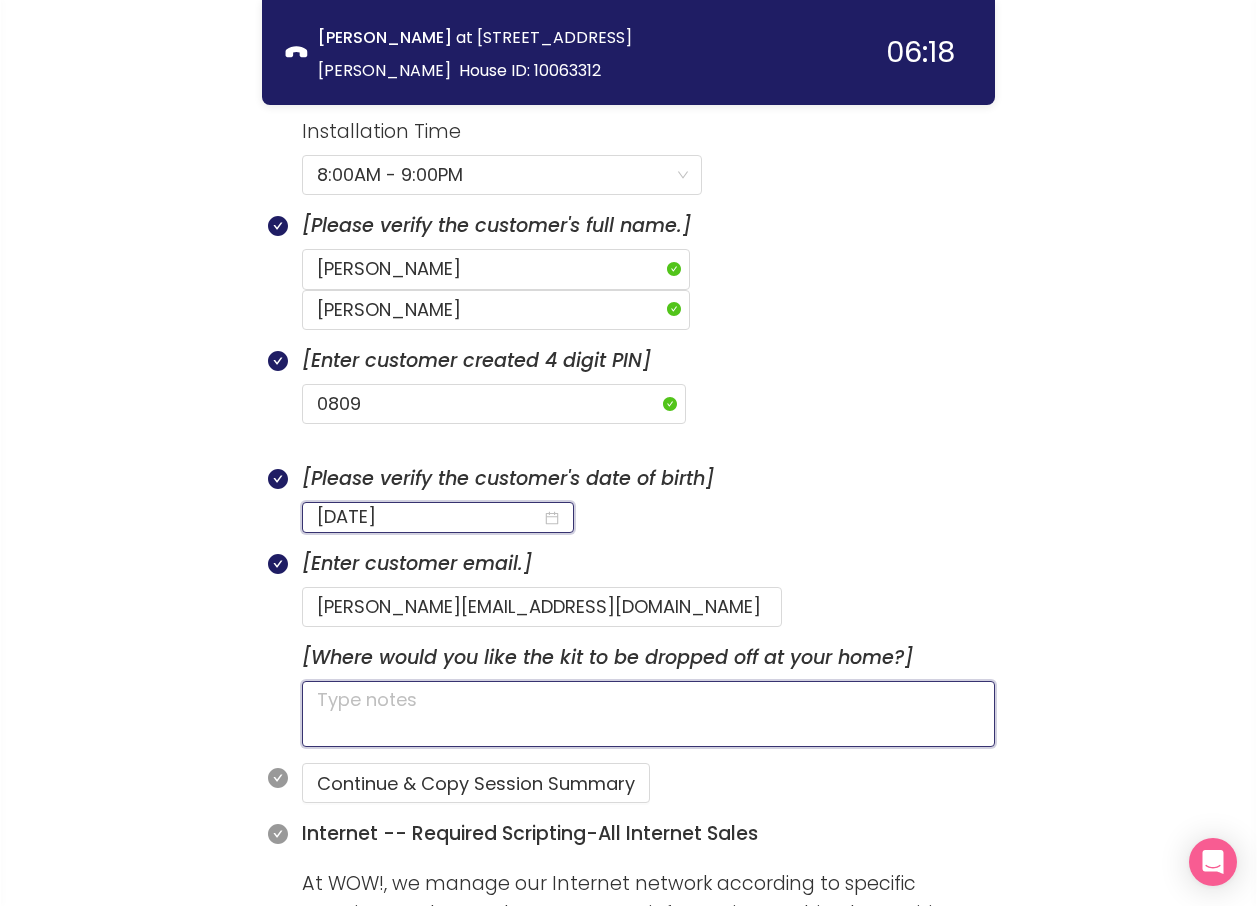 click 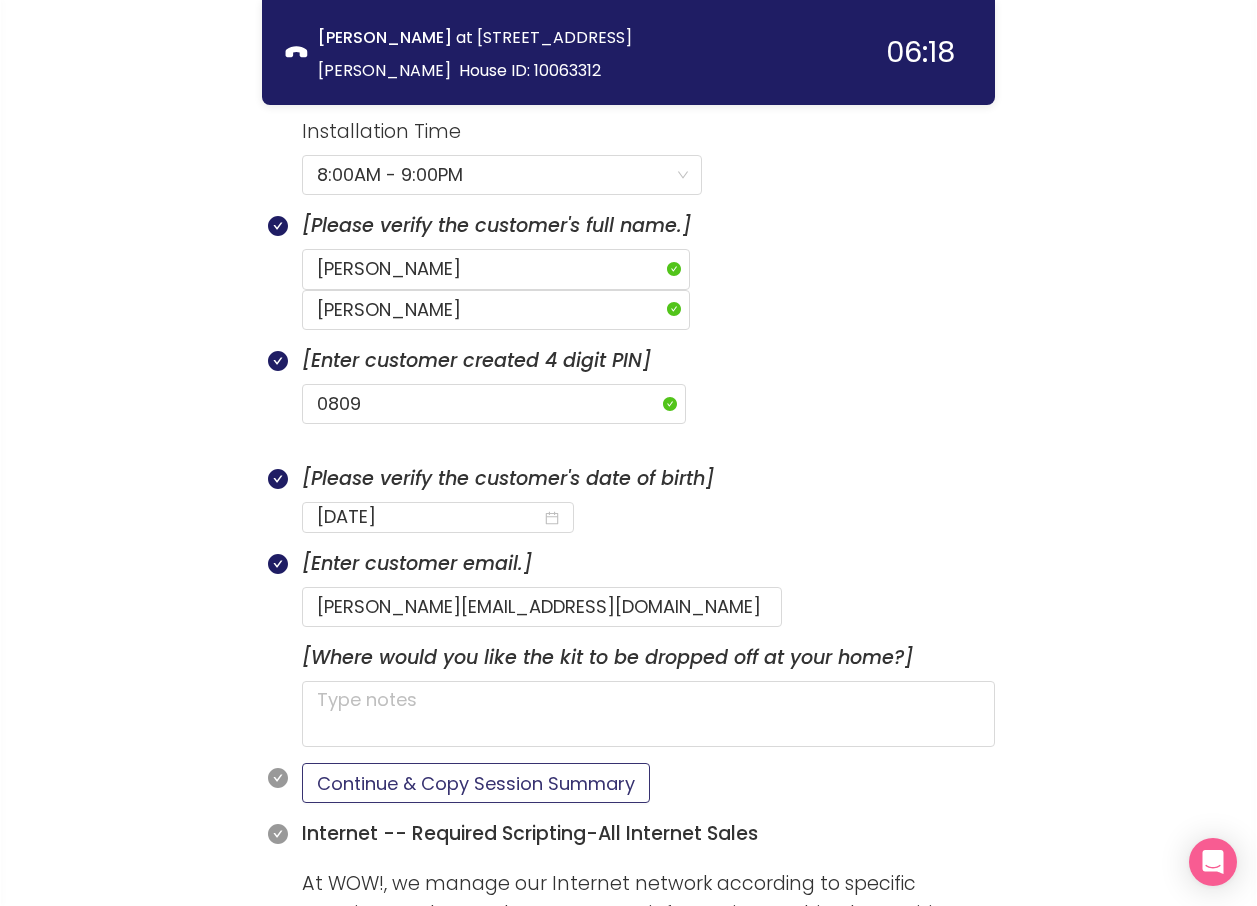 click on "Continue & Copy Session Summary" at bounding box center (476, 783) 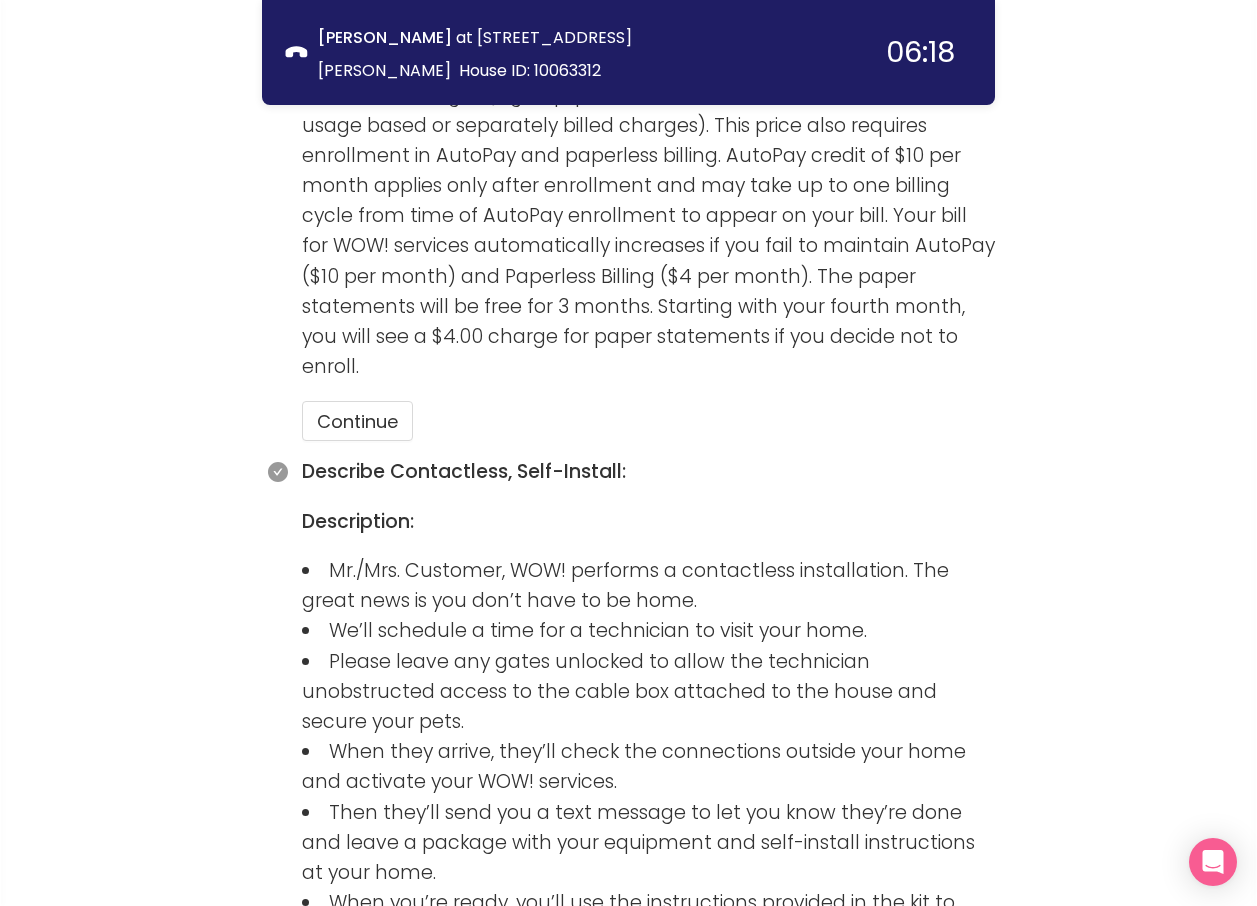 scroll, scrollTop: 2391, scrollLeft: 0, axis: vertical 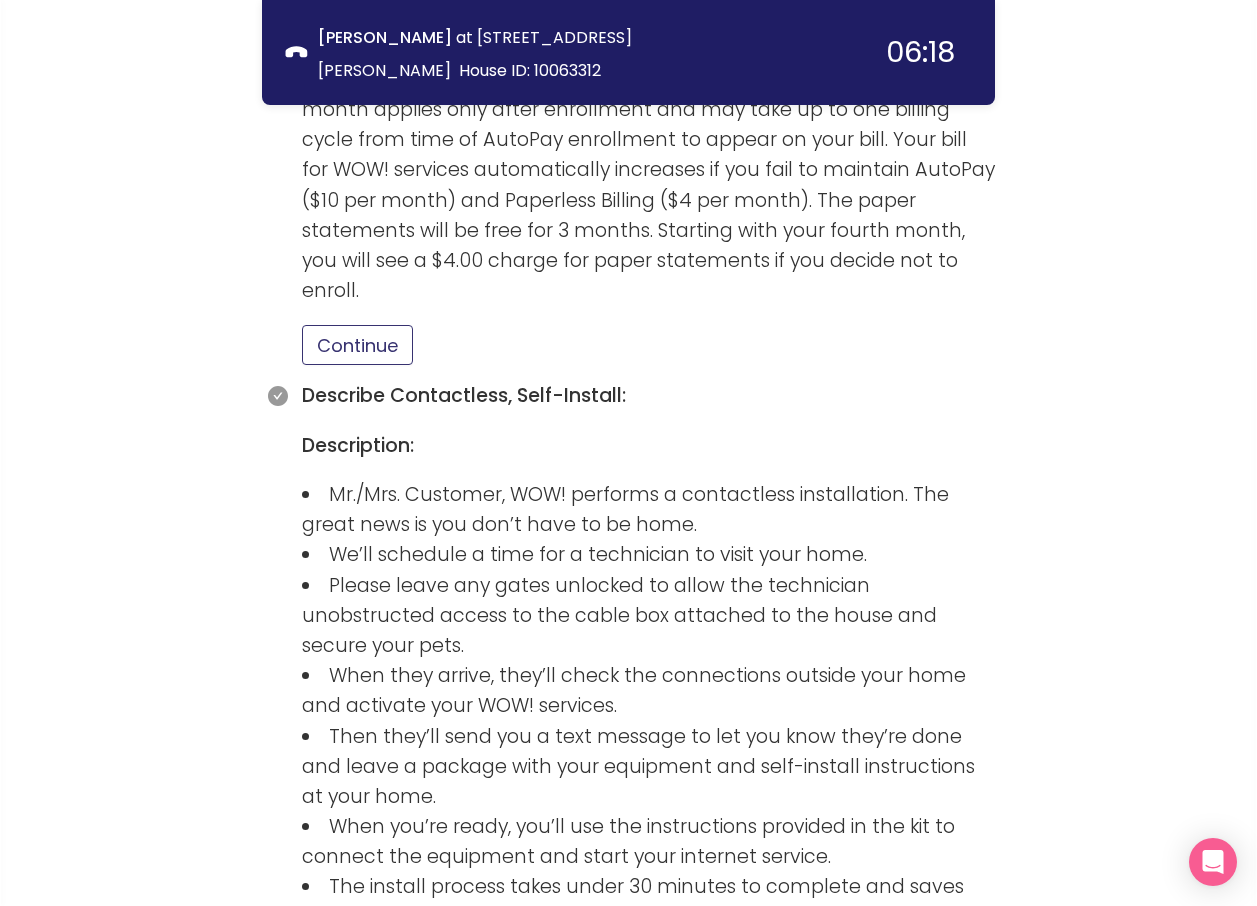 click on "Continue" at bounding box center (357, 345) 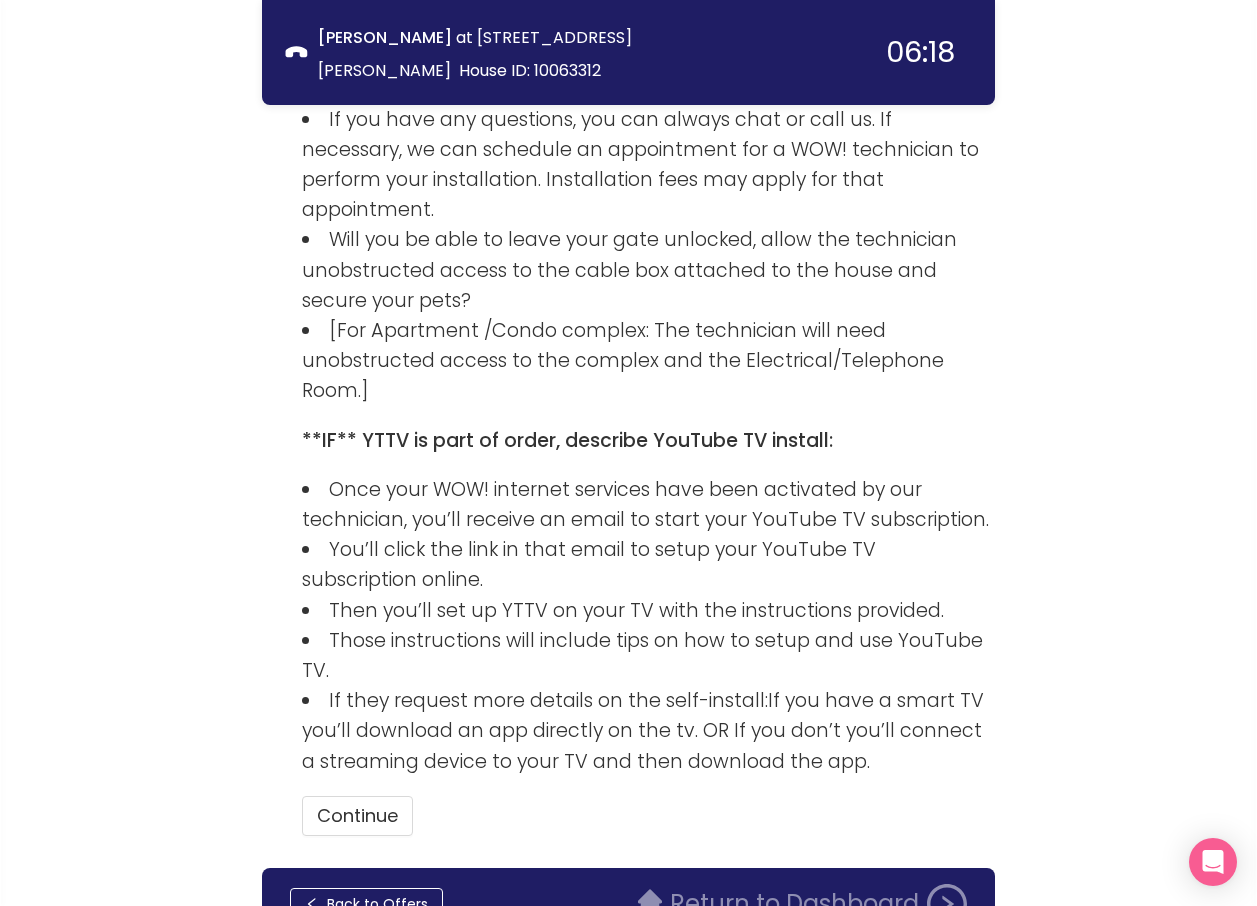 scroll, scrollTop: 3232, scrollLeft: 0, axis: vertical 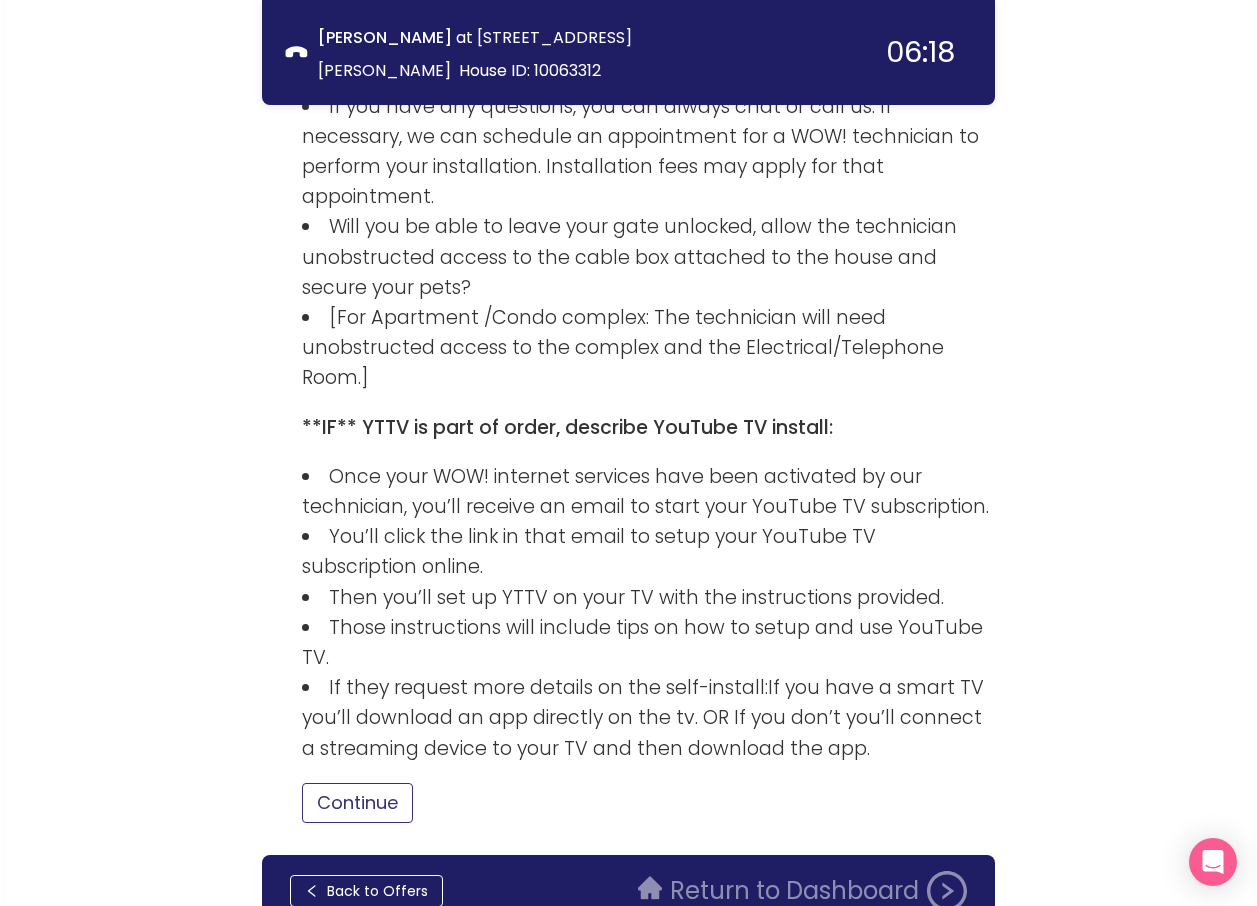 click on "Continue" at bounding box center (357, 803) 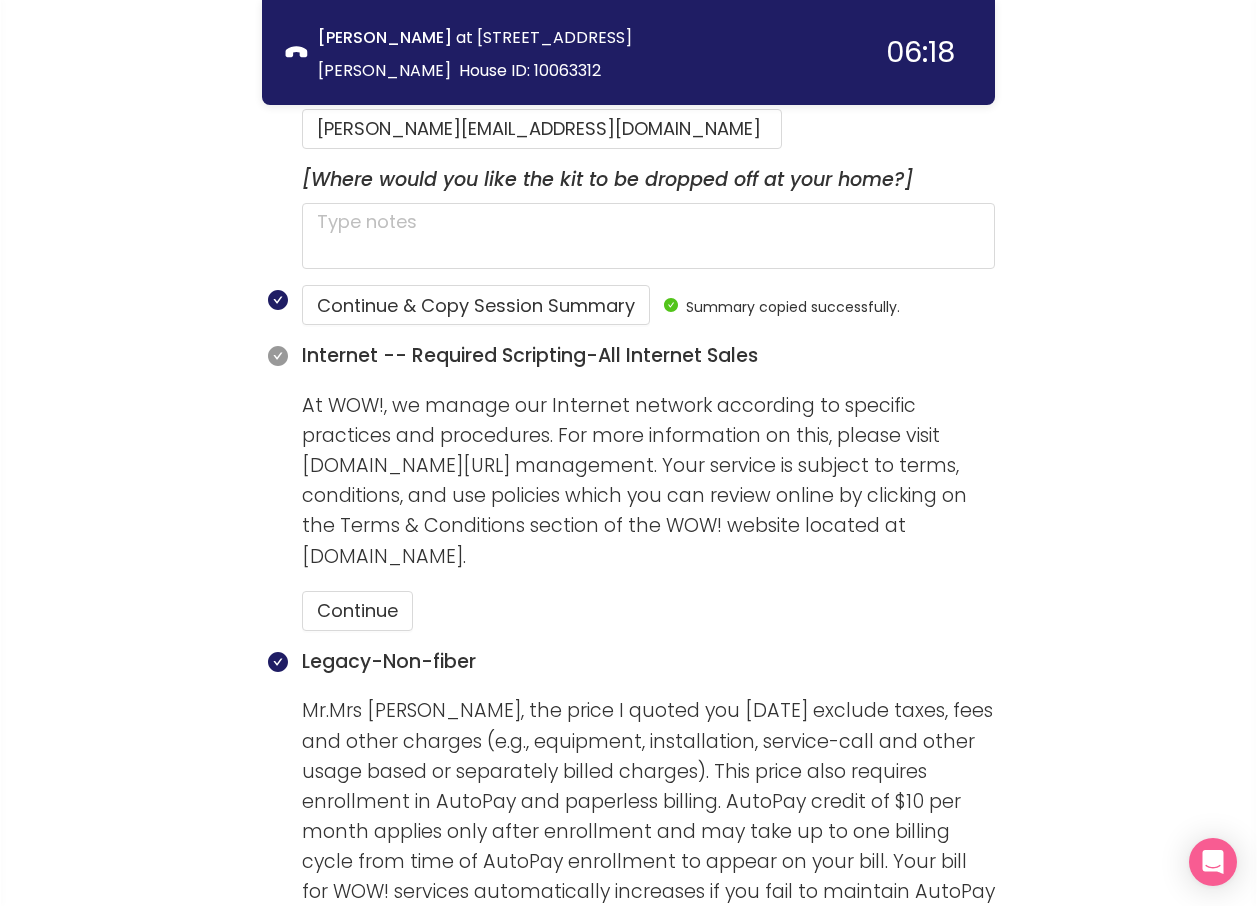 scroll, scrollTop: 1668, scrollLeft: 0, axis: vertical 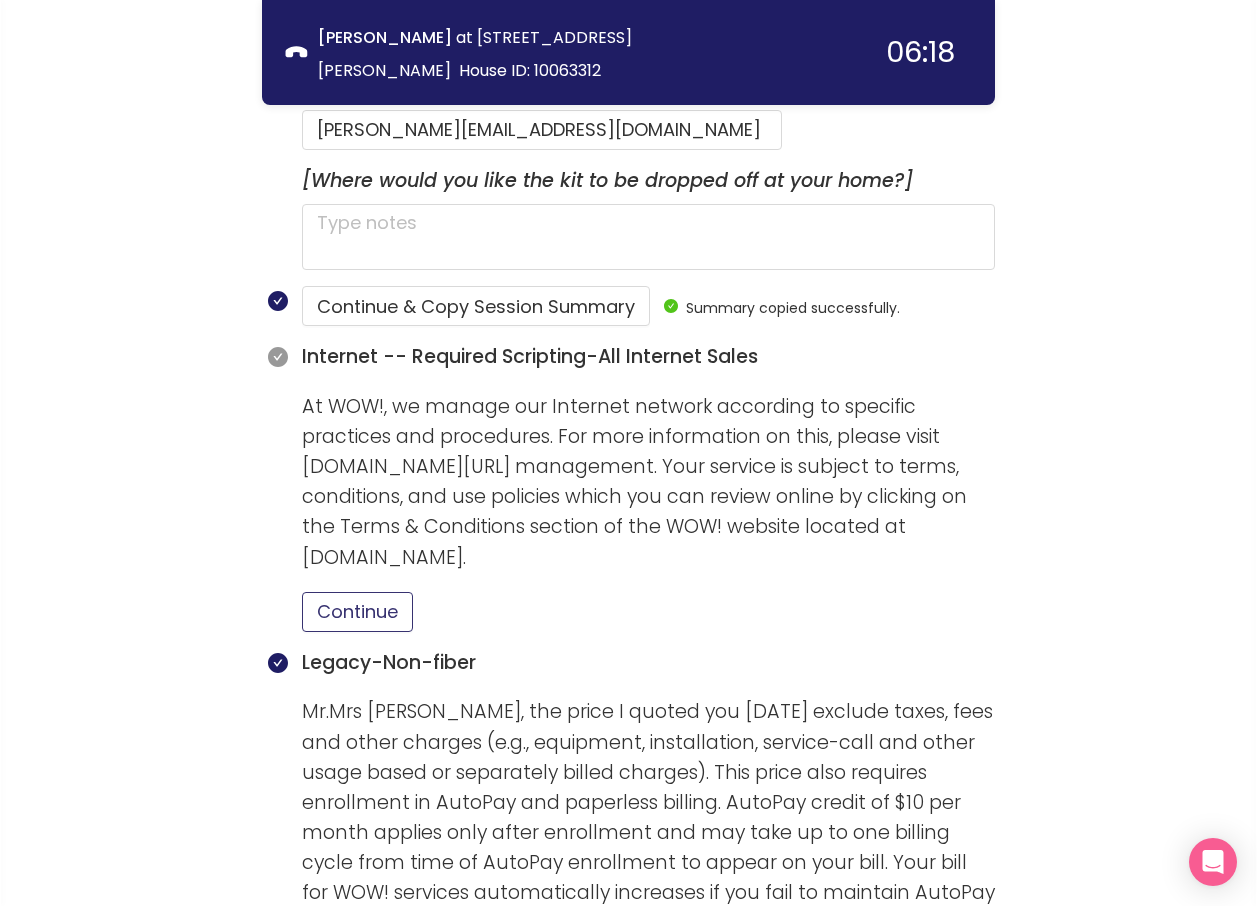 drag, startPoint x: 359, startPoint y: 565, endPoint x: 369, endPoint y: 560, distance: 11.18034 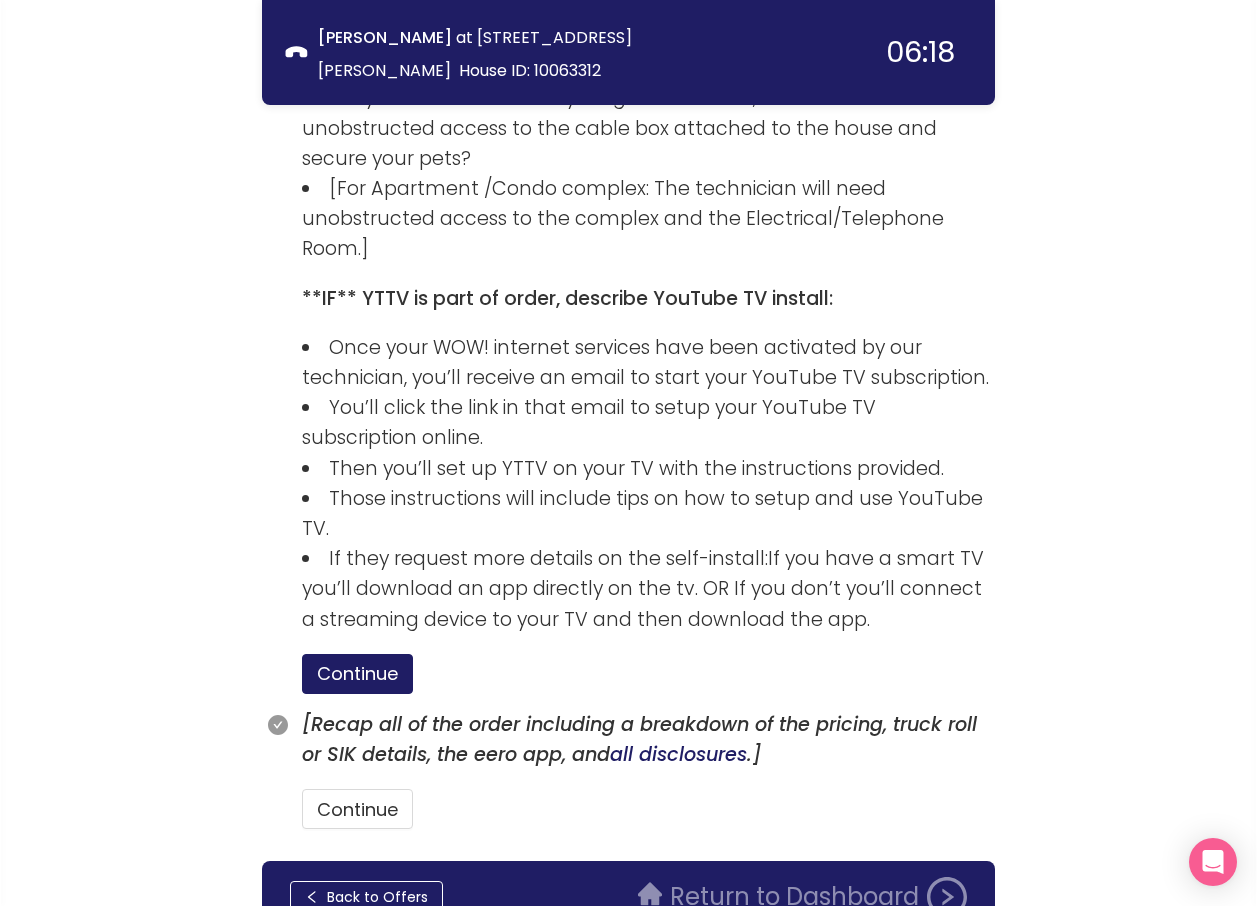 scroll, scrollTop: 3368, scrollLeft: 0, axis: vertical 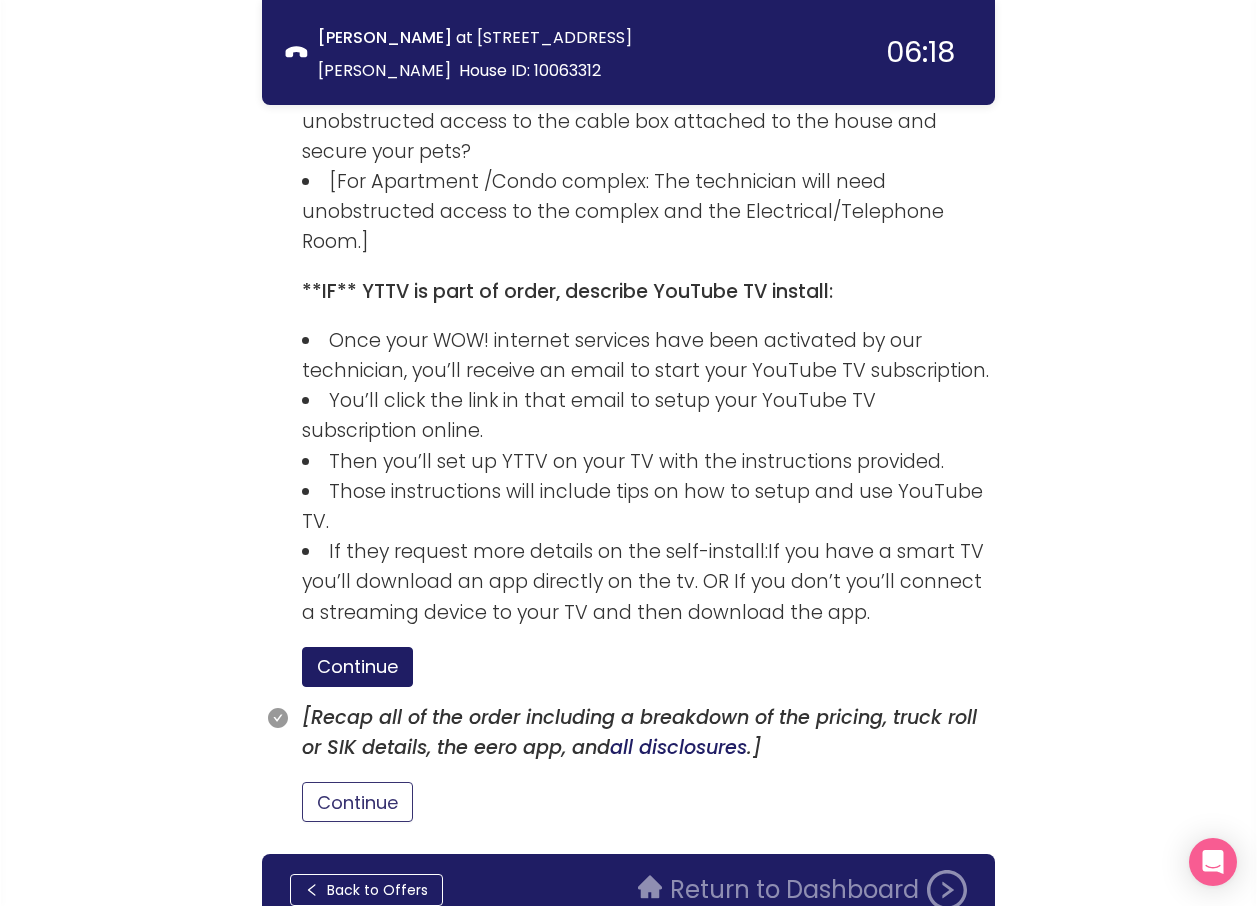 click on "Continue" at bounding box center [357, 802] 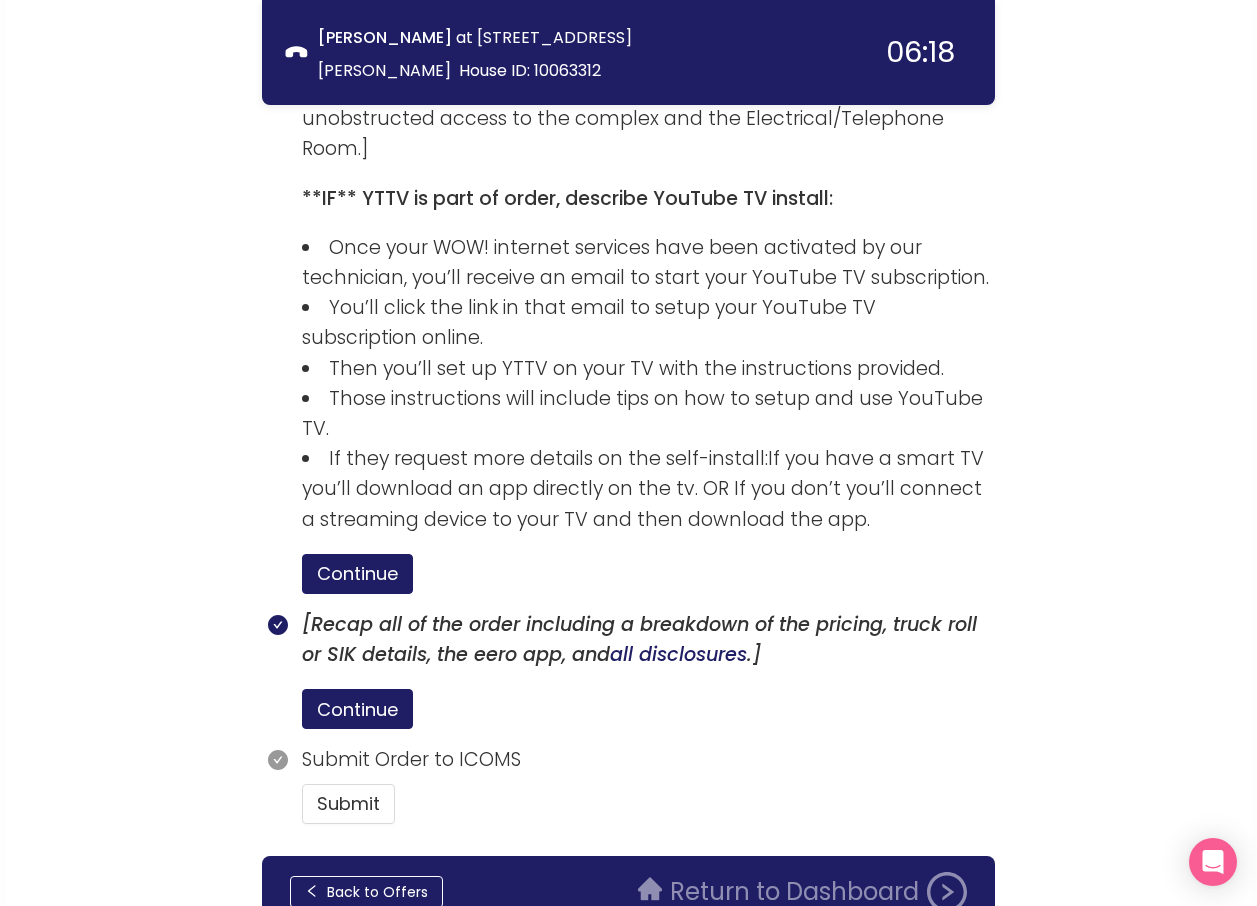 scroll, scrollTop: 3462, scrollLeft: 0, axis: vertical 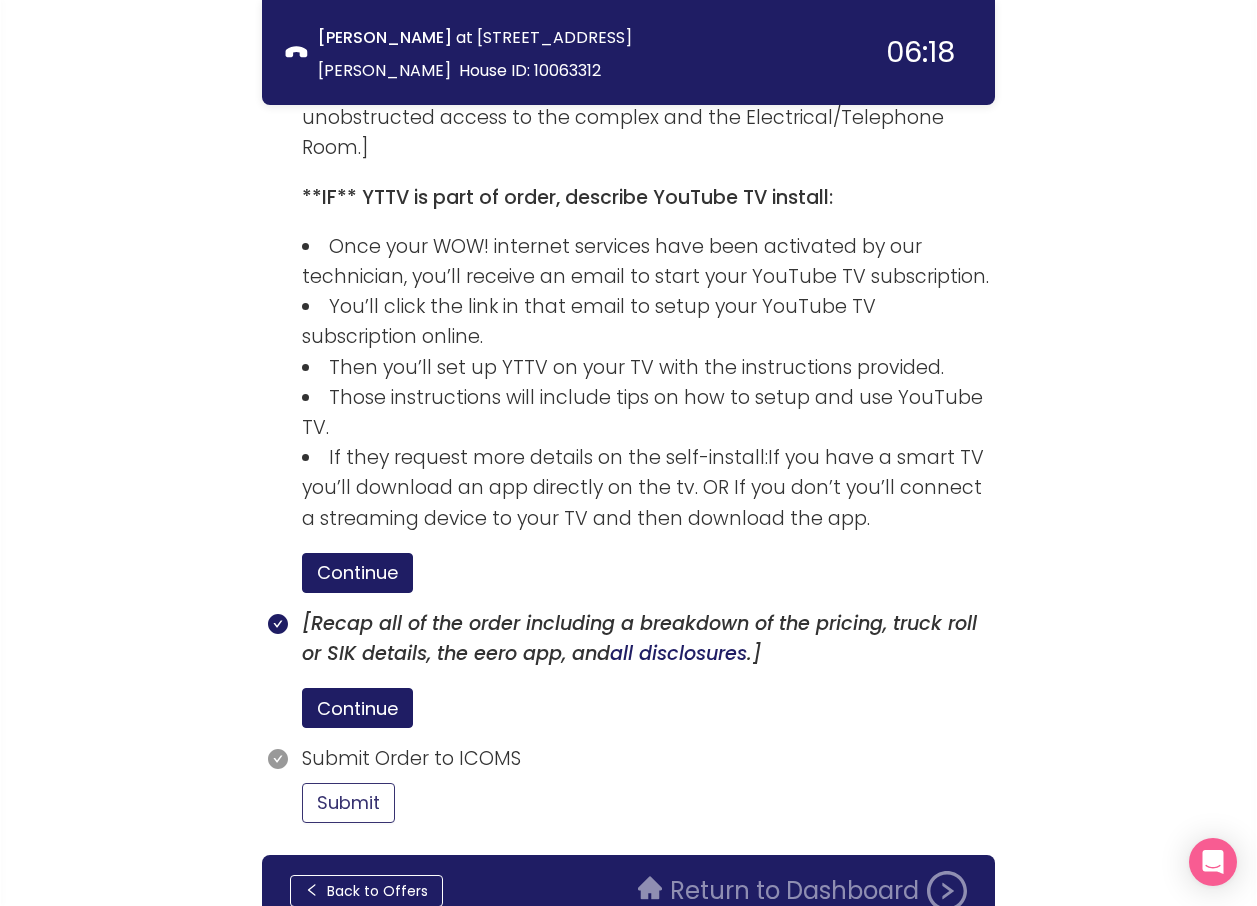 click on "Submit" at bounding box center [348, 803] 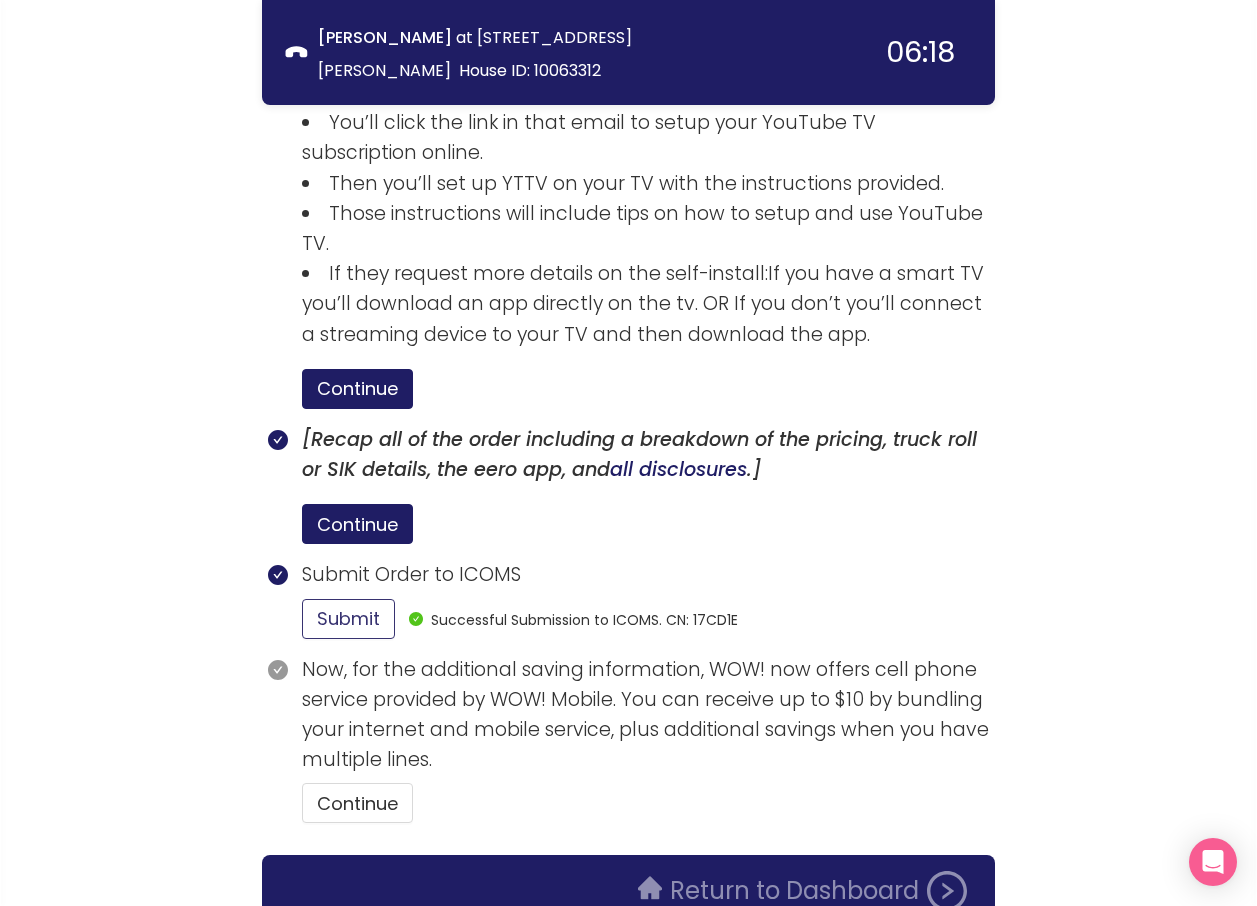 scroll, scrollTop: 3647, scrollLeft: 0, axis: vertical 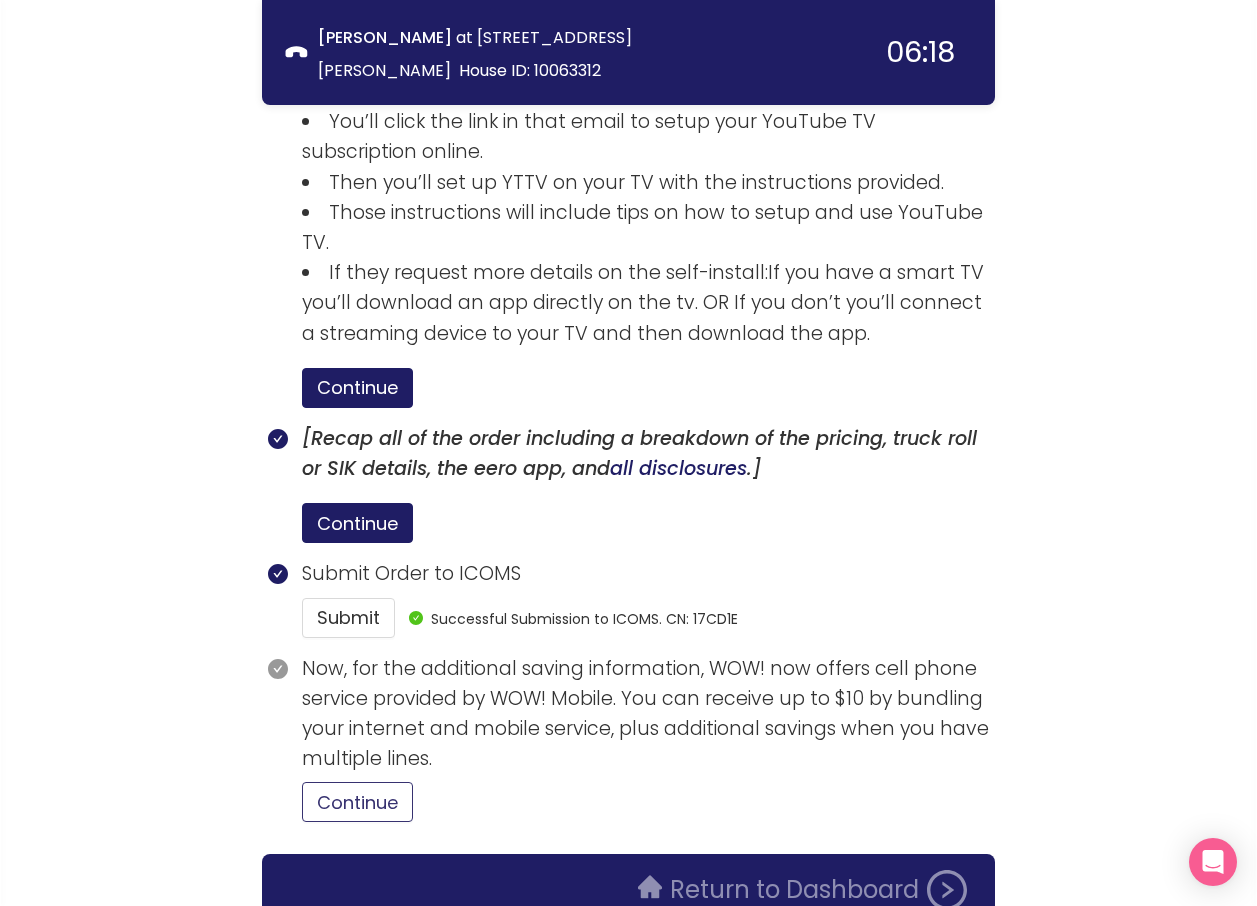 click on "Continue" at bounding box center (357, 802) 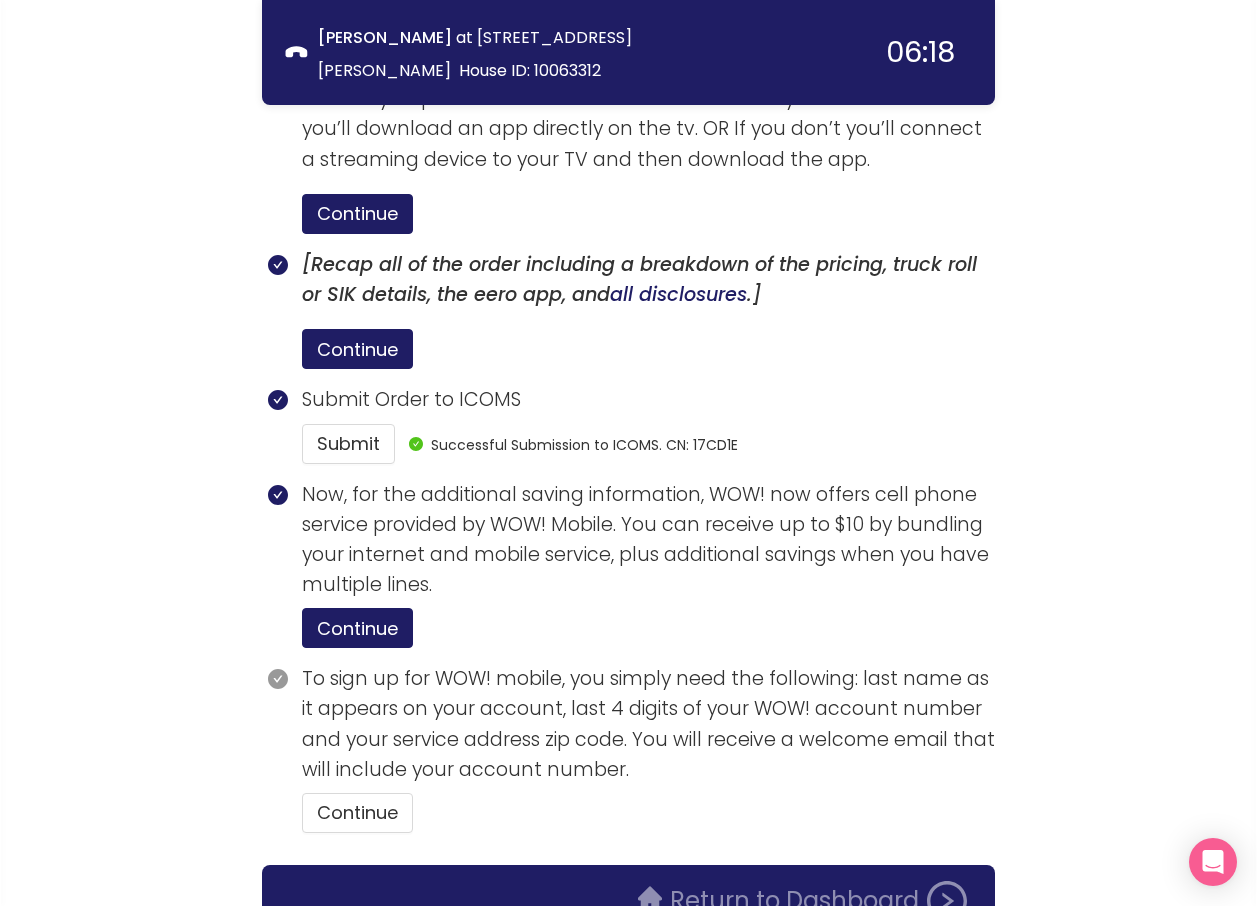 scroll, scrollTop: 3831, scrollLeft: 0, axis: vertical 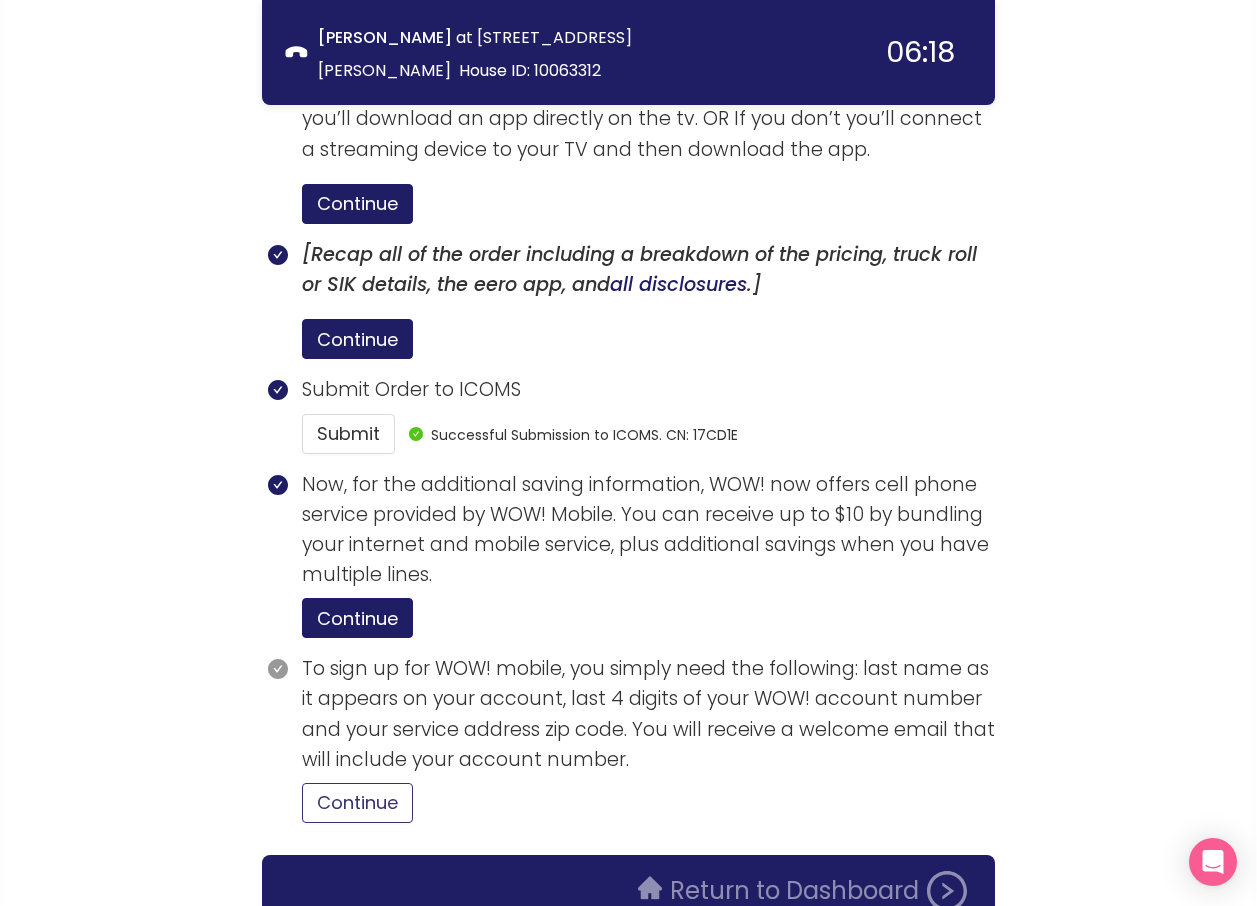 click on "Continue" at bounding box center (357, 803) 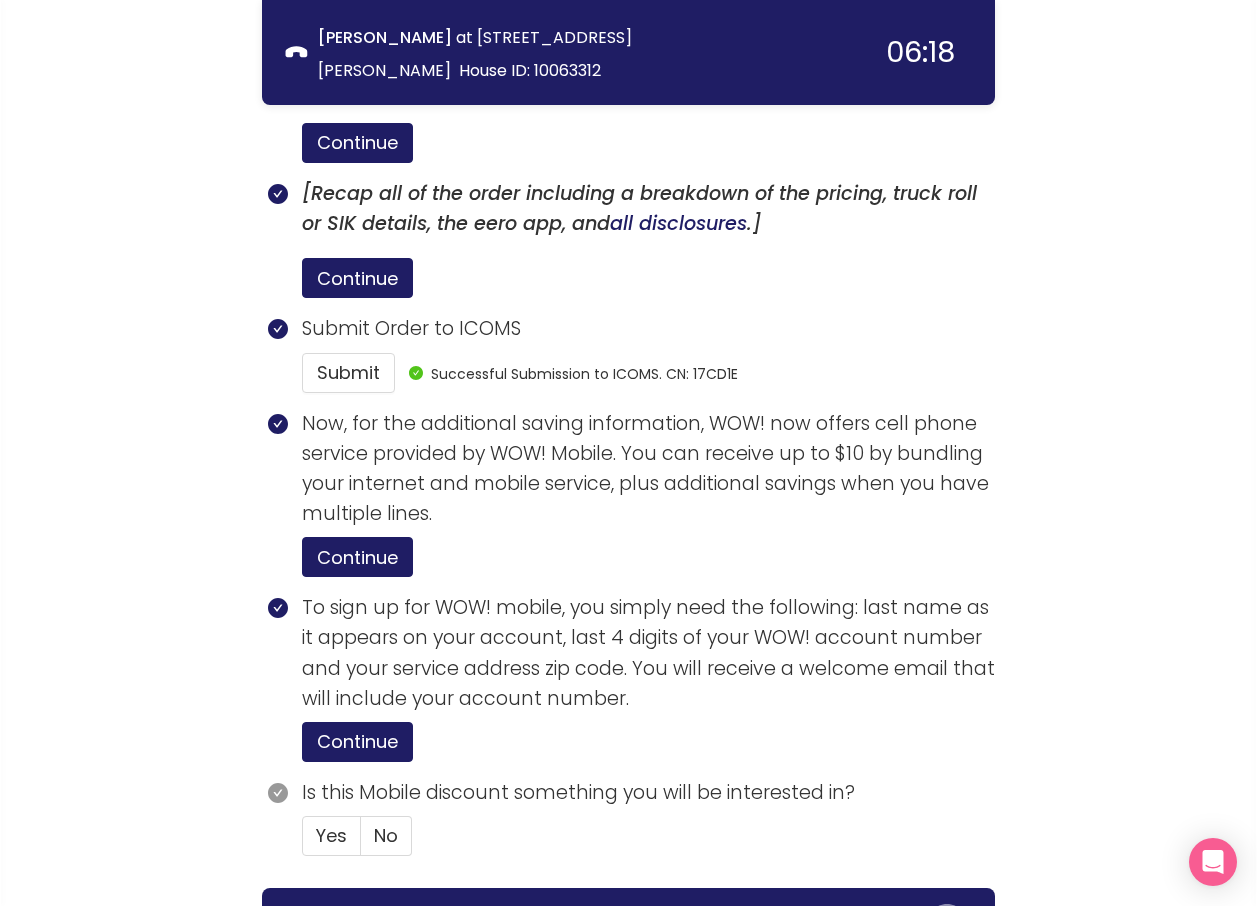 scroll, scrollTop: 3926, scrollLeft: 0, axis: vertical 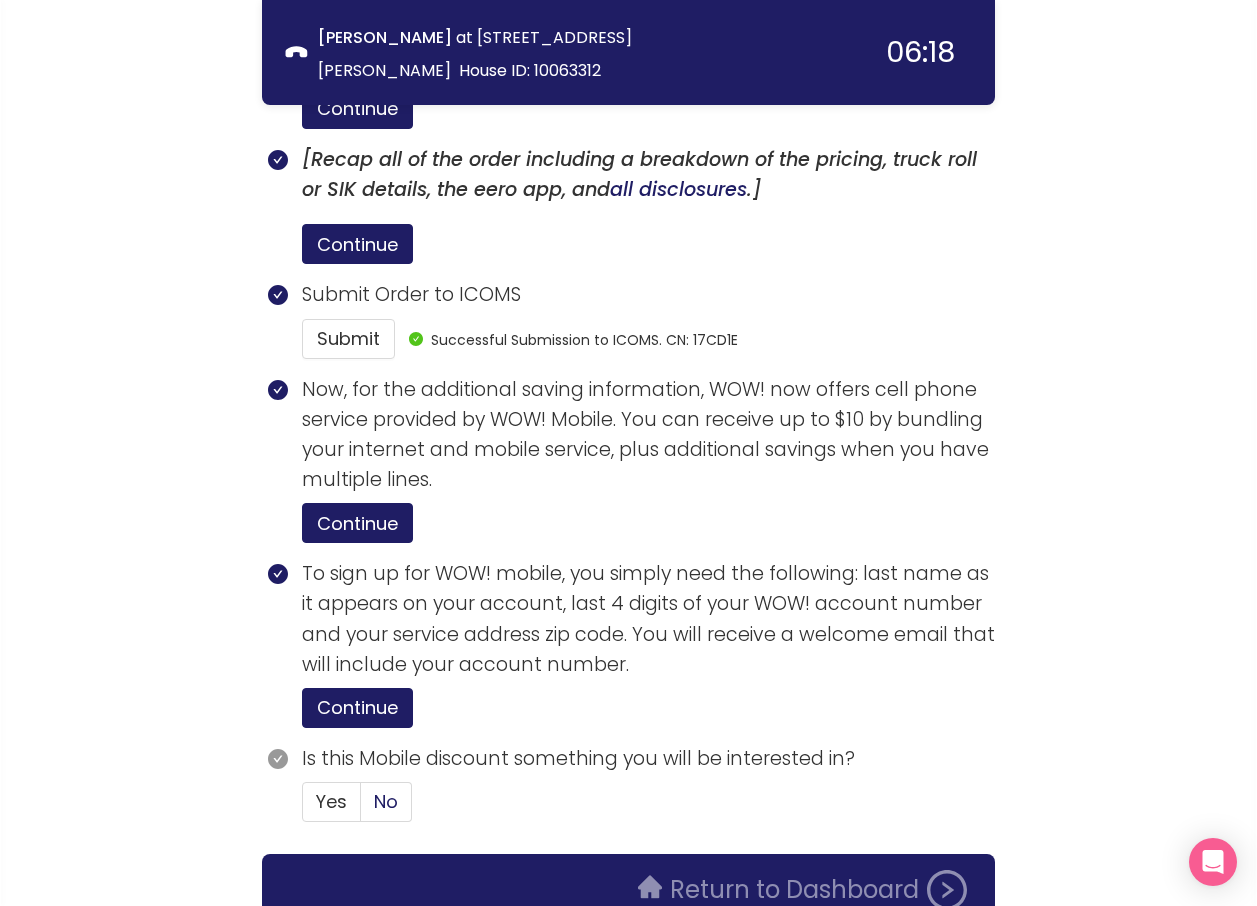 click on "No" at bounding box center (386, 801) 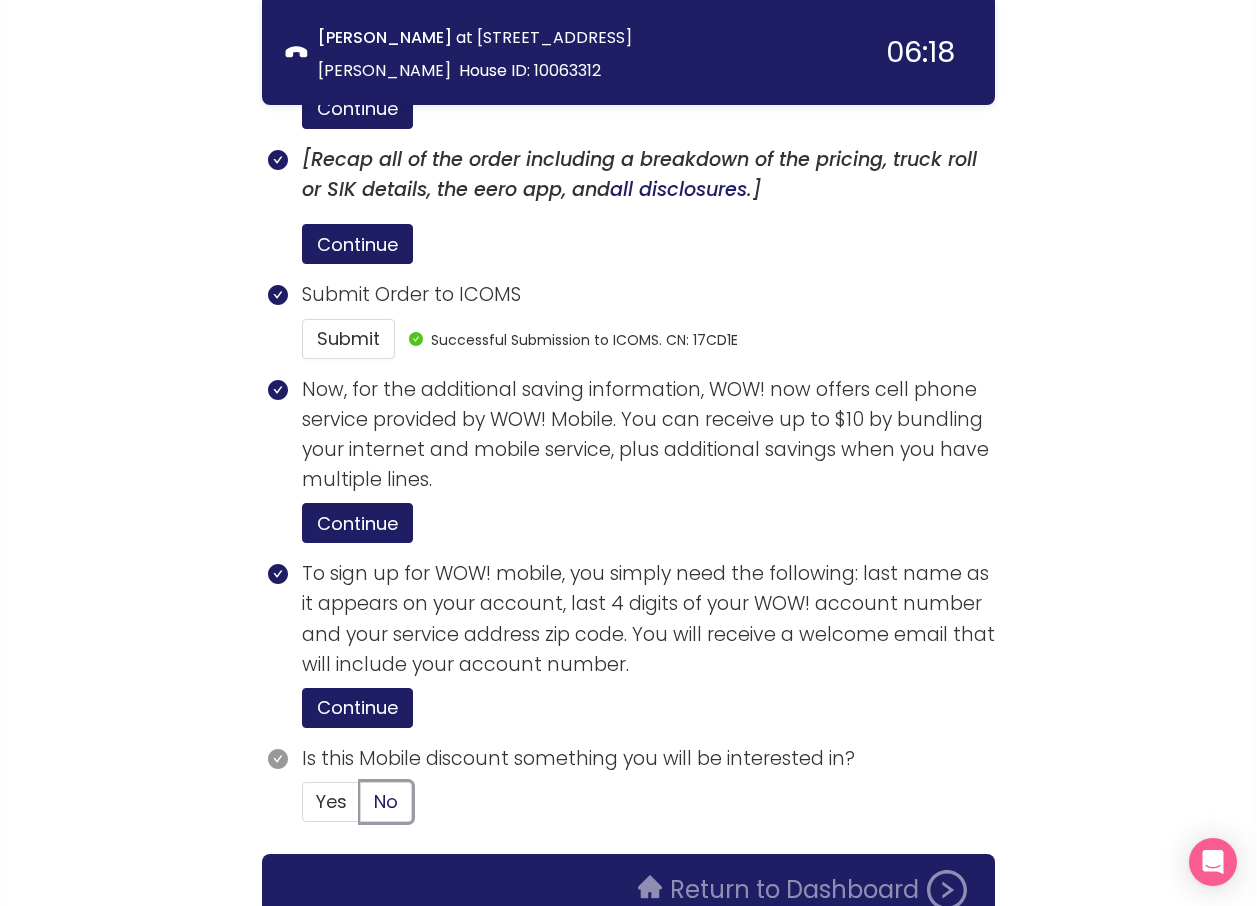 click on "No" at bounding box center [361, 808] 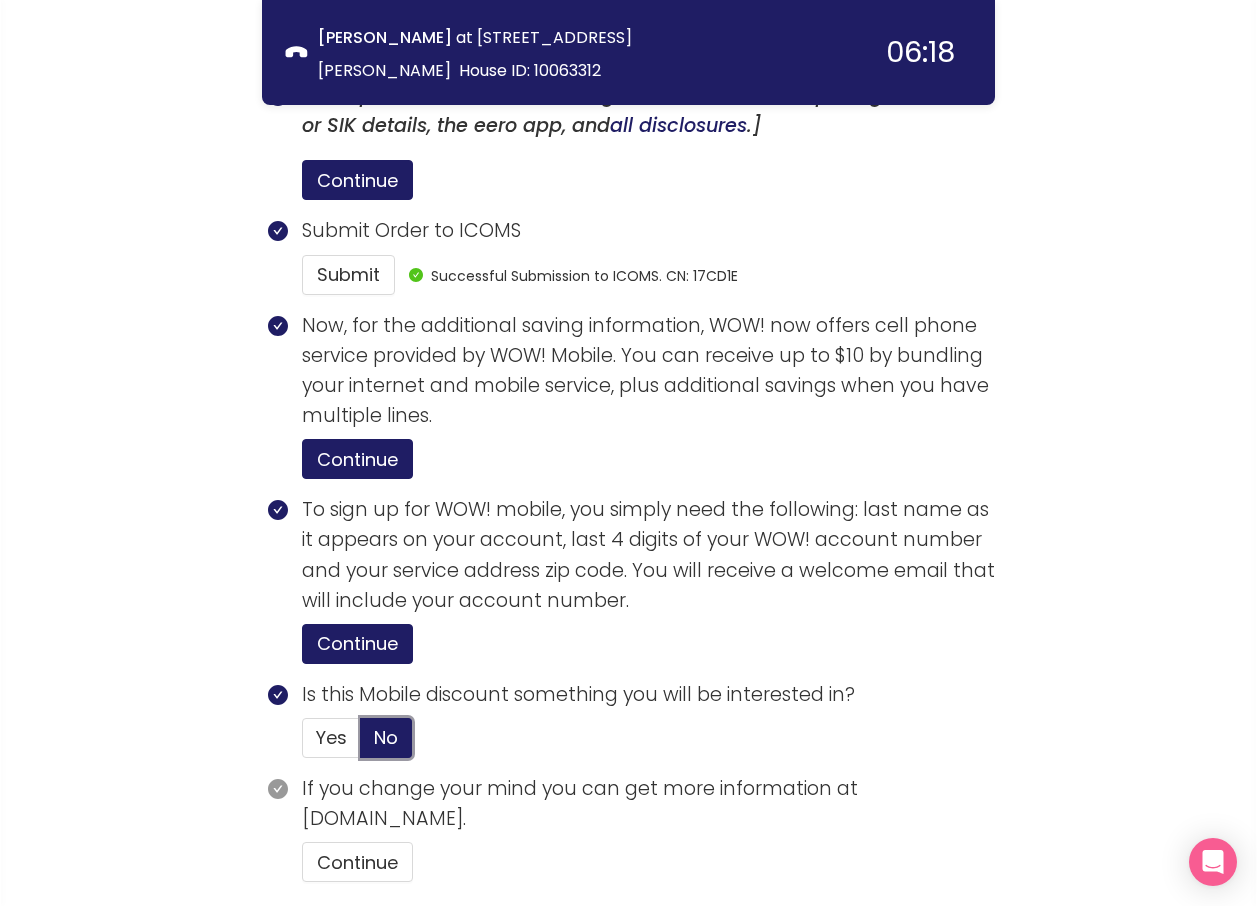 scroll, scrollTop: 4050, scrollLeft: 0, axis: vertical 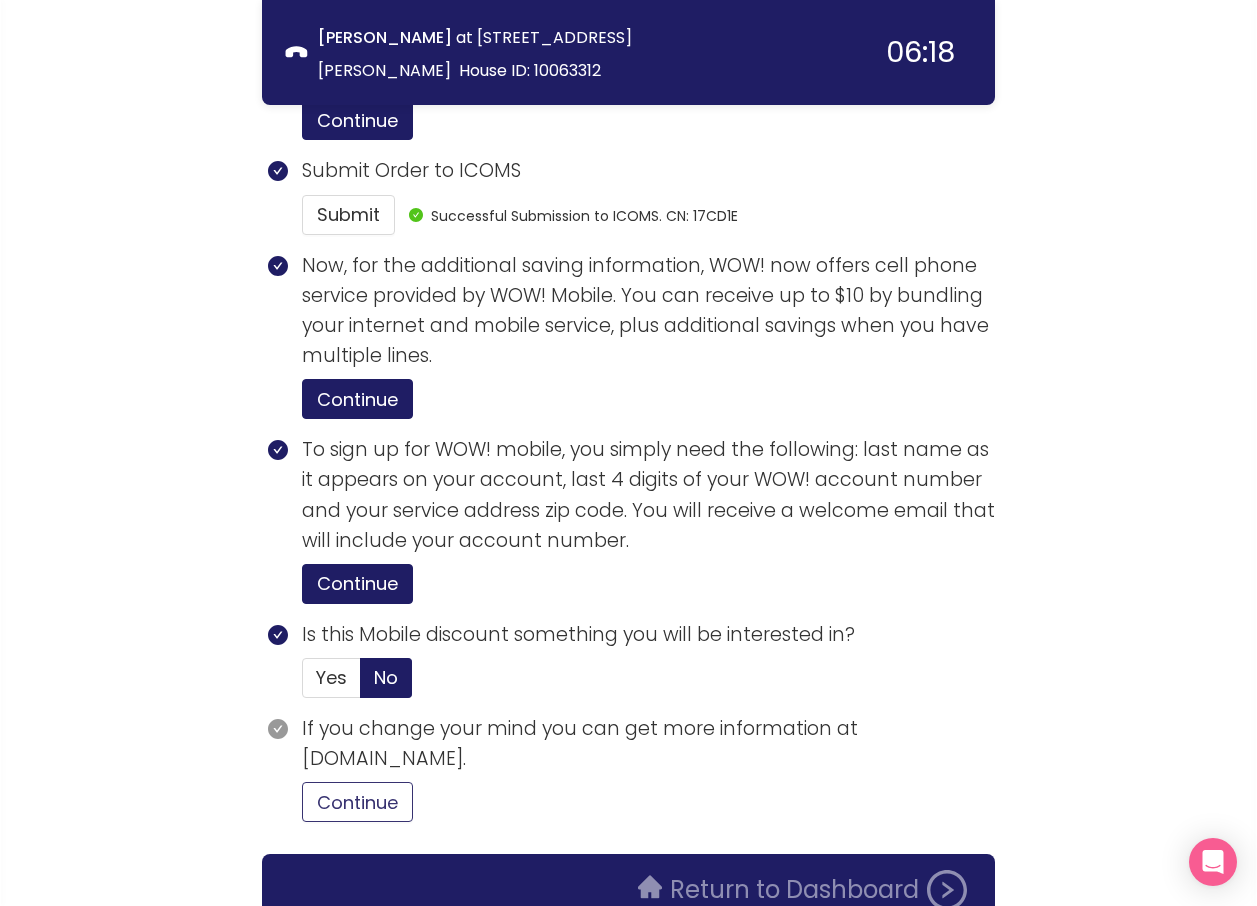 click on "Continue" at bounding box center (357, 802) 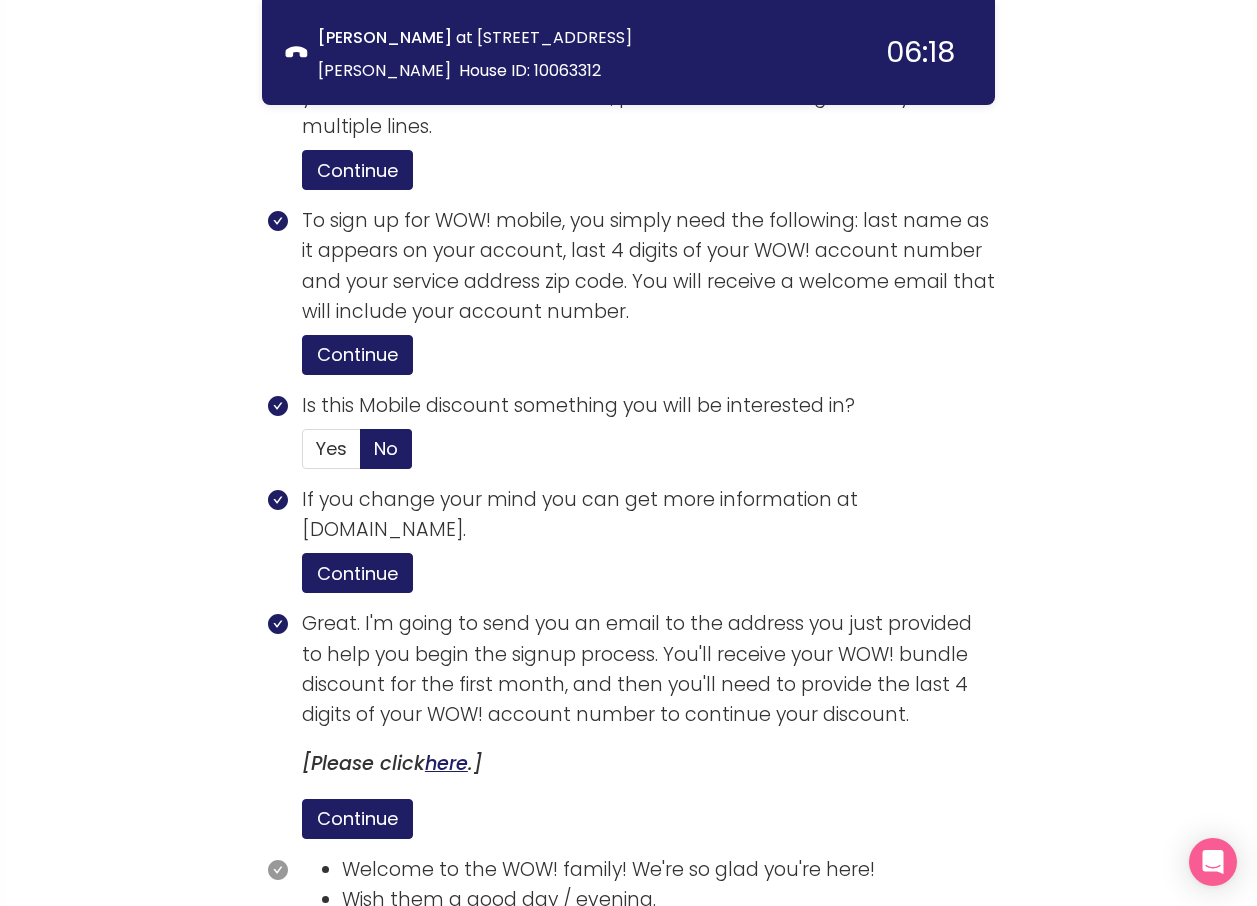 scroll, scrollTop: 4431, scrollLeft: 0, axis: vertical 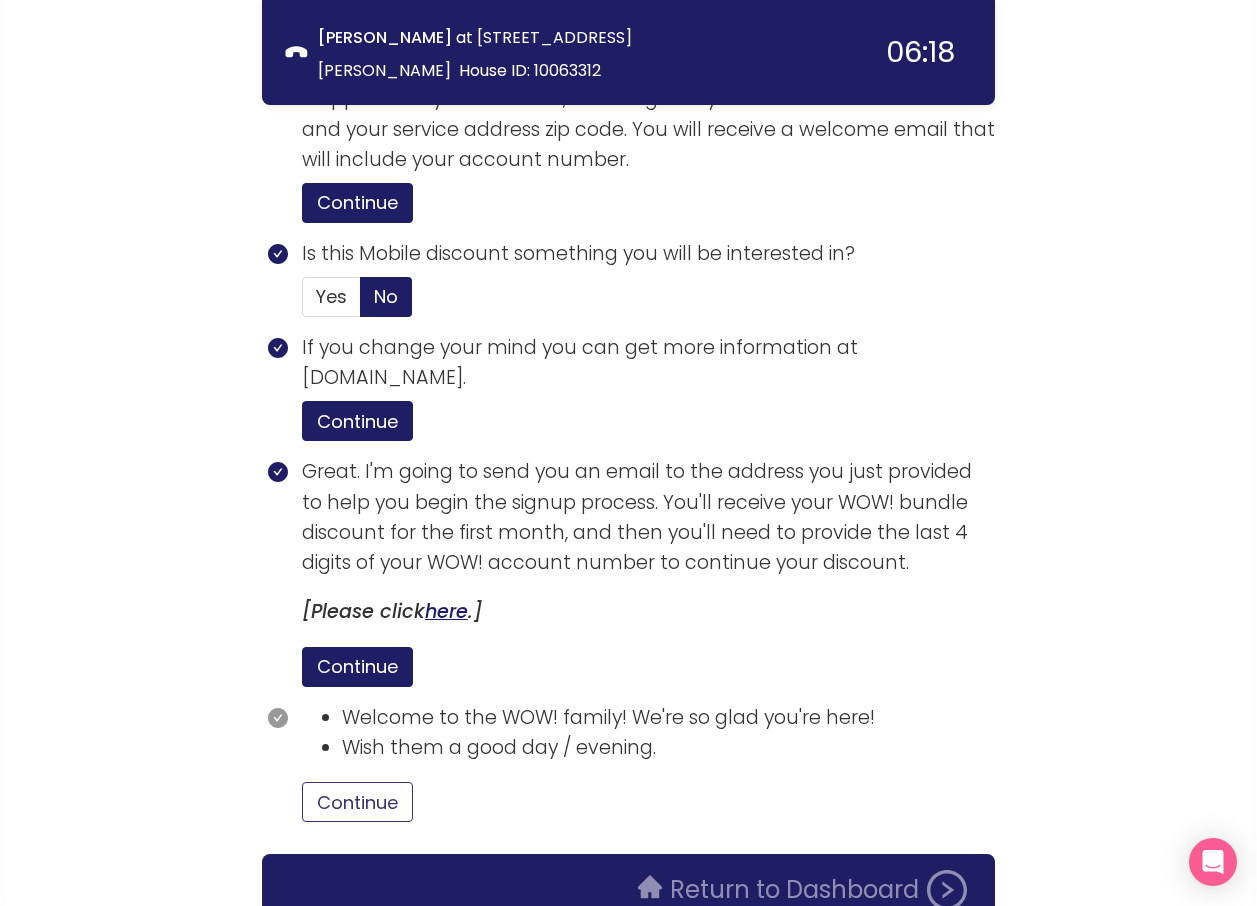 click on "Continue" at bounding box center (357, 802) 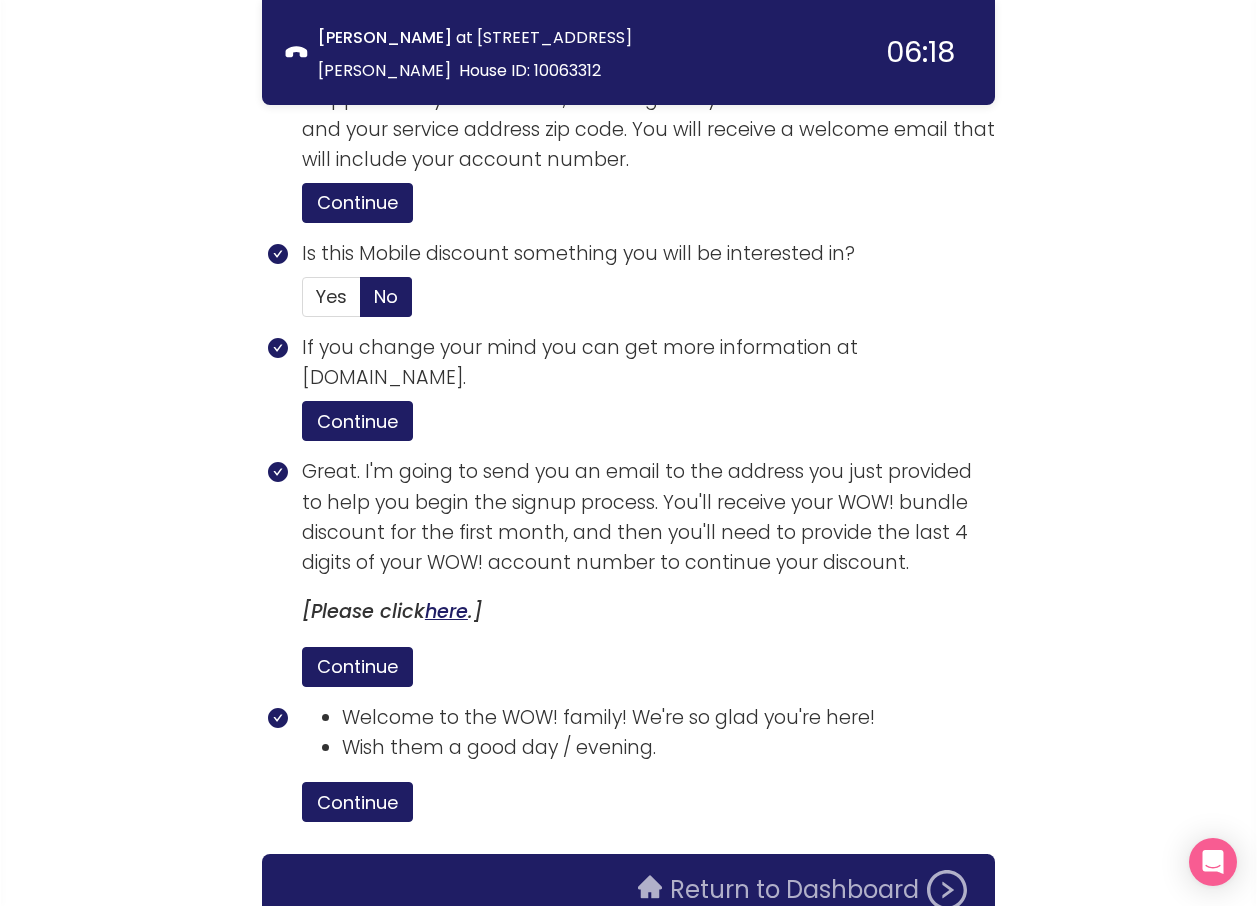 click on "Return to Dashboard" 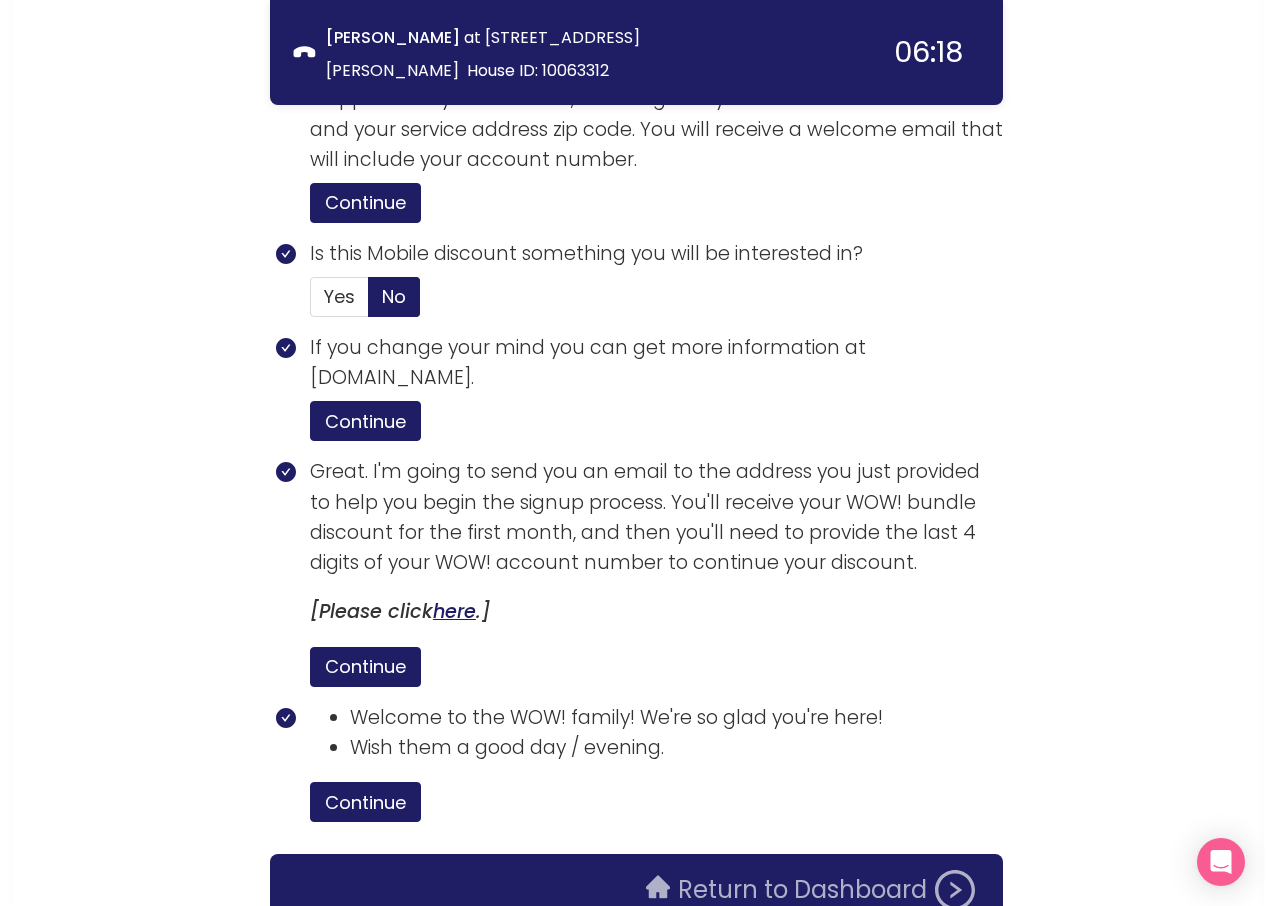 scroll, scrollTop: 0, scrollLeft: 0, axis: both 